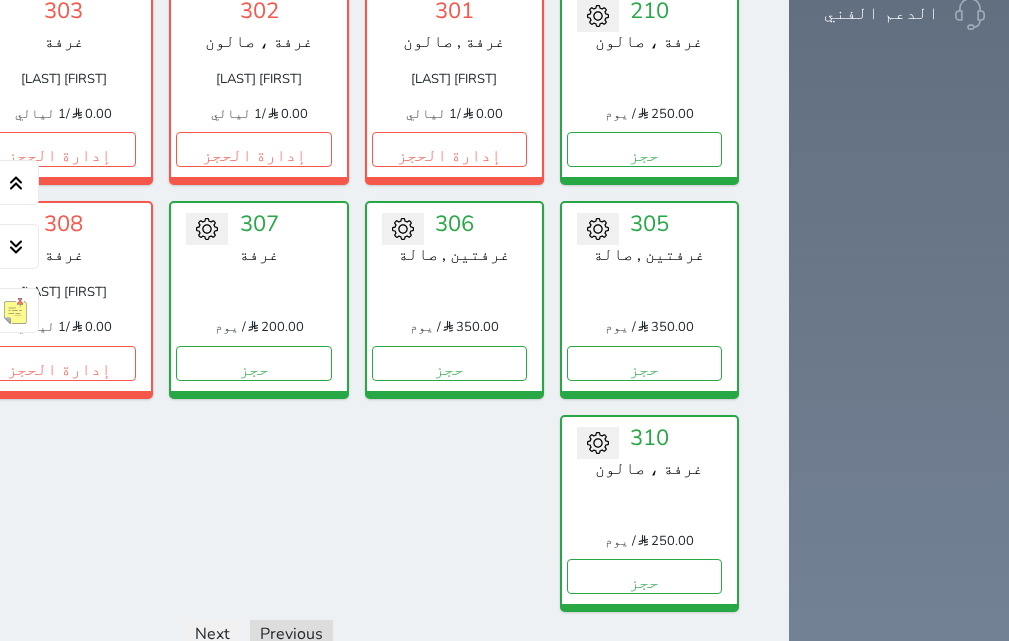 scroll, scrollTop: 1433, scrollLeft: 0, axis: vertical 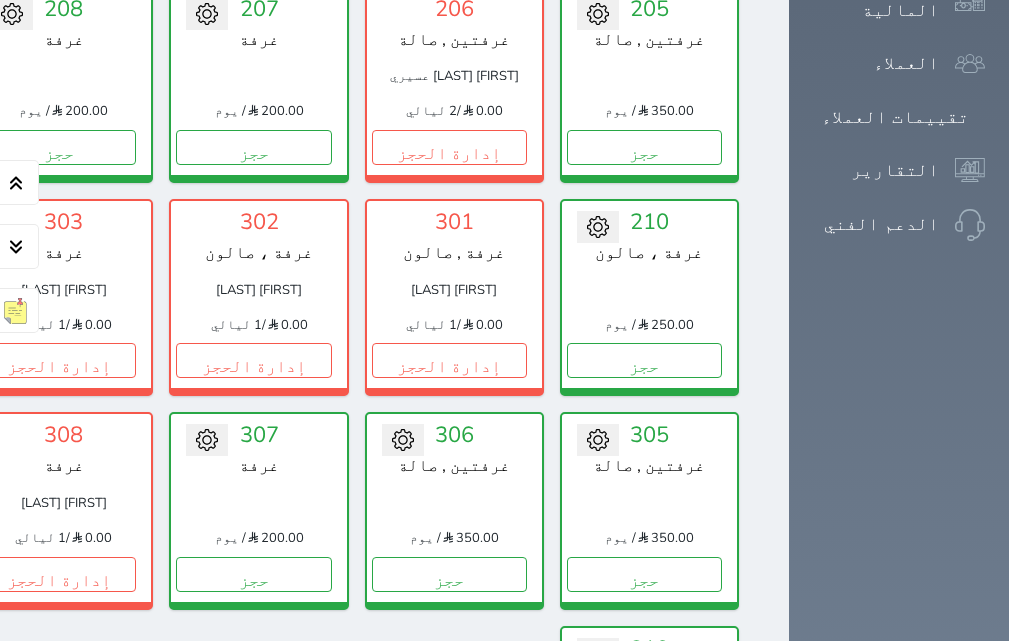 drag, startPoint x: 991, startPoint y: 213, endPoint x: 931, endPoint y: 267, distance: 80.72174 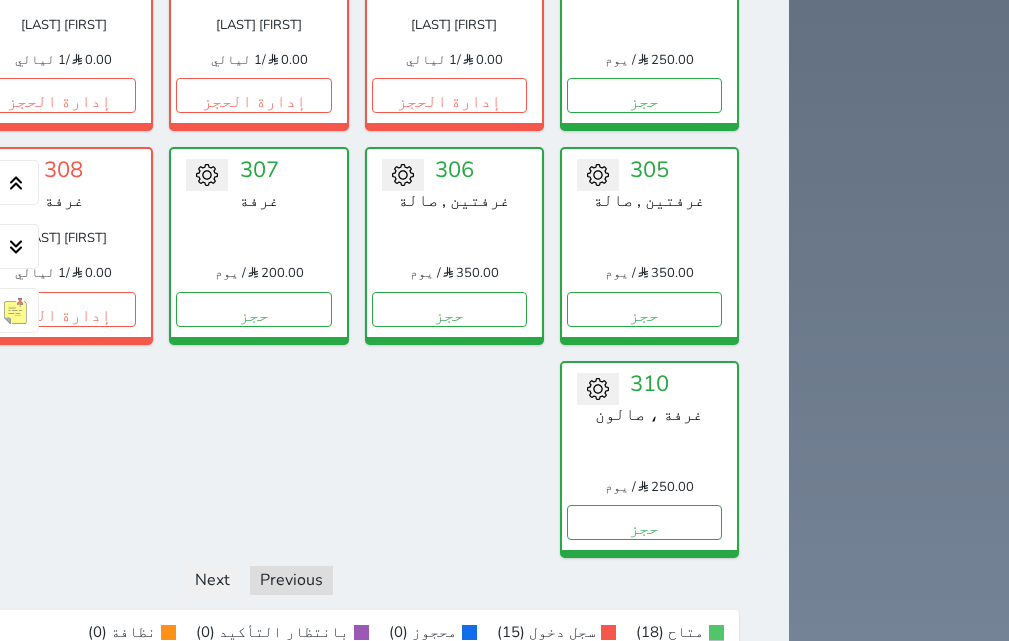 scroll, scrollTop: 1522, scrollLeft: 0, axis: vertical 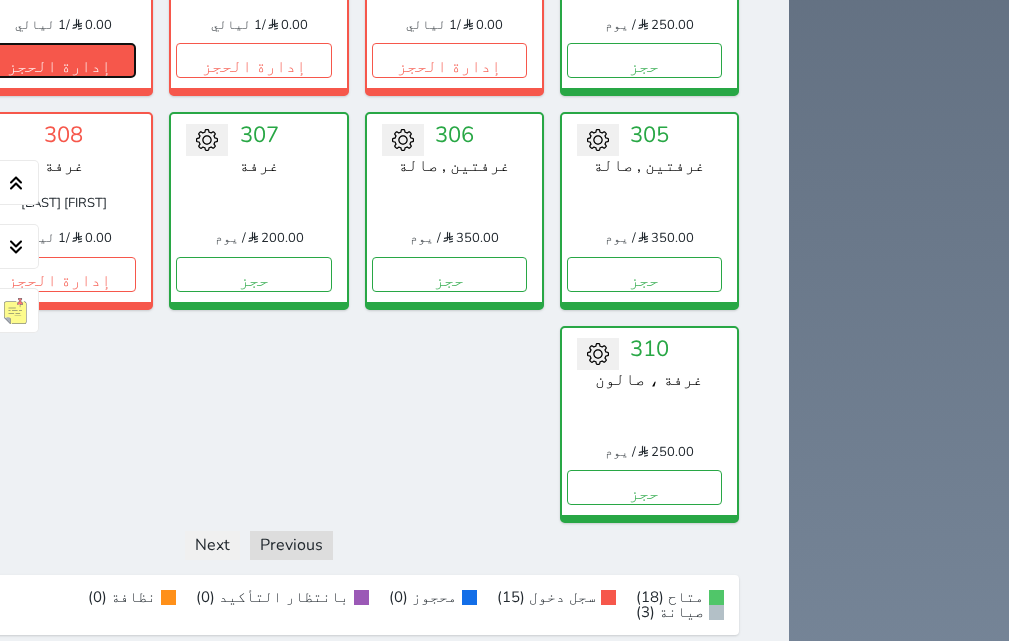 click on "إدارة الحجز" at bounding box center (58, 60) 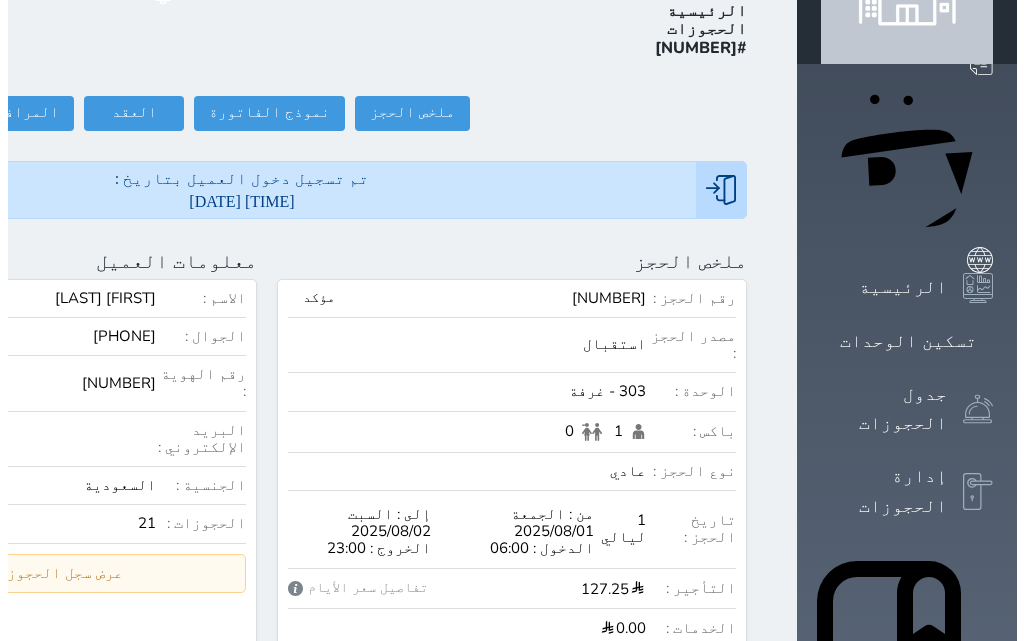 scroll, scrollTop: 100, scrollLeft: 0, axis: vertical 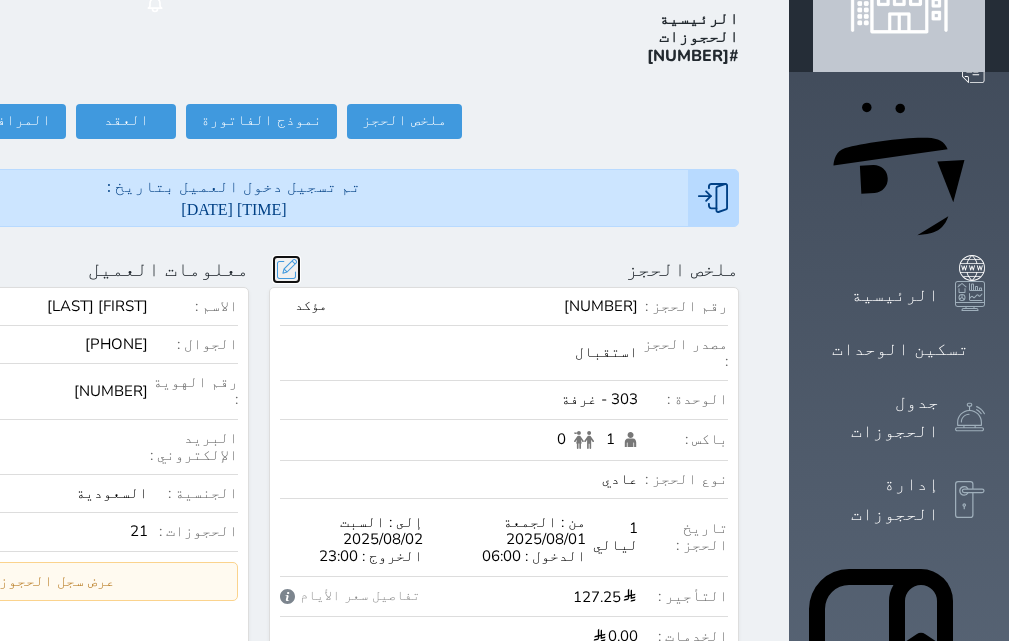 click at bounding box center [286, 269] 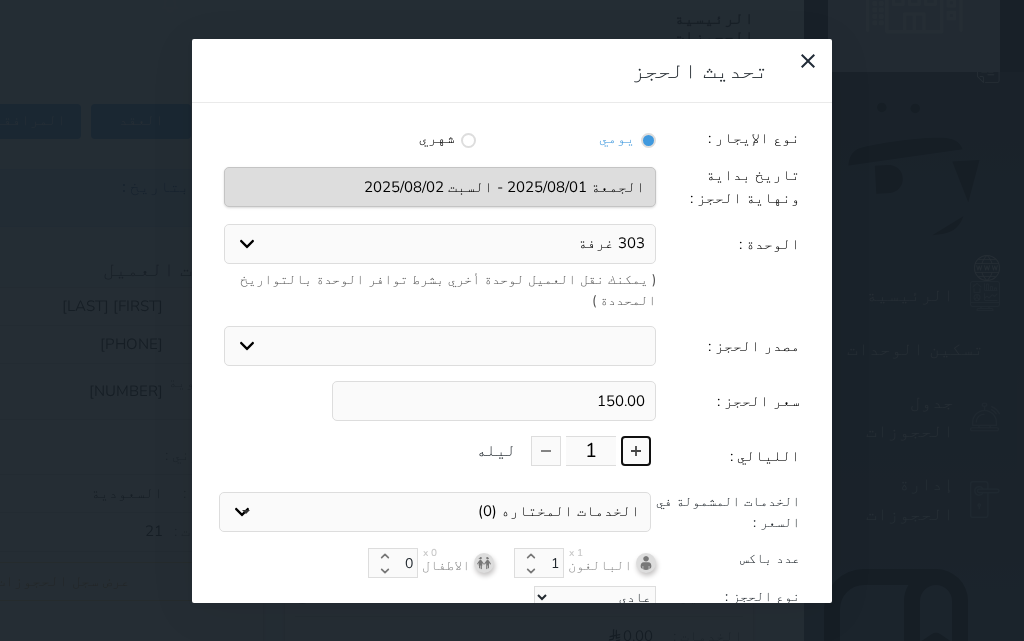 click at bounding box center [636, 451] 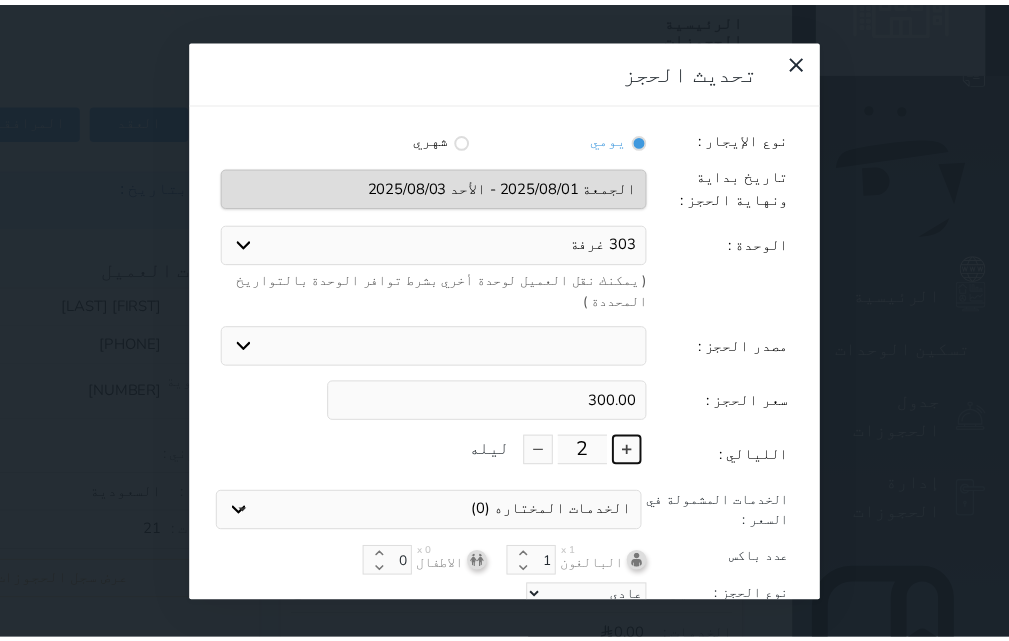 scroll, scrollTop: 45, scrollLeft: 0, axis: vertical 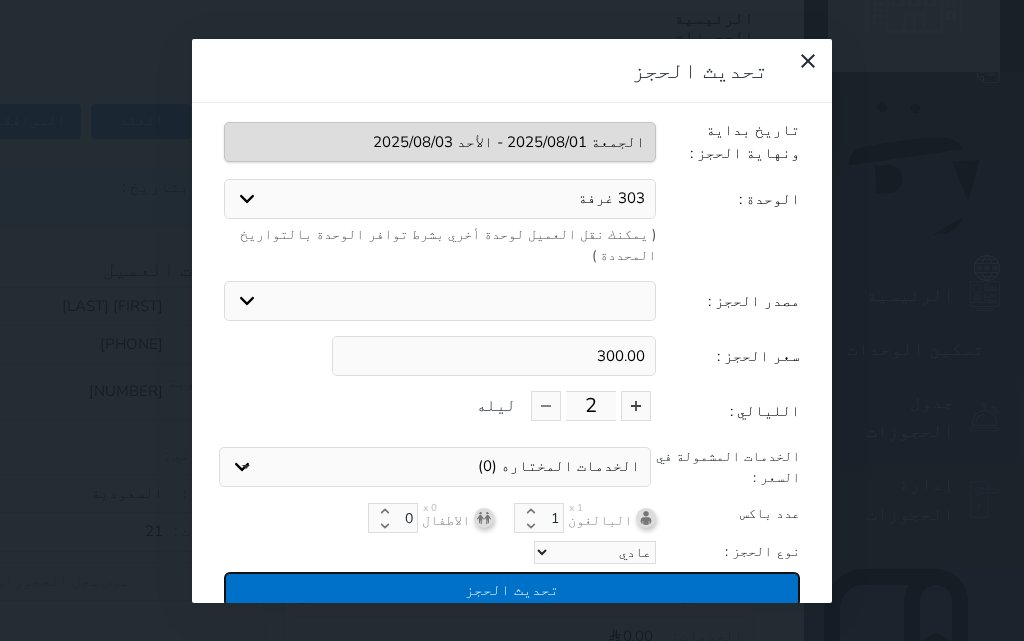 click on "تحديث الحجز" at bounding box center (512, 589) 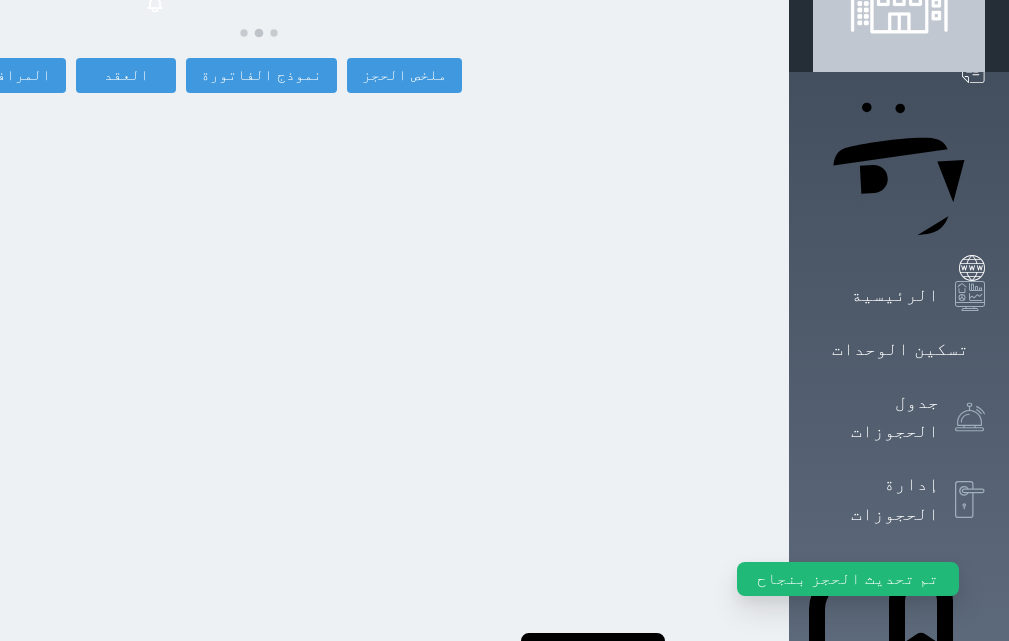 select 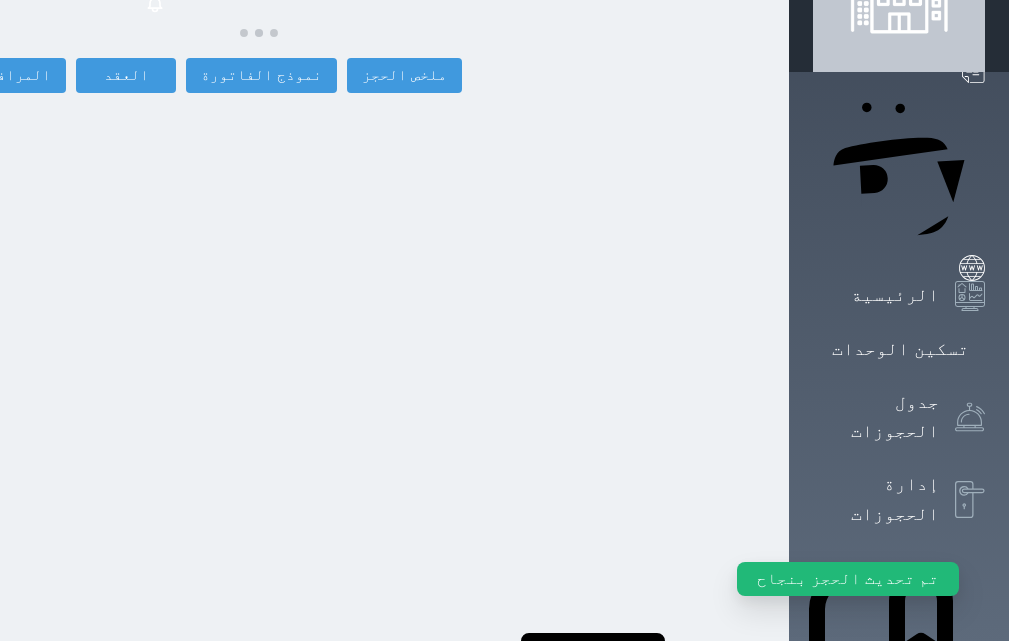 select 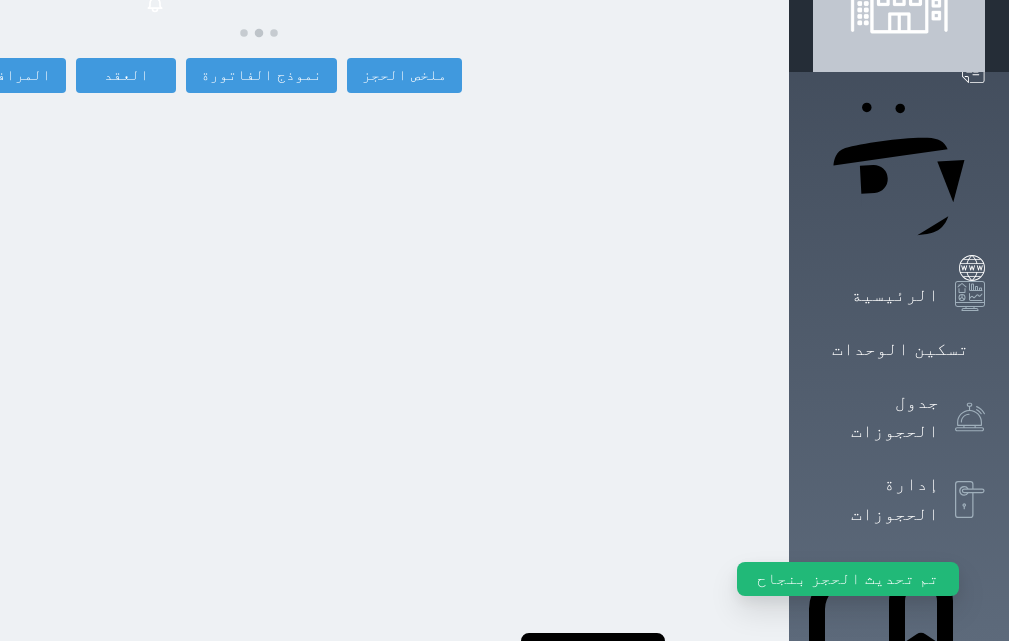 select 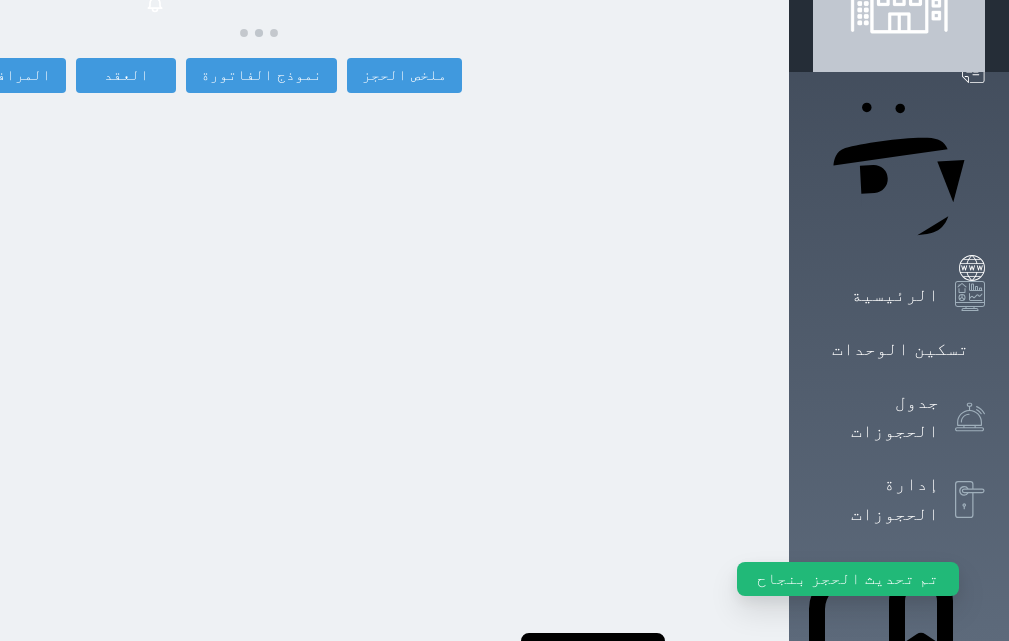 select 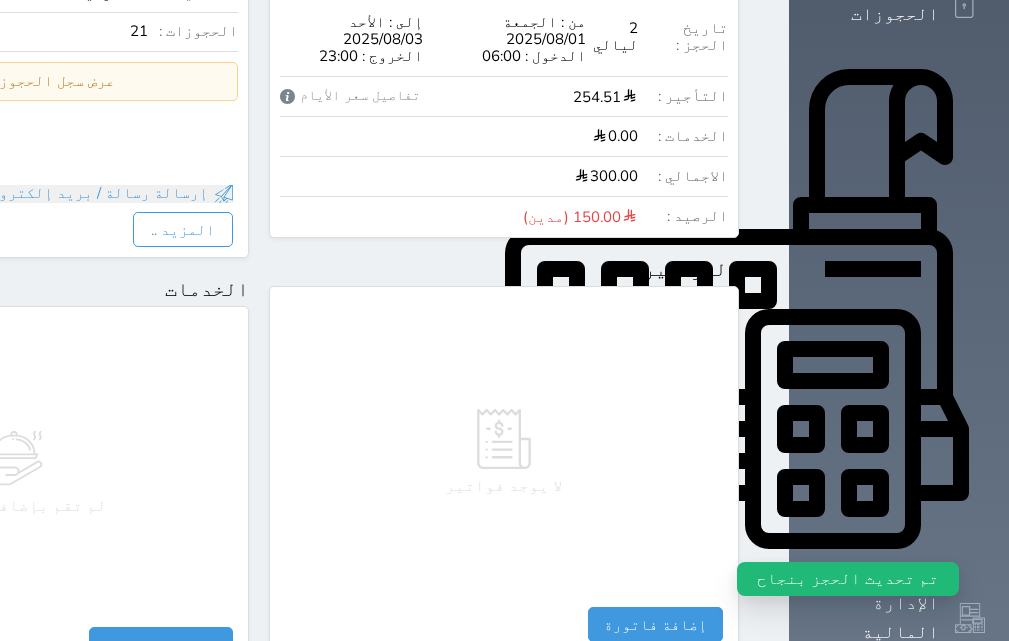 scroll, scrollTop: 1100, scrollLeft: 0, axis: vertical 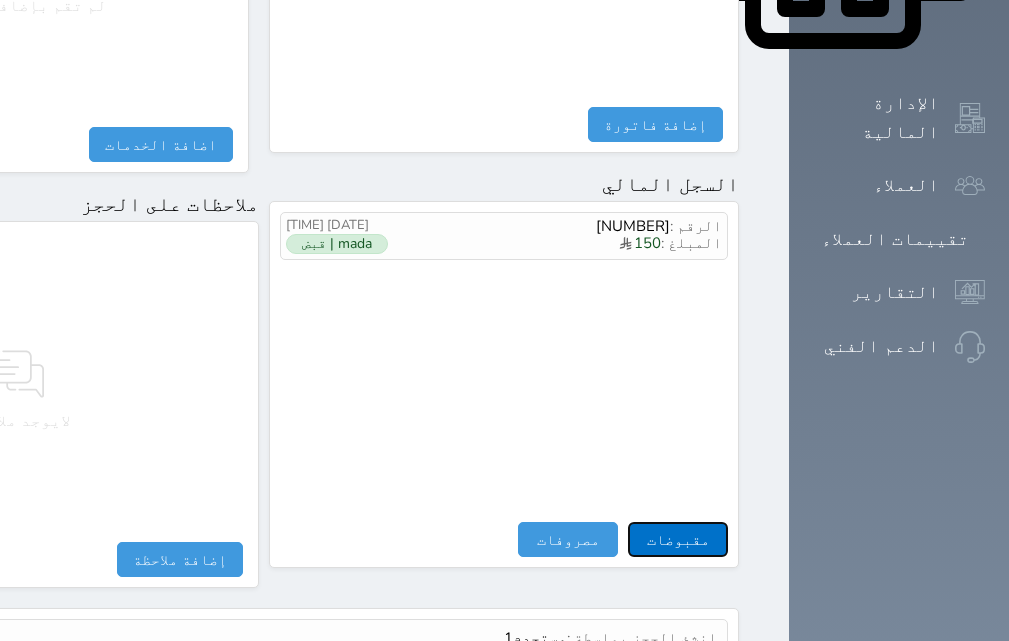 click on "مقبوضات" at bounding box center [678, 539] 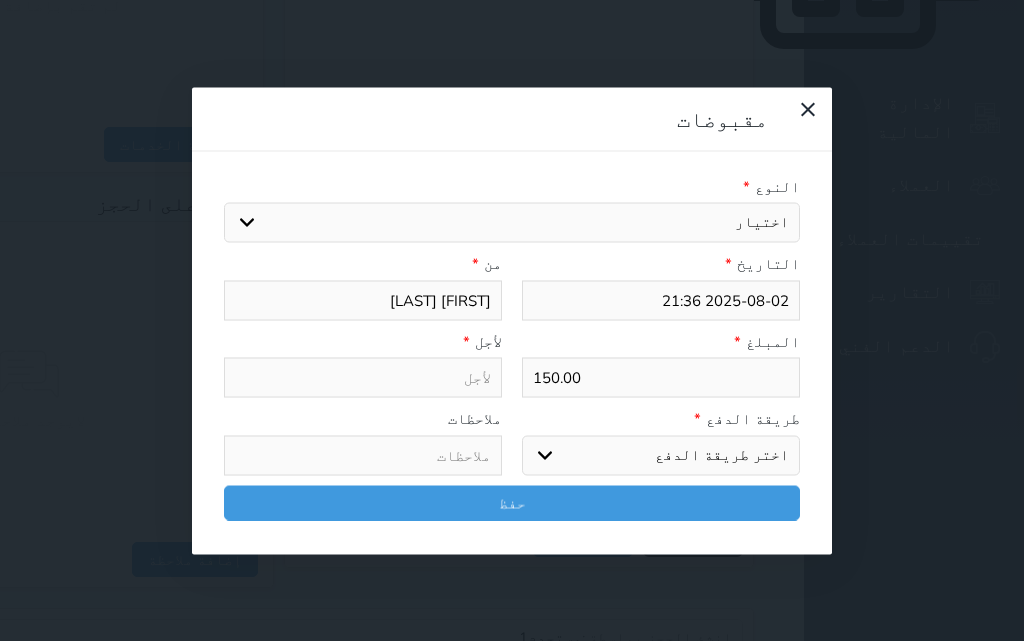 select 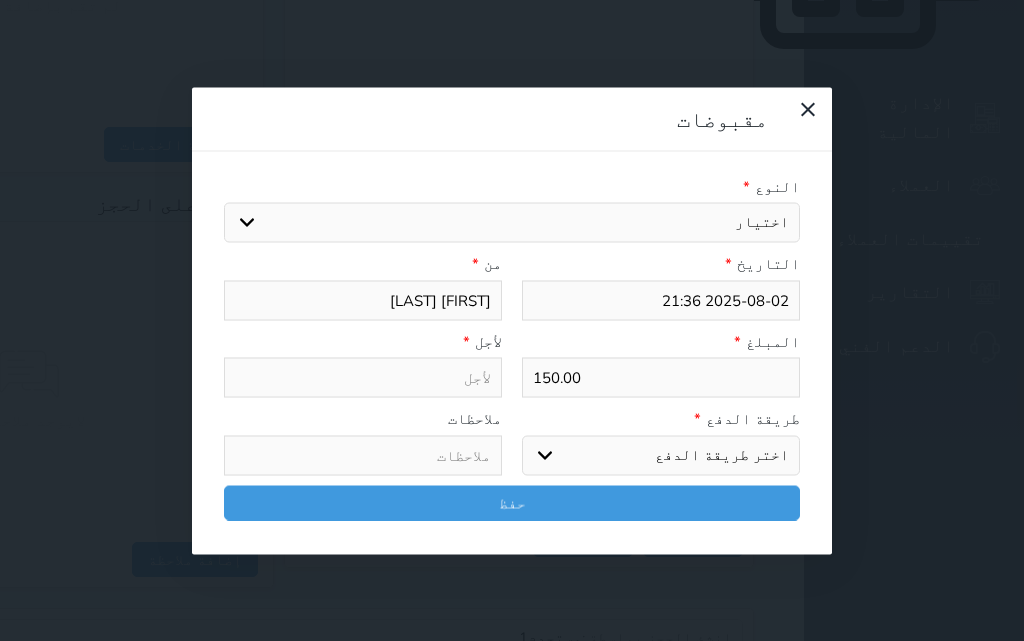 click on "اختيار   مقبوضات عامة قيمة إيجار فواتير تامين عربون لا ينطبق آخر مغسلة واي فاي - الإنترنت مواقف السيارات طعام الأغذية والمشروبات مشروبات المشروبات الباردة المشروبات الساخنة الإفطار غداء عشاء مخبز و كعك حمام سباحة الصالة الرياضية سبا و خدمات الجمال اختيار وإسقاط (خدمات النقل) ميني بار كابل - تلفزيون سرير إضافي تصفيف الشعر التسوق خدمات الجولات السياحية المنظمة خدمات الدليل السياحي فواتير البوفية" at bounding box center [512, 223] 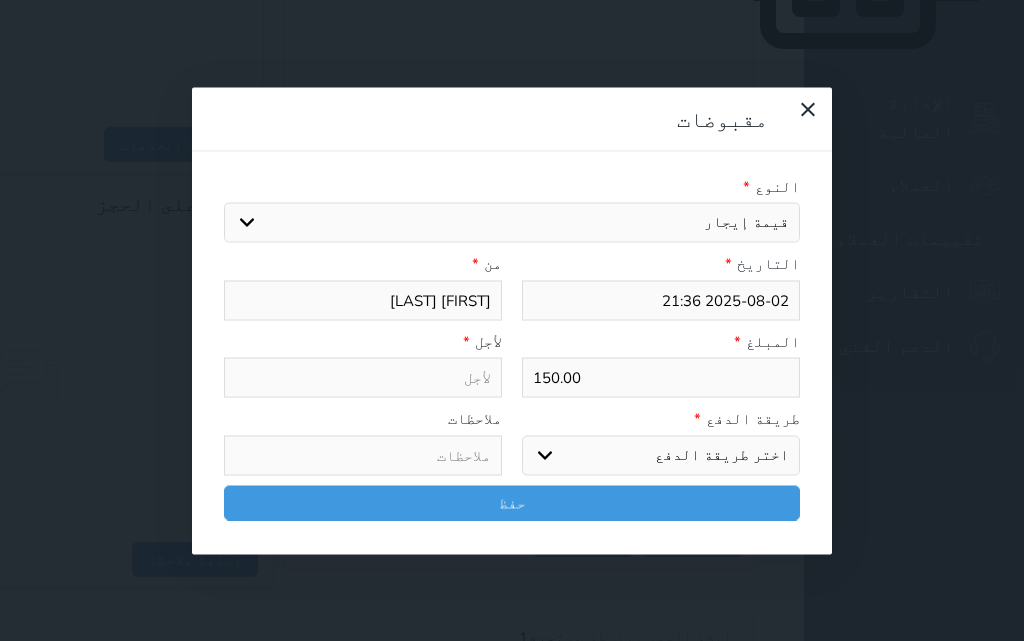 click on "اختيار   مقبوضات عامة قيمة إيجار فواتير تامين عربون لا ينطبق آخر مغسلة واي فاي - الإنترنت مواقف السيارات طعام الأغذية والمشروبات مشروبات المشروبات الباردة المشروبات الساخنة الإفطار غداء عشاء مخبز و كعك حمام سباحة الصالة الرياضية سبا و خدمات الجمال اختيار وإسقاط (خدمات النقل) ميني بار كابل - تلفزيون سرير إضافي تصفيف الشعر التسوق خدمات الجولات السياحية المنظمة خدمات الدليل السياحي فواتير البوفية" at bounding box center (512, 223) 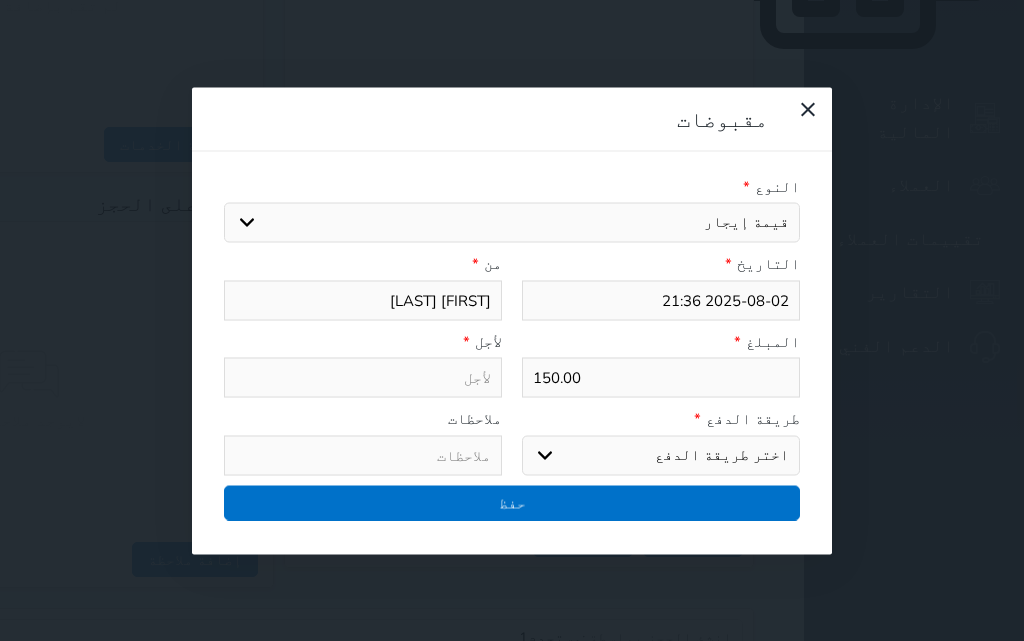 type on "قيمة إيجار - الوحدة - 303" 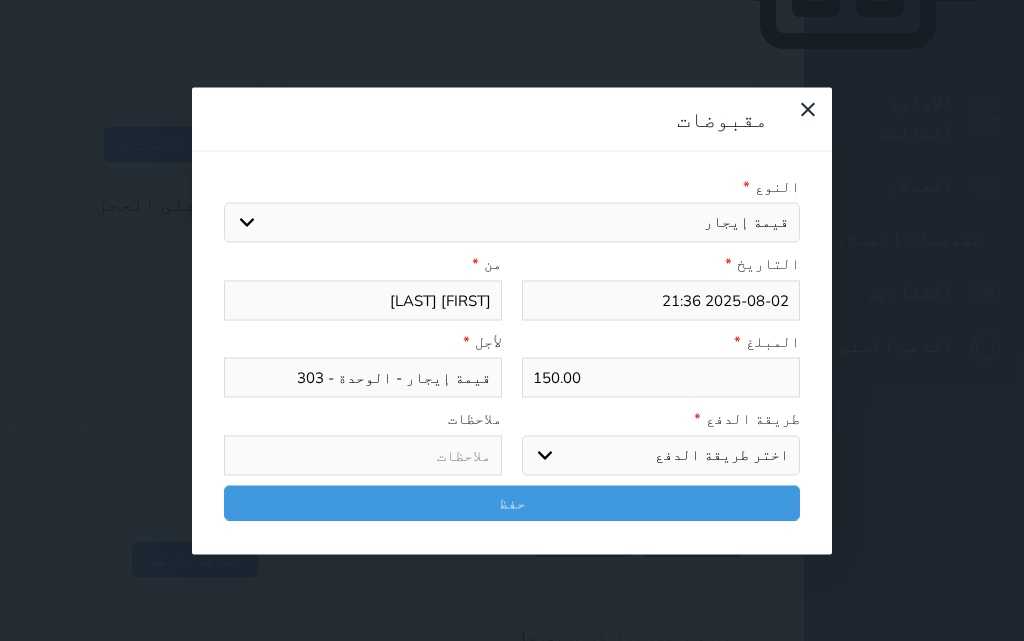 click on "اختر طريقة الدفع   دفع نقدى   تحويل بنكى   مدى   بطاقة ائتمان   آجل" at bounding box center [661, 455] 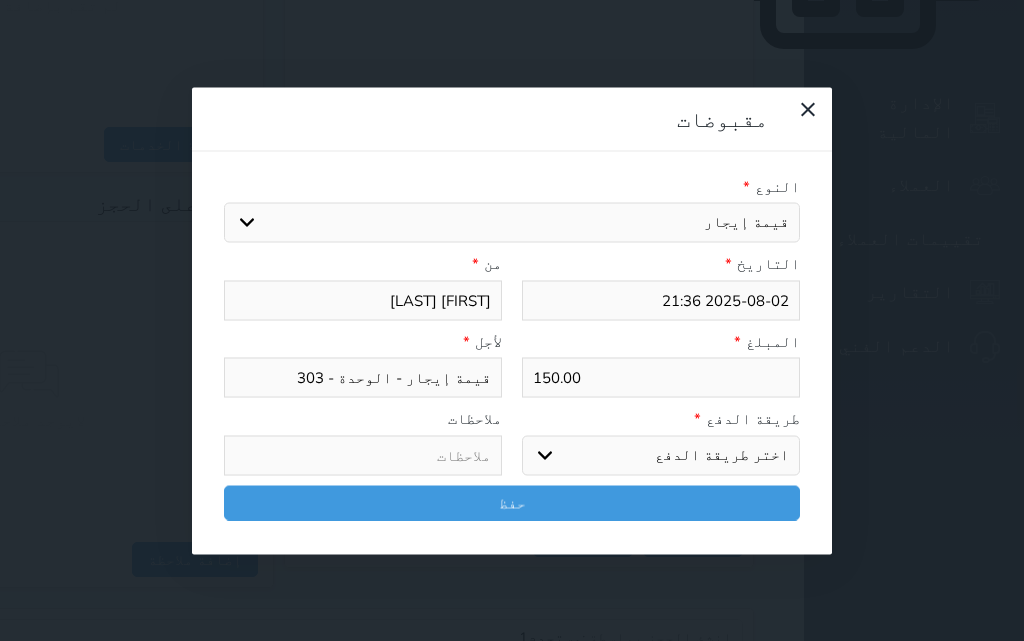 select on "mada" 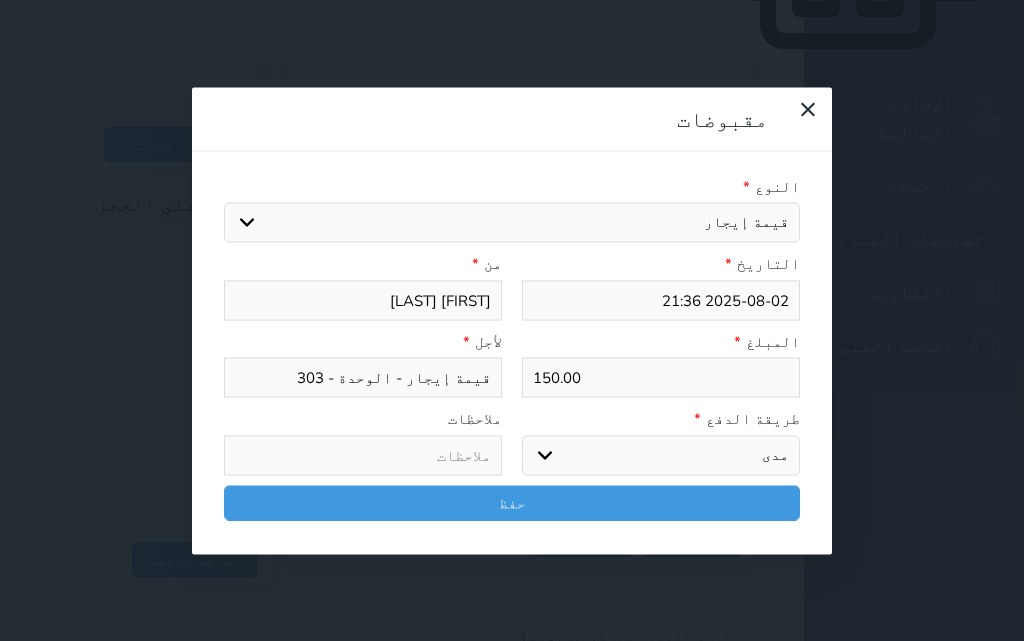 click on "اختر طريقة الدفع   دفع نقدى   تحويل بنكى   مدى   بطاقة ائتمان   آجل" at bounding box center (661, 455) 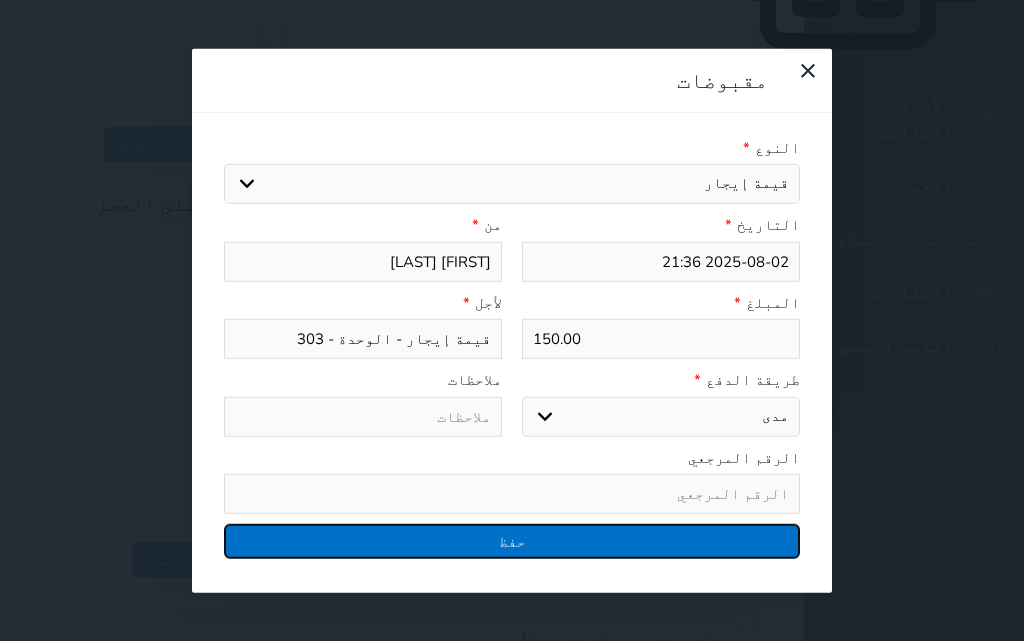 click on "حفظ" at bounding box center [512, 541] 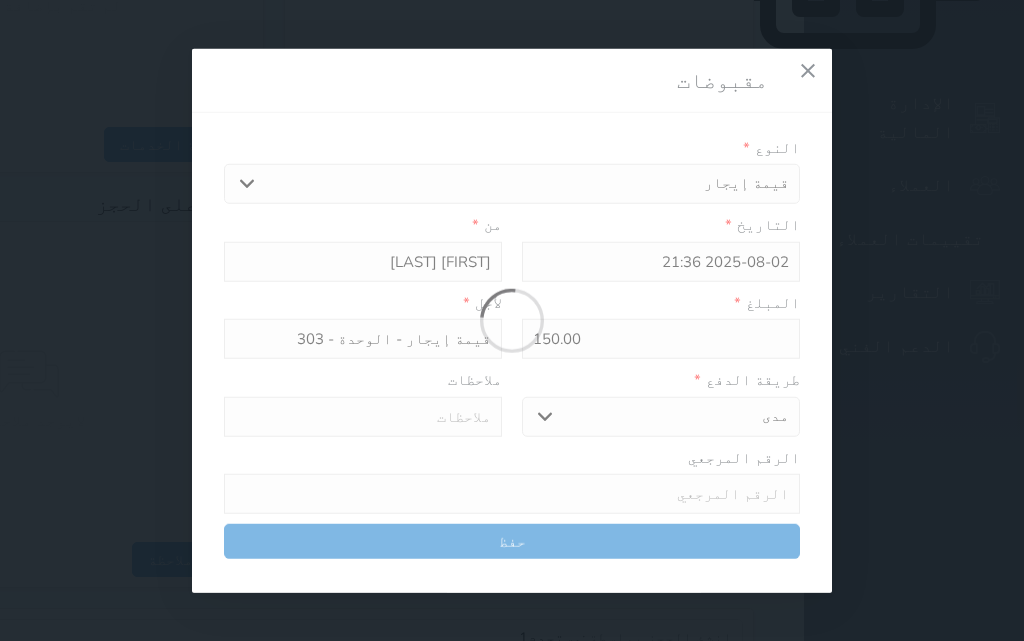 select 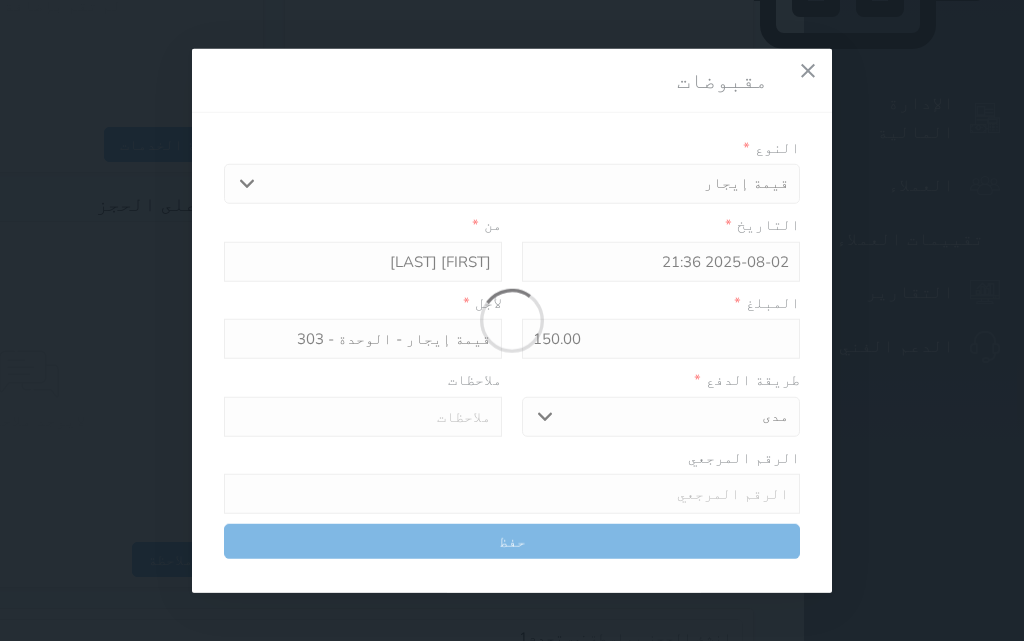 type 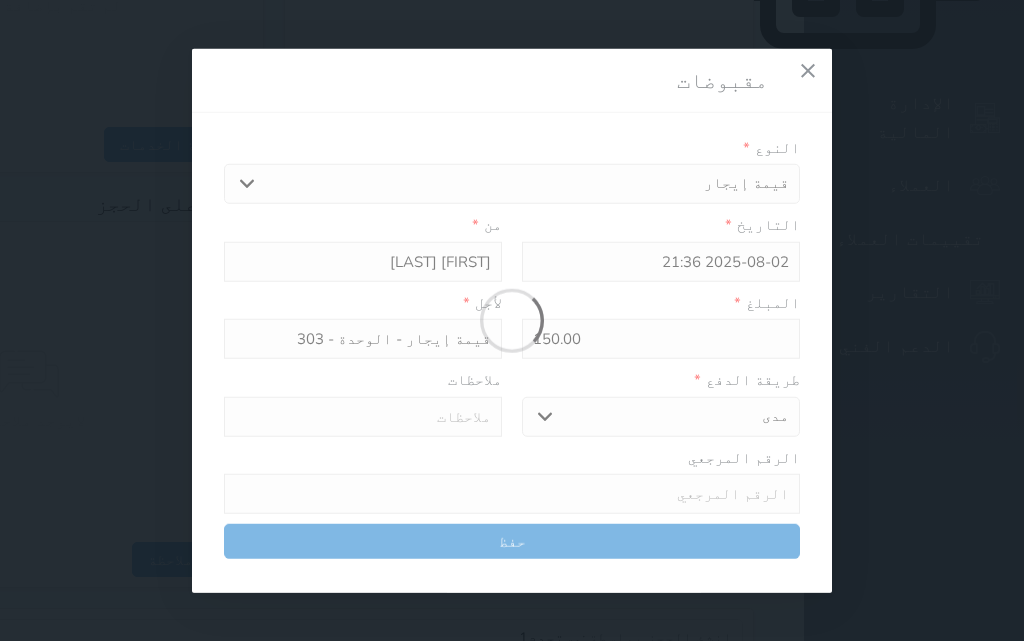 type on "0" 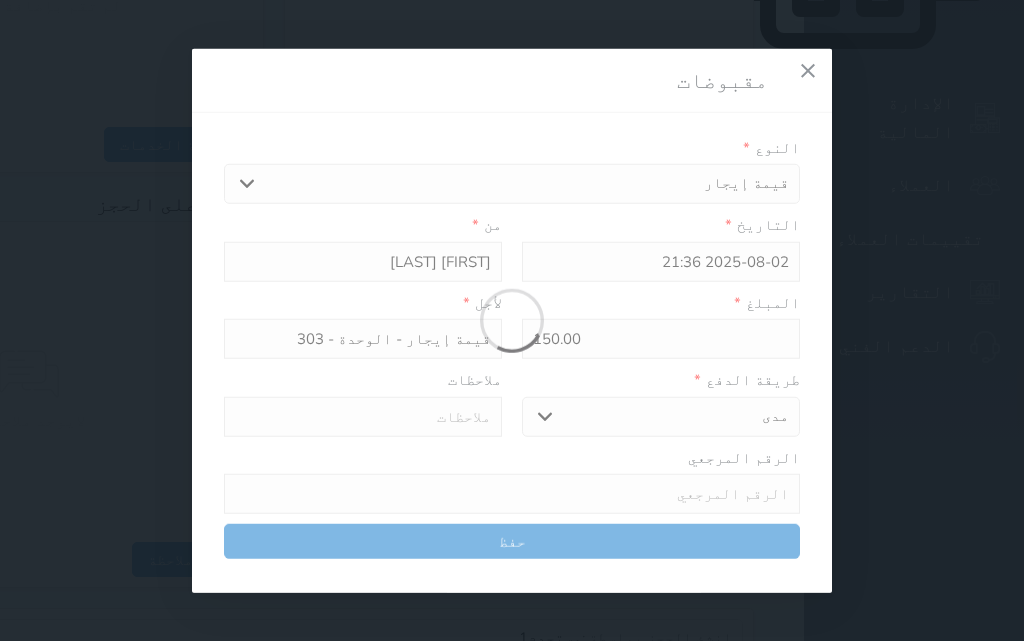 select 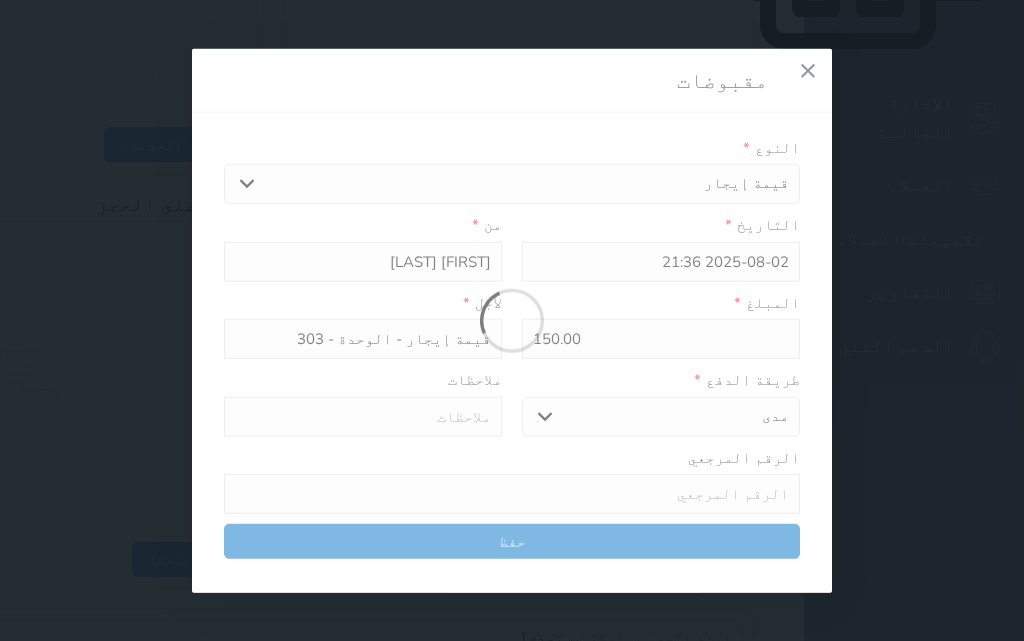 type on "0" 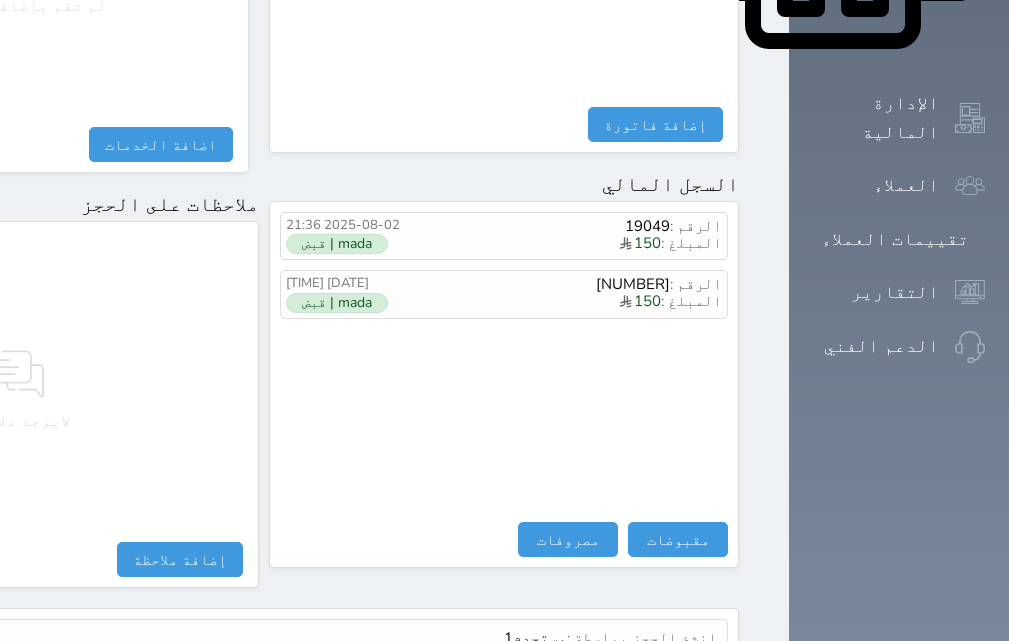 scroll, scrollTop: 540, scrollLeft: 0, axis: vertical 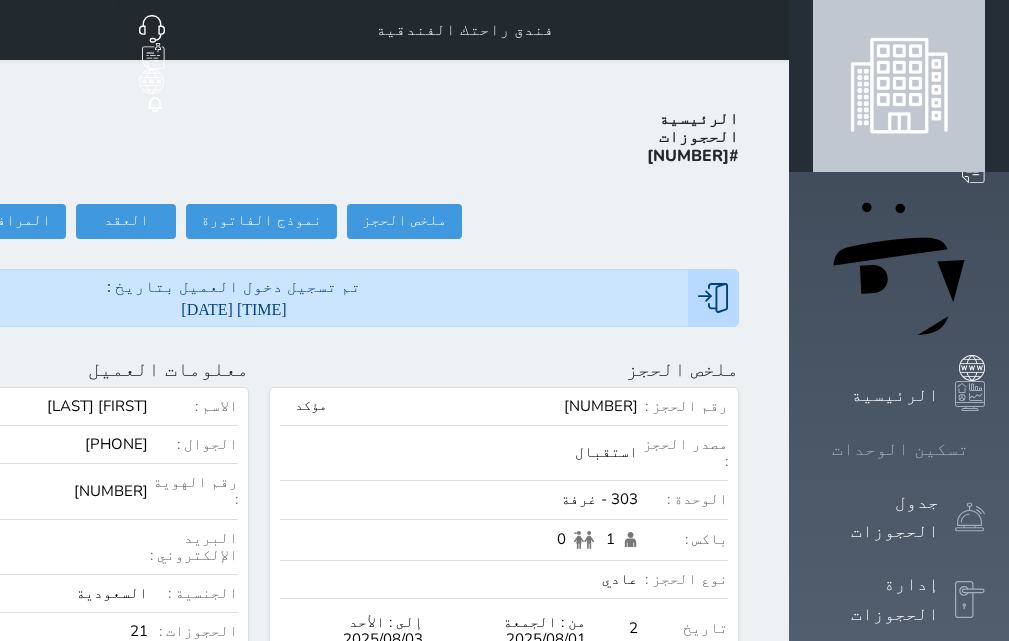 click on "تسكين الوحدات" at bounding box center [900, 449] 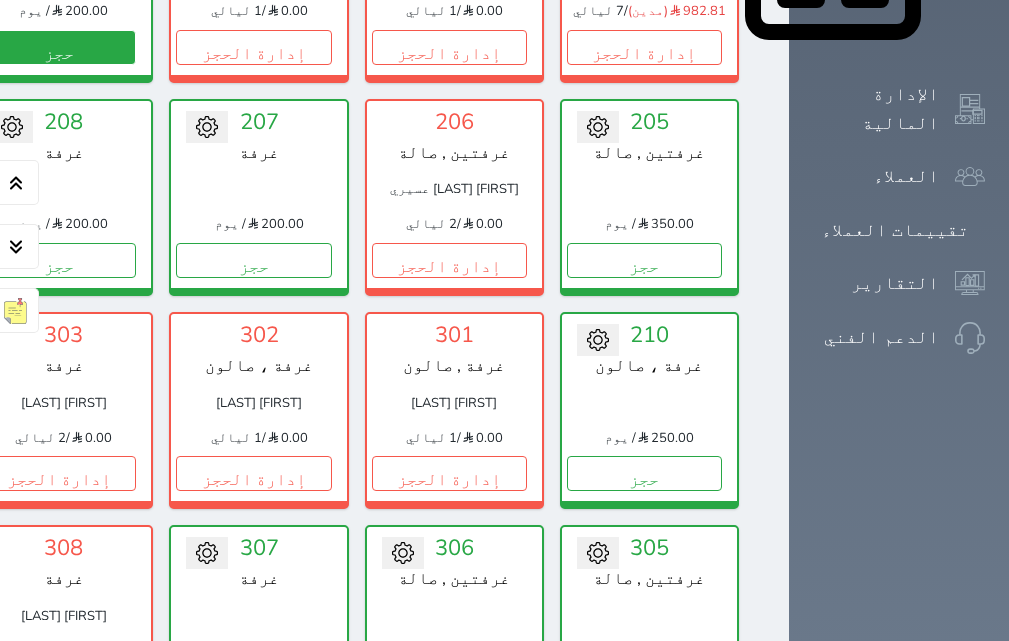 scroll, scrollTop: 1200, scrollLeft: 0, axis: vertical 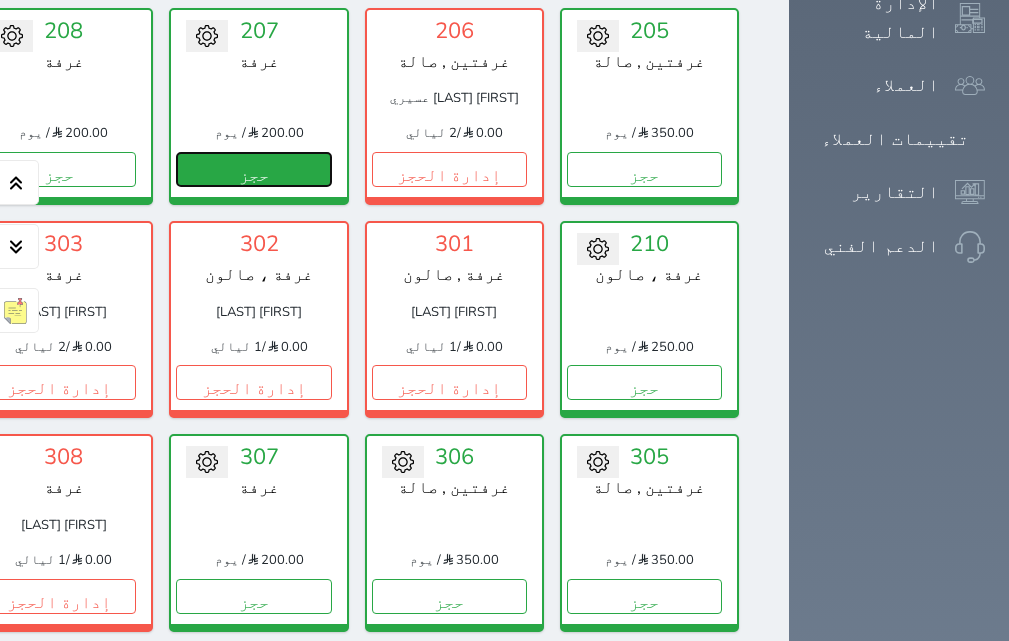 click on "حجز" at bounding box center (253, 169) 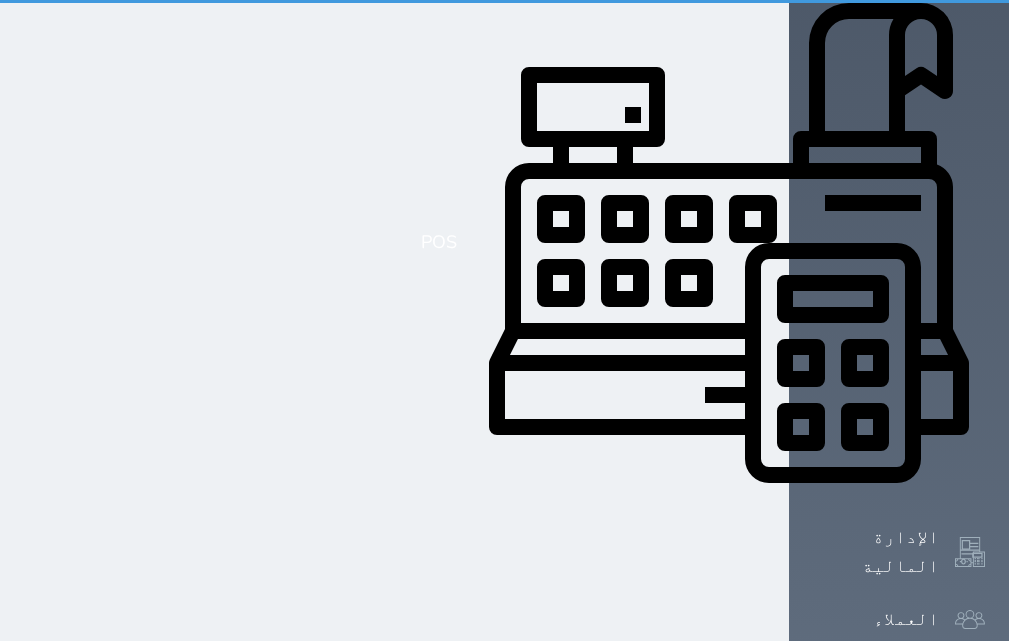 select on "1" 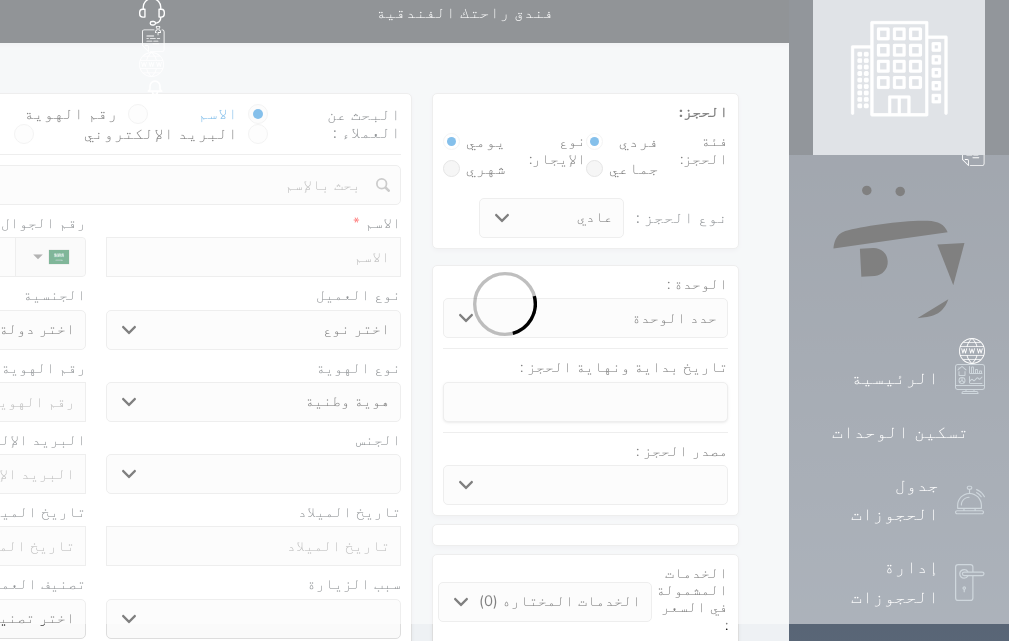 scroll, scrollTop: 0, scrollLeft: 0, axis: both 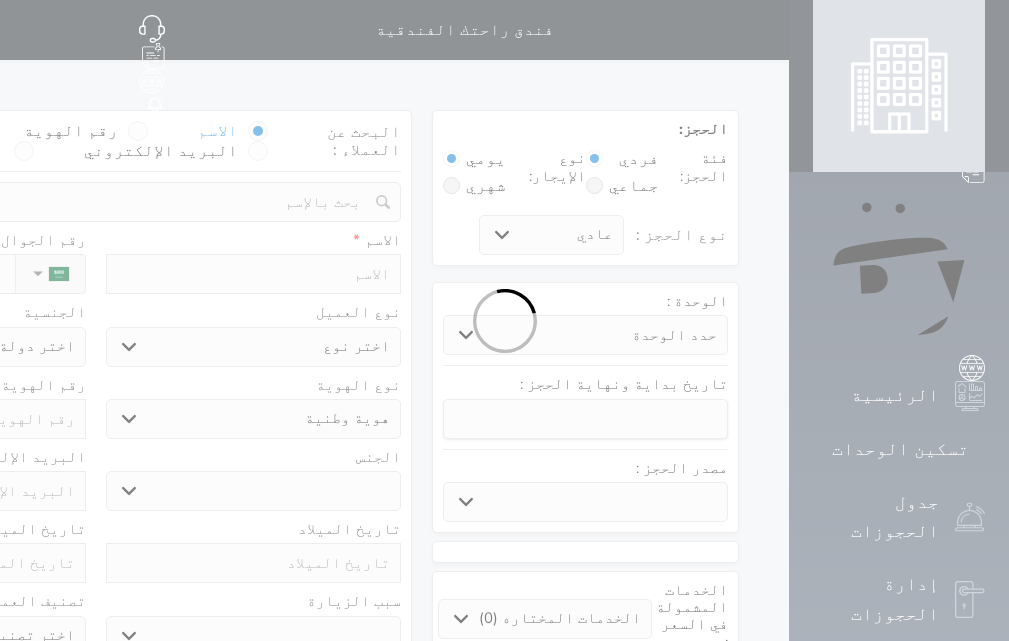 select 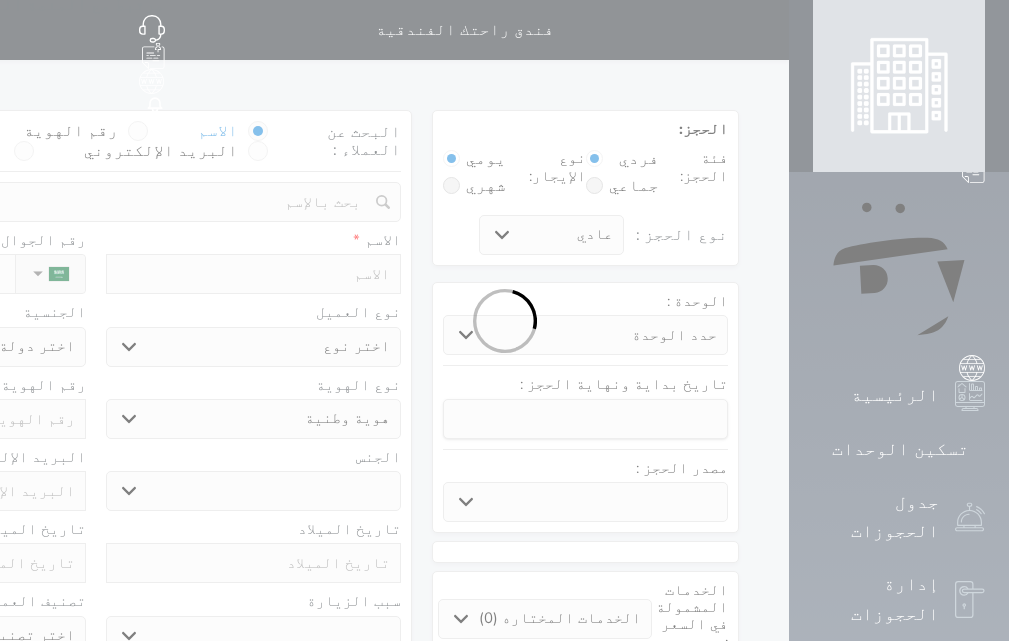 select 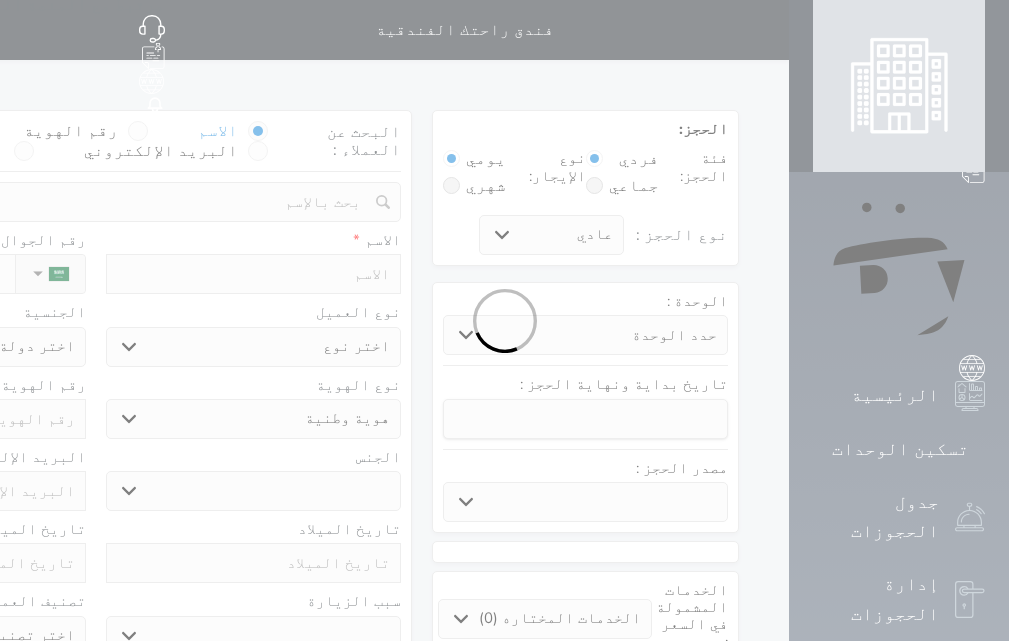 select 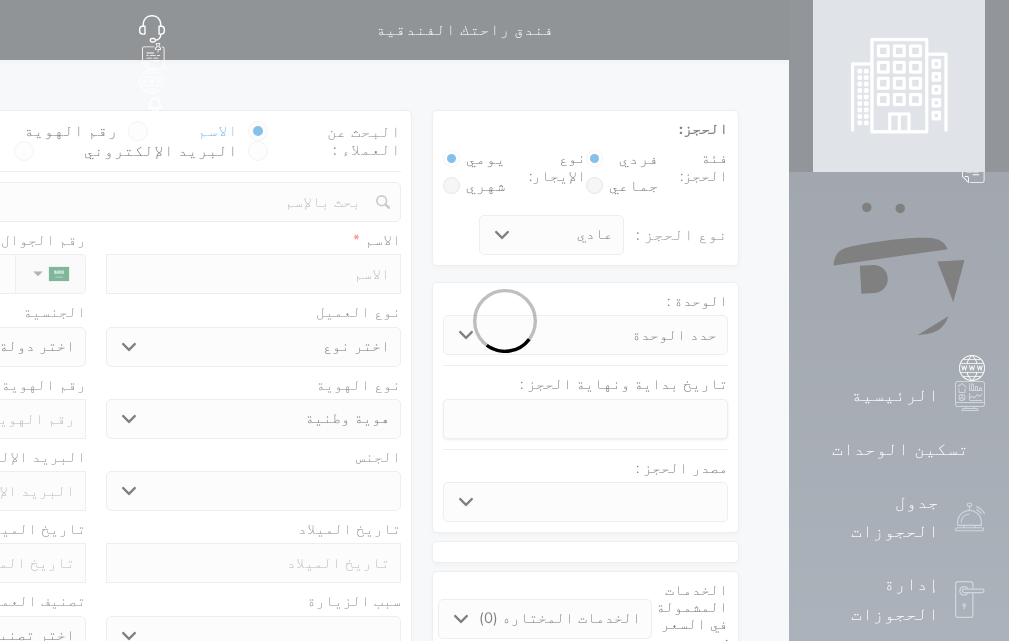 select 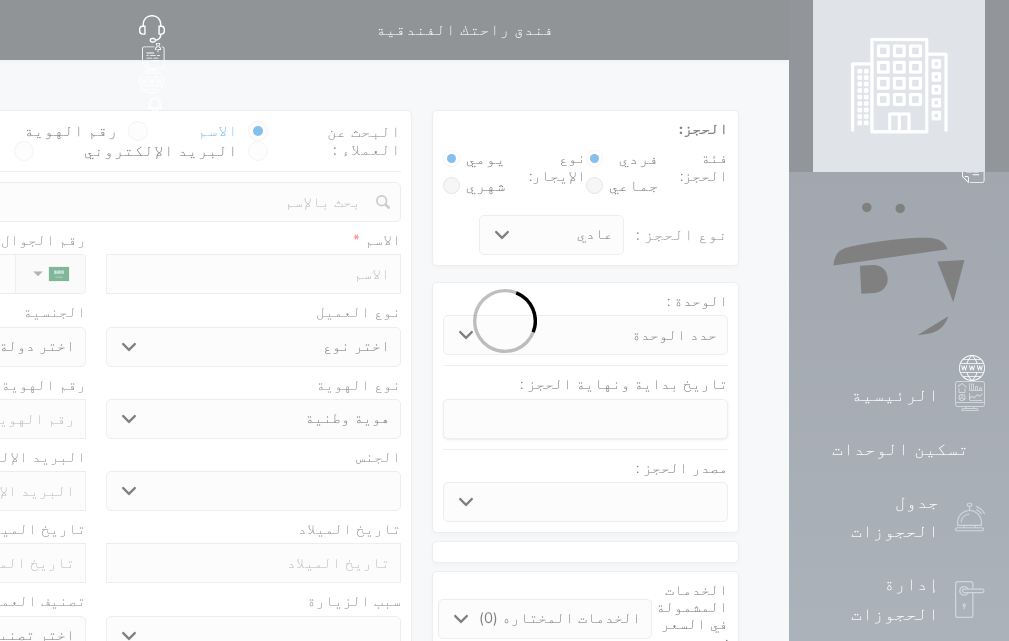 select 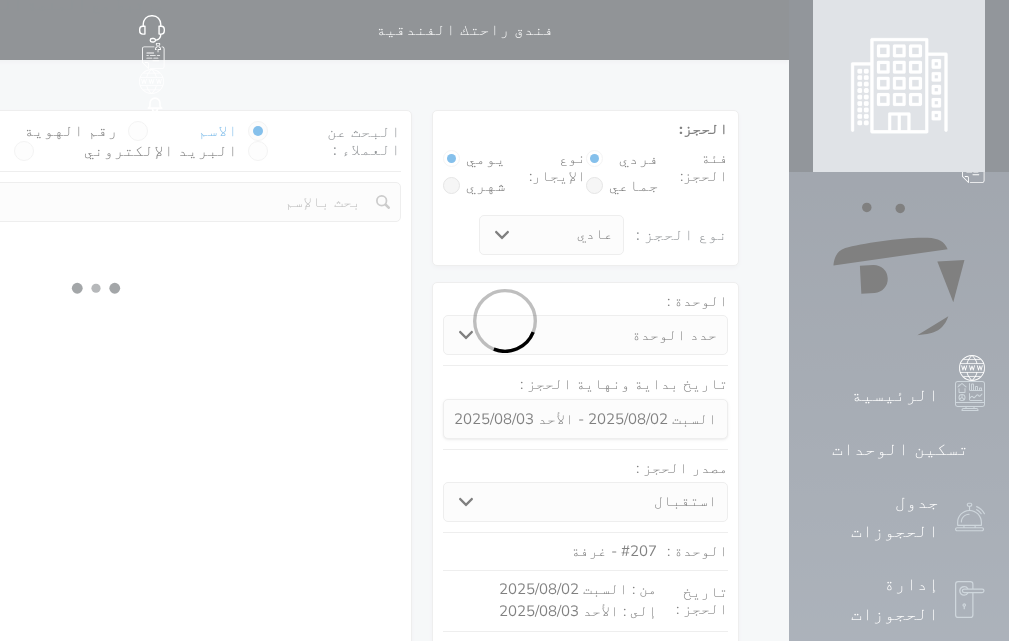 select 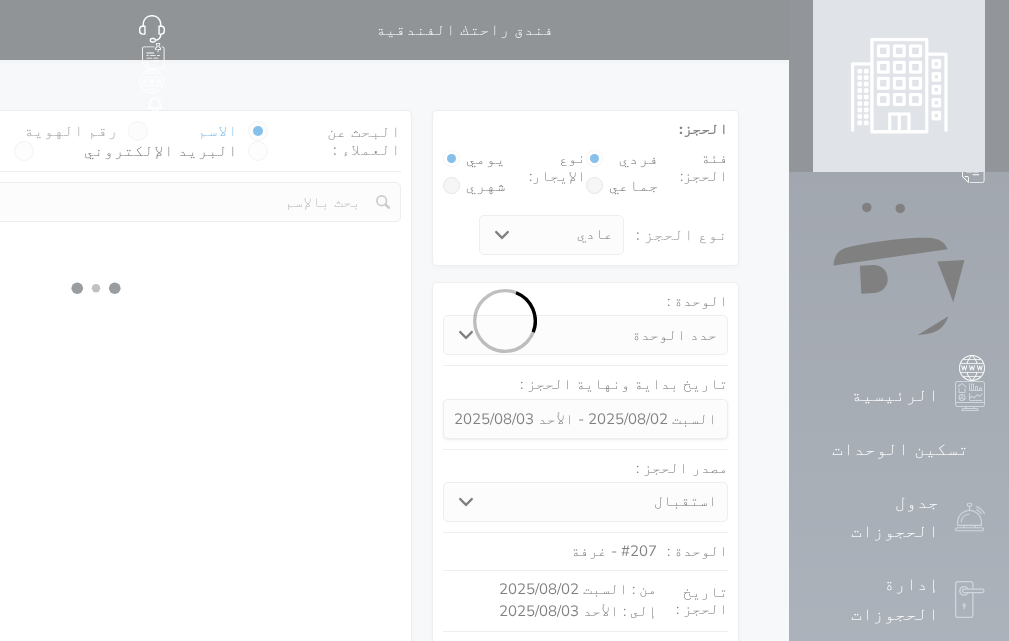 select on "1" 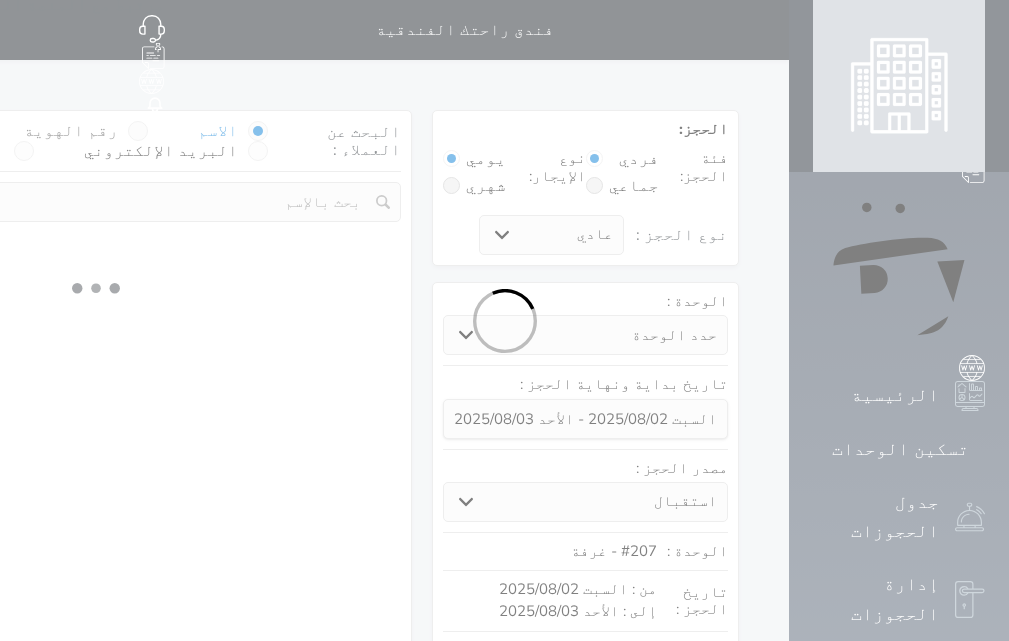 select on "113" 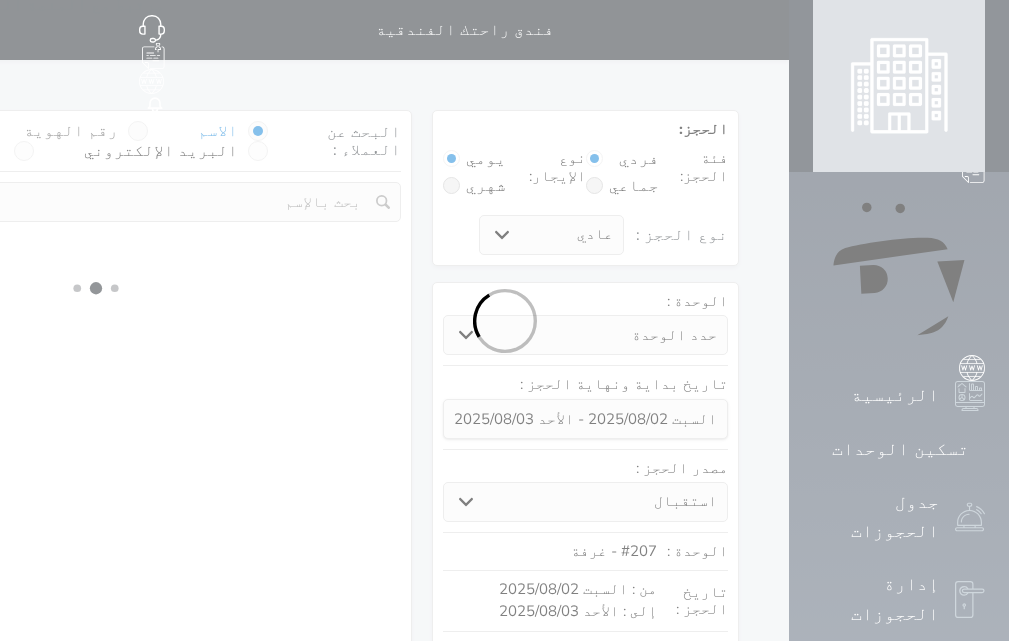 select on "1" 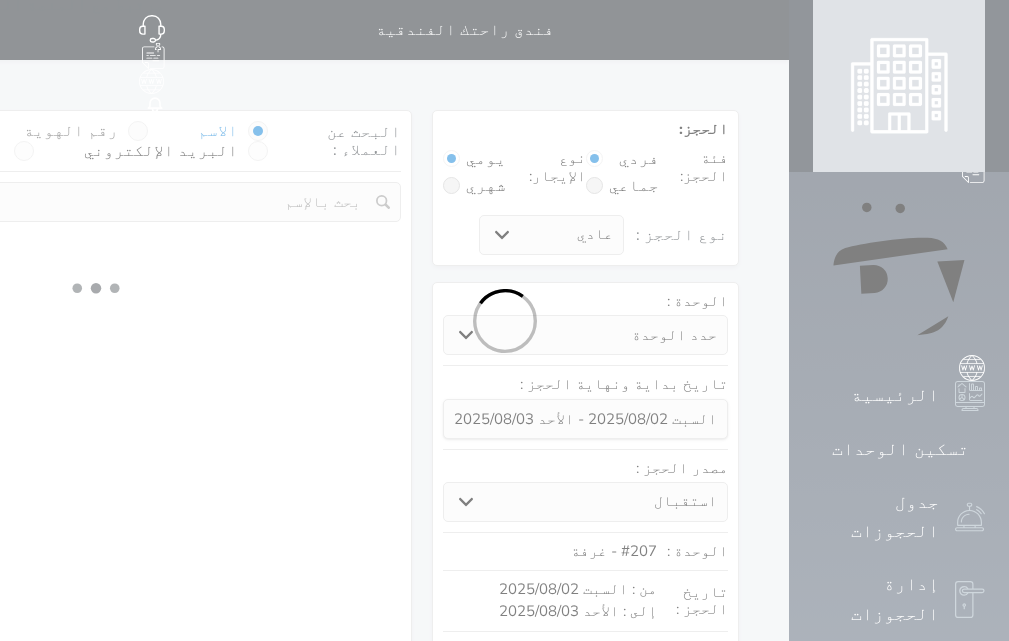 select 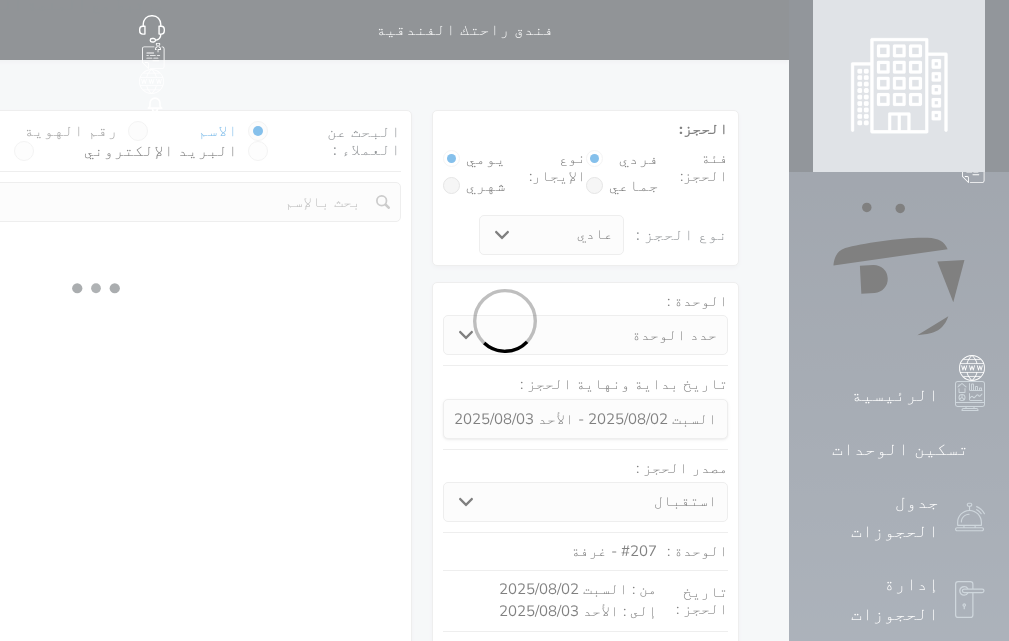 select on "7" 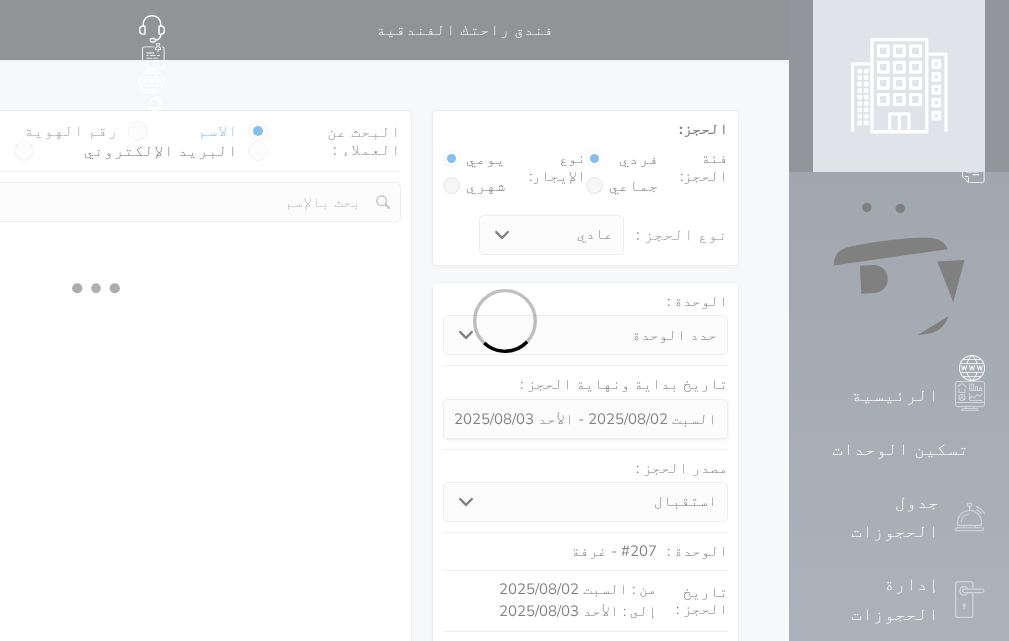 select 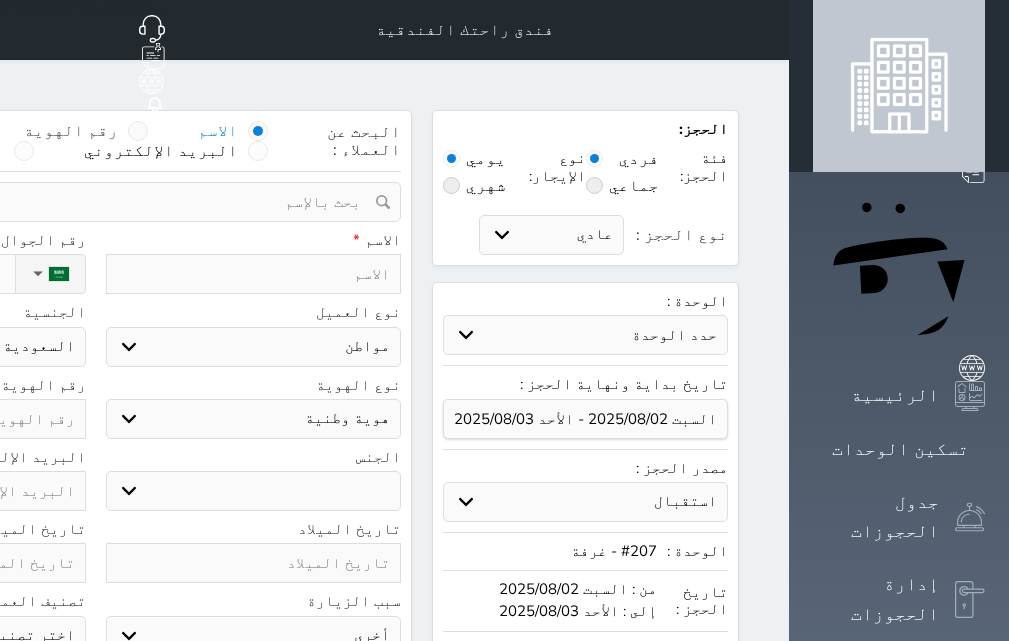 select 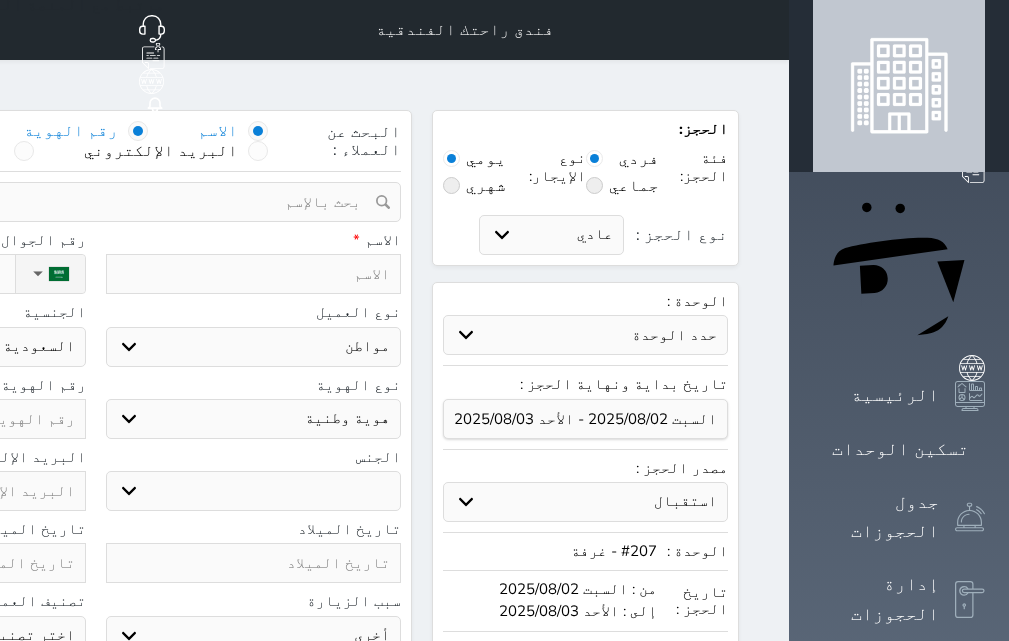 select 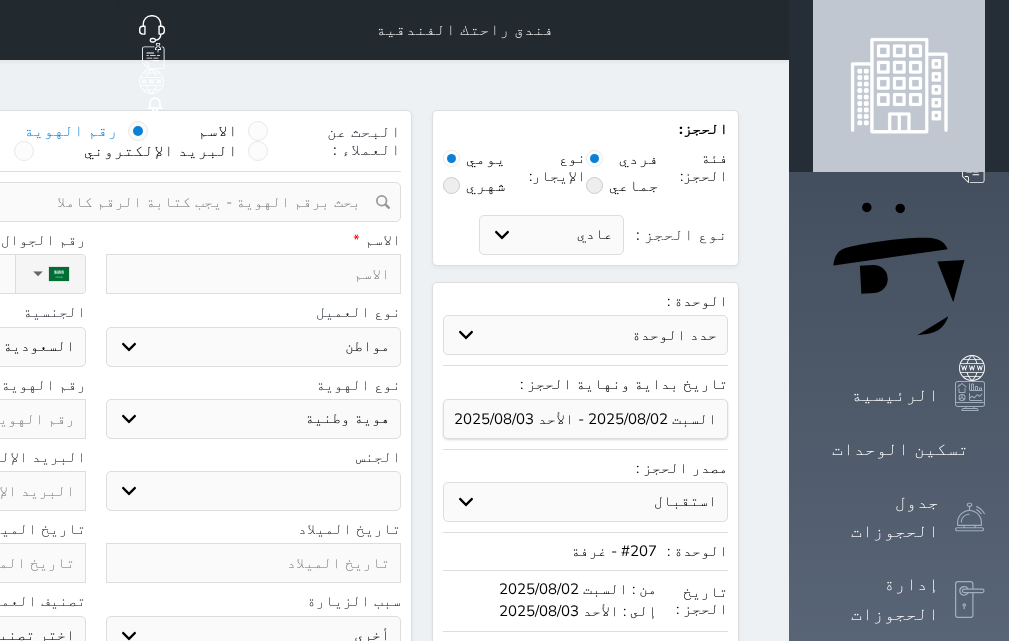 click at bounding box center (88, 202) 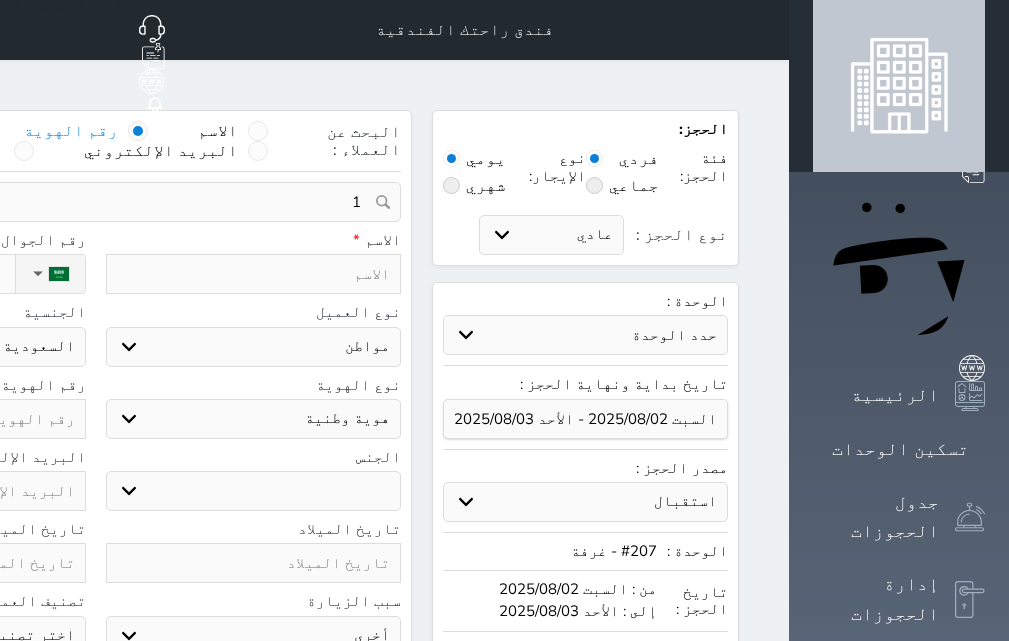 type on "10" 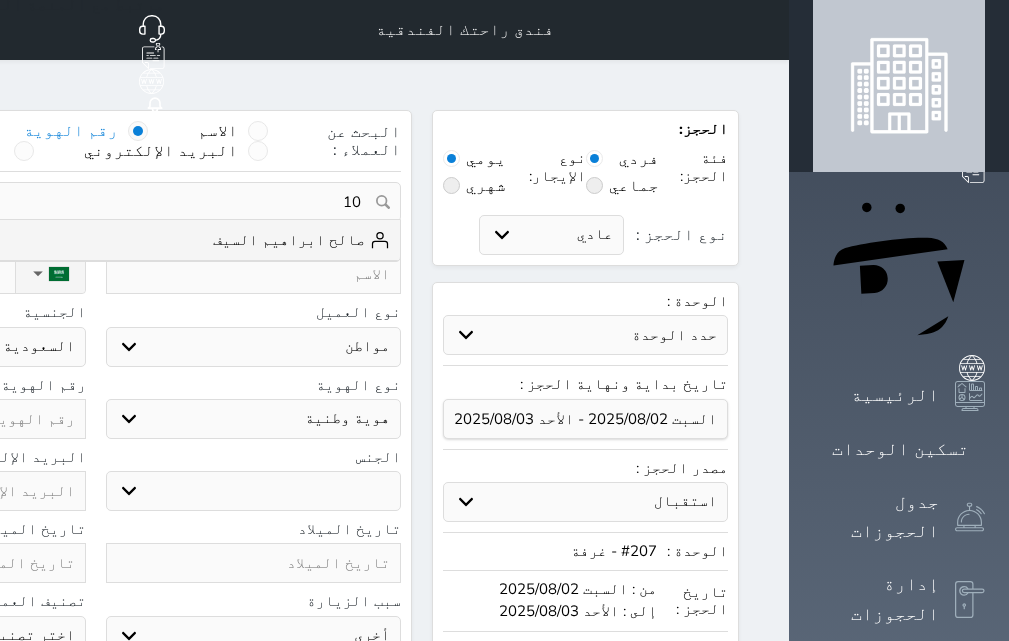 select 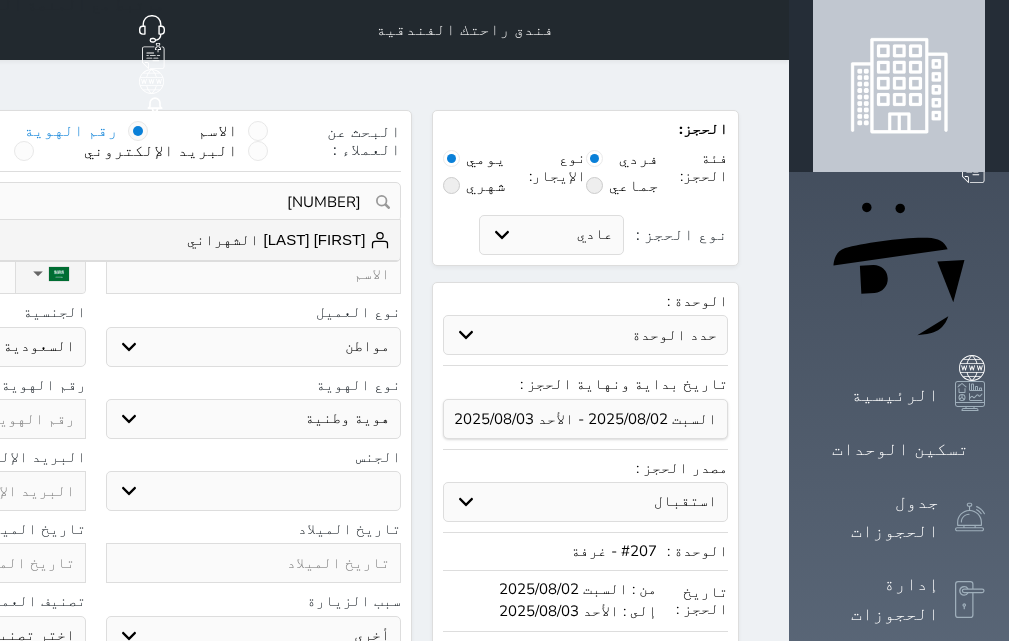 click on "[FIRST] [LAST] الشهراني" at bounding box center (288, 240) 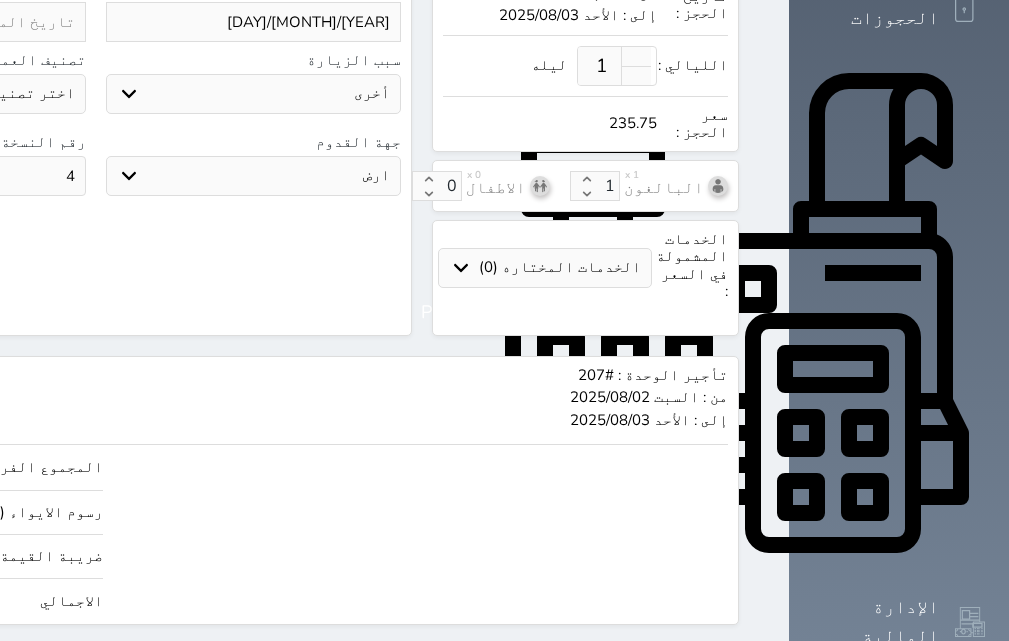 scroll, scrollTop: 600, scrollLeft: 0, axis: vertical 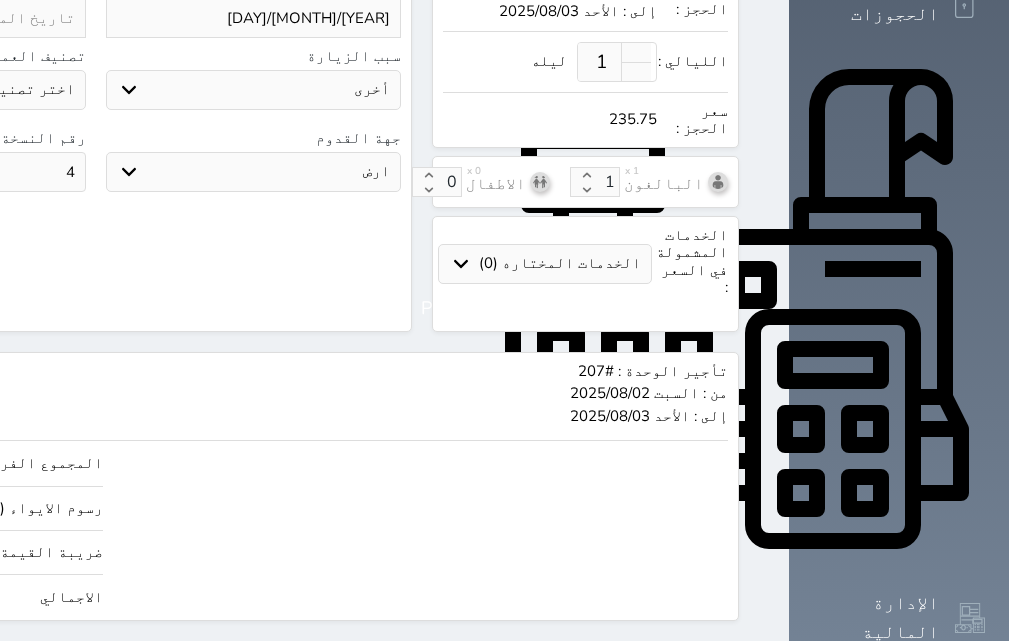 drag, startPoint x: 61, startPoint y: 552, endPoint x: 183, endPoint y: 560, distance: 122.26202 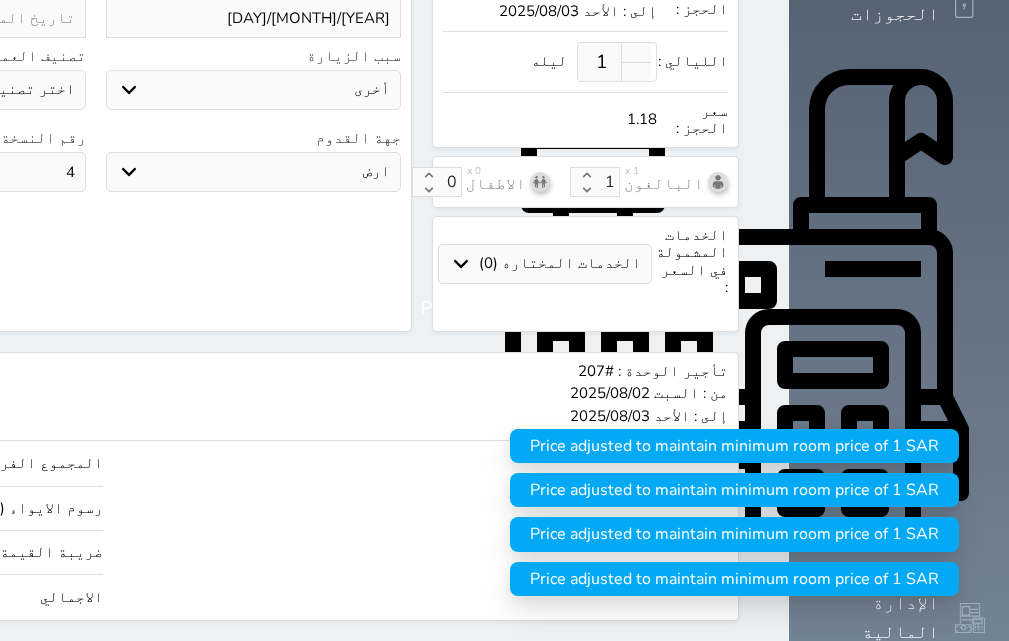 type on "1" 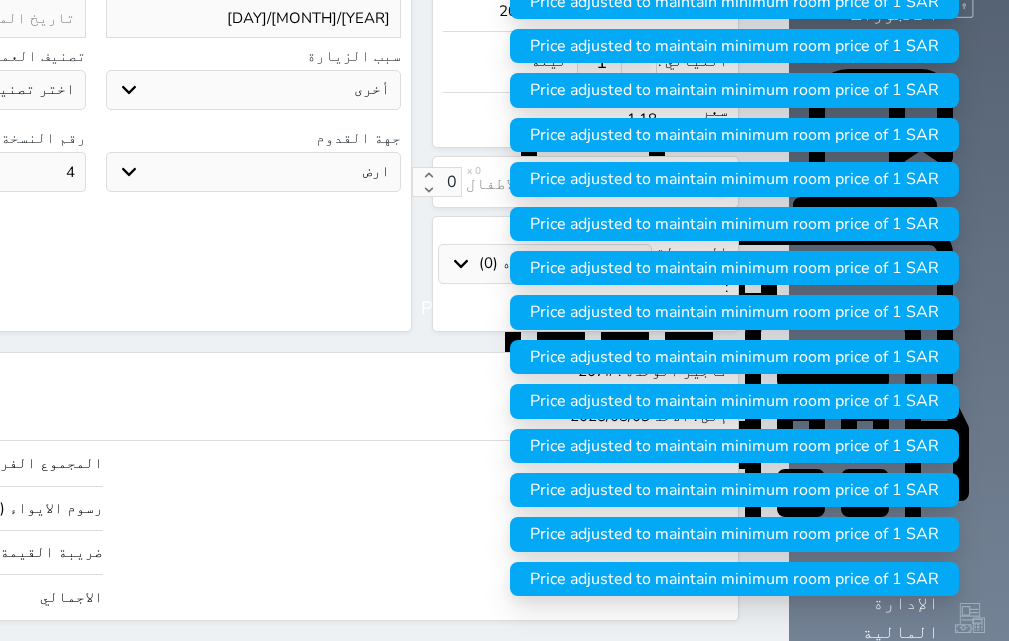 type on "1" 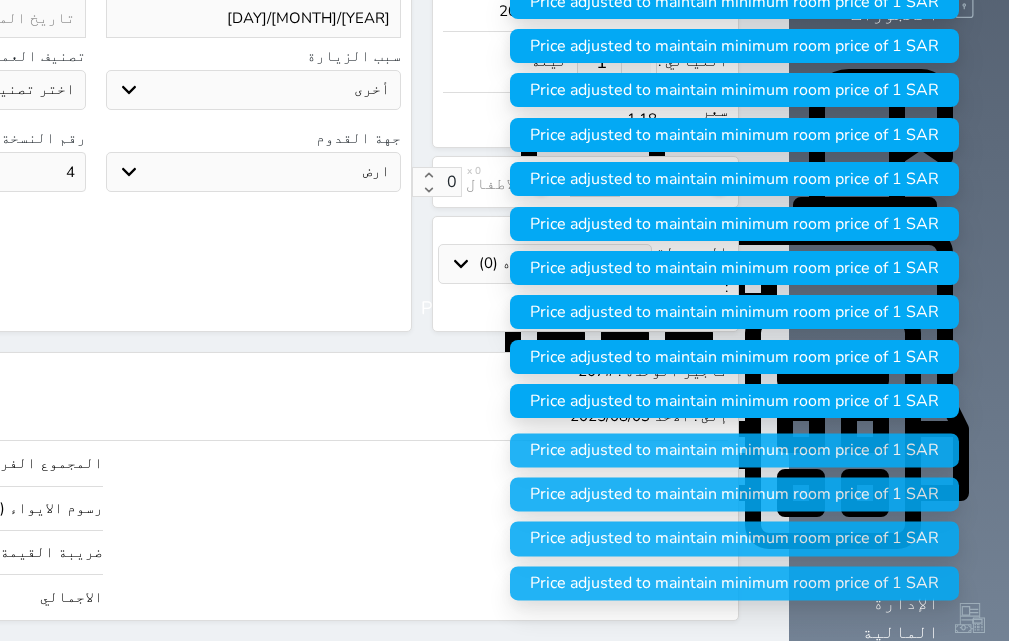 type on "11.03" 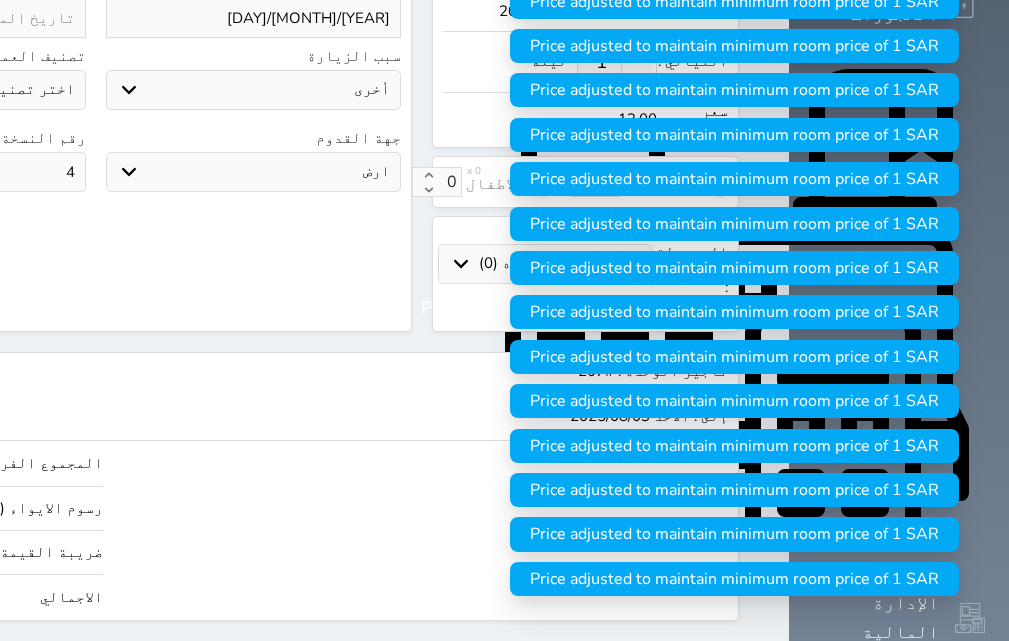 type on "110.29" 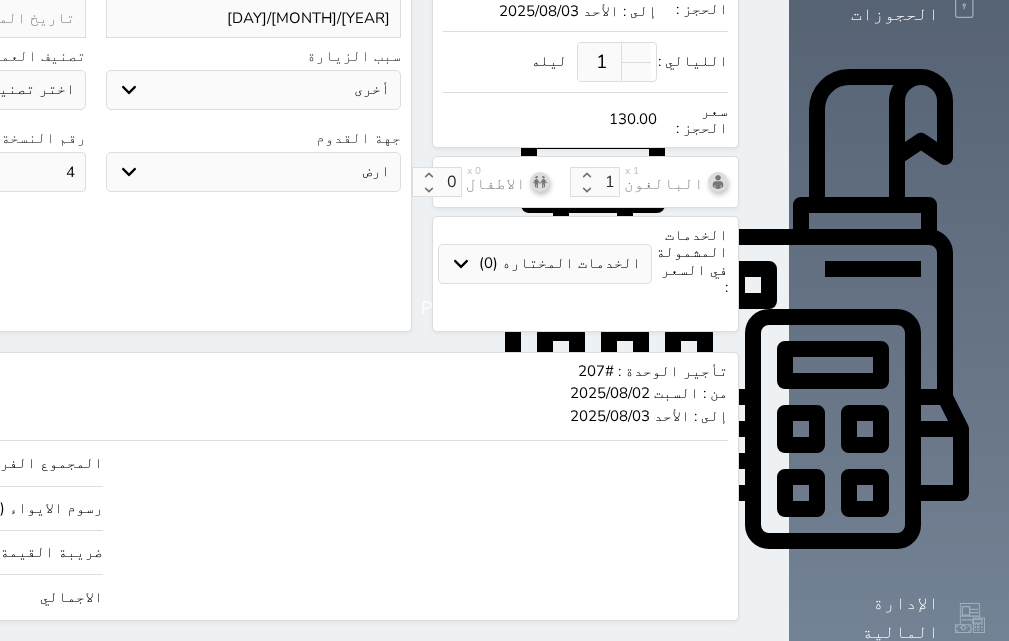 type on "130.00" 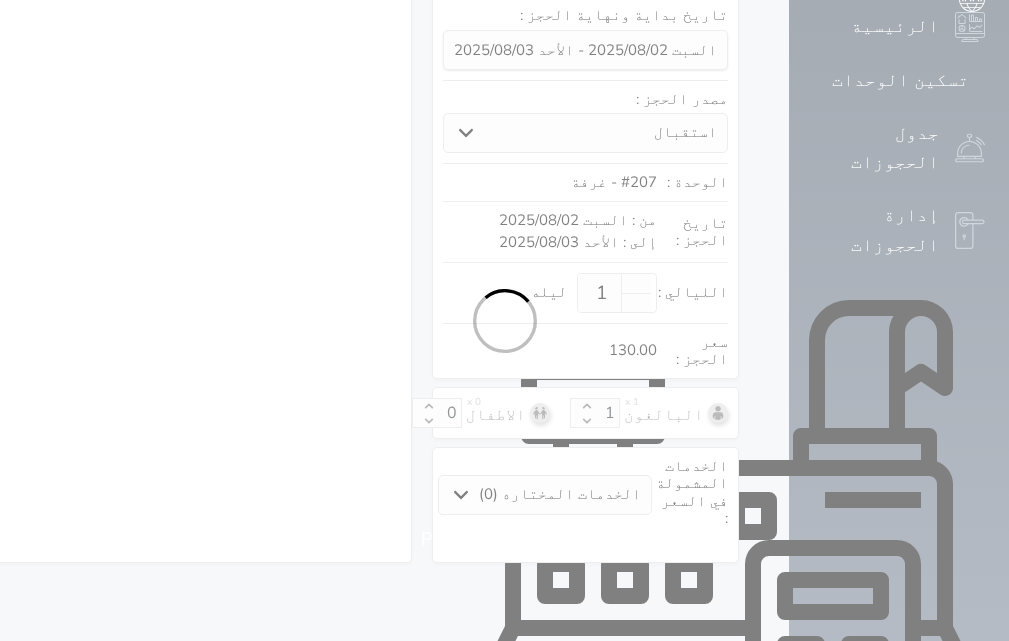 select on "1" 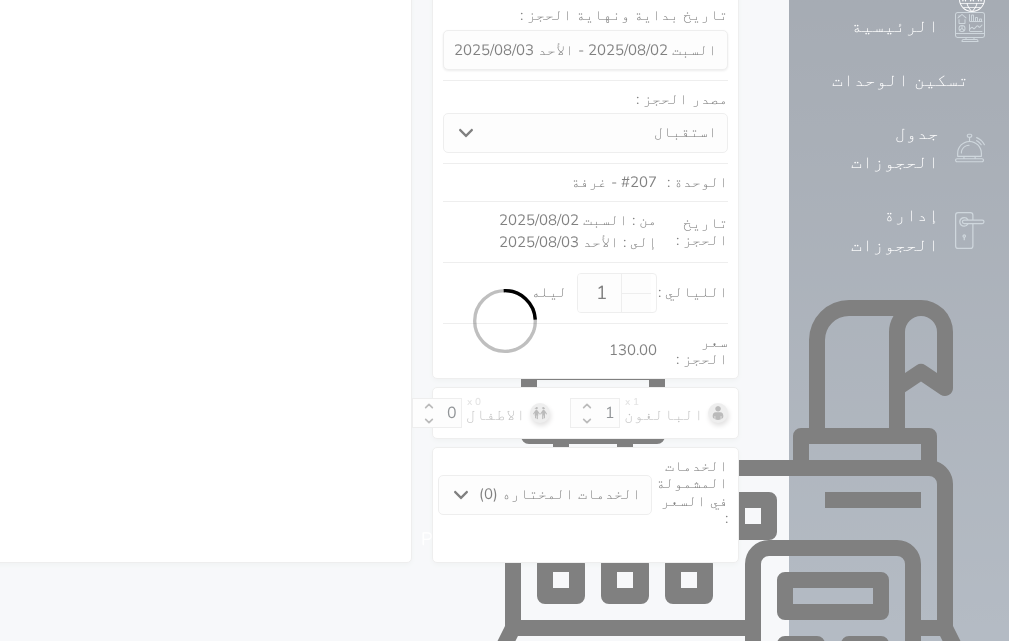 select on "113" 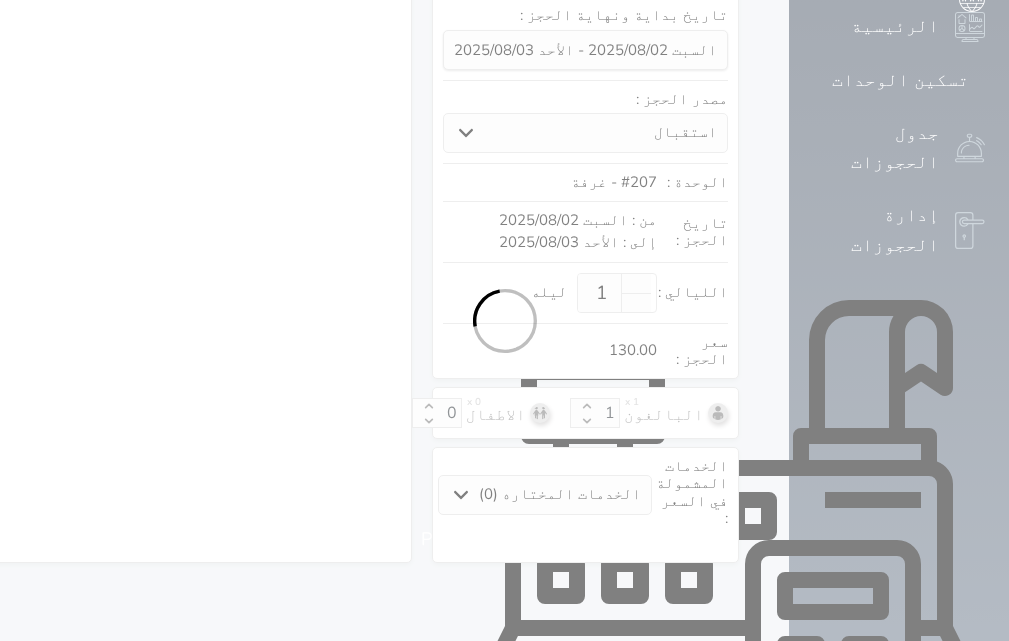 select on "1" 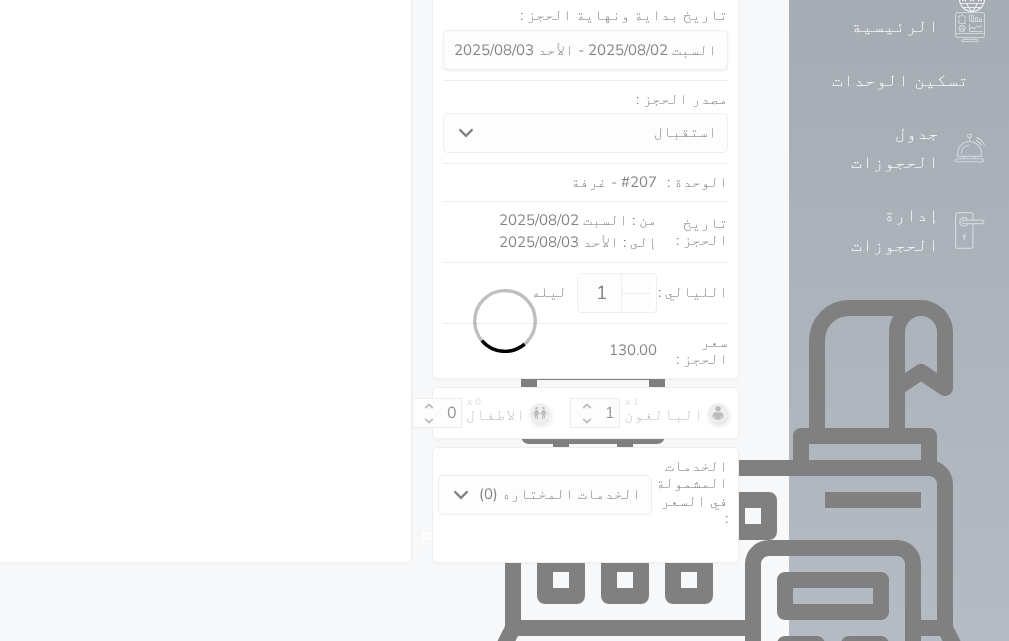 select on "7" 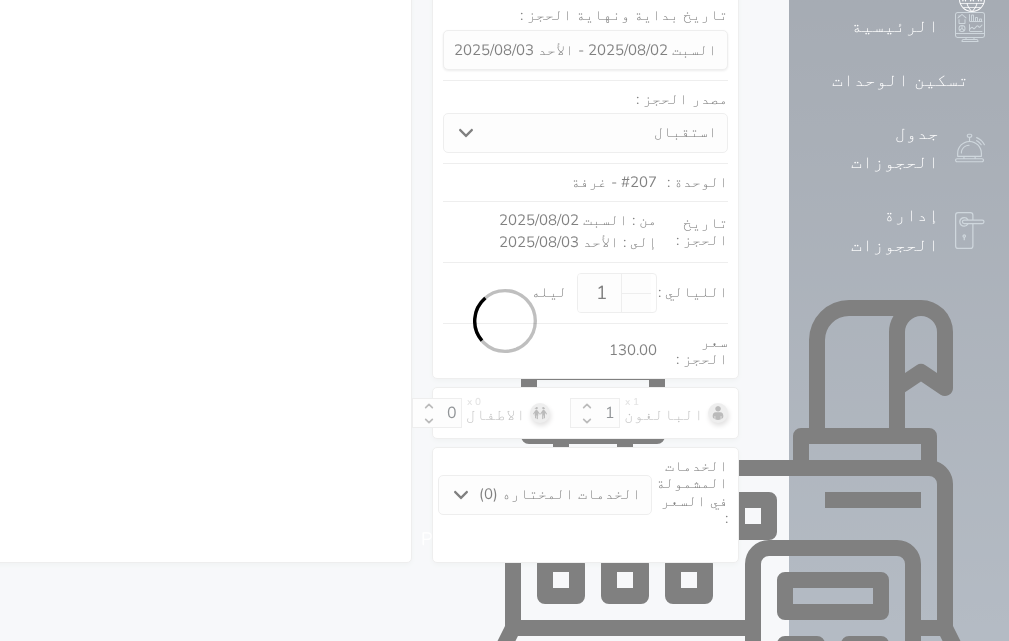 select on "9" 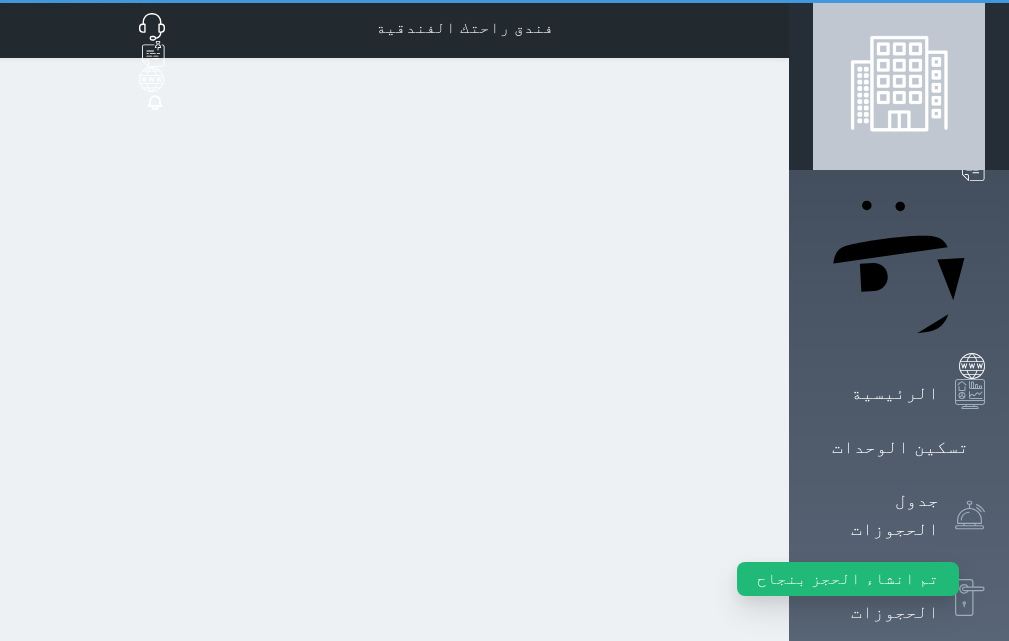 scroll, scrollTop: 0, scrollLeft: 0, axis: both 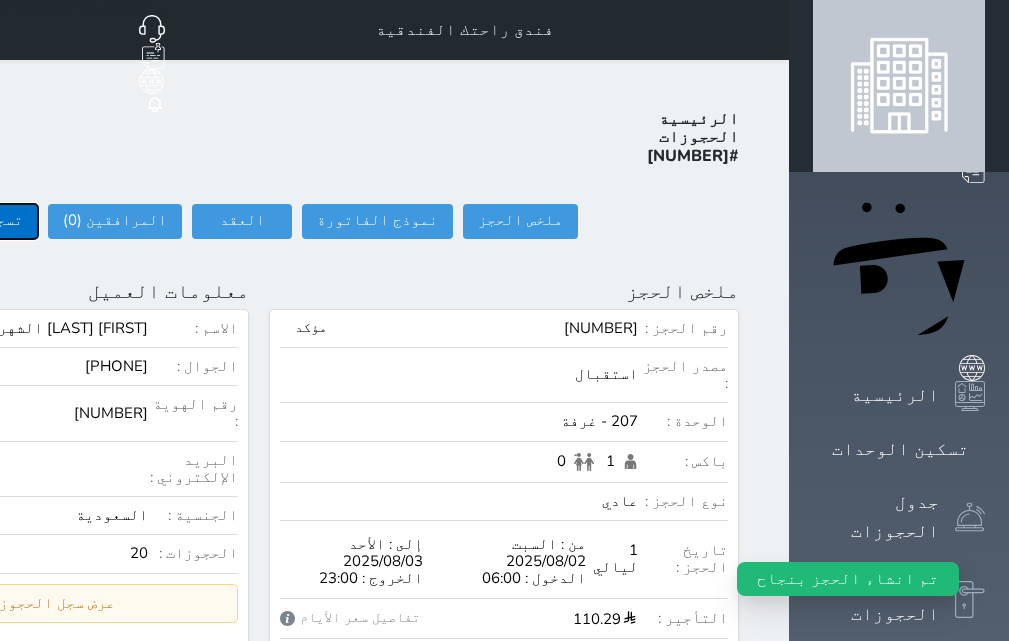 click on "تسجيل دخول" at bounding box center [-20, 221] 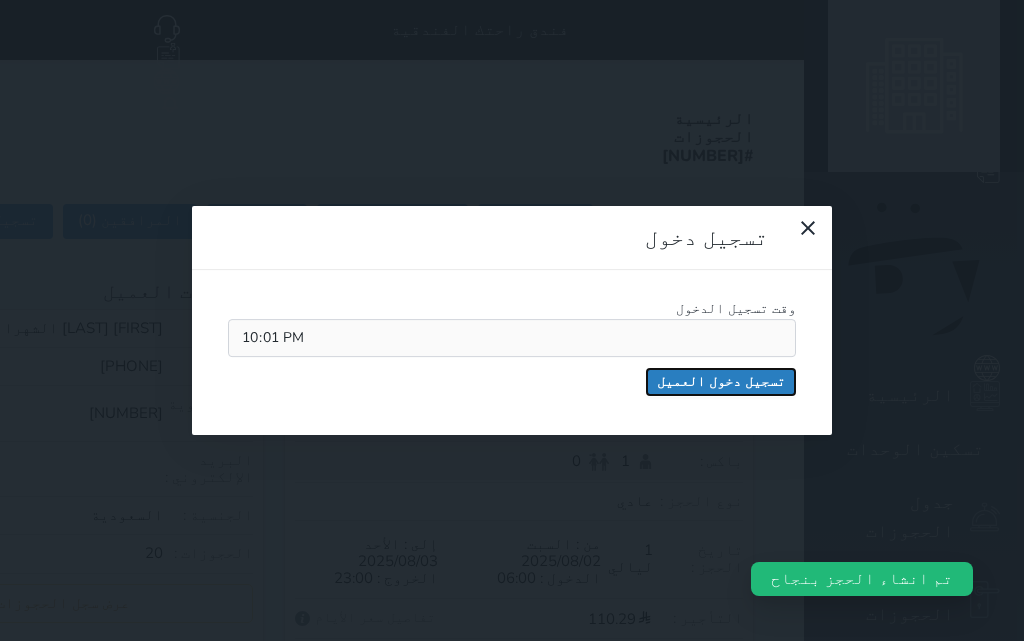 click on "تسجيل دخول العميل" at bounding box center [721, 382] 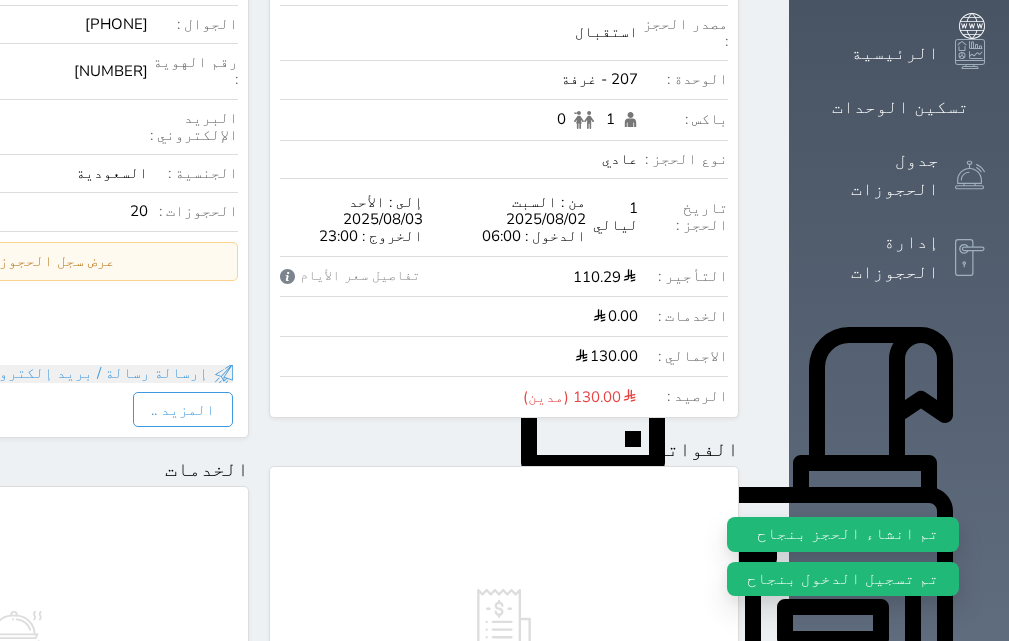 select 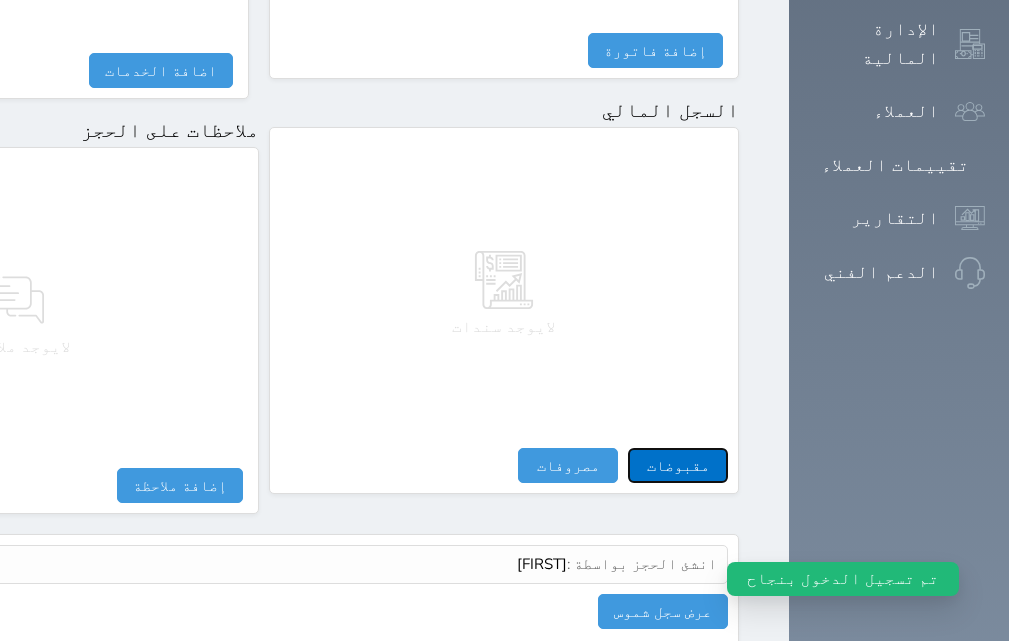 click on "مقبوضات" at bounding box center [678, 465] 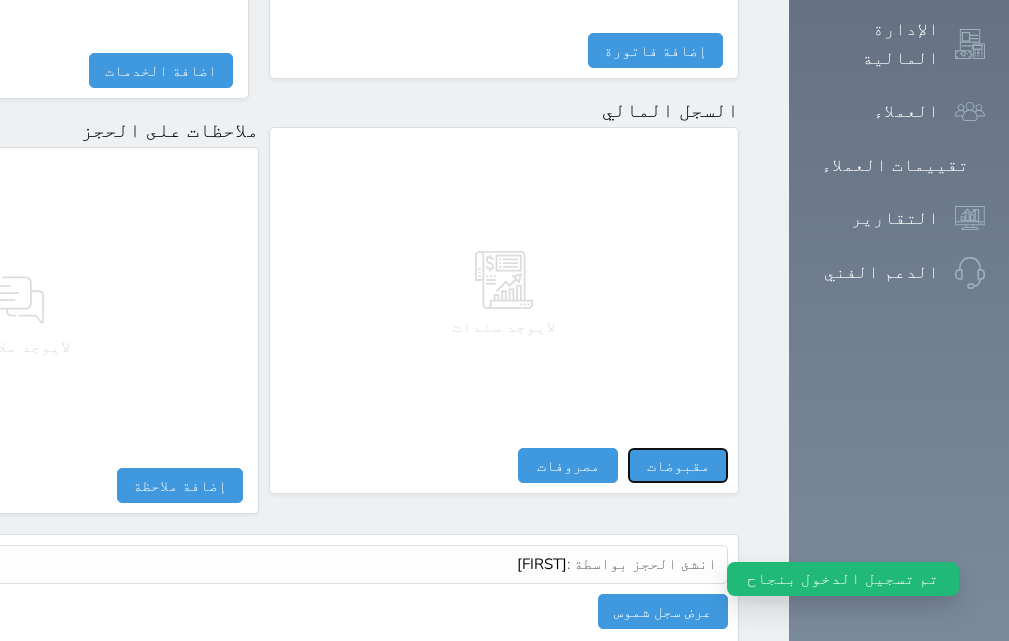 select 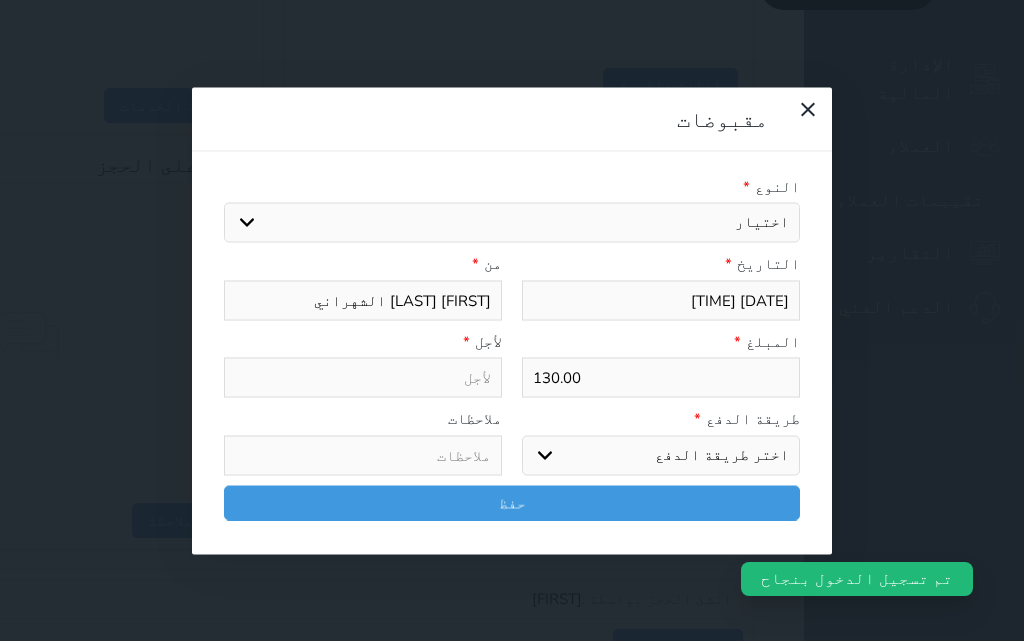 select 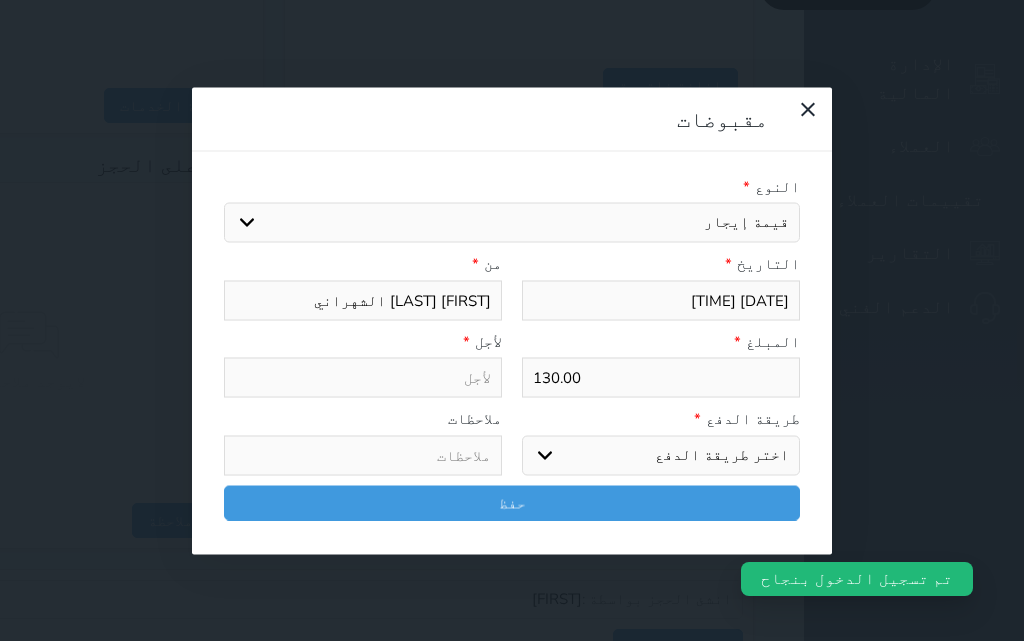 click on "اختيار   مقبوضات عامة قيمة إيجار فواتير تامين عربون لا ينطبق آخر مغسلة واي فاي - الإنترنت مواقف السيارات طعام الأغذية والمشروبات مشروبات المشروبات الباردة المشروبات الساخنة الإفطار غداء عشاء مخبز و كعك حمام سباحة الصالة الرياضية سبا و خدمات الجمال اختيار وإسقاط (خدمات النقل) ميني بار كابل - تلفزيون سرير إضافي تصفيف الشعر التسوق خدمات الجولات السياحية المنظمة خدمات الدليل السياحي فواتير البوفية" at bounding box center [512, 223] 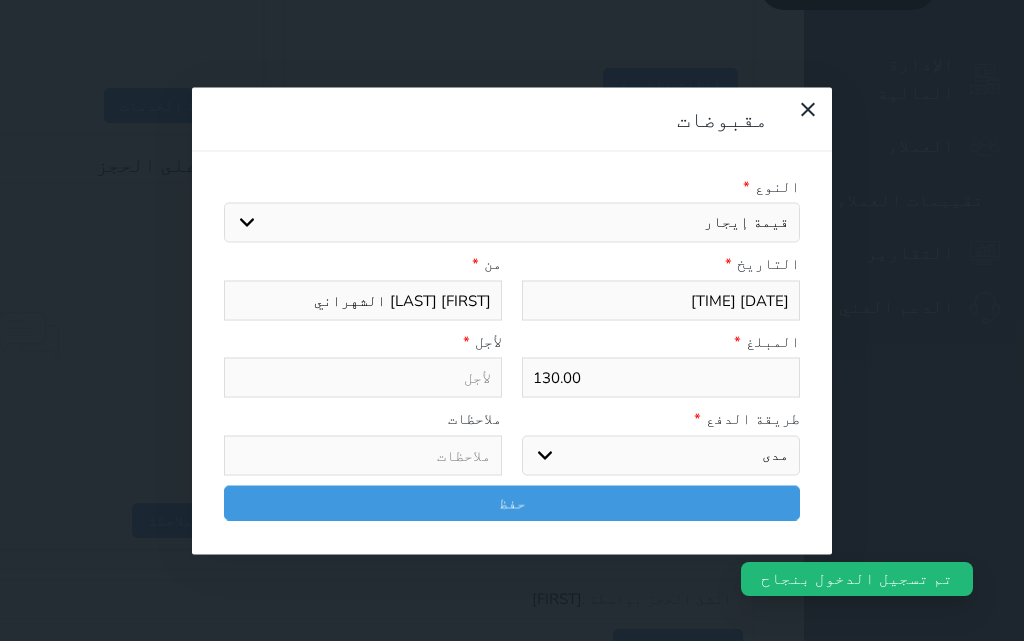 click on "اختر طريقة الدفع   دفع نقدى   تحويل بنكى   مدى   بطاقة ائتمان   آجل" at bounding box center [661, 455] 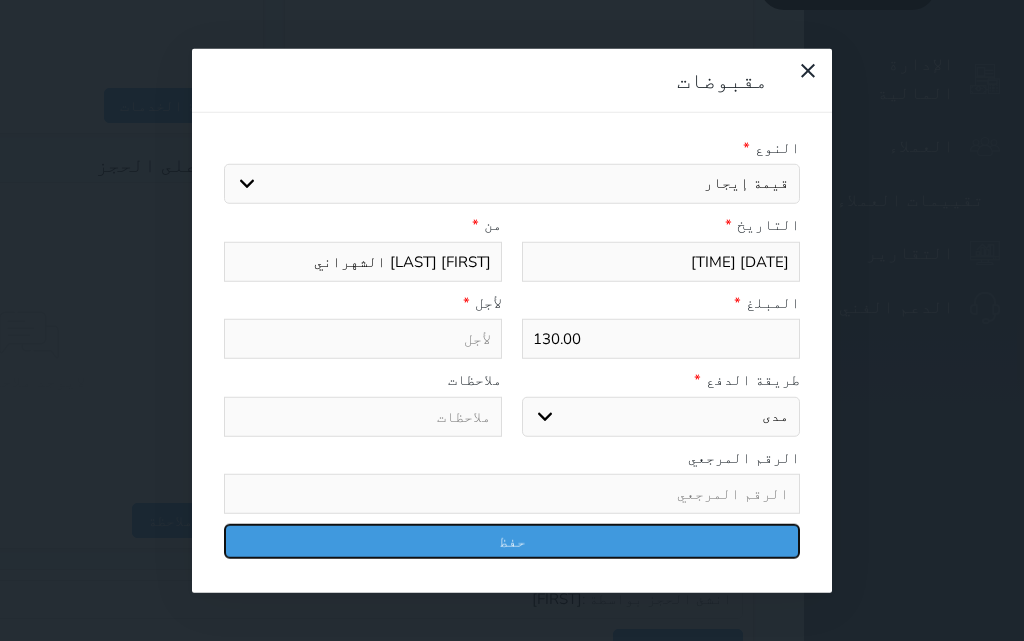 drag, startPoint x: 546, startPoint y: 486, endPoint x: 440, endPoint y: 447, distance: 112.94689 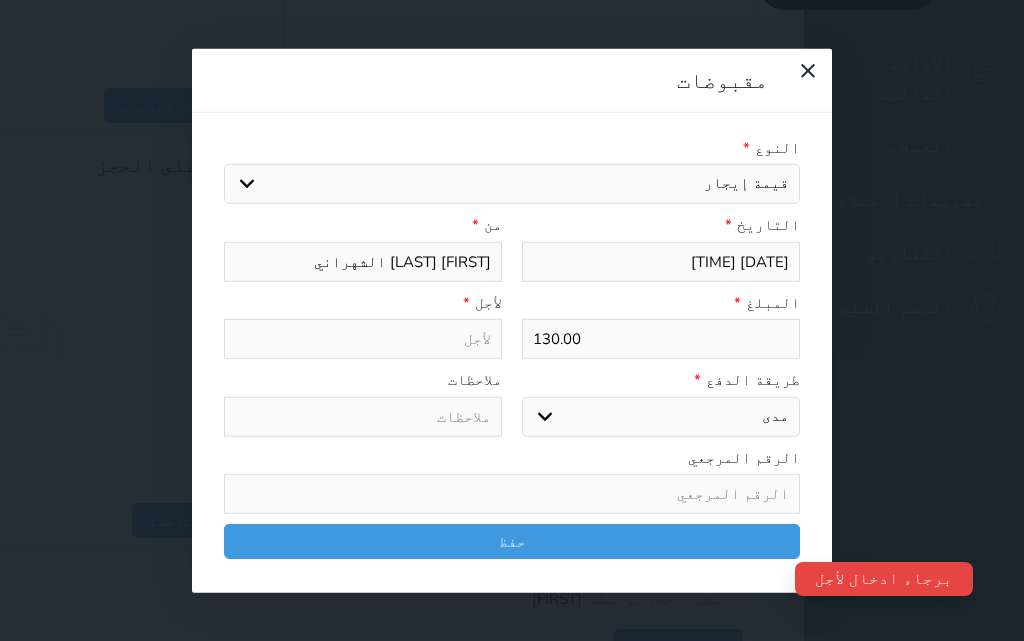 click on "اختيار   مقبوضات عامة قيمة إيجار فواتير تامين عربون لا ينطبق آخر مغسلة واي فاي - الإنترنت مواقف السيارات طعام الأغذية والمشروبات مشروبات المشروبات الباردة المشروبات الساخنة الإفطار غداء عشاء مخبز و كعك حمام سباحة الصالة الرياضية سبا و خدمات الجمال اختيار وإسقاط (خدمات النقل) ميني بار كابل - تلفزيون سرير إضافي تصفيف الشعر التسوق خدمات الجولات السياحية المنظمة خدمات الدليل السياحي فواتير البوفية" at bounding box center (512, 184) 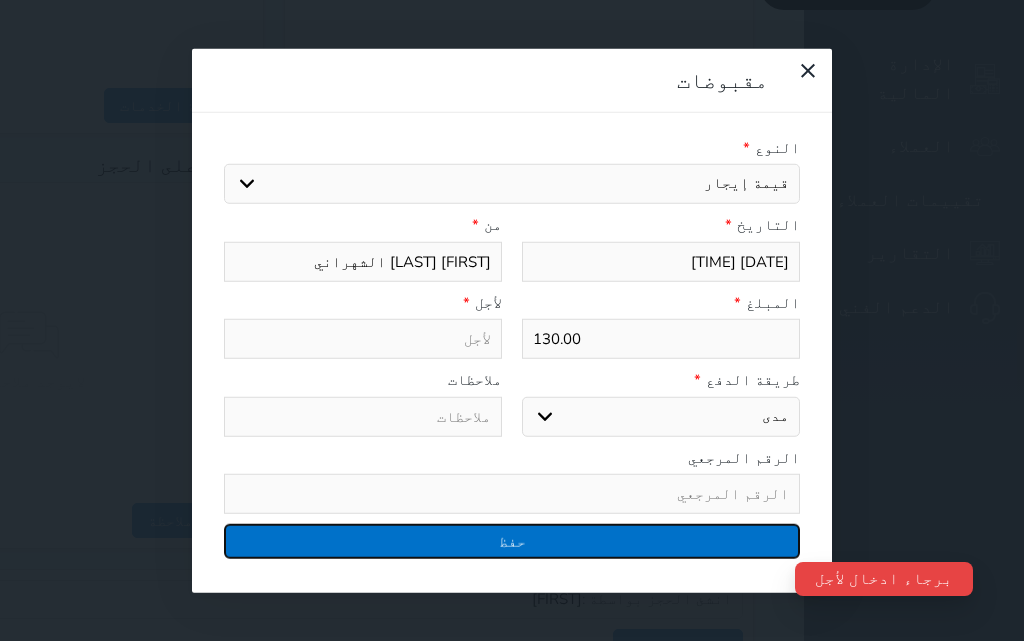 click on "حفظ" at bounding box center (512, 541) 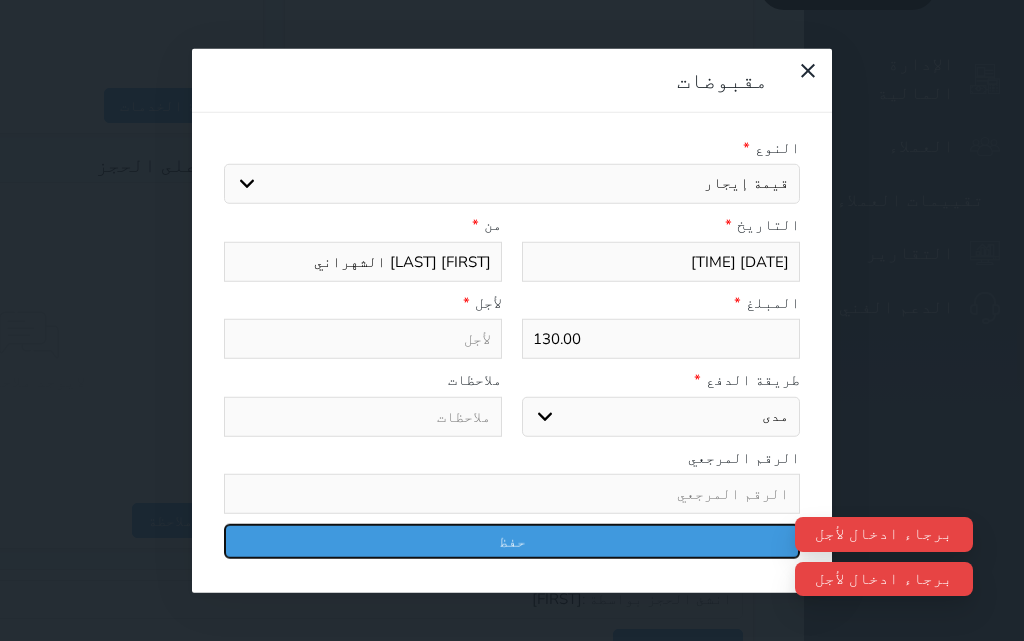 type on "قيمة إيجار - الوحدة - 207" 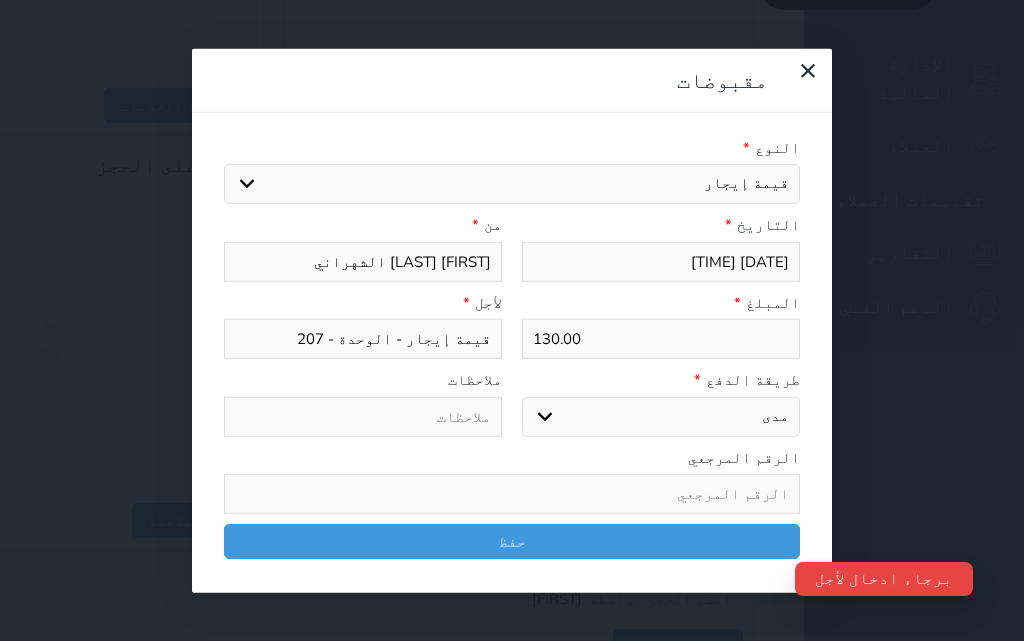 click on "130.00" at bounding box center (661, 339) 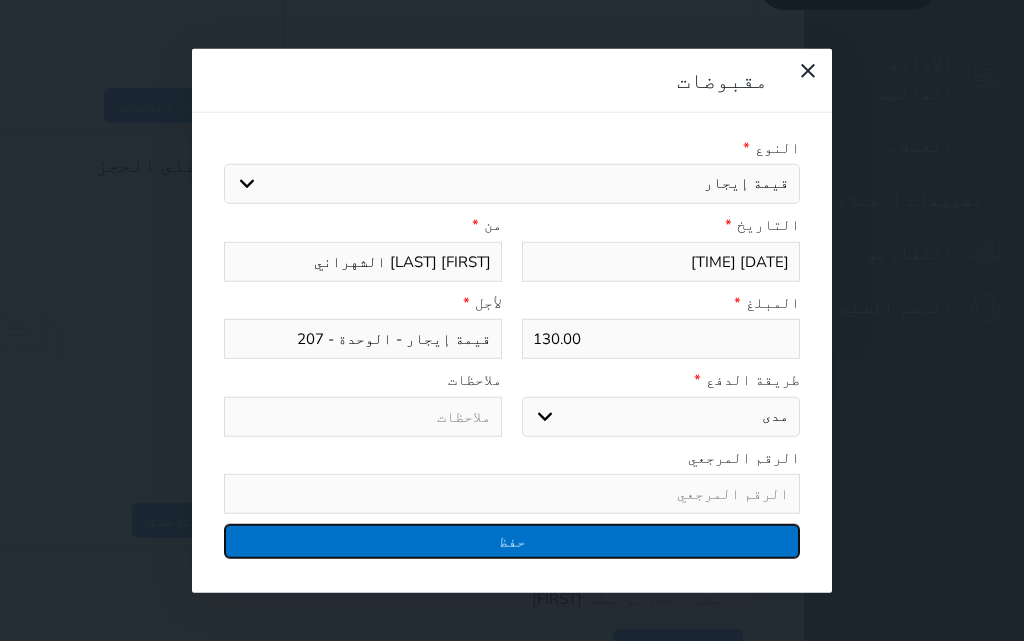 click on "حفظ" at bounding box center (512, 541) 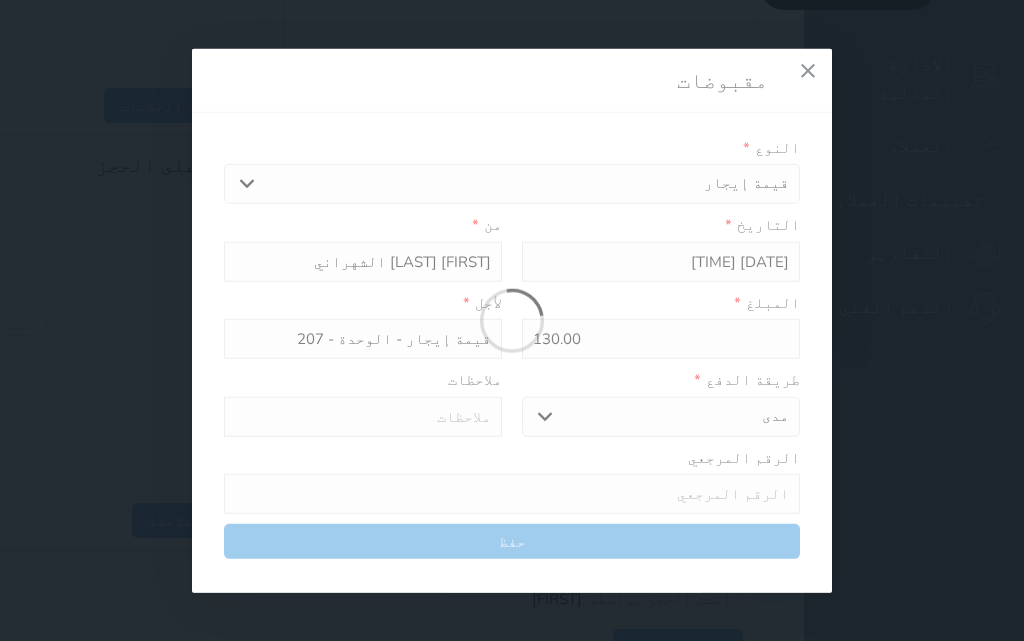select 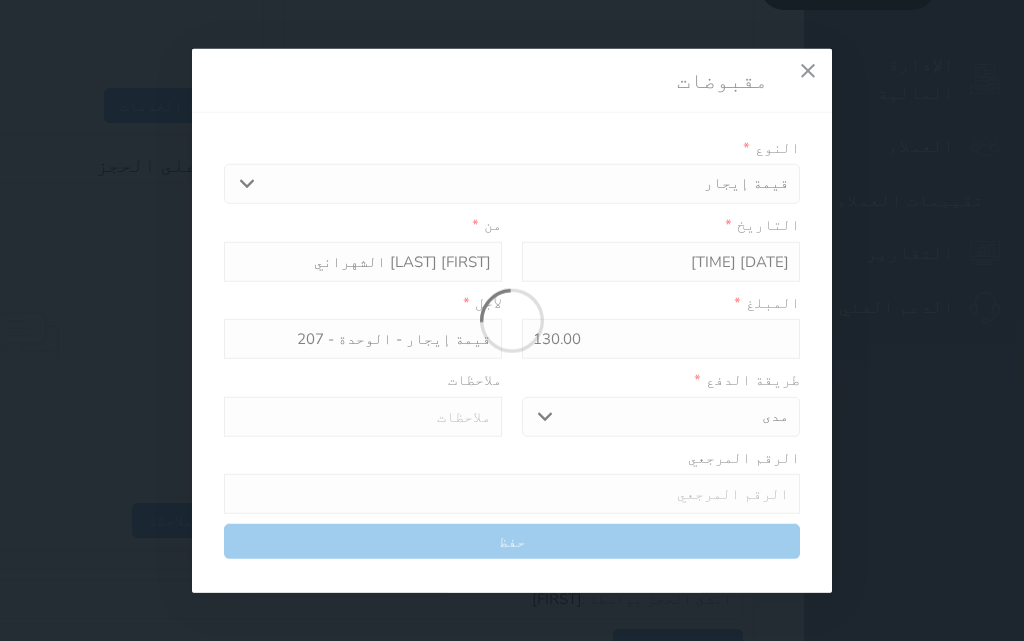type 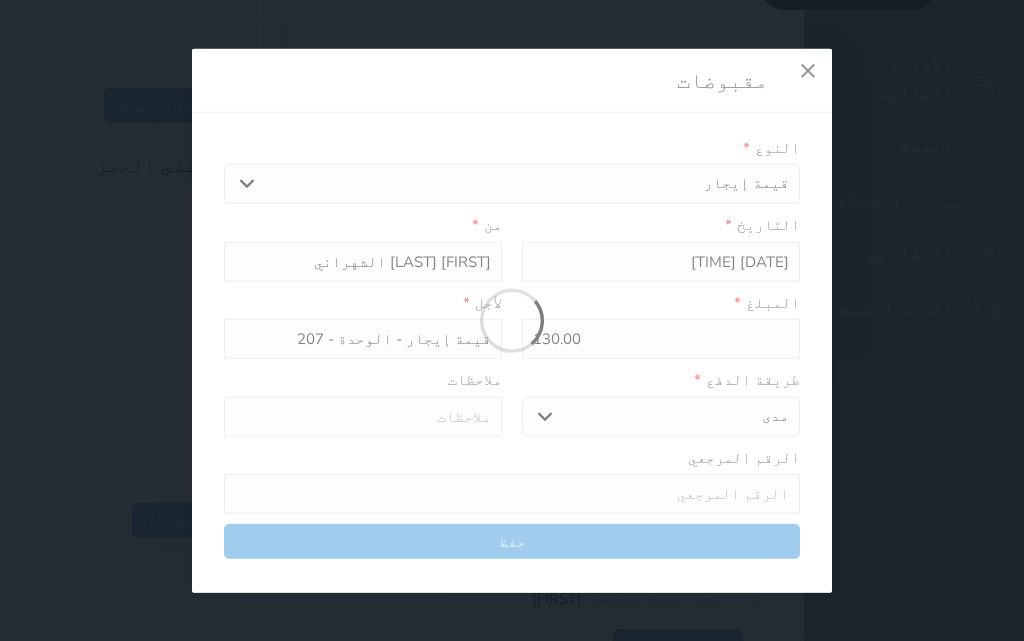 type on "0" 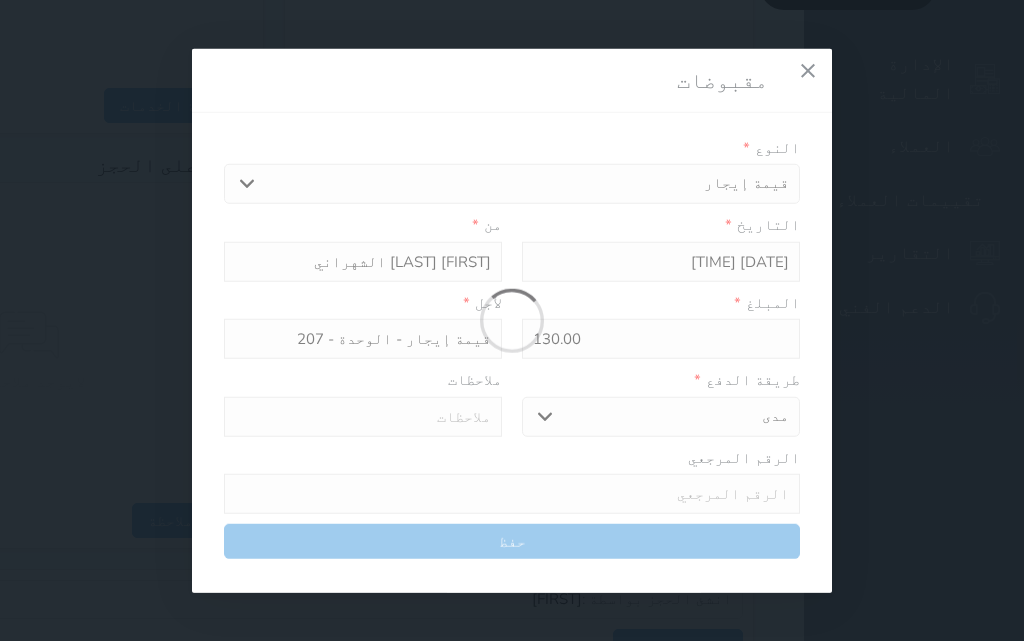 select 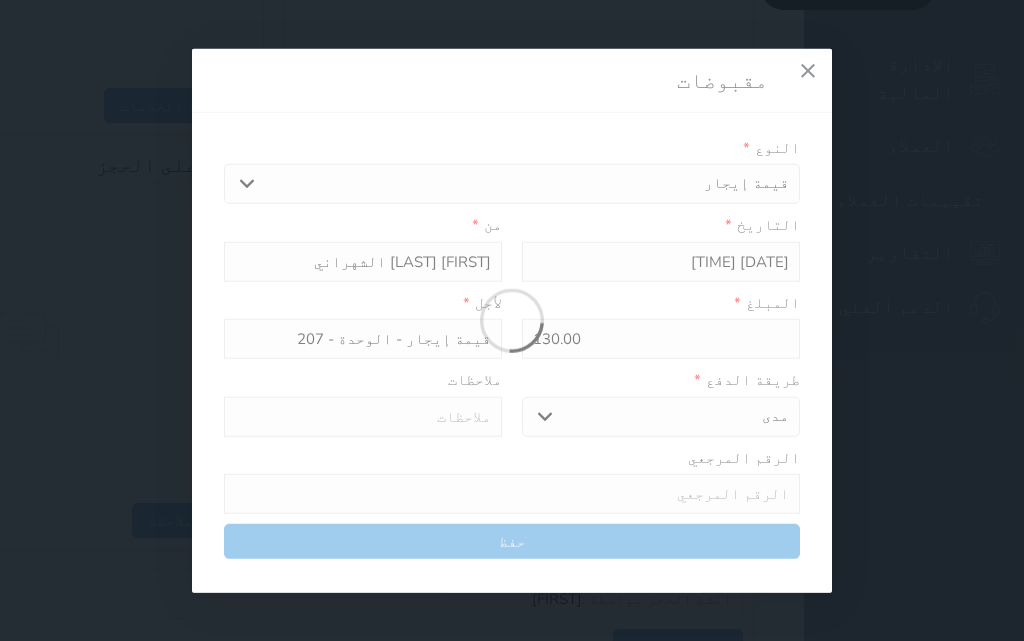 type on "0" 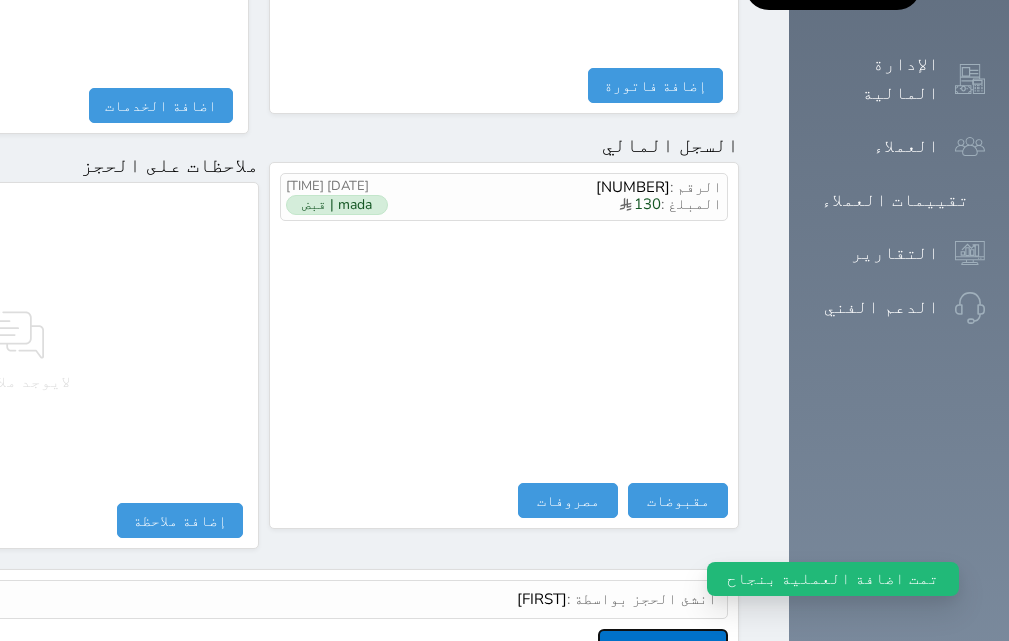 click on "عرض سجل شموس" at bounding box center (663, 646) 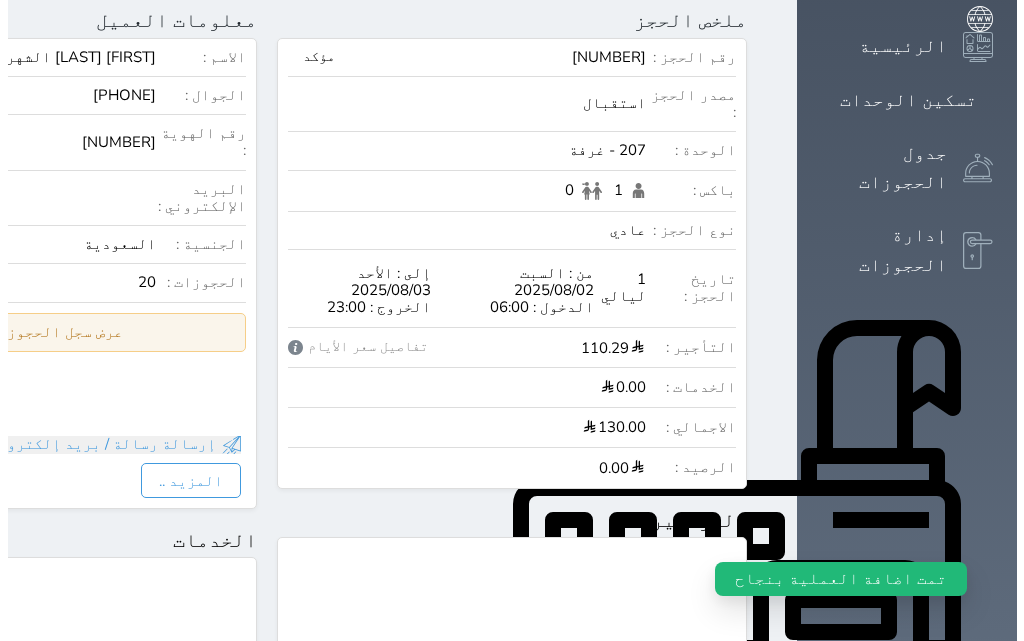 scroll, scrollTop: 139, scrollLeft: 0, axis: vertical 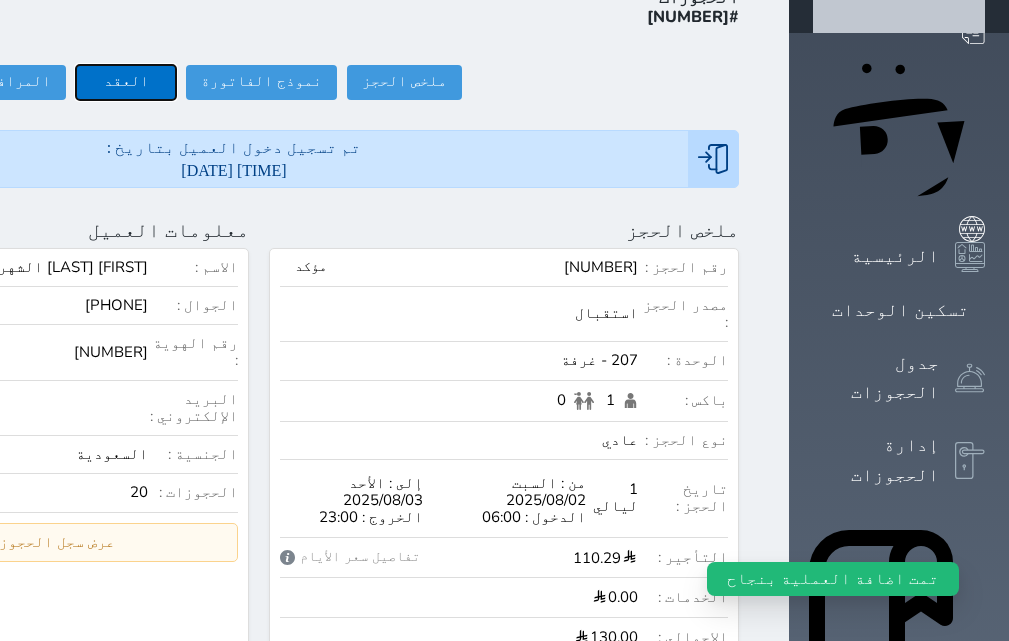 click on "العقد" at bounding box center [126, 82] 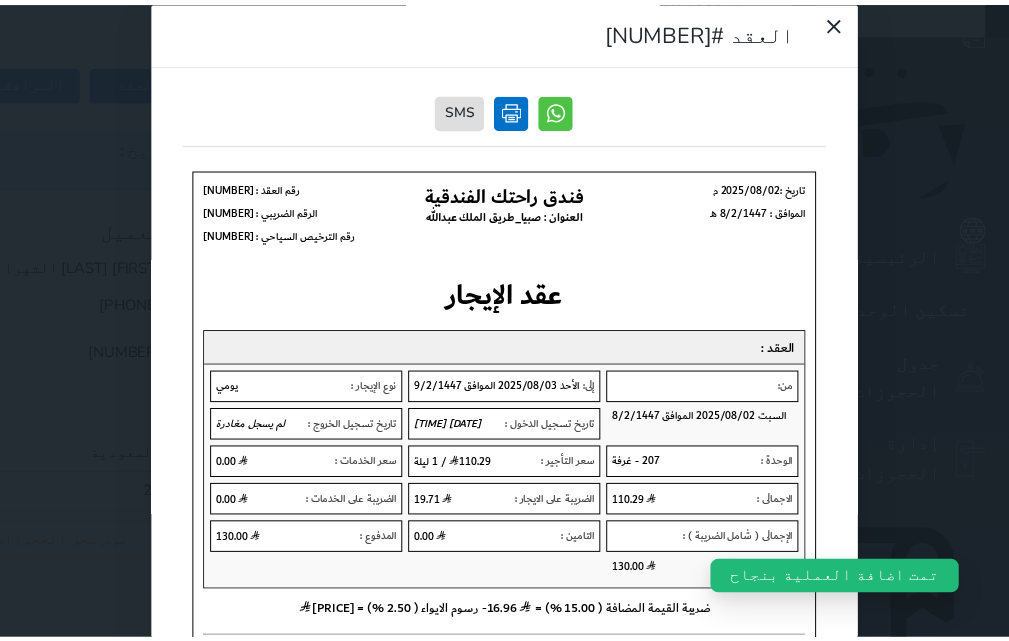 scroll, scrollTop: 0, scrollLeft: 0, axis: both 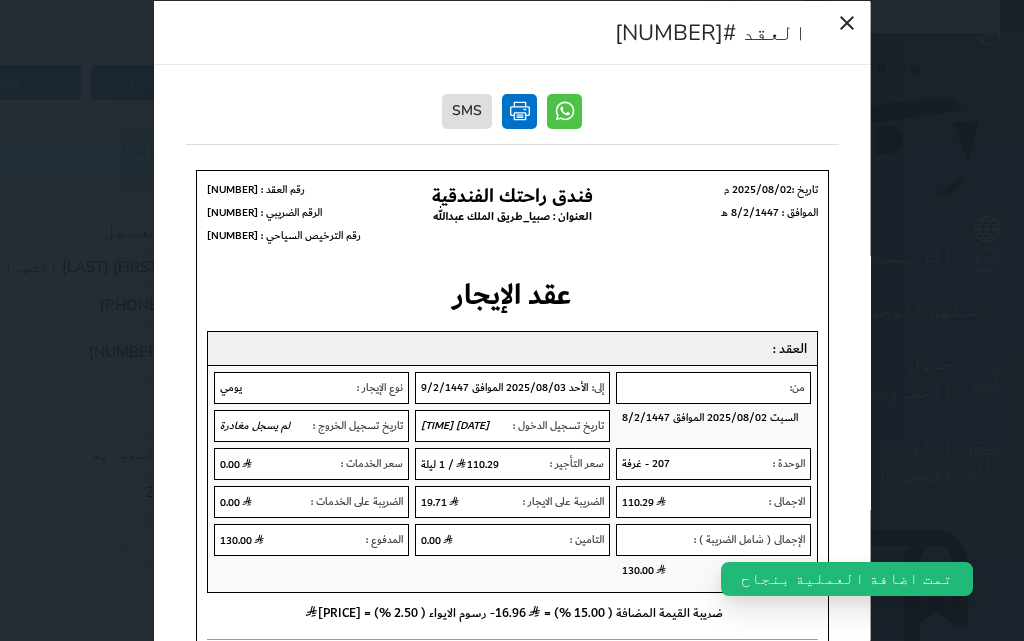 click at bounding box center [519, 110] 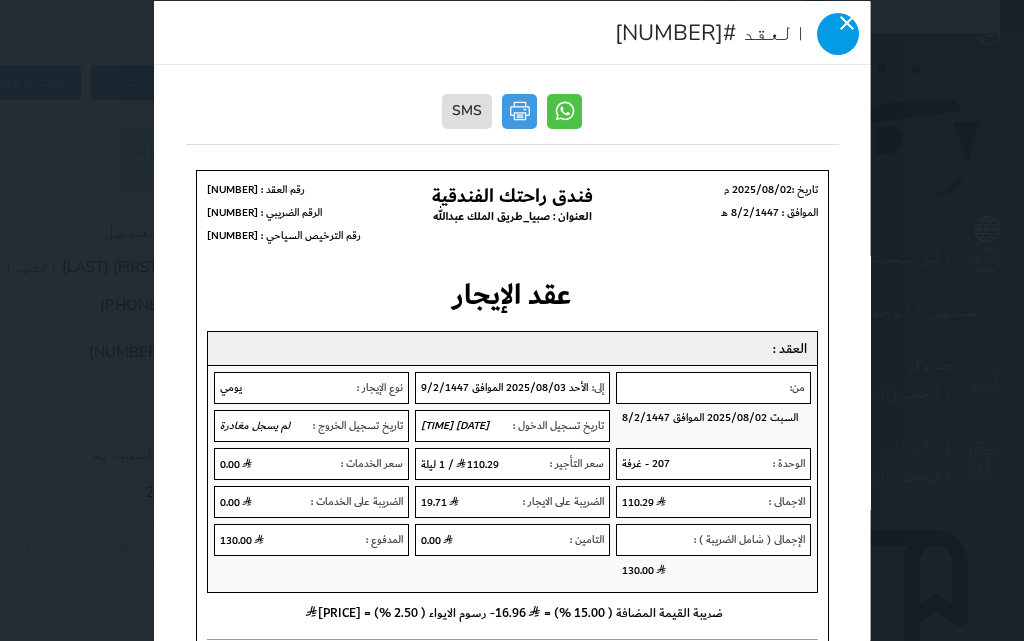 click 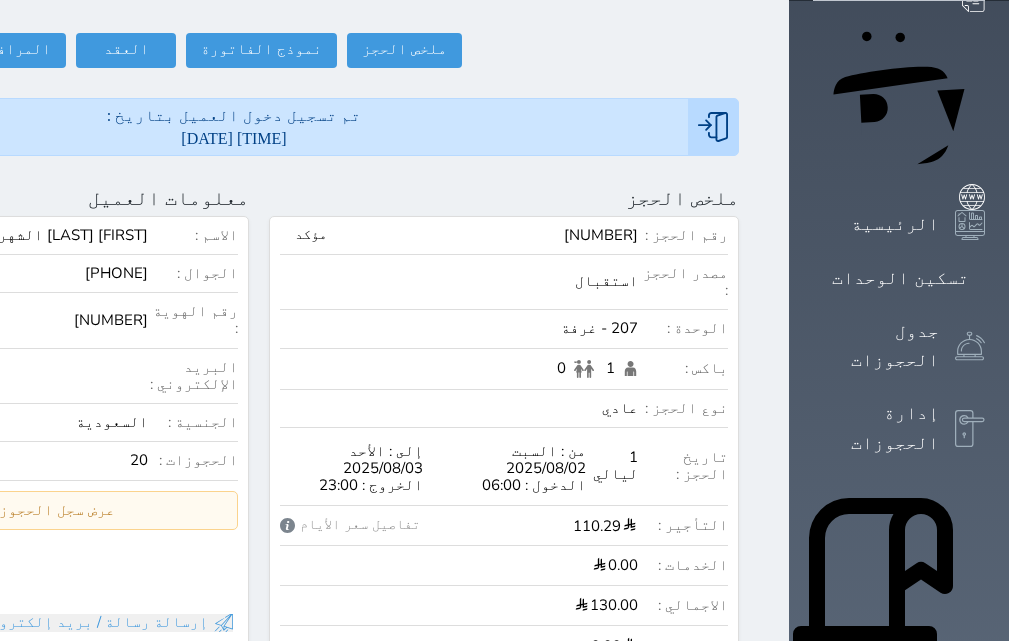 scroll, scrollTop: 0, scrollLeft: 0, axis: both 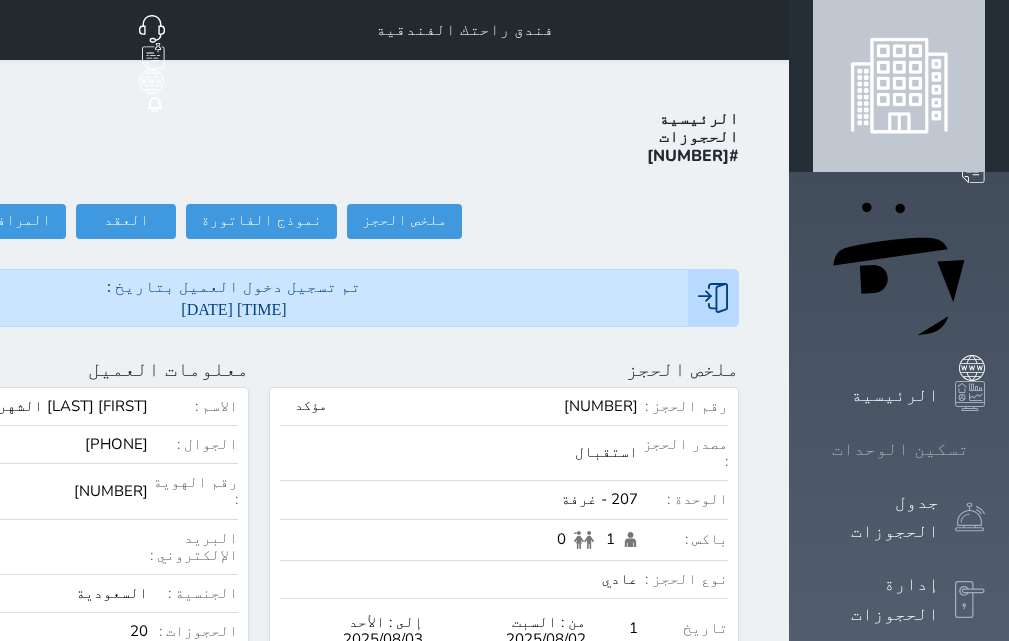 click 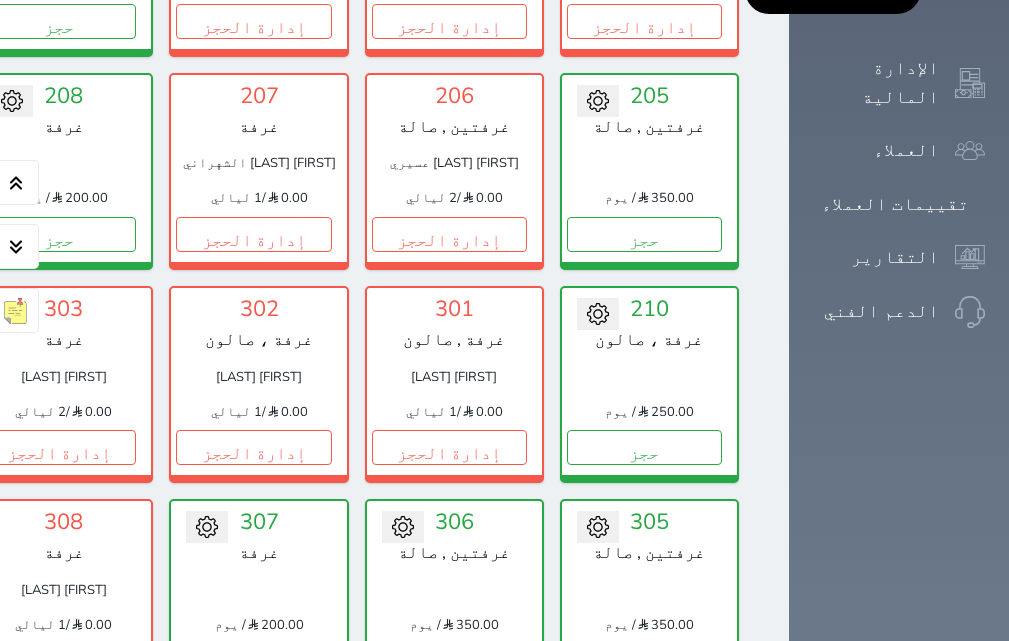 scroll, scrollTop: 1160, scrollLeft: 0, axis: vertical 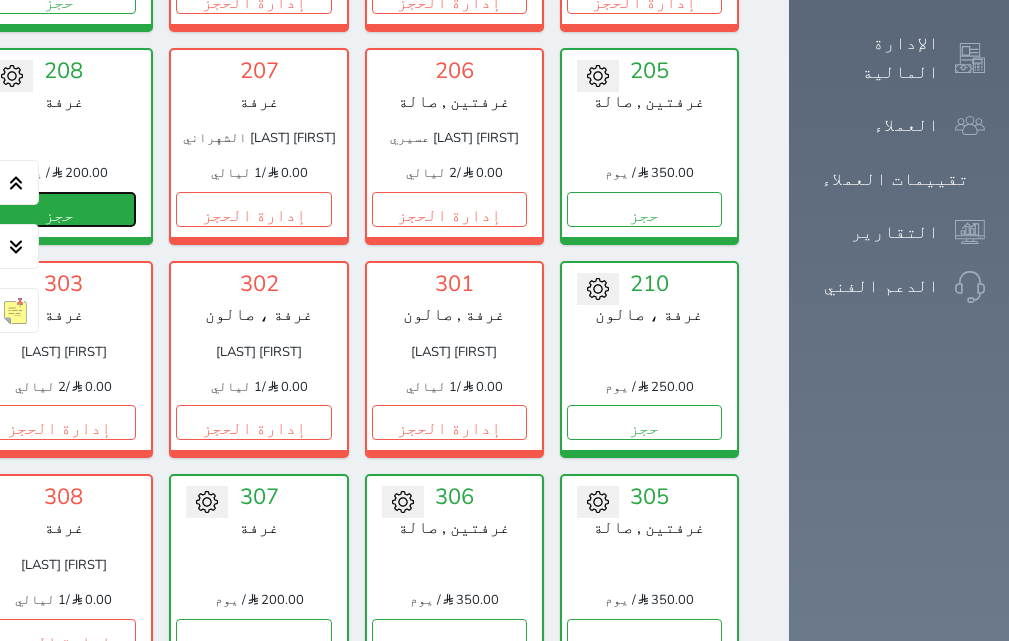click on "حجز" at bounding box center [58, 209] 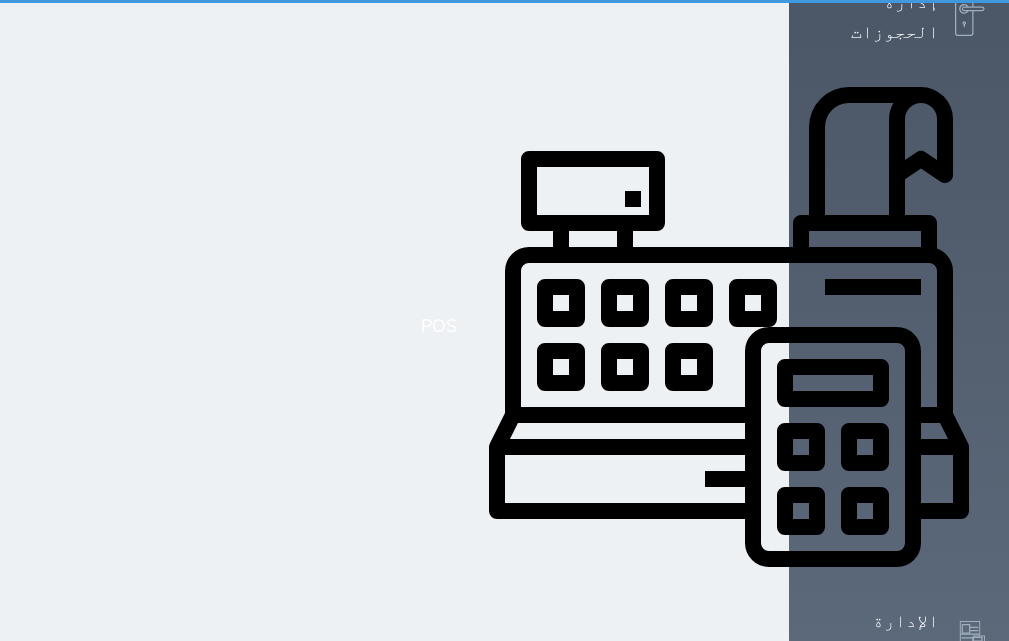 select on "1" 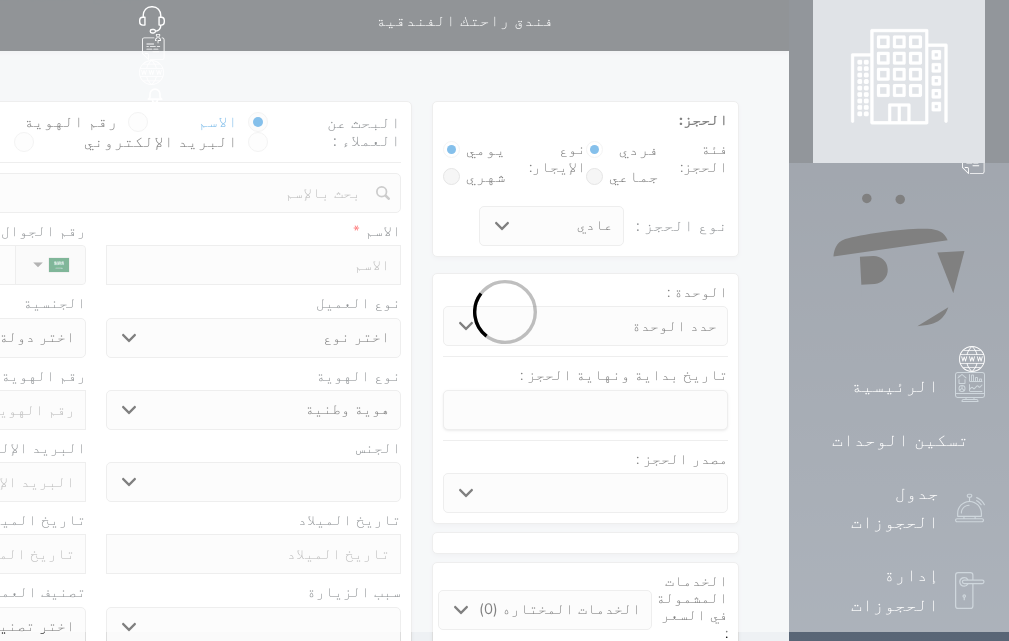scroll, scrollTop: 0, scrollLeft: 0, axis: both 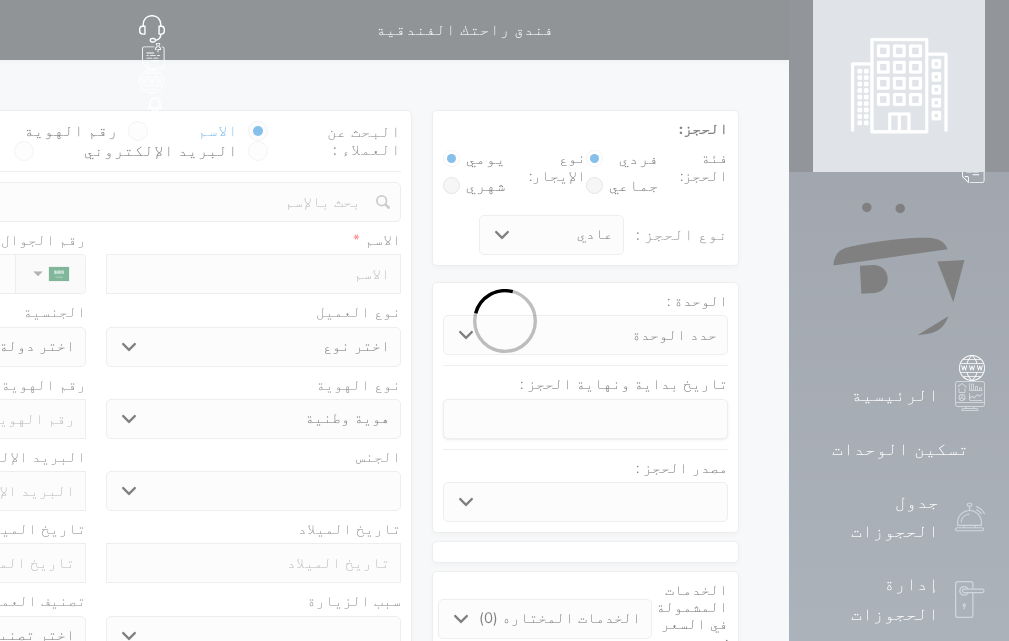 select 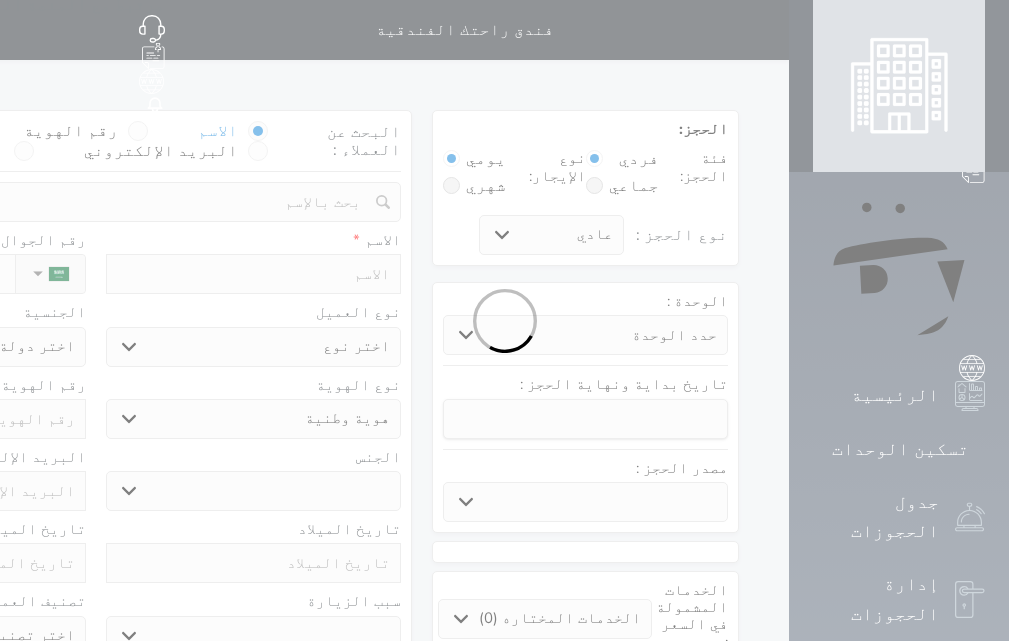 select 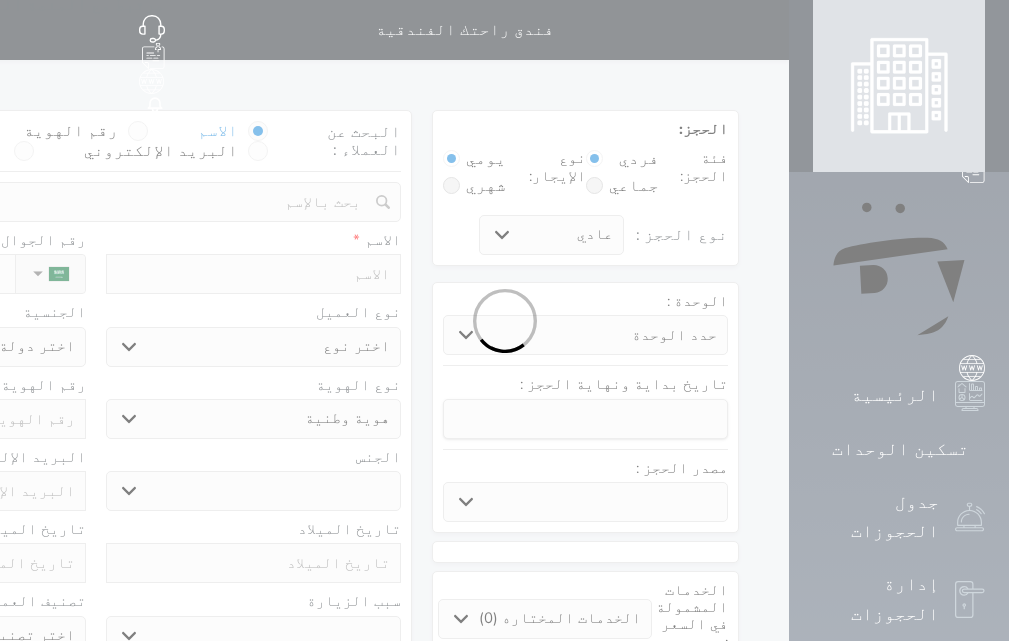 select 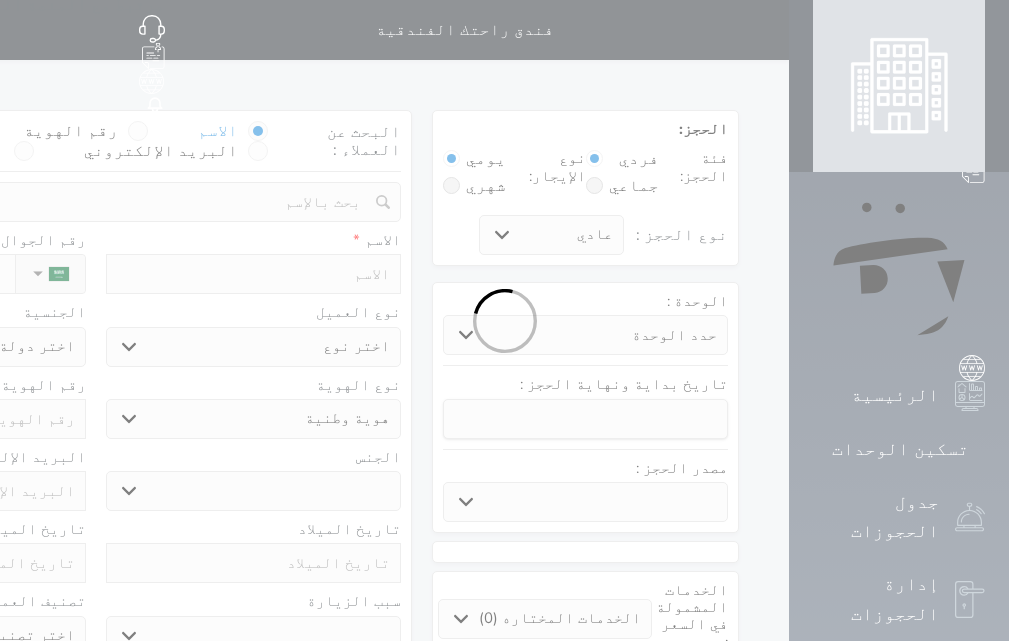 select 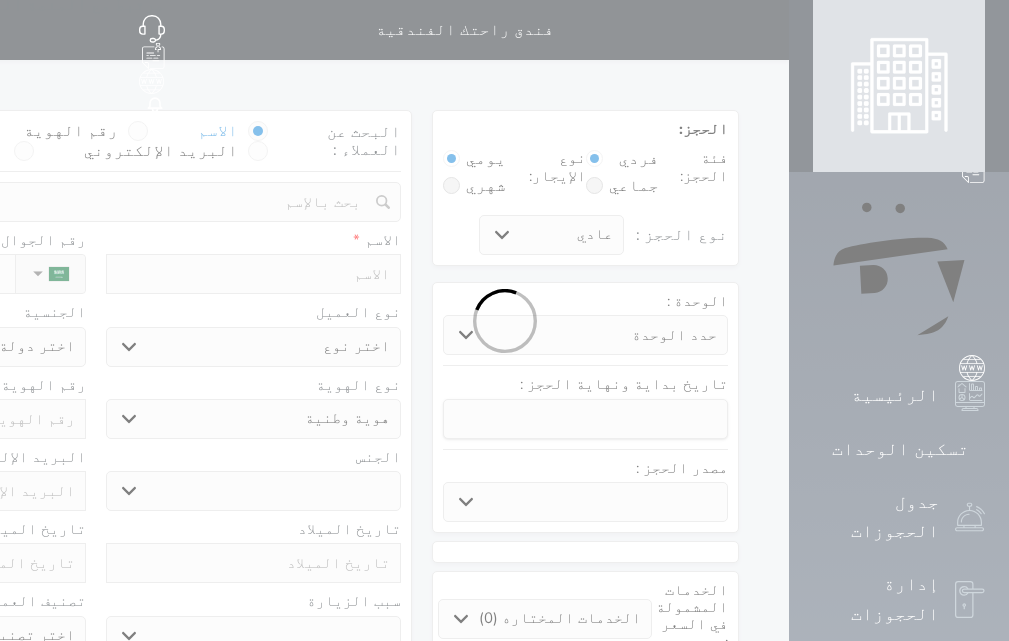 select 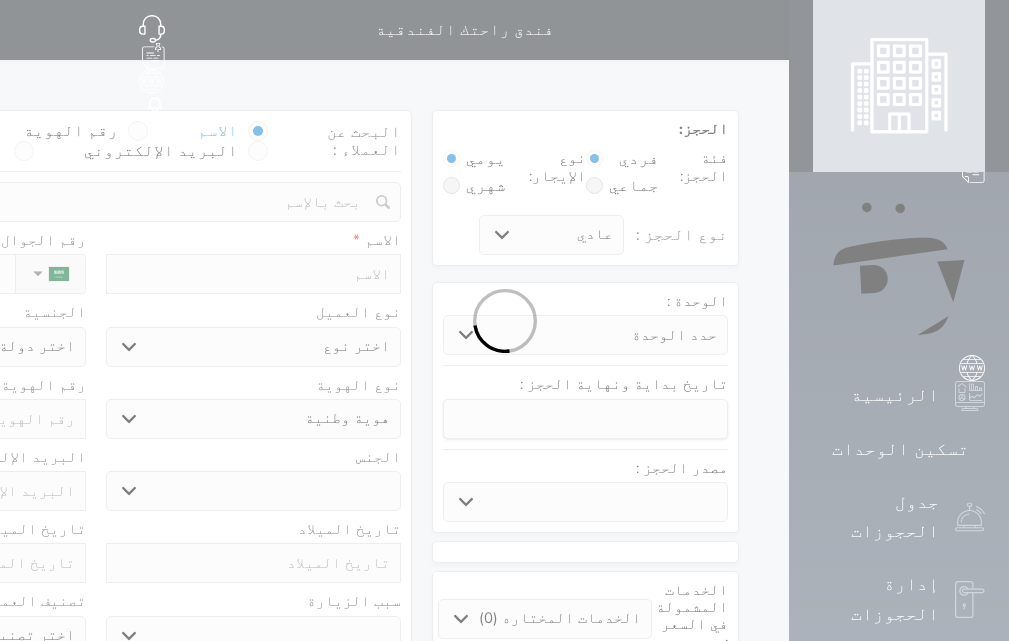 select 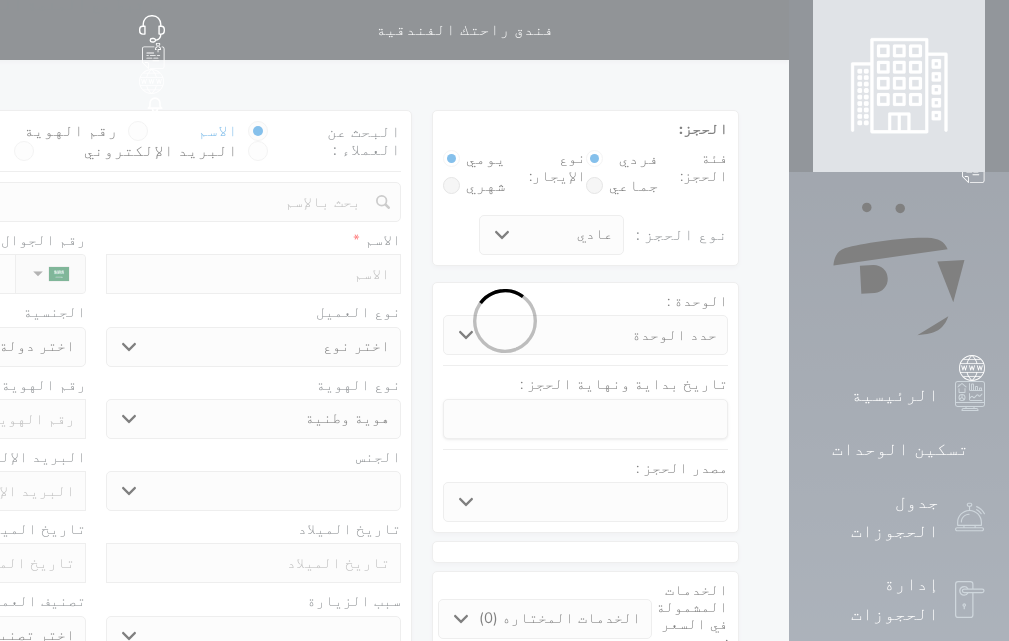 select 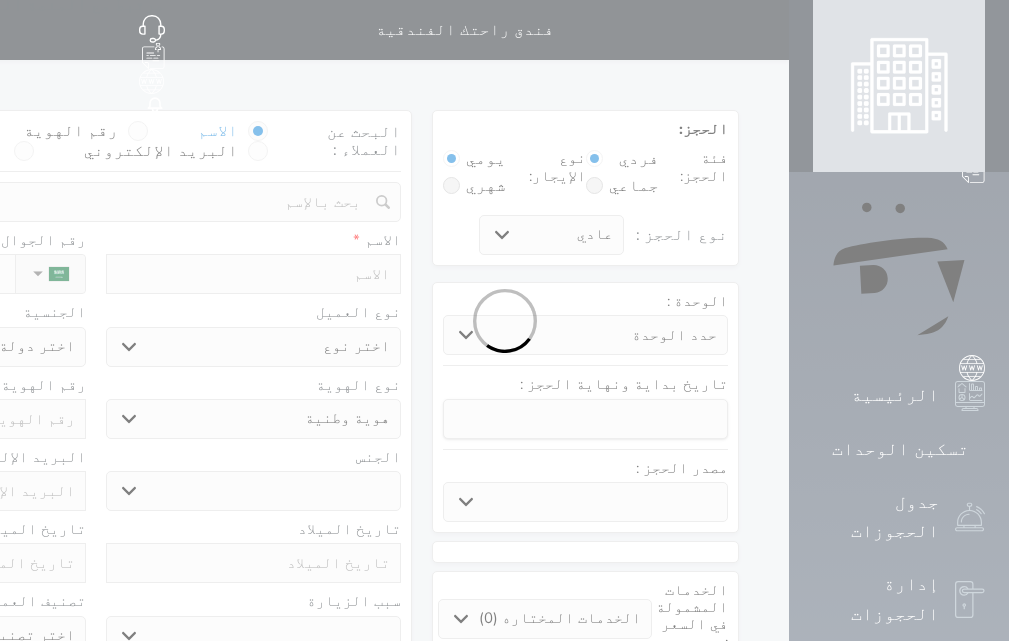 select on "113" 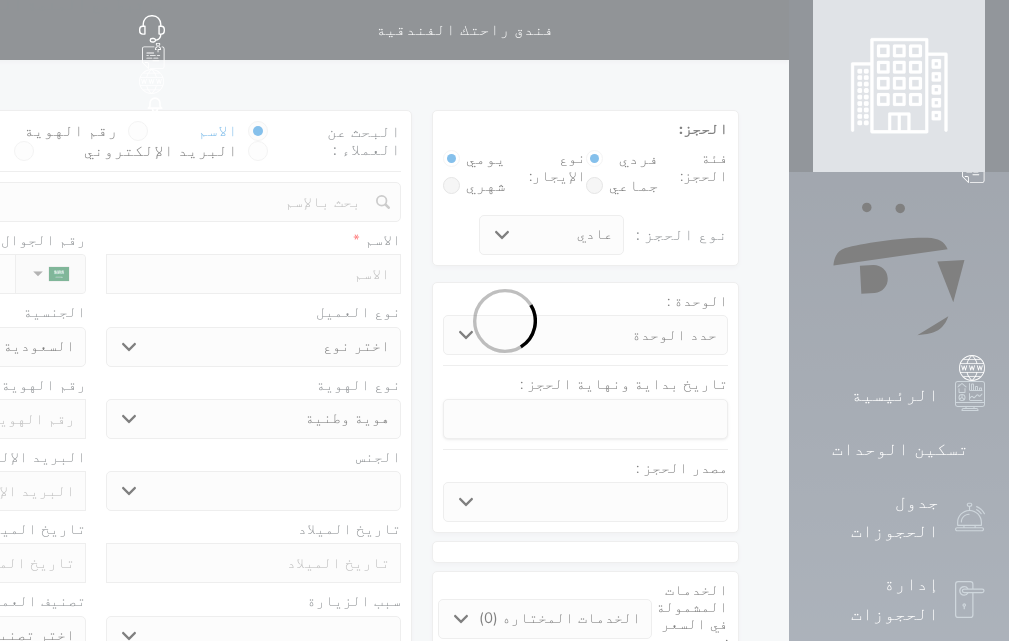 select 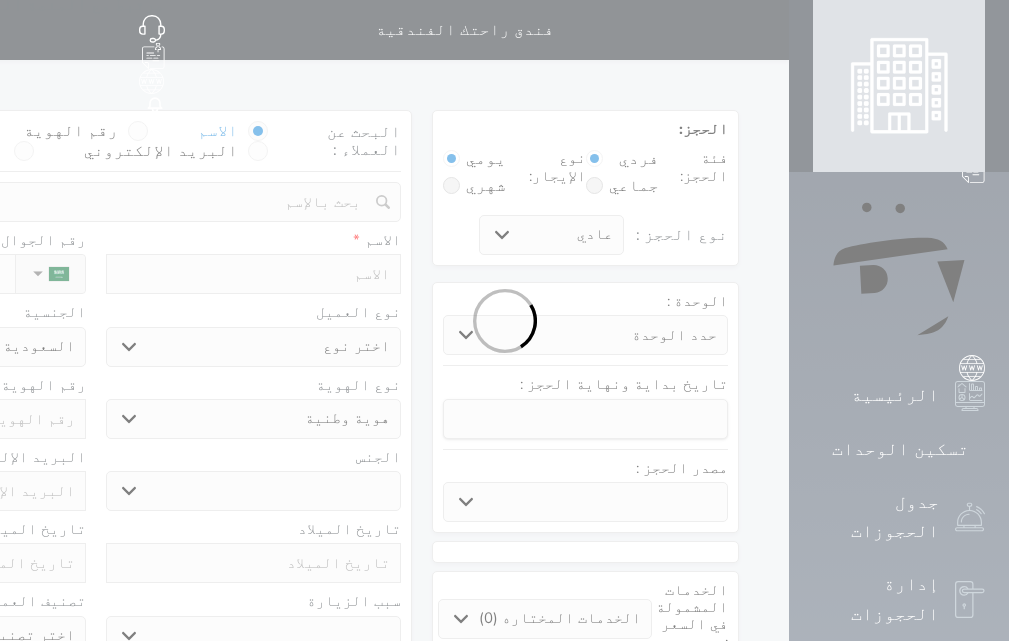 select 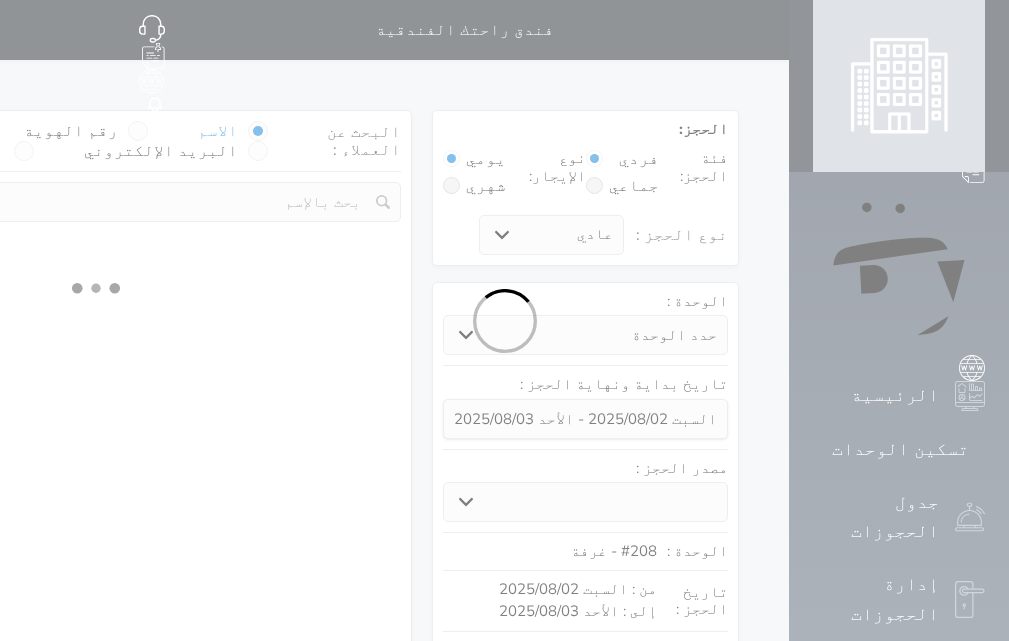 select 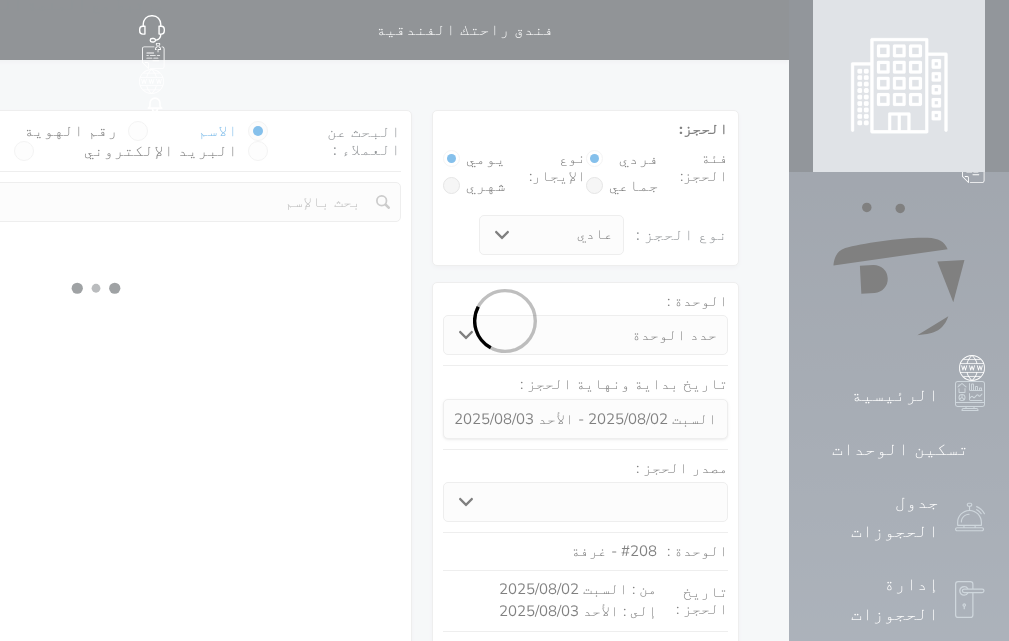 select 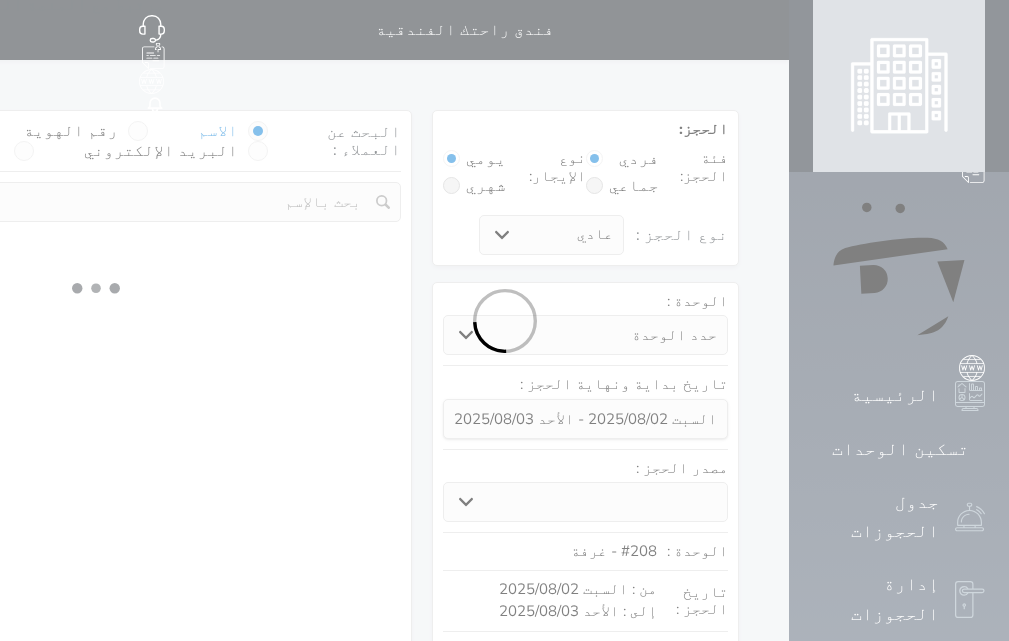select 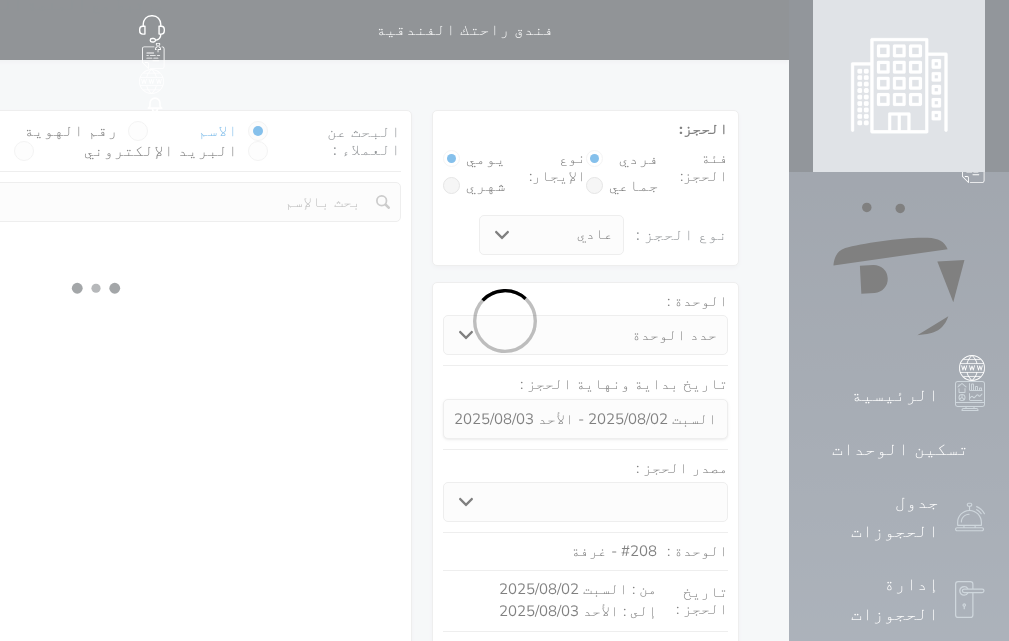 select 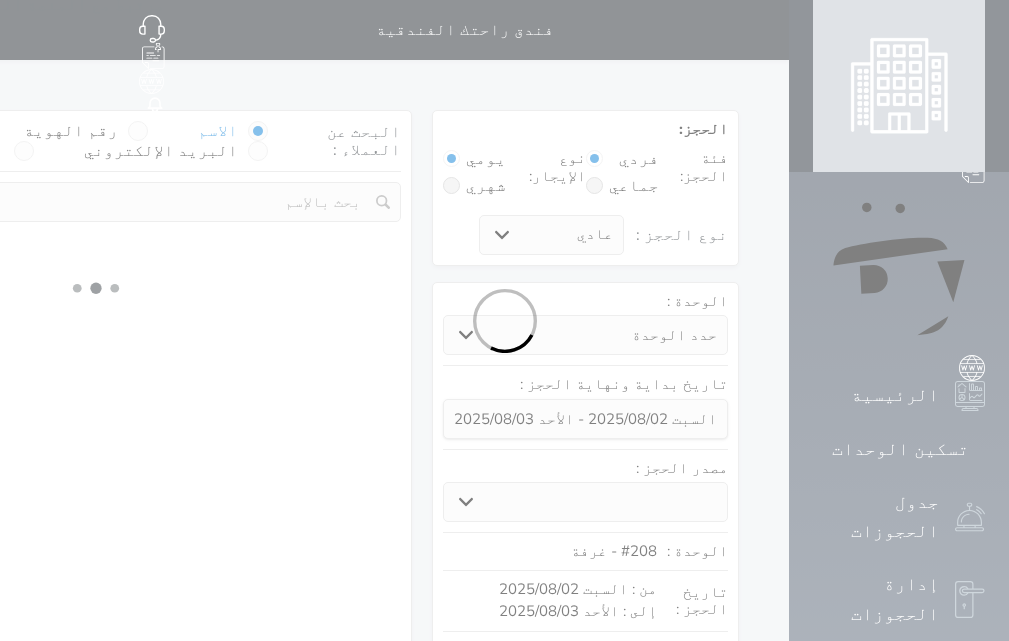 select on "113" 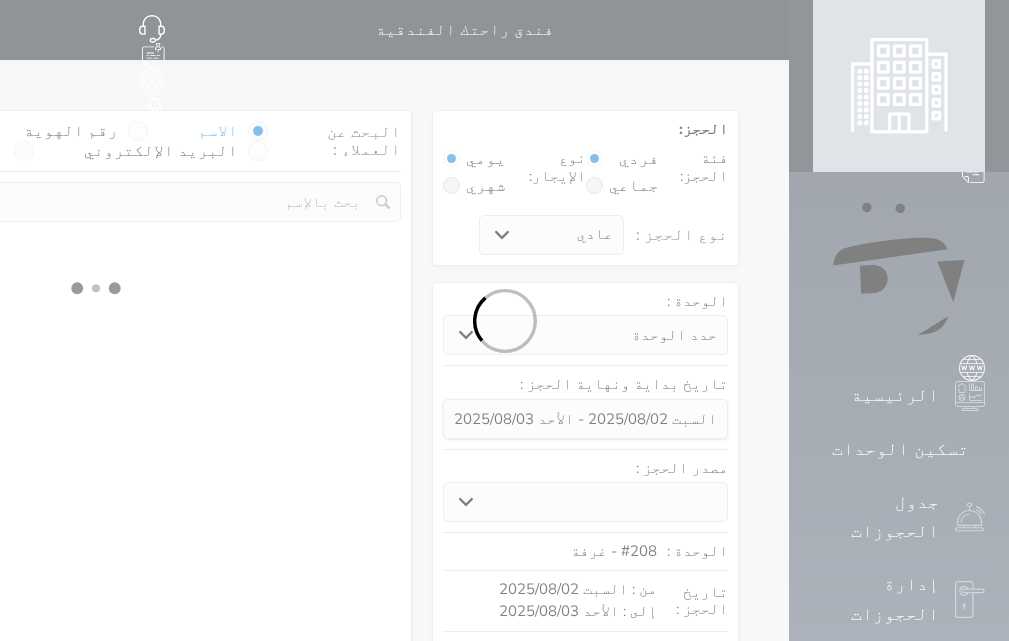 select on "1" 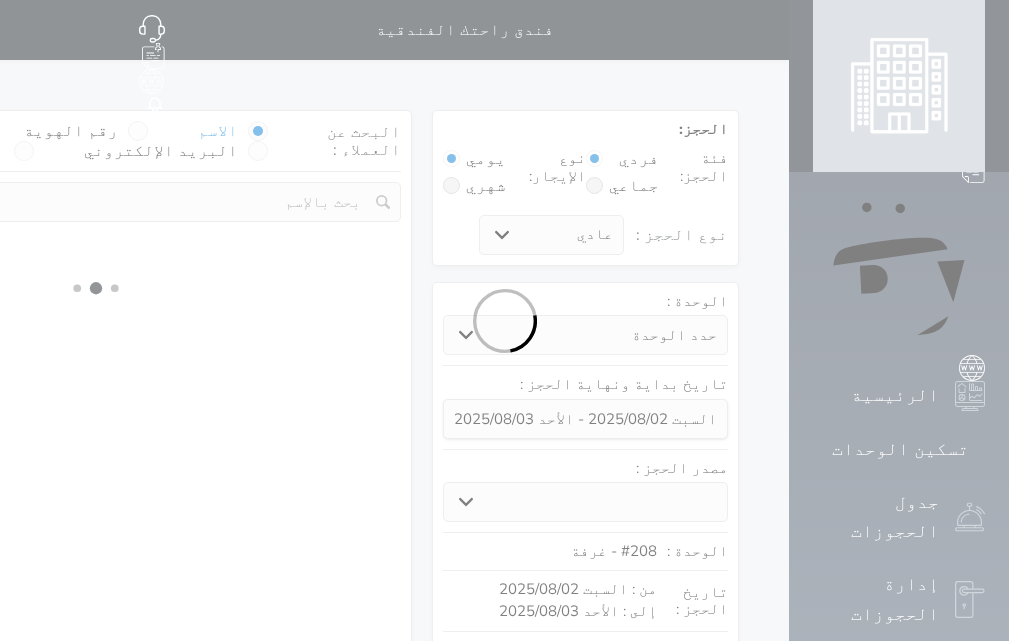 select 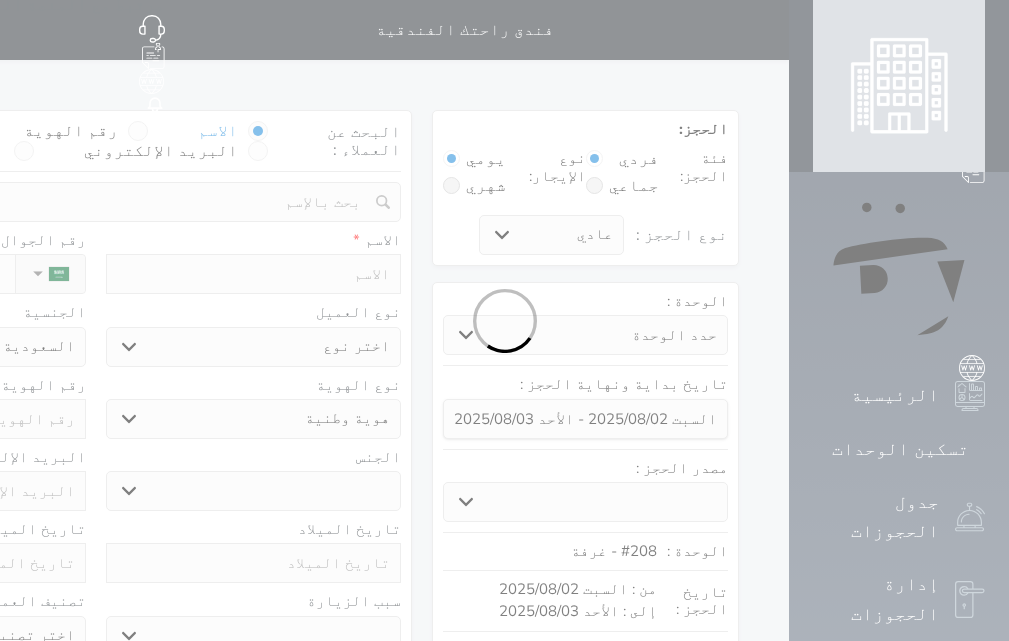 select 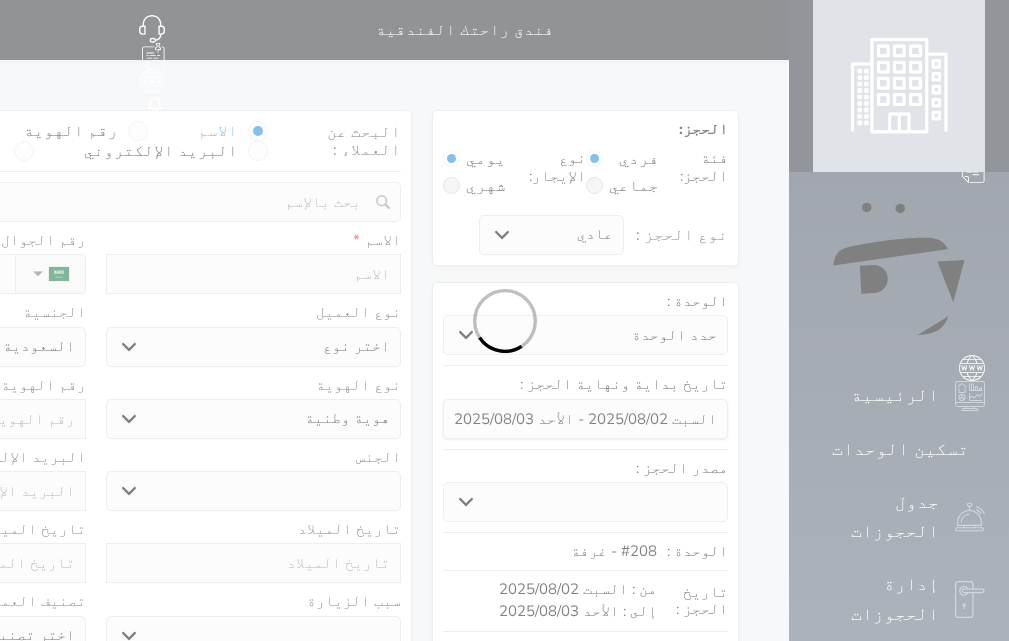 select 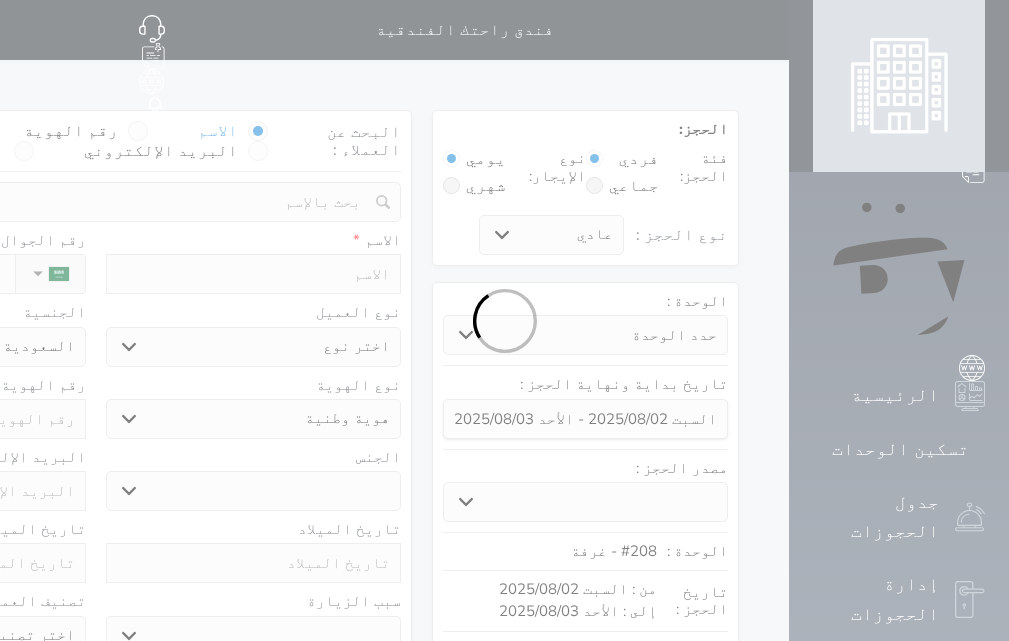 select 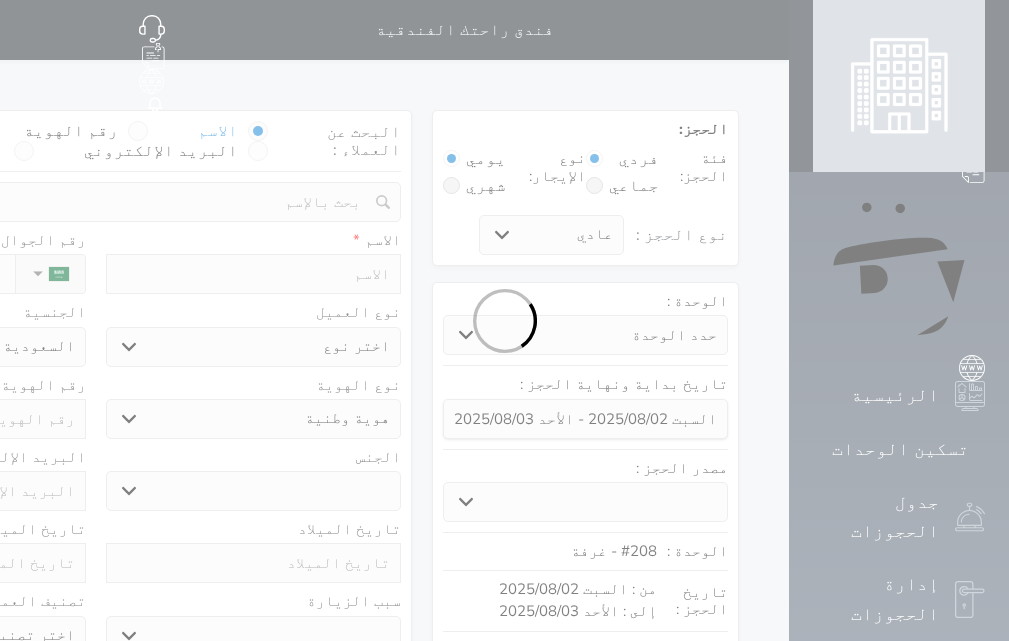 select 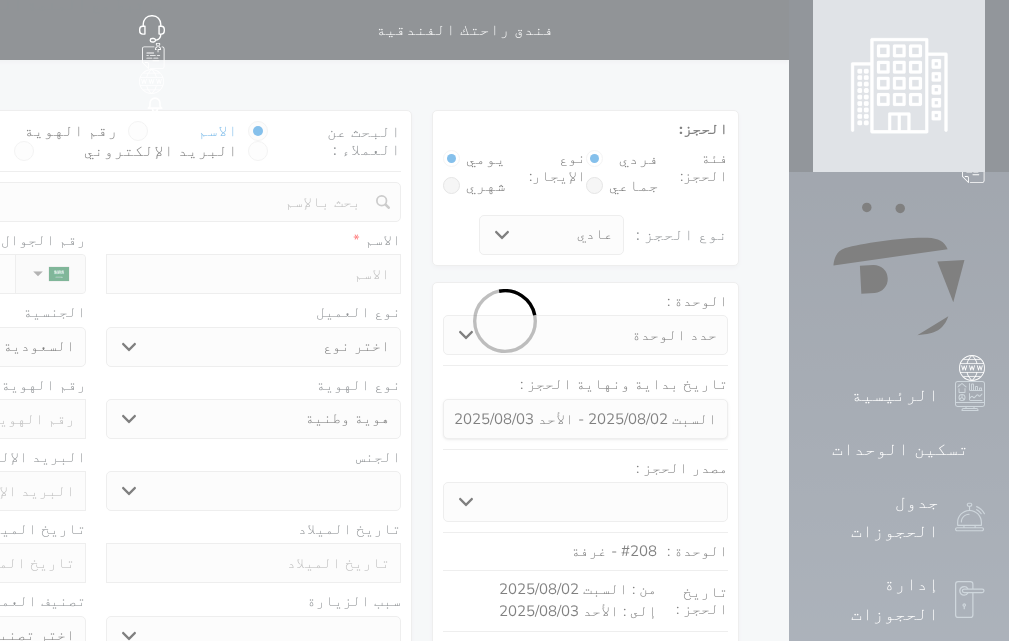 select 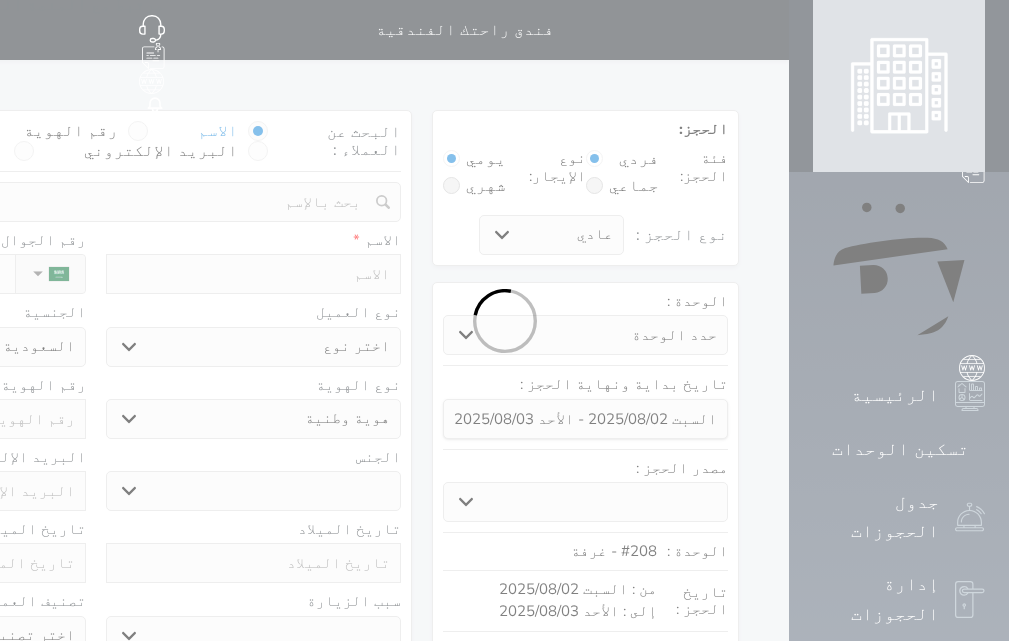 select on "1" 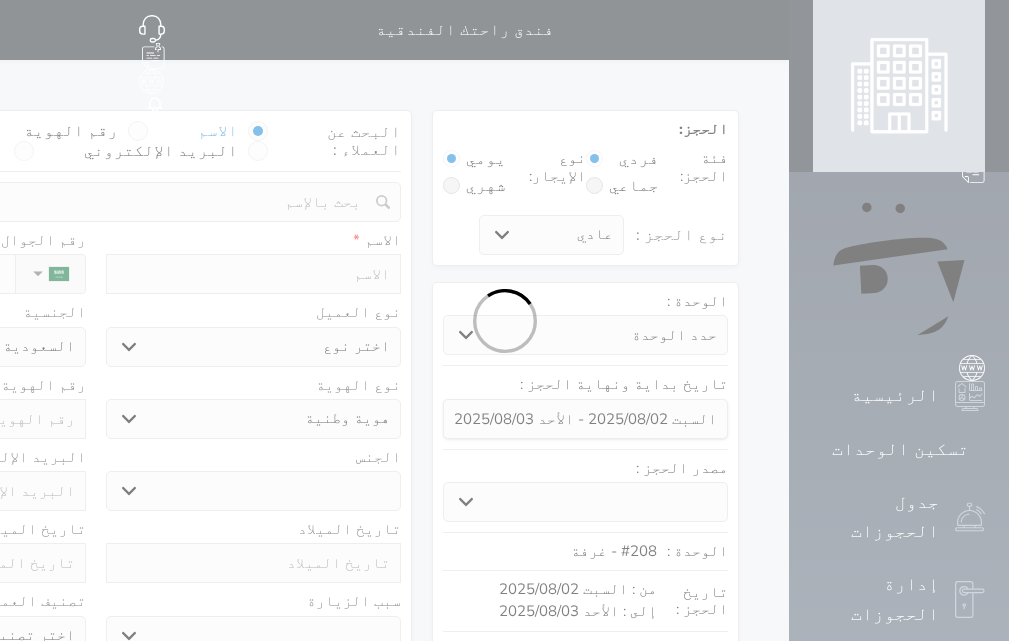 select on "7" 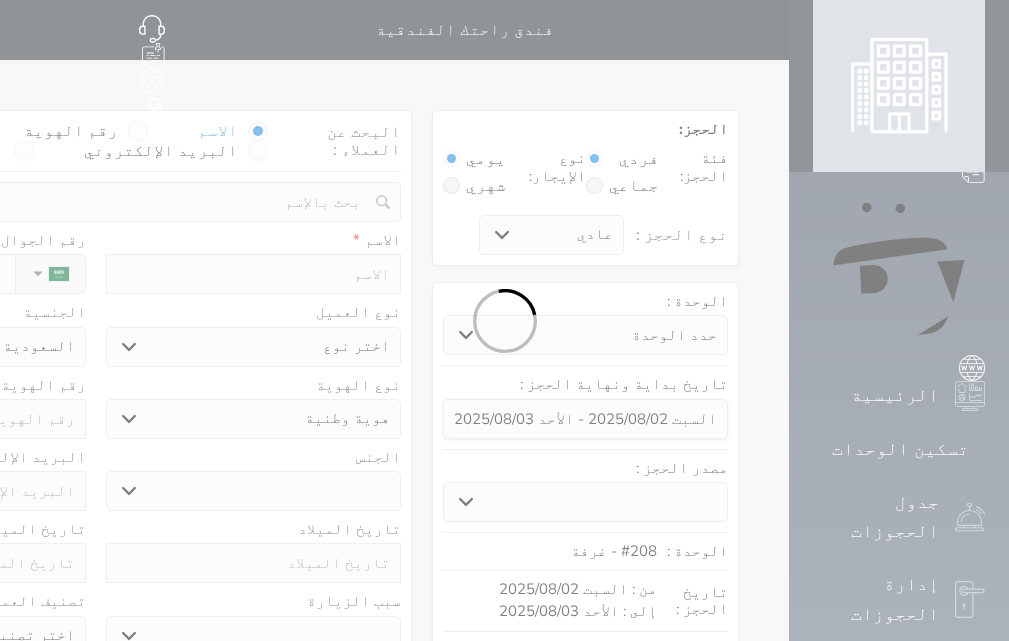 select 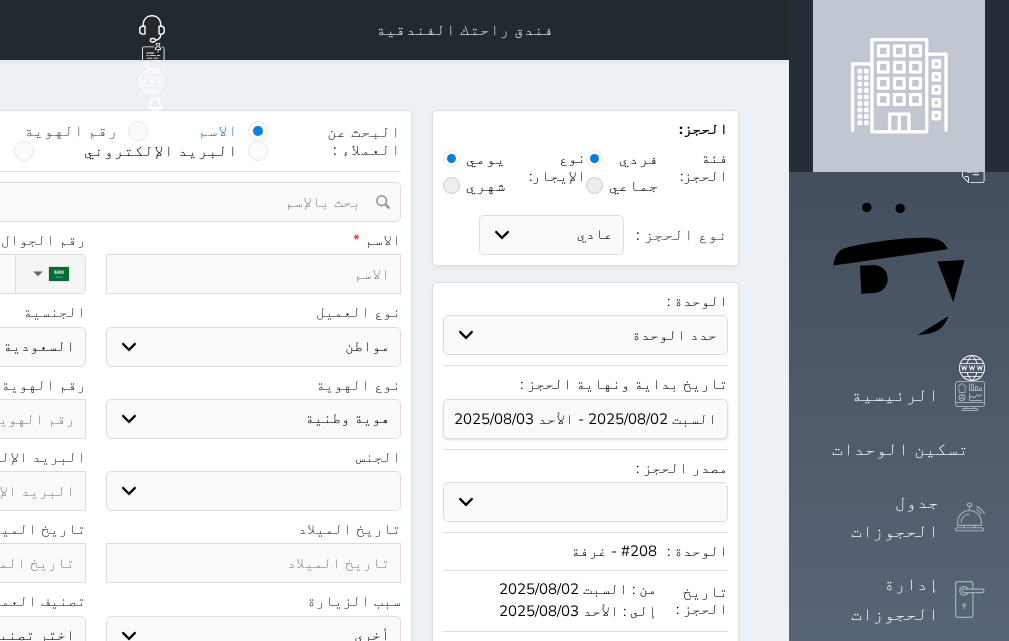 select 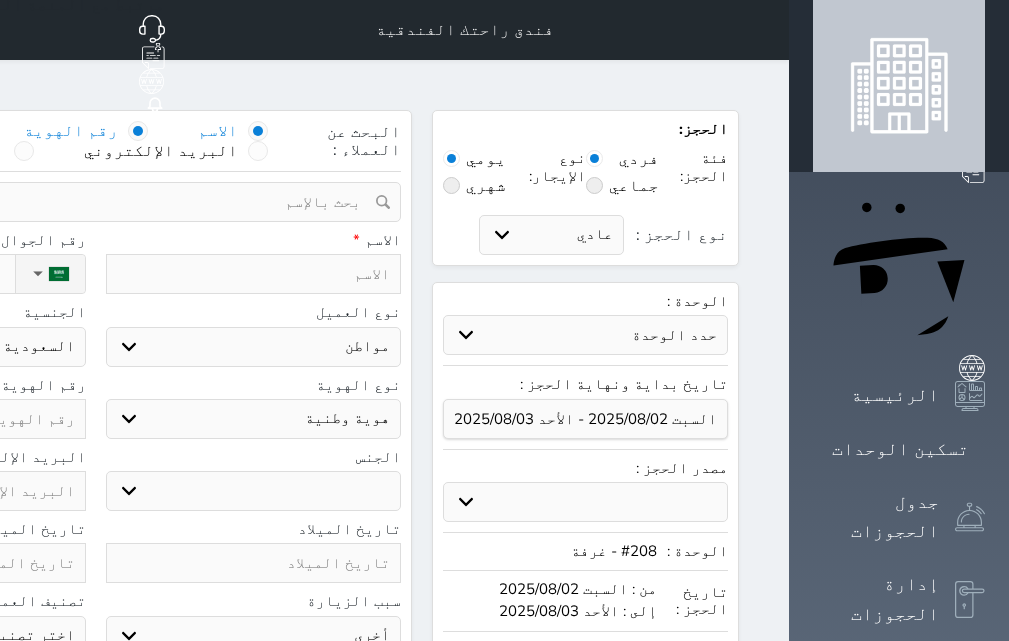 select 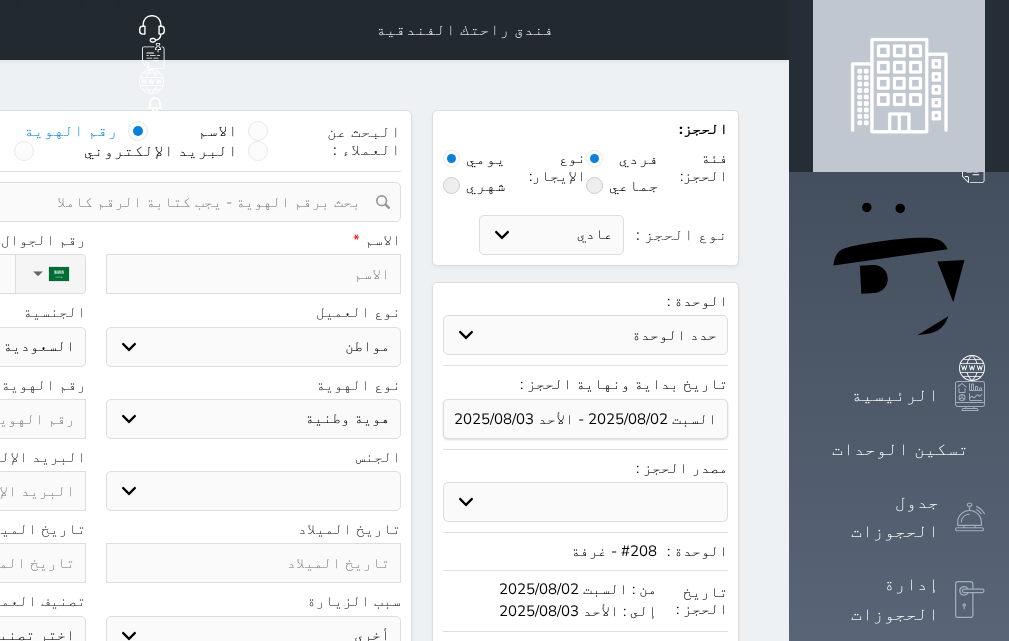 click at bounding box center (88, 202) 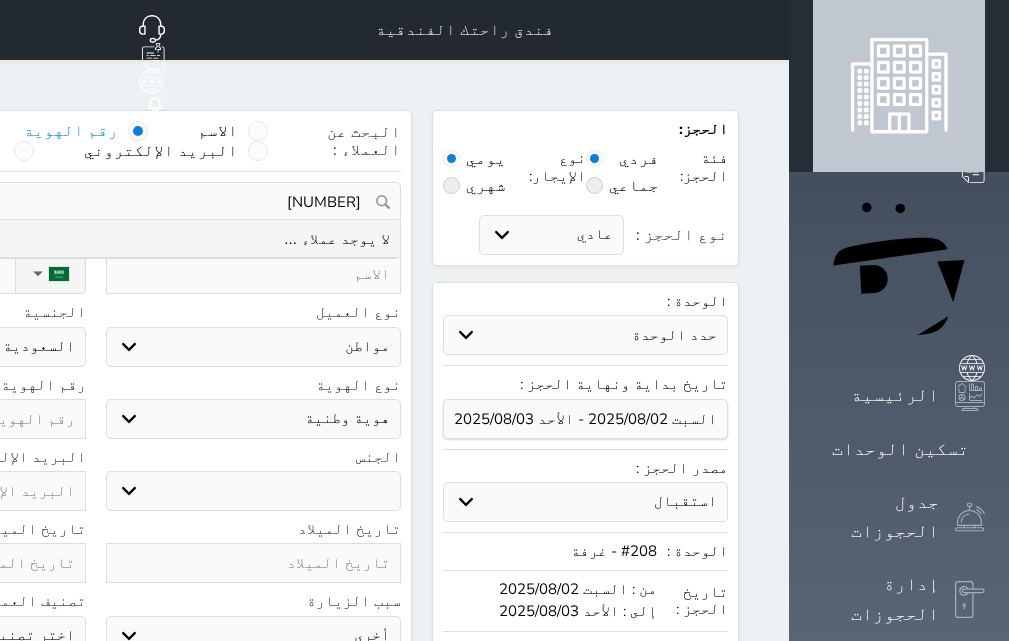 drag, startPoint x: 475, startPoint y: 166, endPoint x: 538, endPoint y: 170, distance: 63.126858 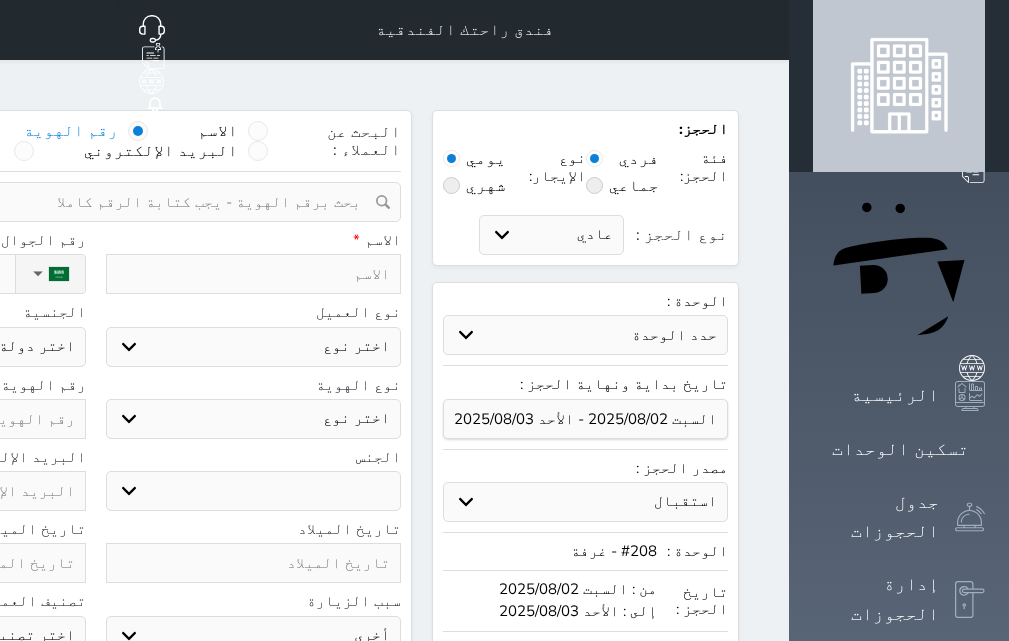paste on "[NUMBER]" 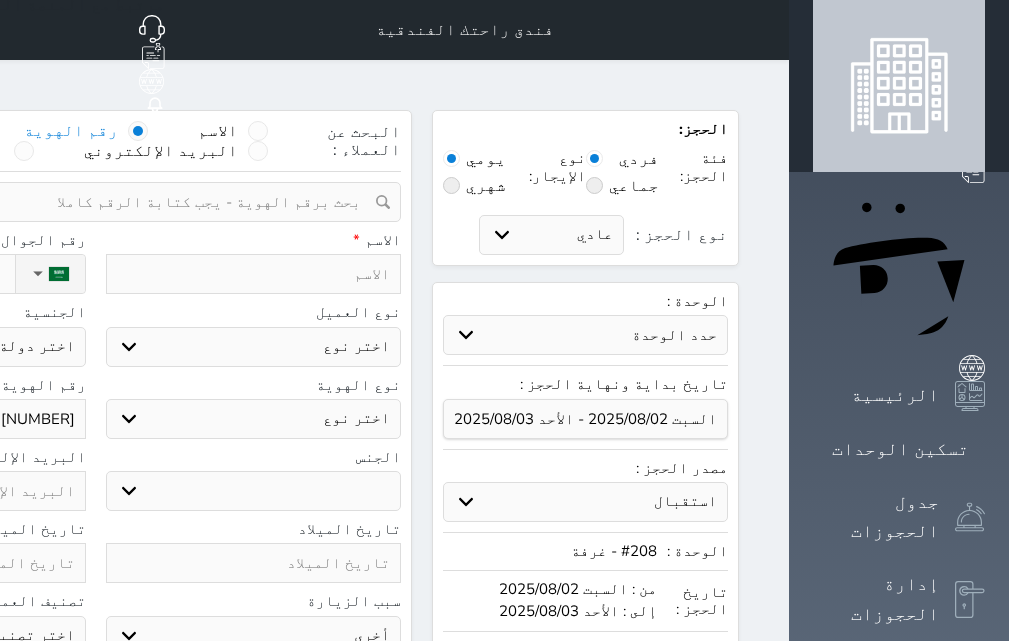 type on "[NUMBER]" 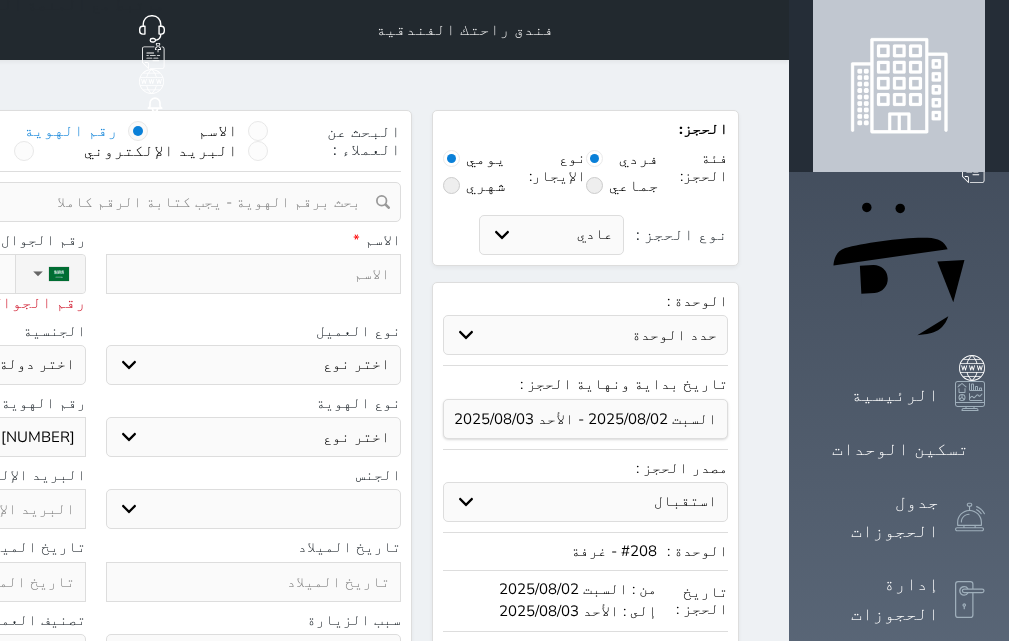 type on "05" 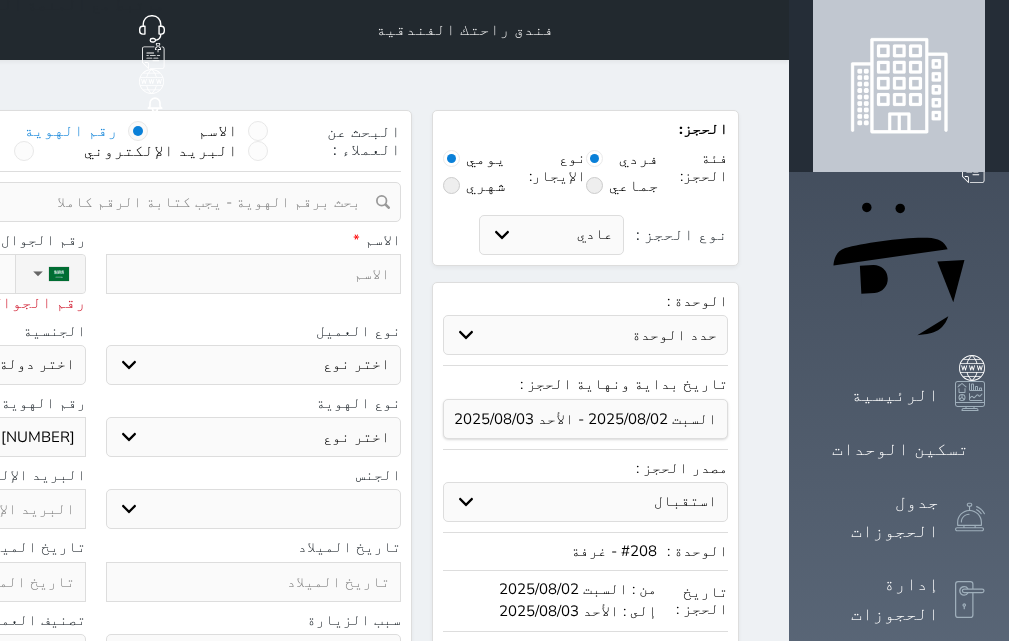 select 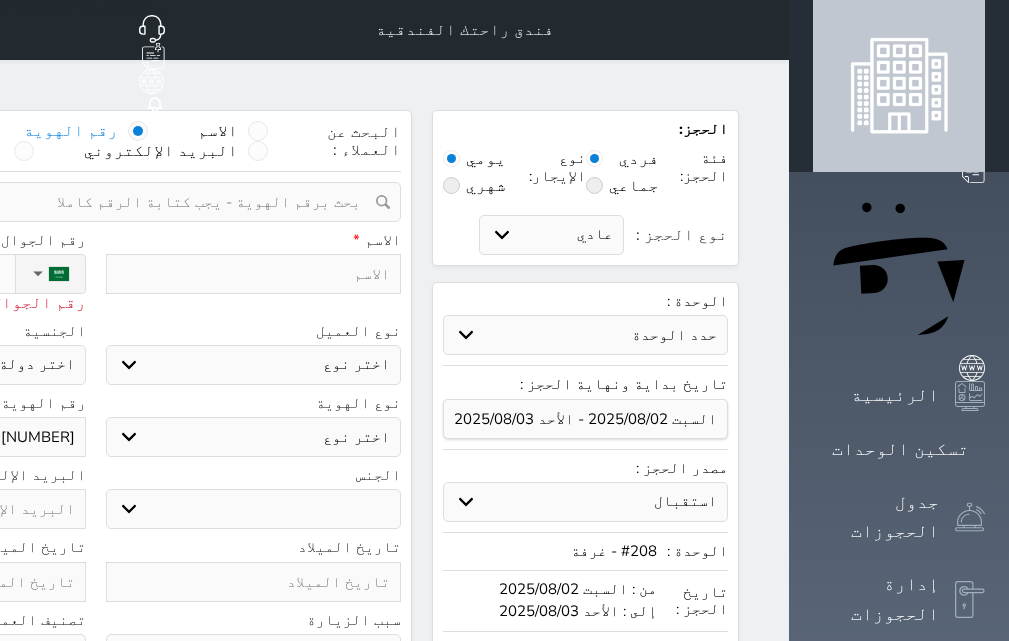 select 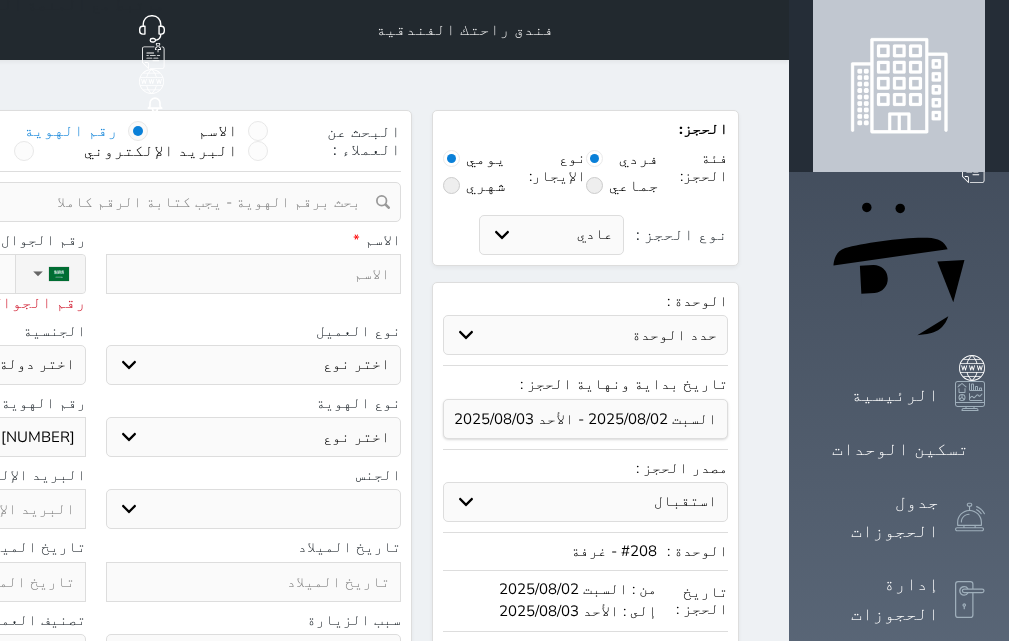 select 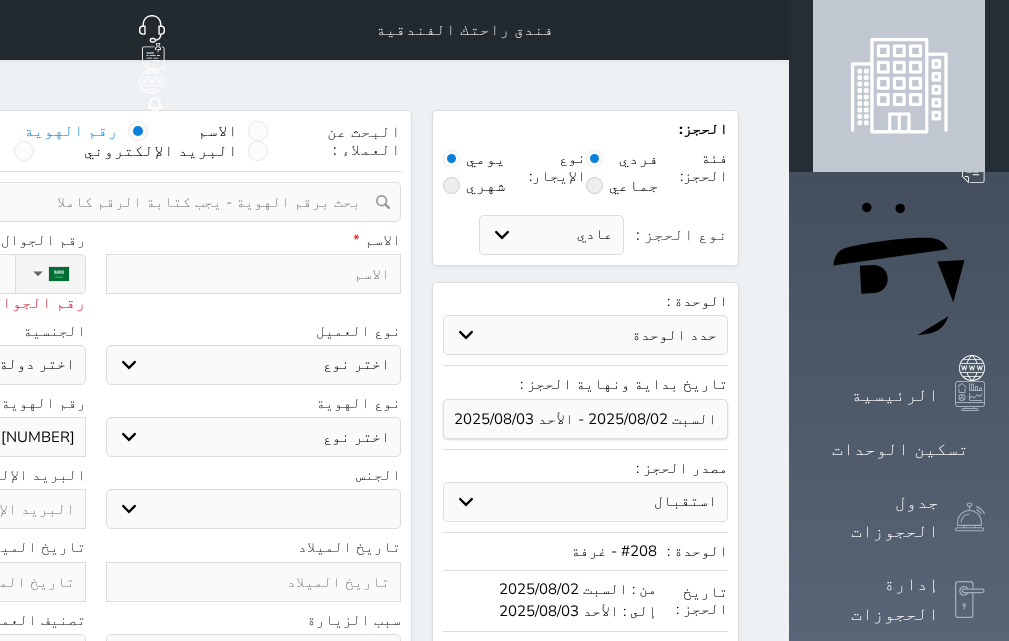 select 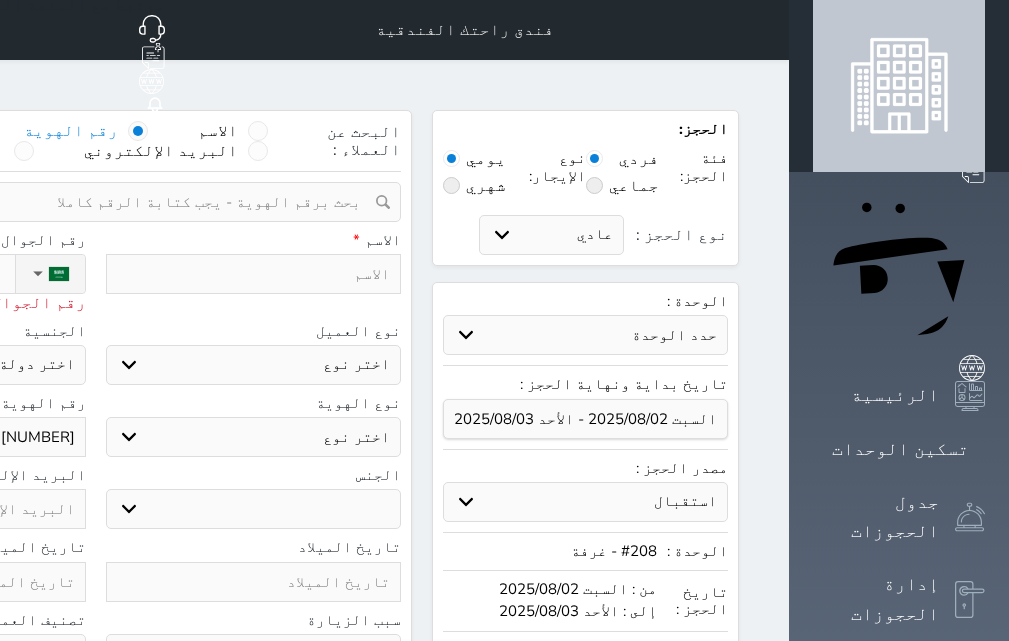 select 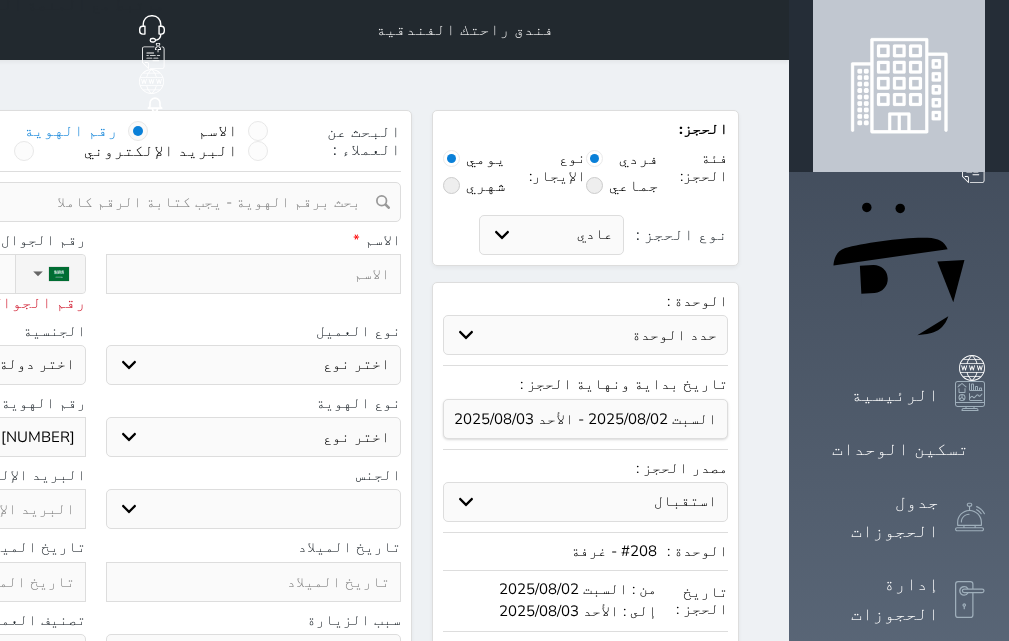 type on "[NUMBER]" 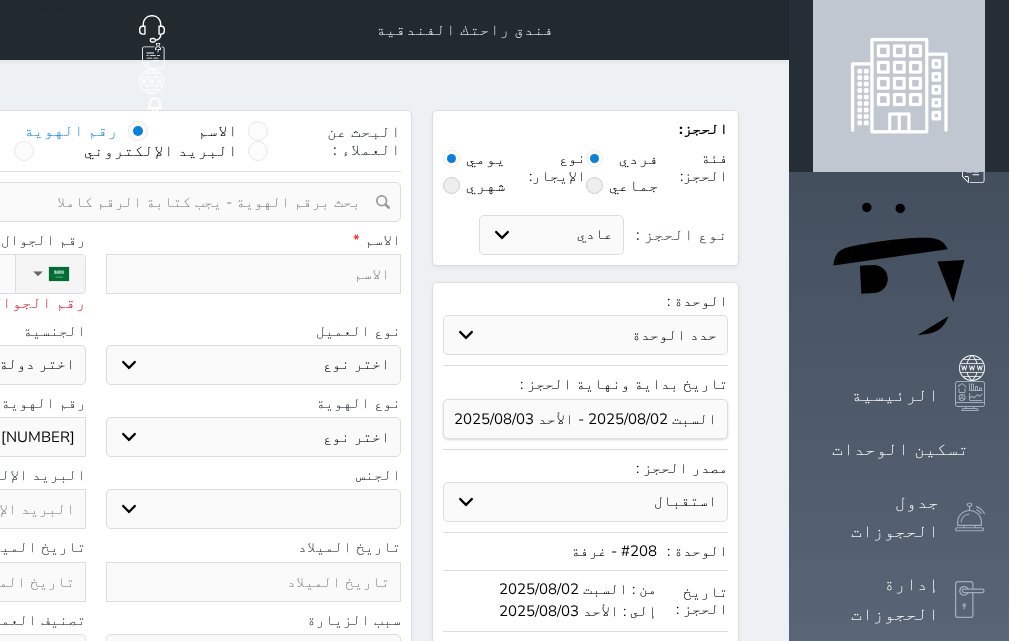 select 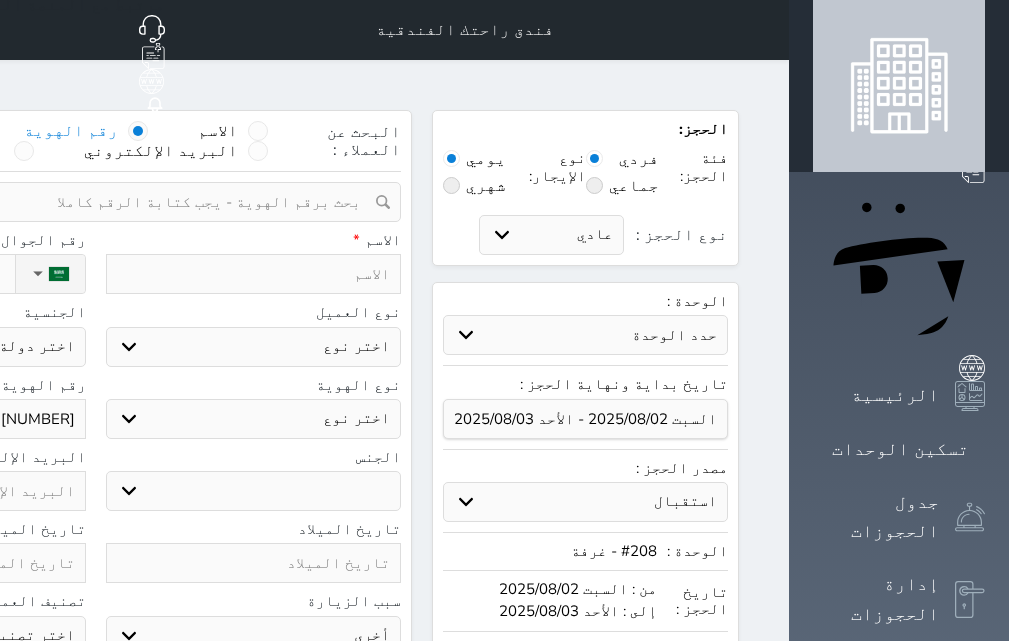 type on "[PHONE]" 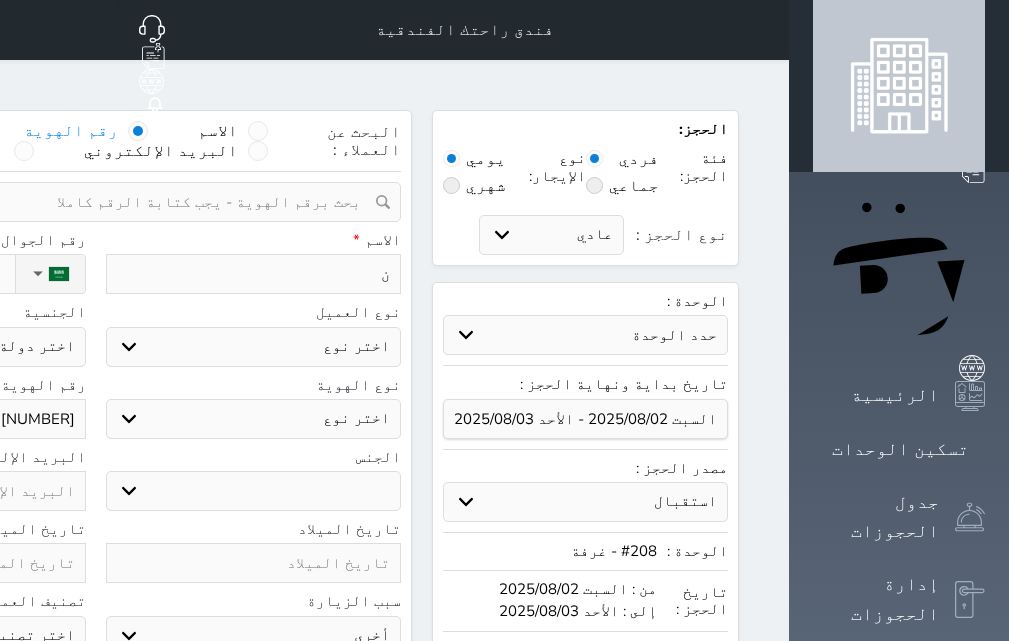 type on "نا" 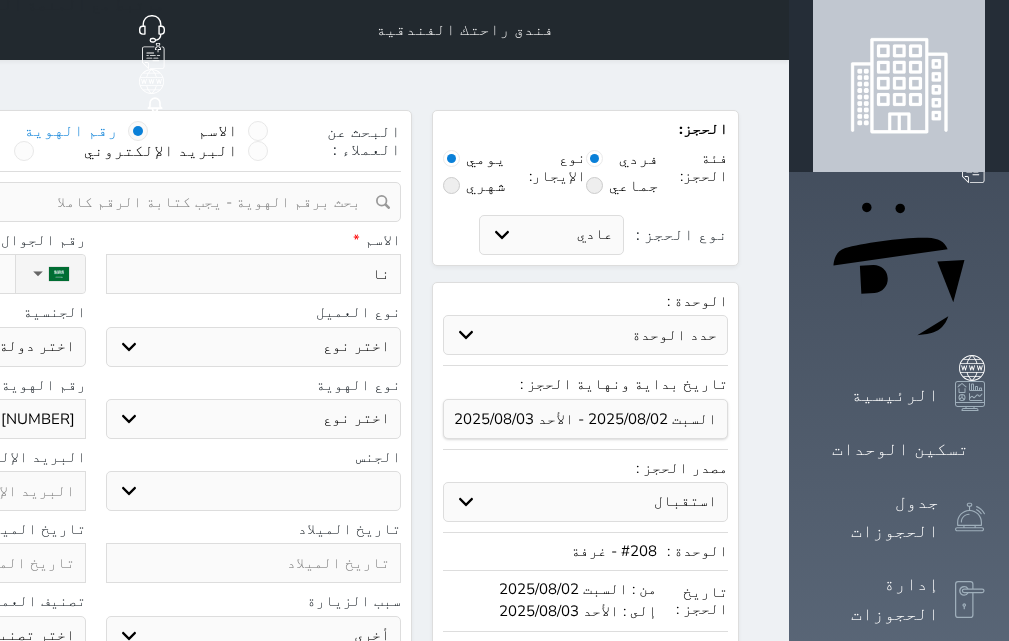 type on "ناص" 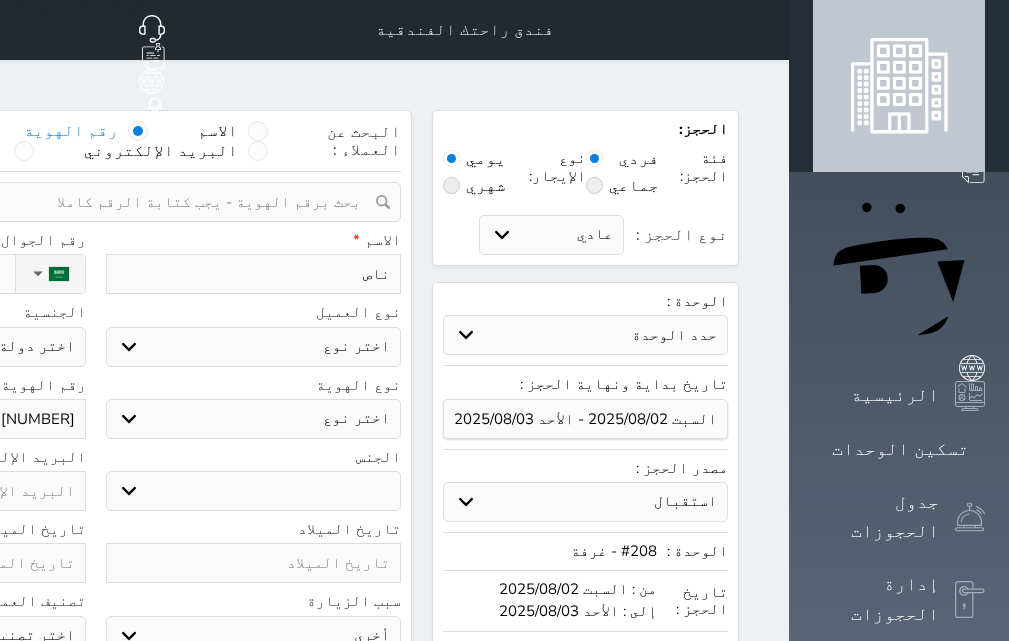 select 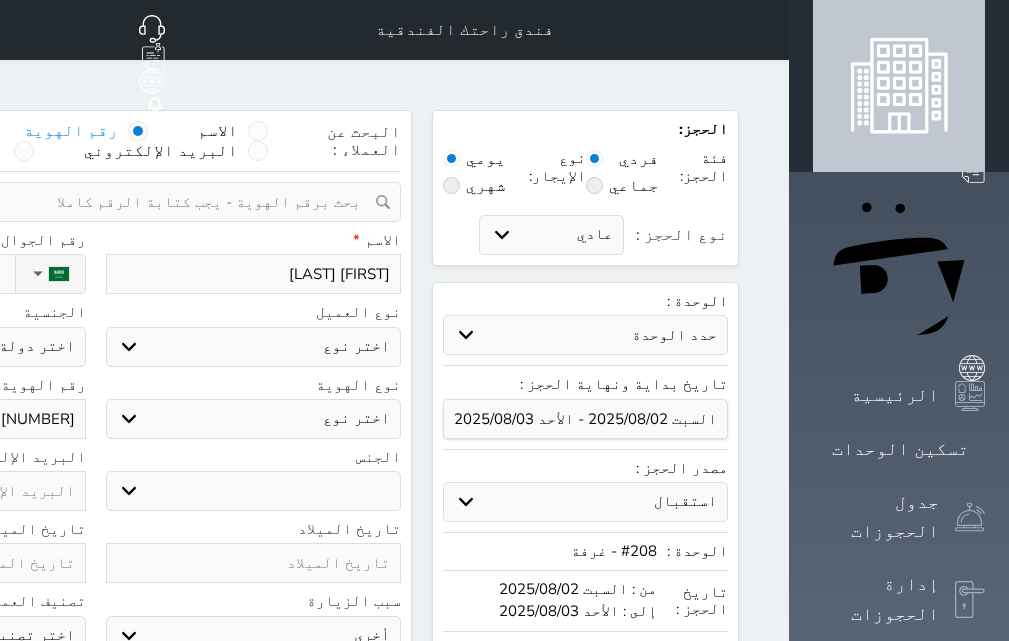 click on "اختر نوع   مواطن مواطن خليجي زائر مقيم" at bounding box center [254, 347] 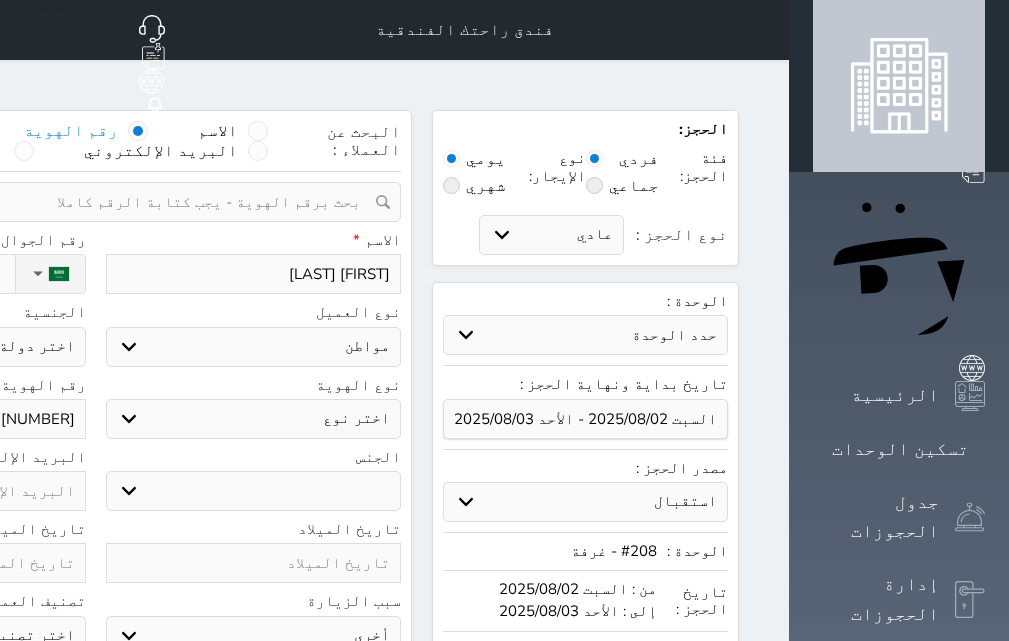 click on "اختر نوع   مواطن مواطن خليجي زائر مقيم" at bounding box center (254, 347) 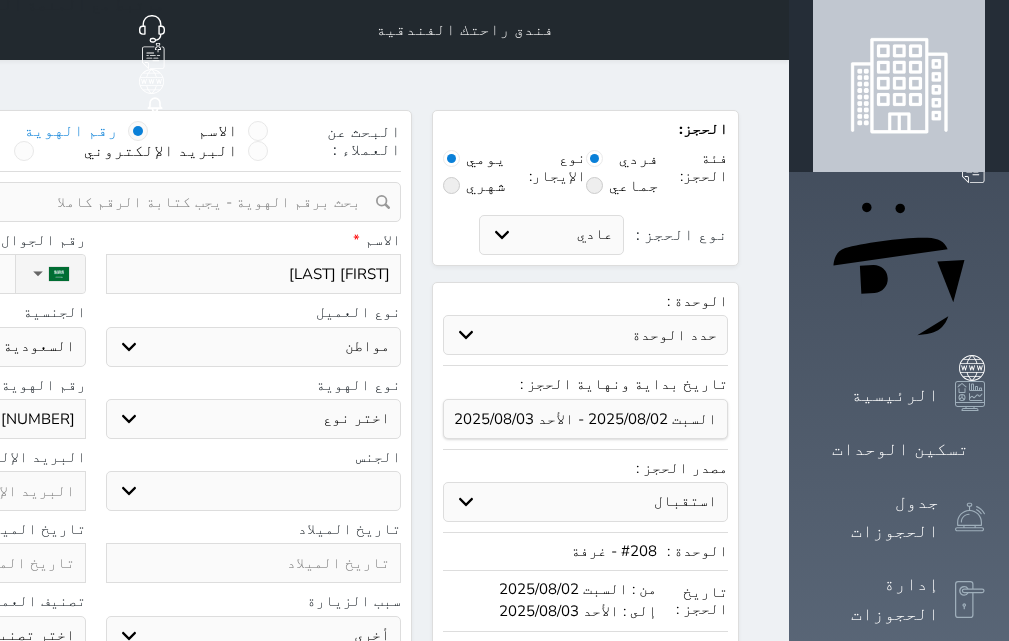 click on "اختر نوع   هوية وطنية هوية عائلية جواز السفر" at bounding box center (254, 419) 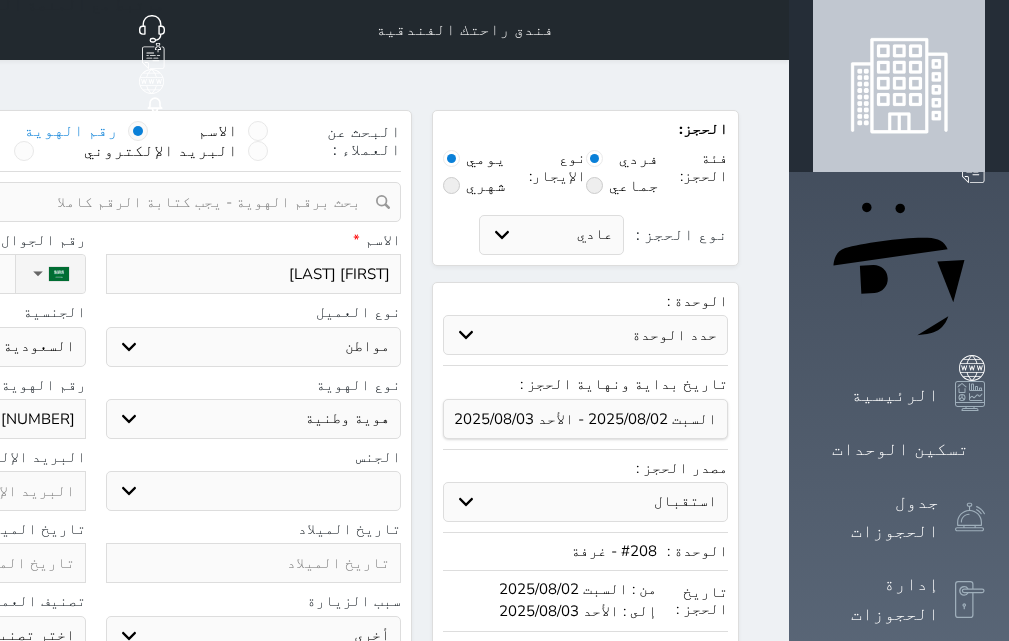 click on "اختر نوع   هوية وطنية هوية عائلية جواز السفر" at bounding box center [254, 419] 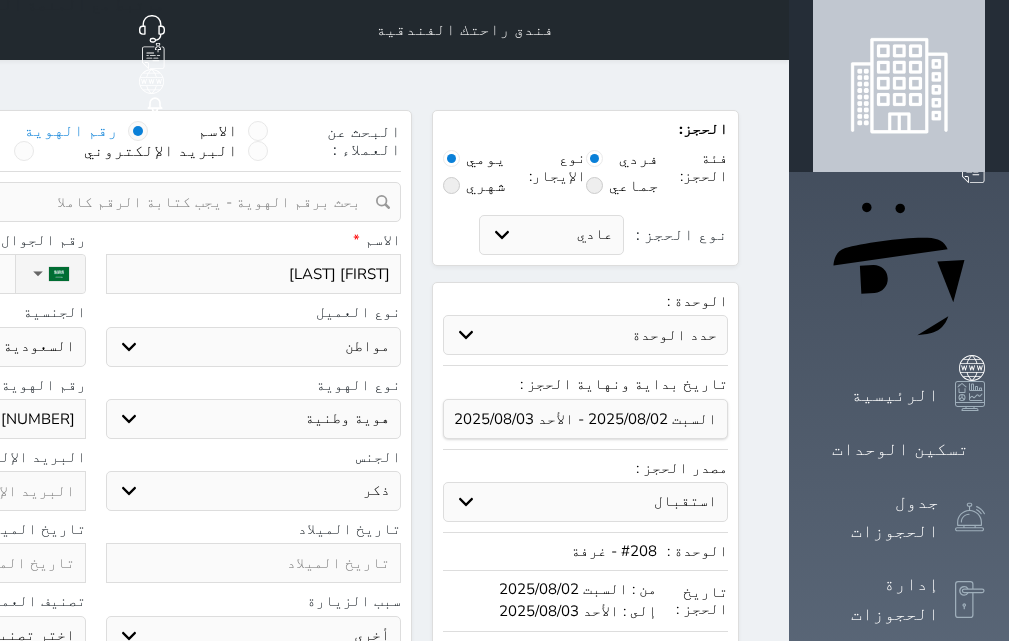 click on "ذكر   انثى" at bounding box center (254, 491) 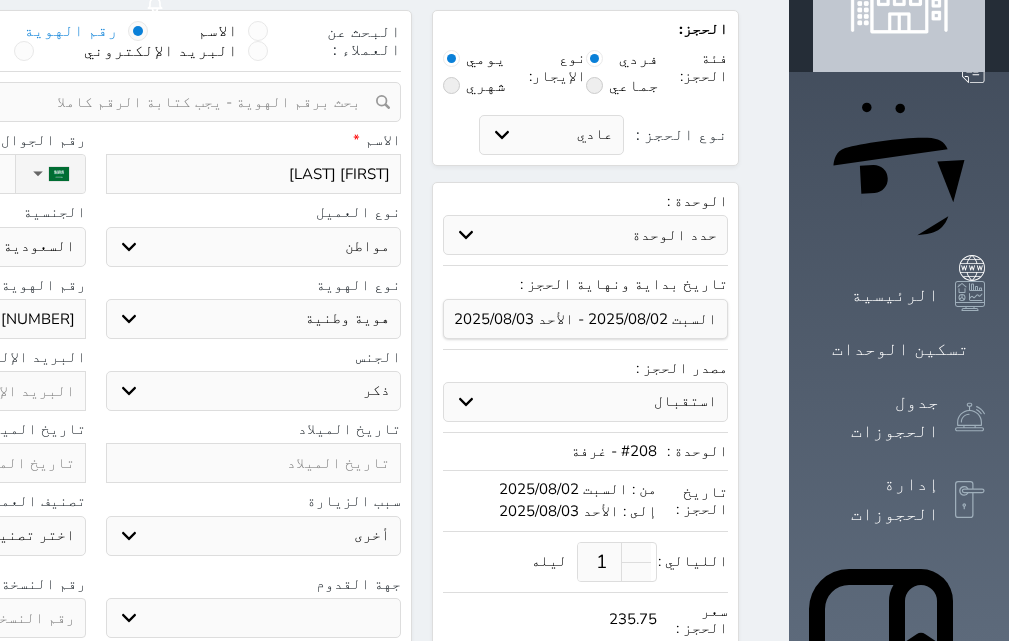 click at bounding box center (-62, 618) 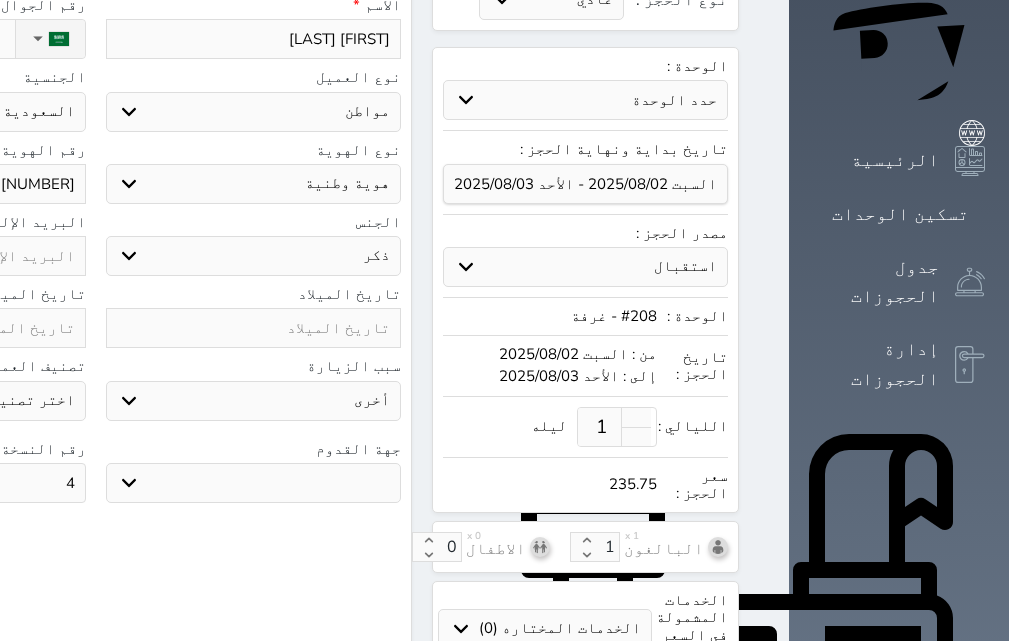 scroll, scrollTop: 200, scrollLeft: 0, axis: vertical 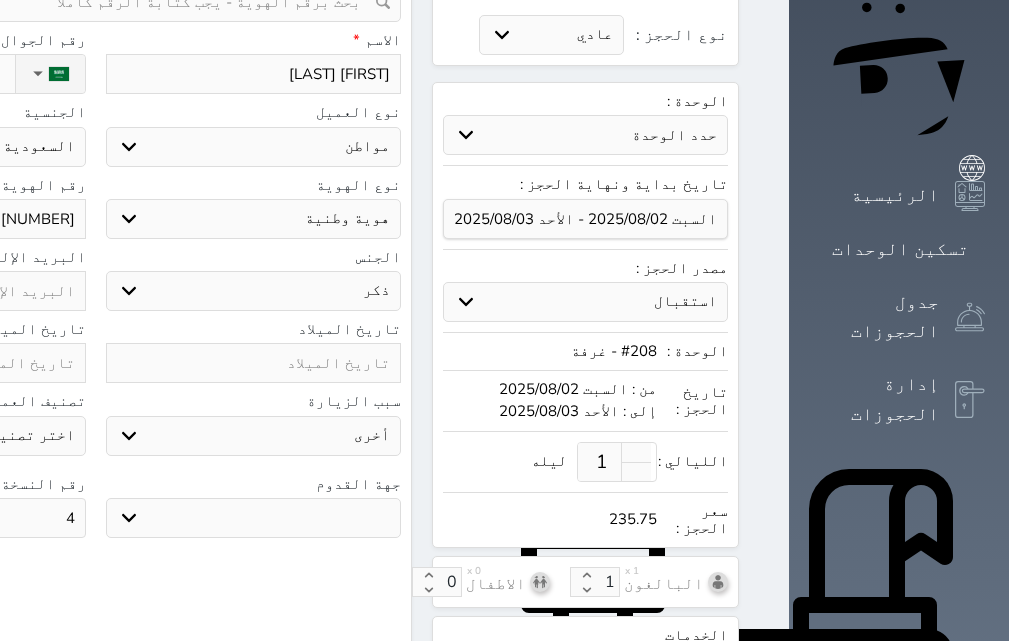 click at bounding box center (-62, 363) 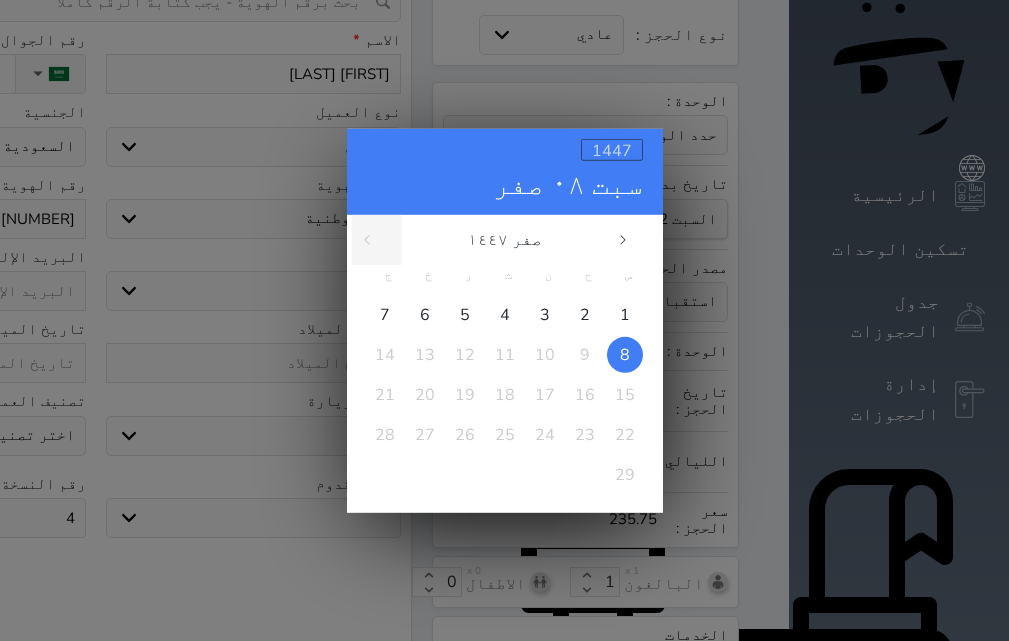 click on "1447" at bounding box center (612, 150) 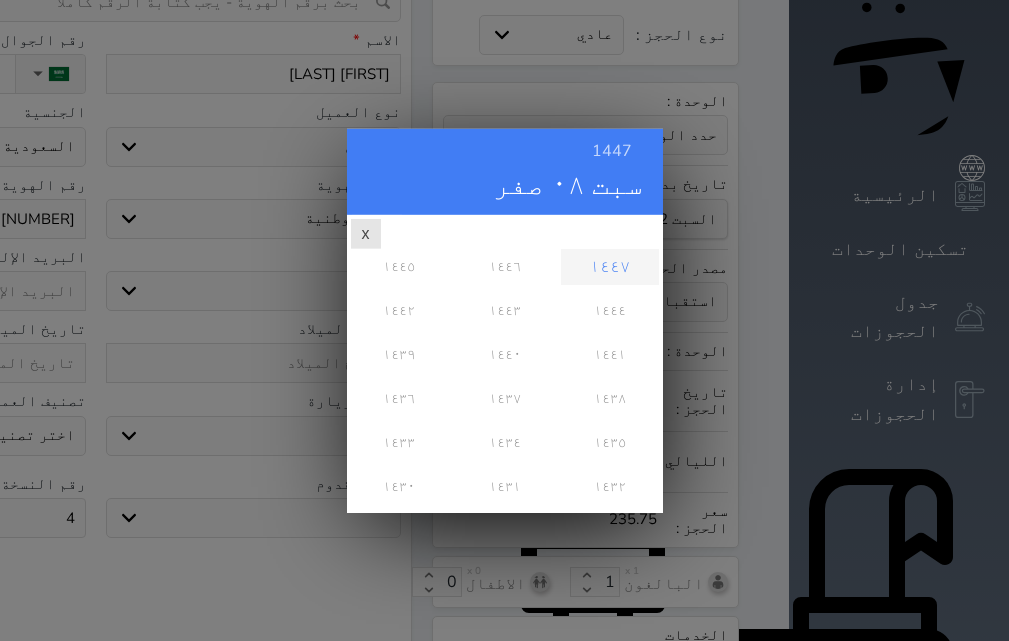 scroll, scrollTop: 0, scrollLeft: 0, axis: both 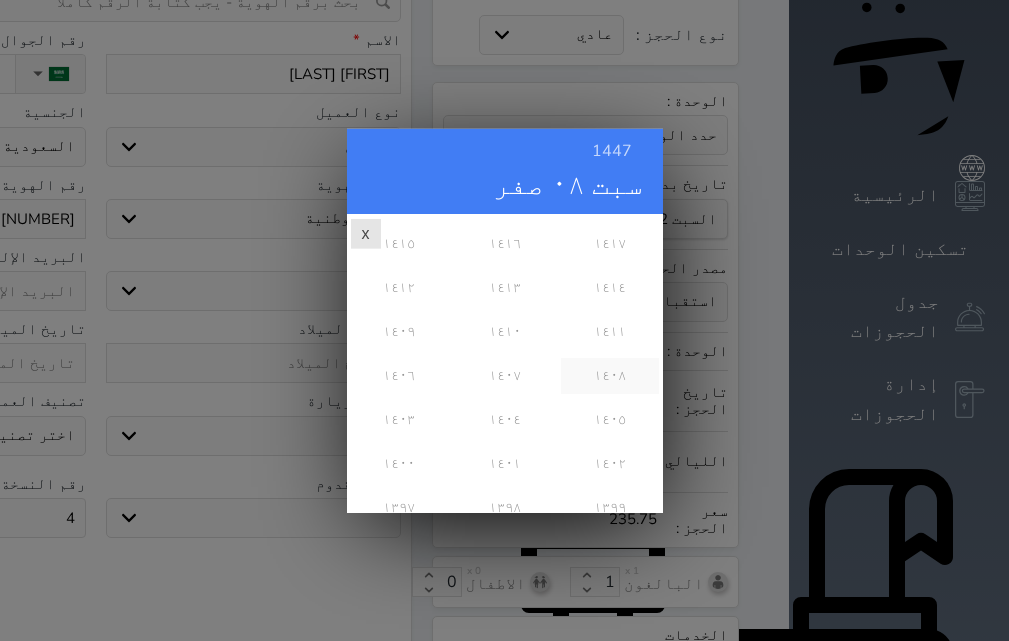 click on "١٤٠٨" at bounding box center [609, 375] 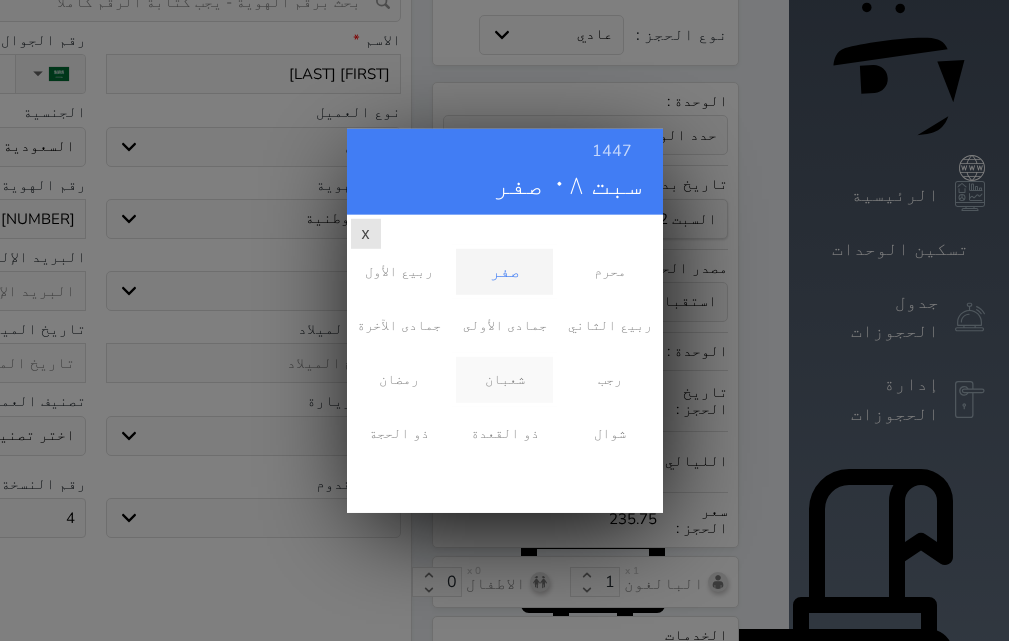 scroll, scrollTop: 0, scrollLeft: 0, axis: both 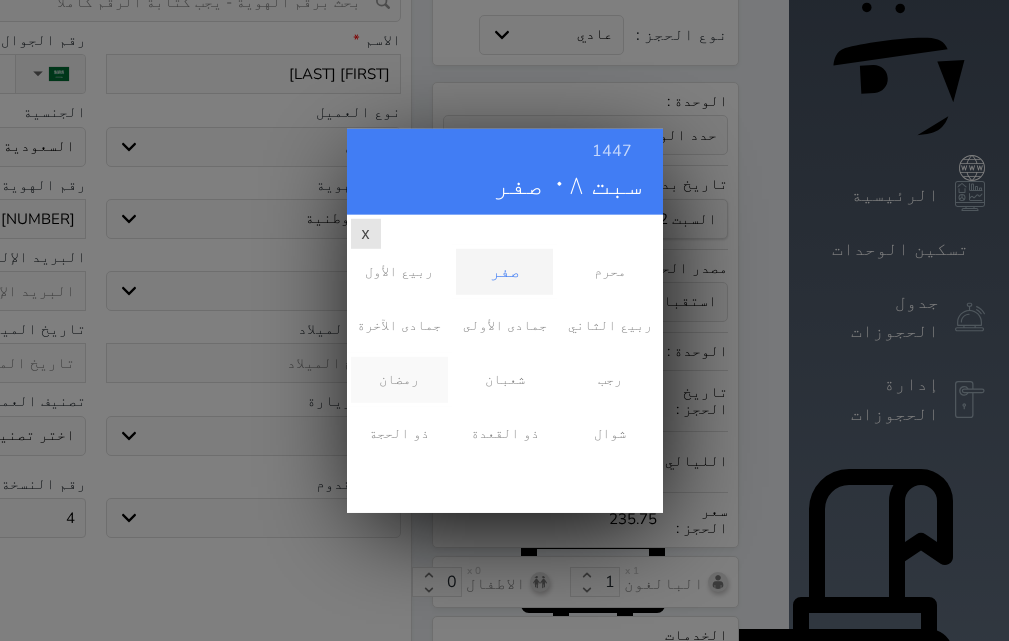 click on "رمضان" at bounding box center [399, 379] 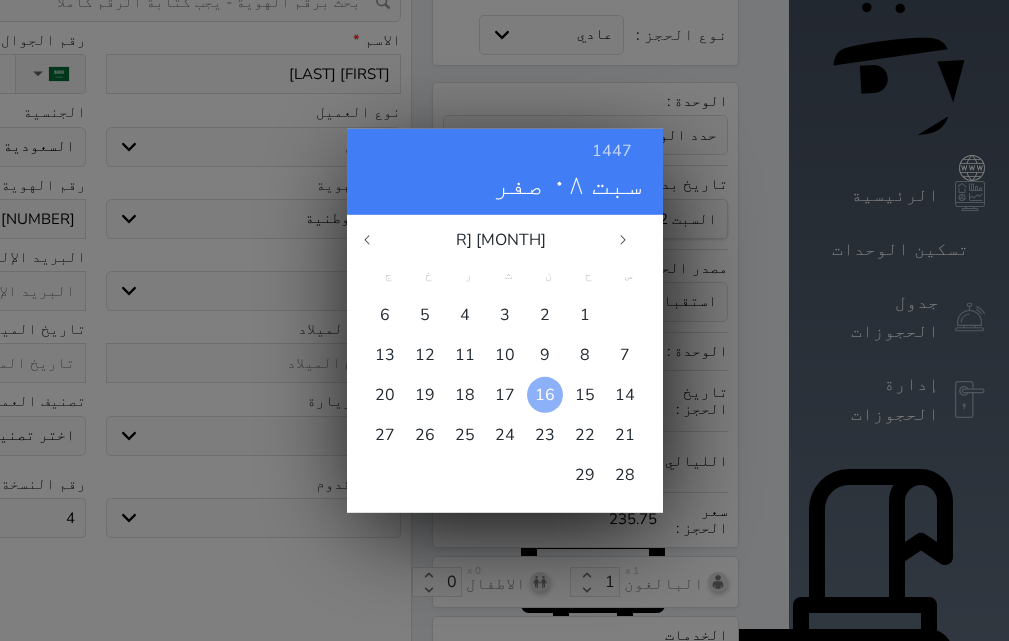 click at bounding box center [545, 394] 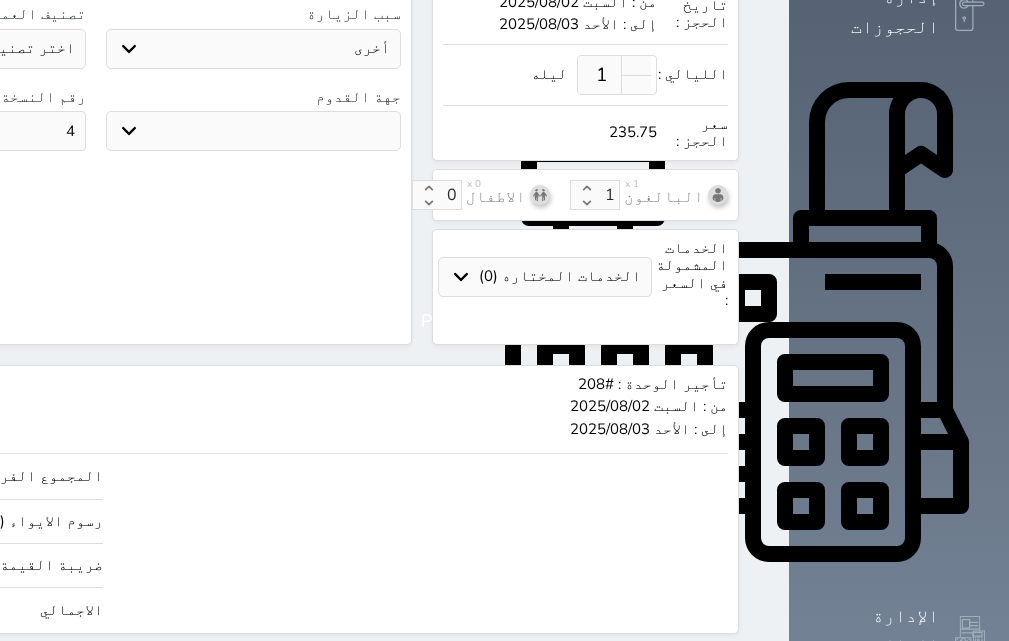 scroll, scrollTop: 600, scrollLeft: 0, axis: vertical 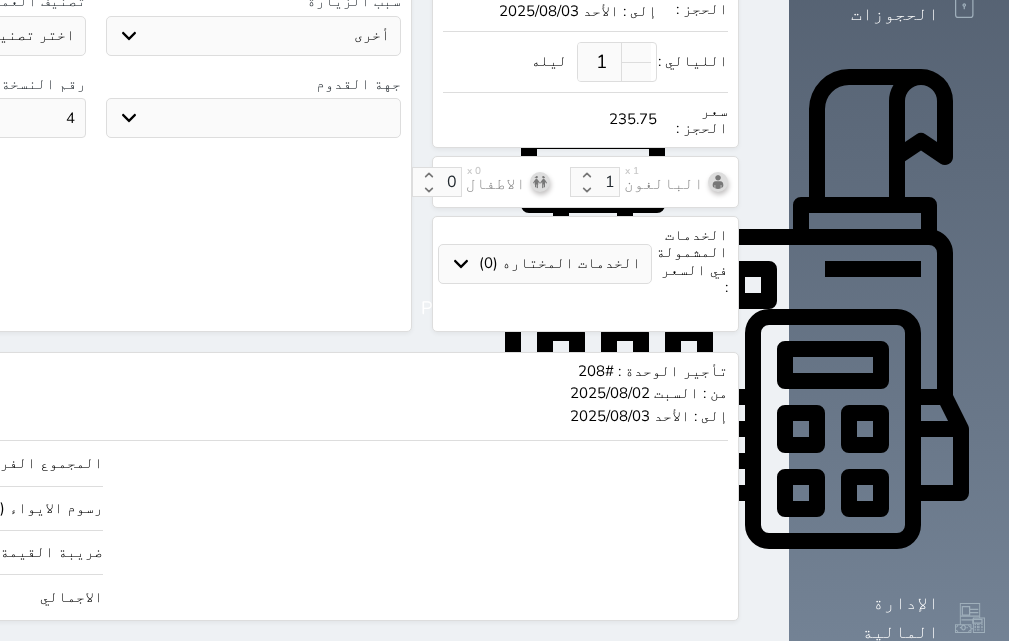 drag, startPoint x: 50, startPoint y: 545, endPoint x: 120, endPoint y: 557, distance: 71.021126 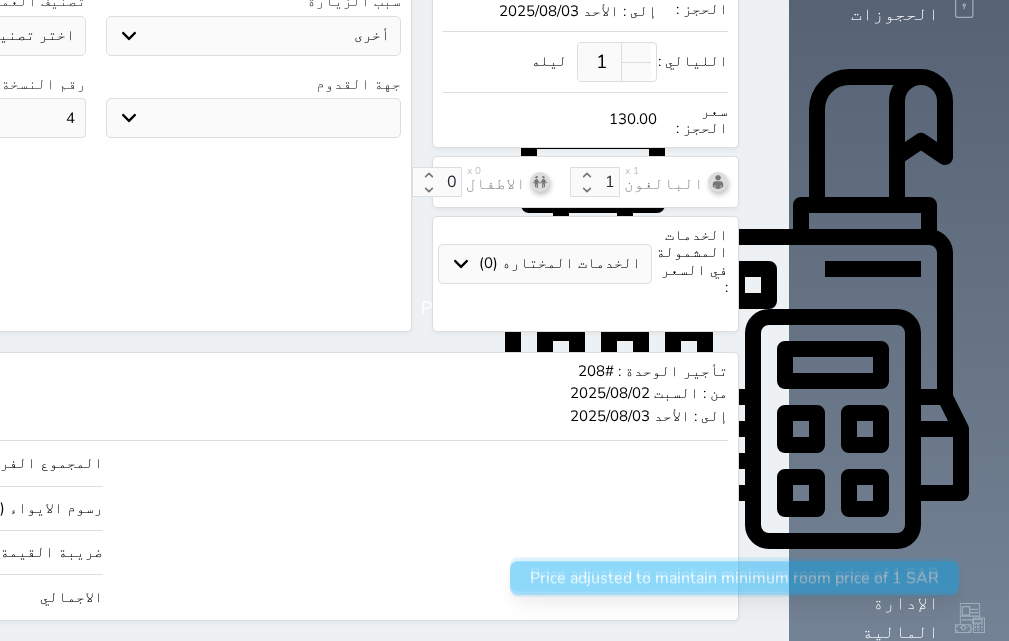 click on "حجز" at bounding box center (-128, 658) 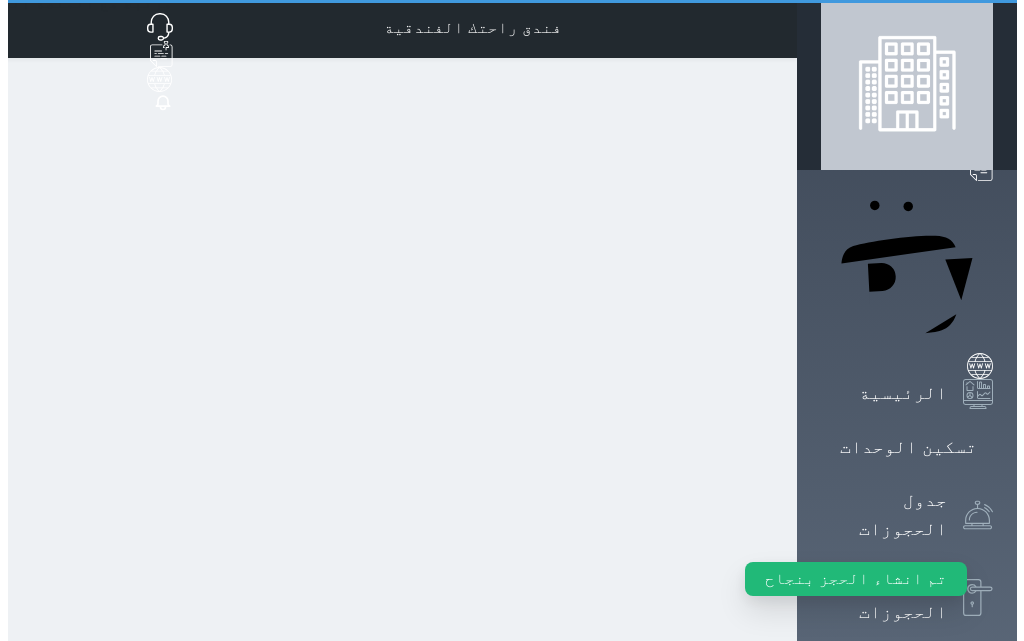 scroll, scrollTop: 0, scrollLeft: 0, axis: both 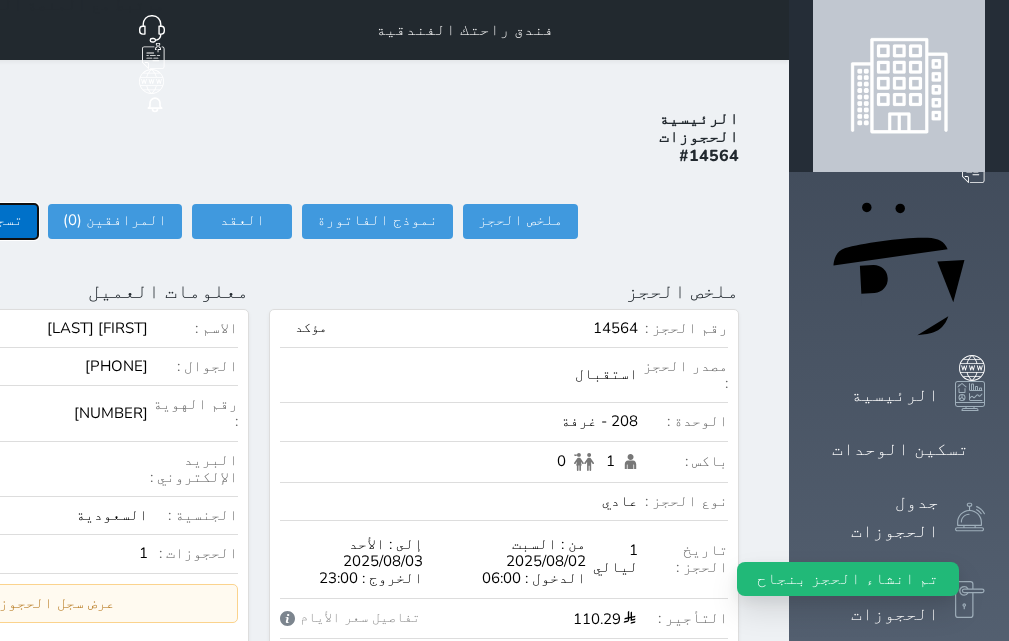 click on "تسجيل دخول" at bounding box center (-20, 221) 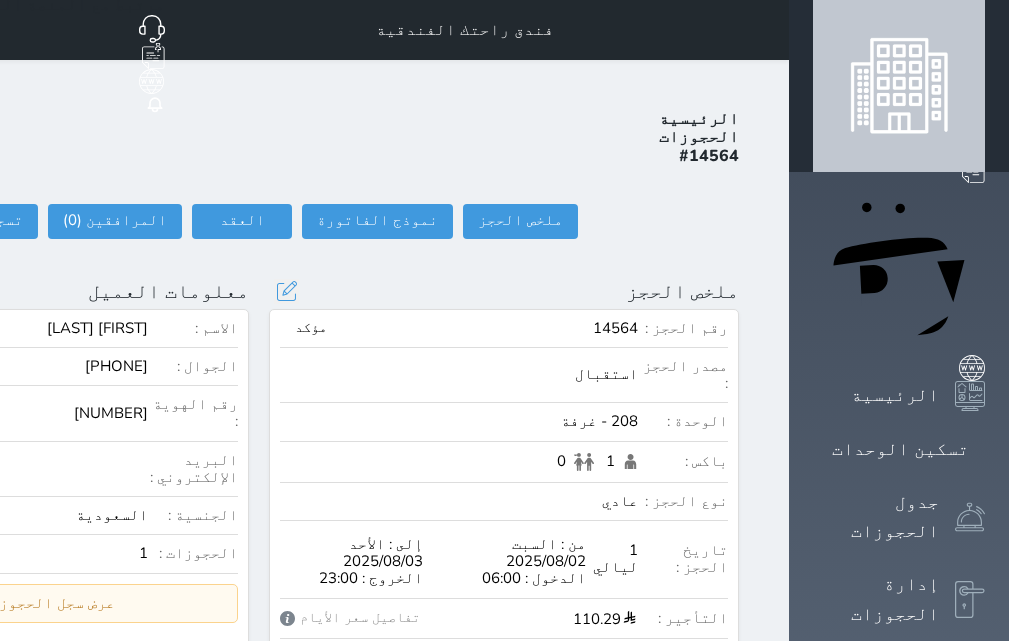 drag, startPoint x: 213, startPoint y: 156, endPoint x: 628, endPoint y: 213, distance: 418.89618 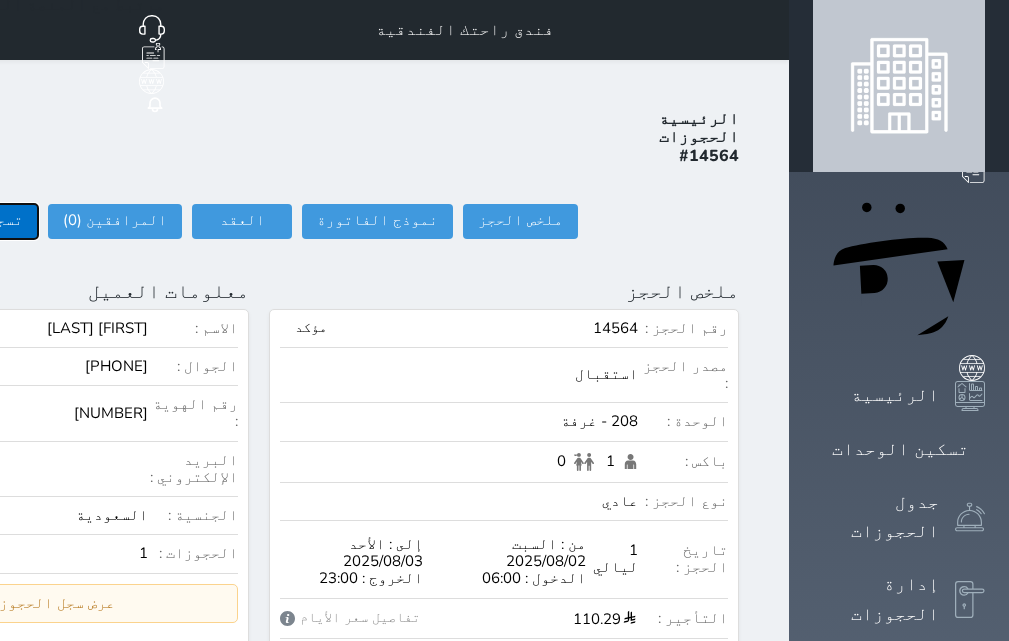 click on "تسجيل دخول" at bounding box center (-20, 221) 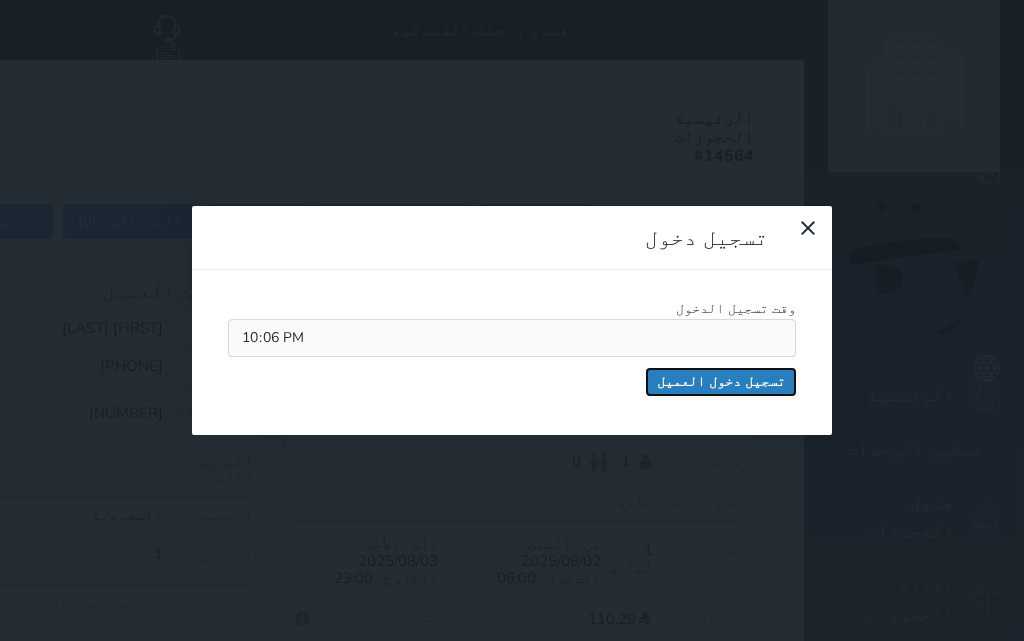 click on "تسجيل دخول العميل" at bounding box center [721, 382] 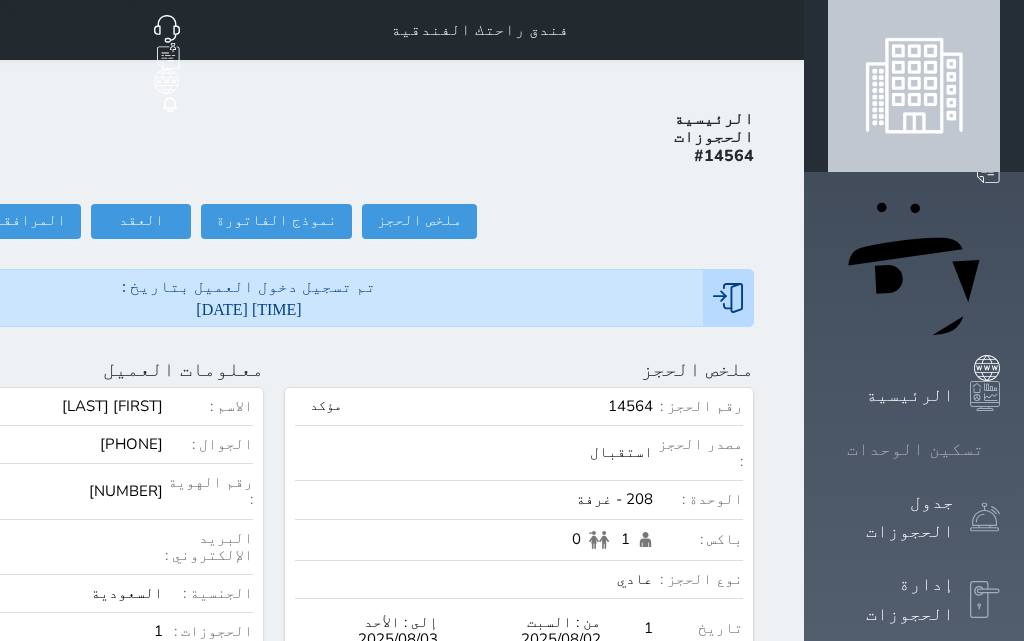 click on "تسكين الوحدات" at bounding box center [915, 449] 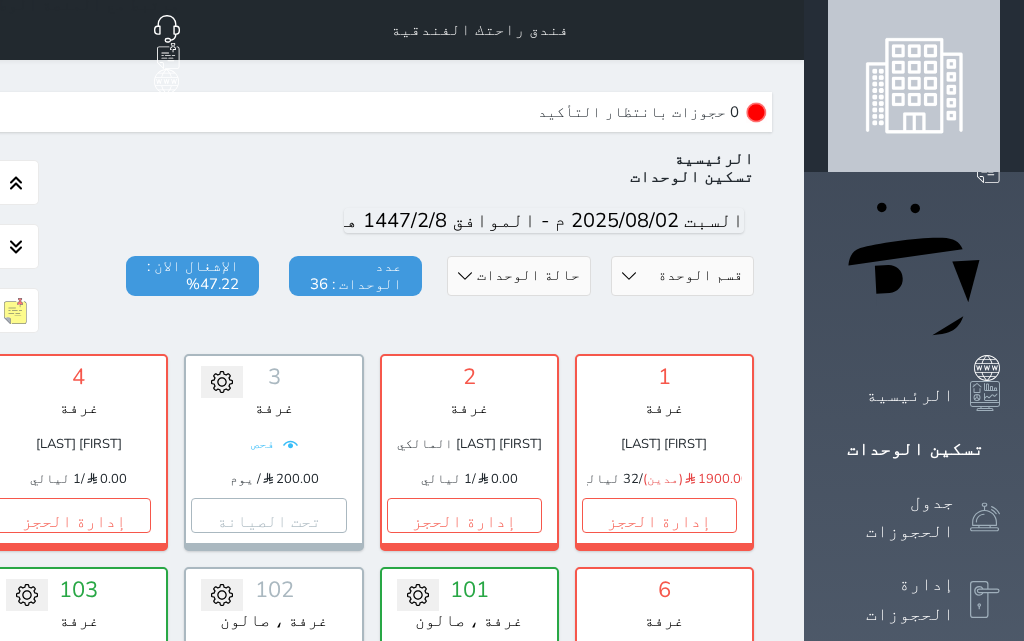 scroll, scrollTop: 60, scrollLeft: 0, axis: vertical 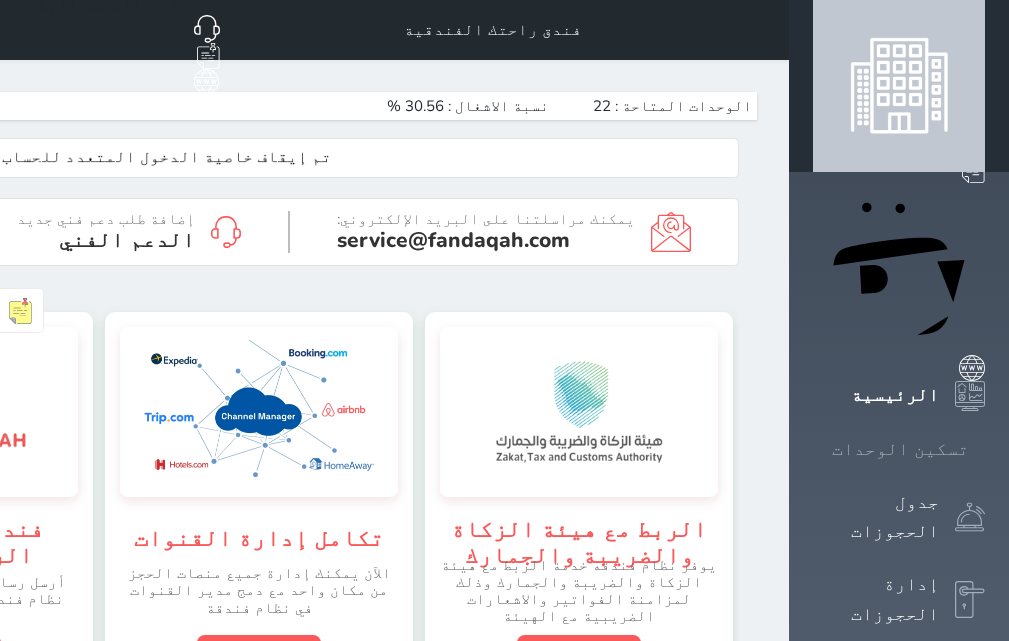 click 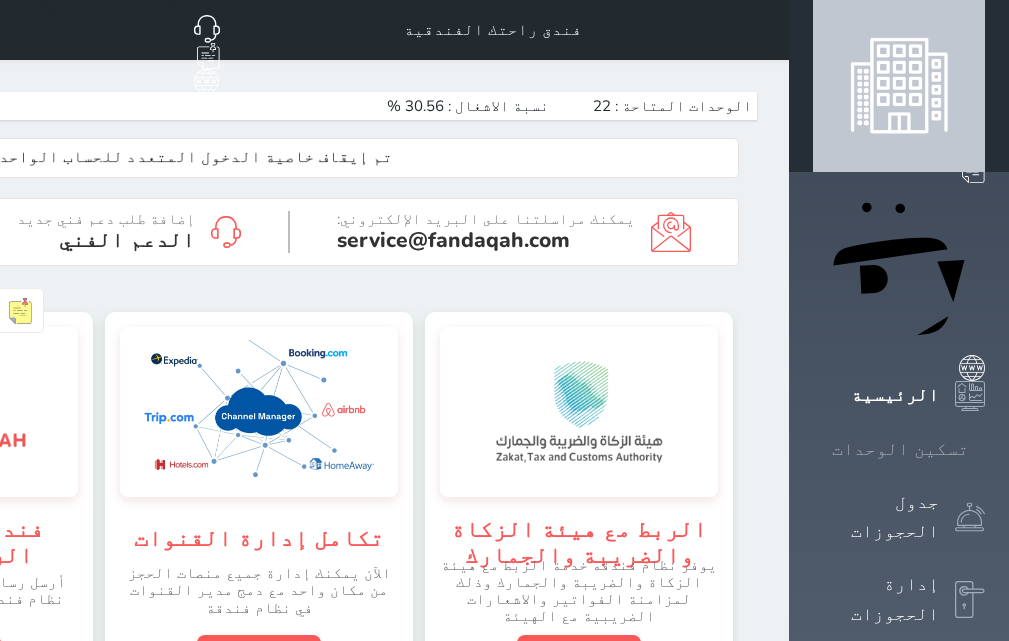 scroll, scrollTop: 0, scrollLeft: 0, axis: both 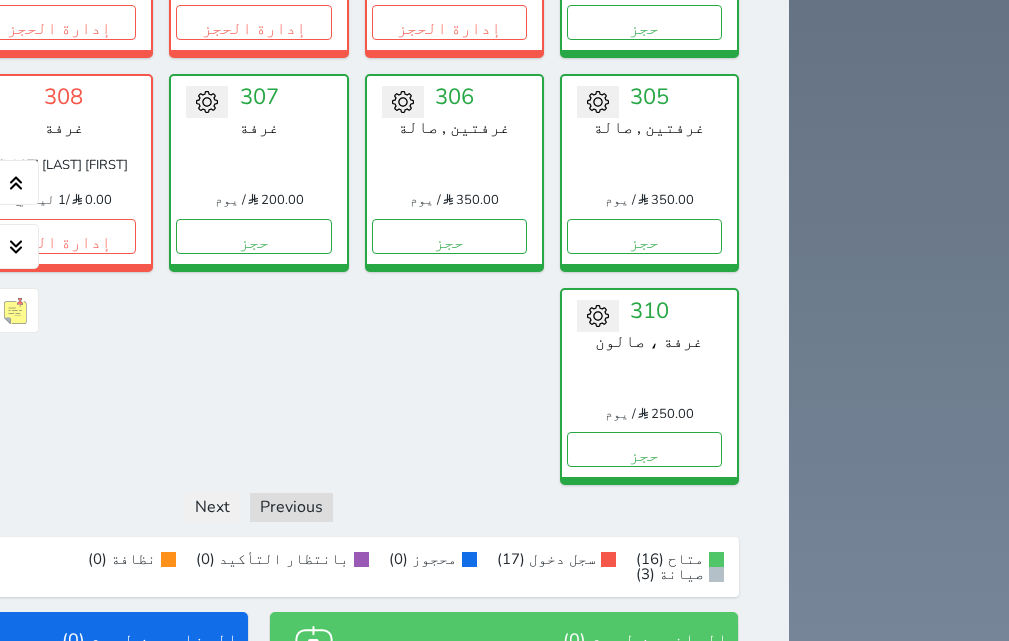 click on "حجز" at bounding box center [-137, -191] 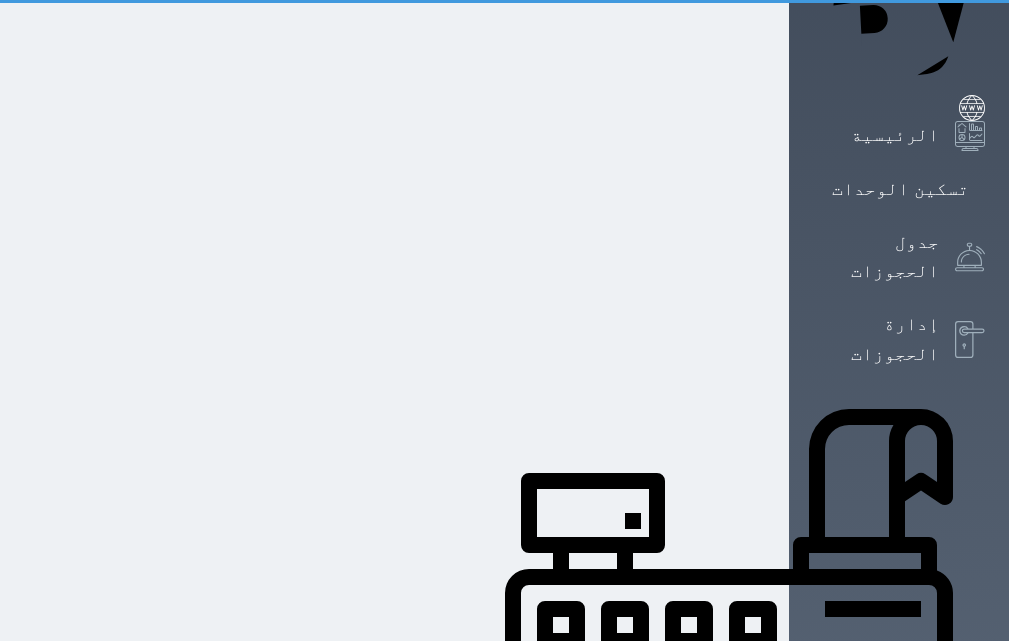 select on "1" 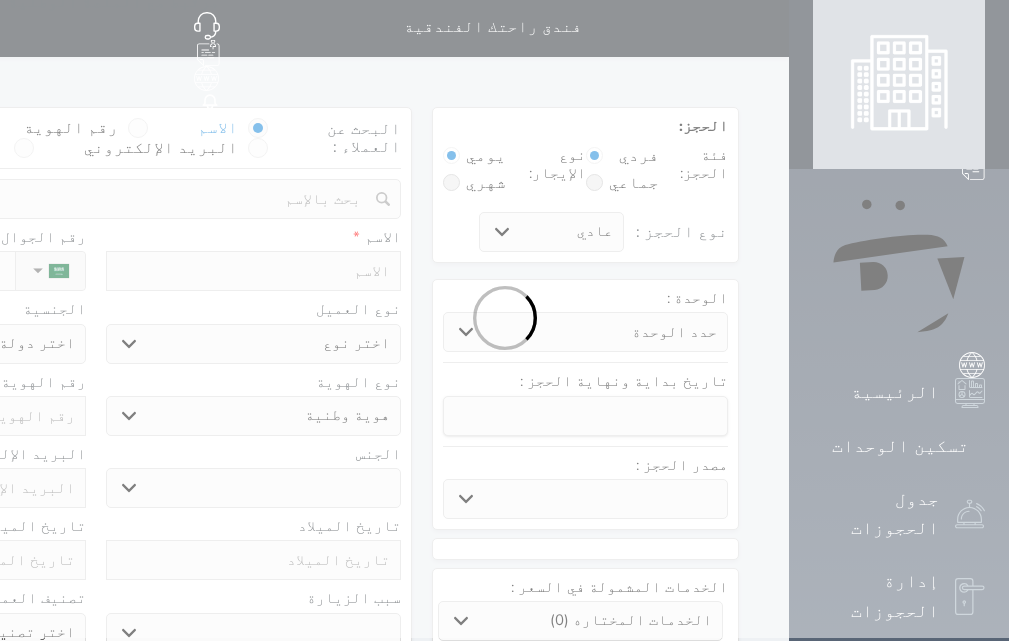 scroll, scrollTop: 0, scrollLeft: 0, axis: both 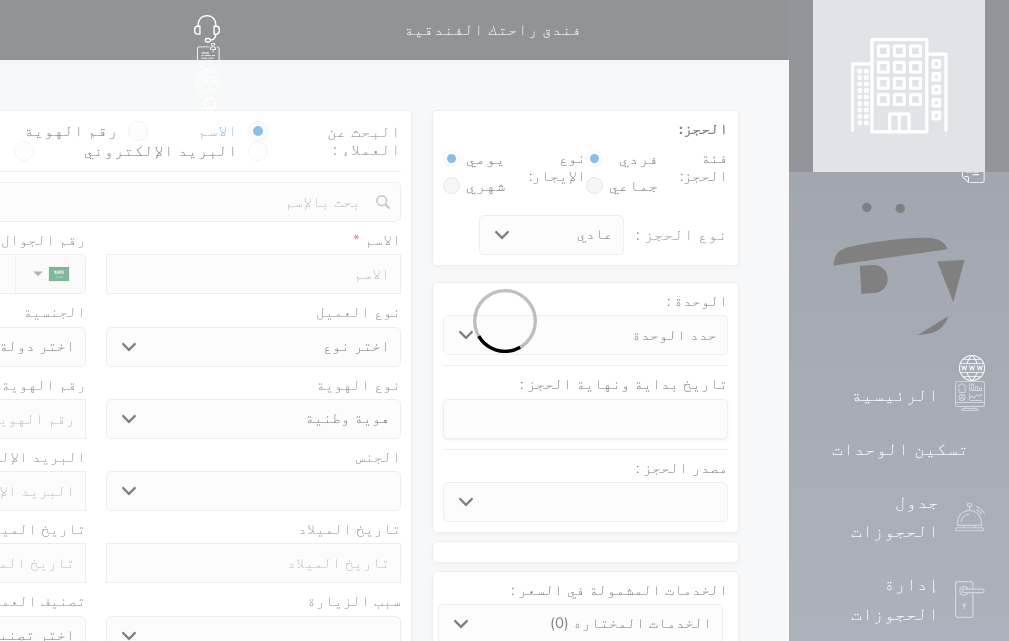 select 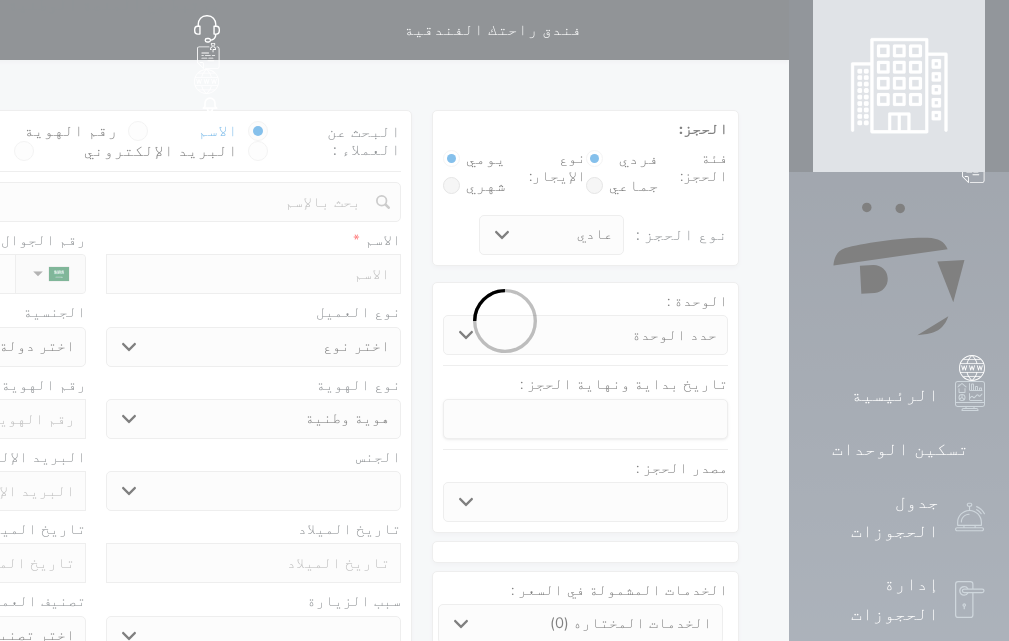 select 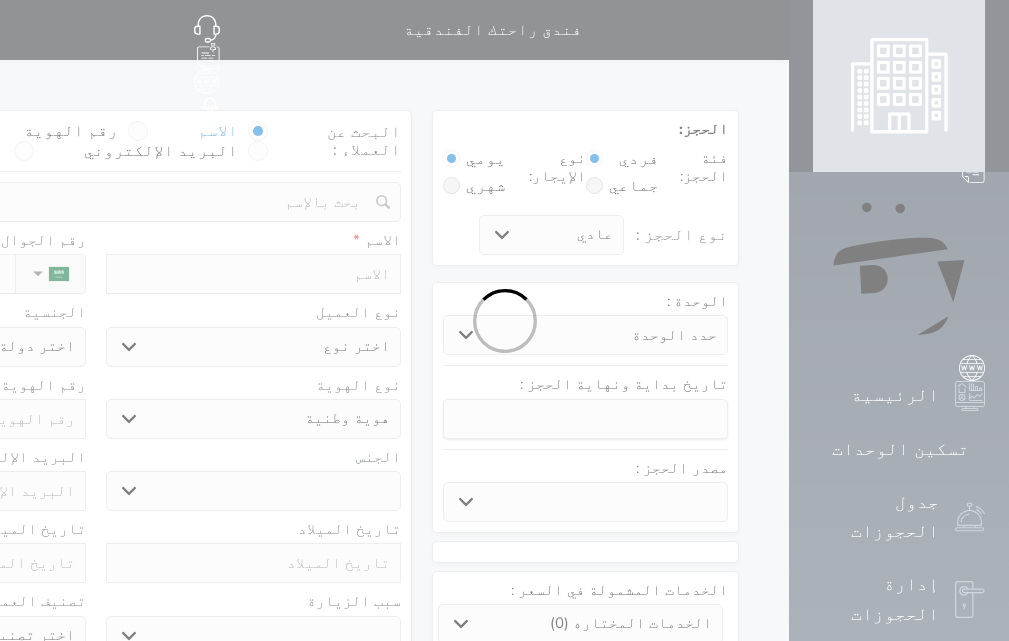 select 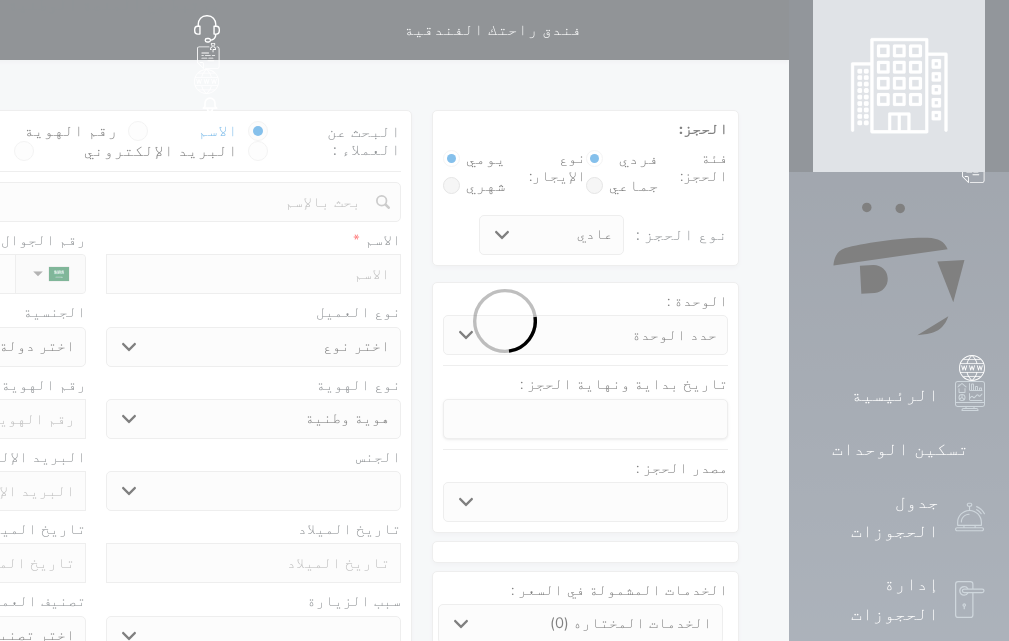 select 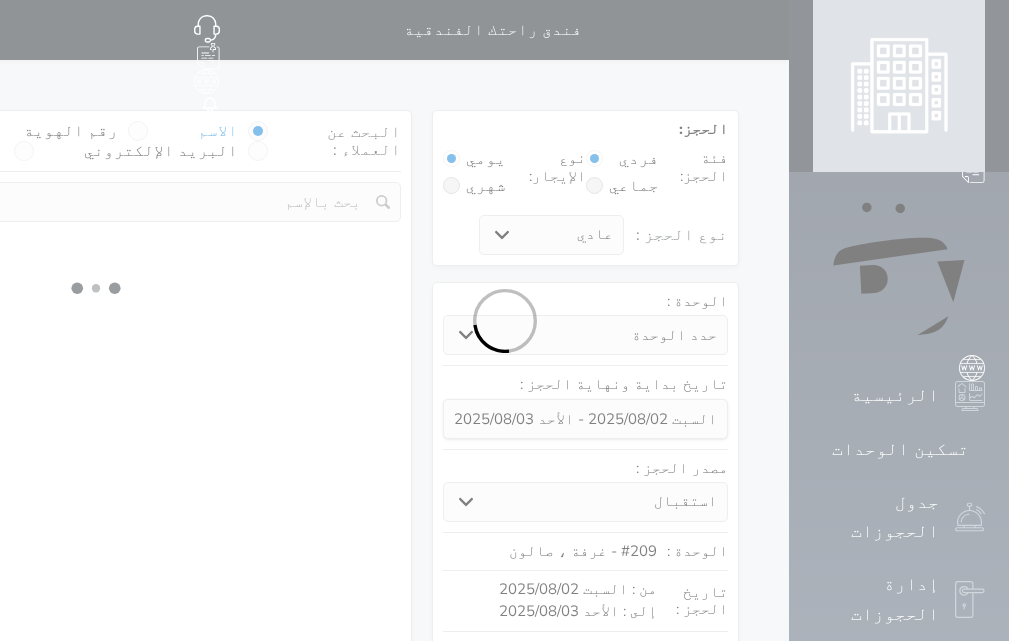 select 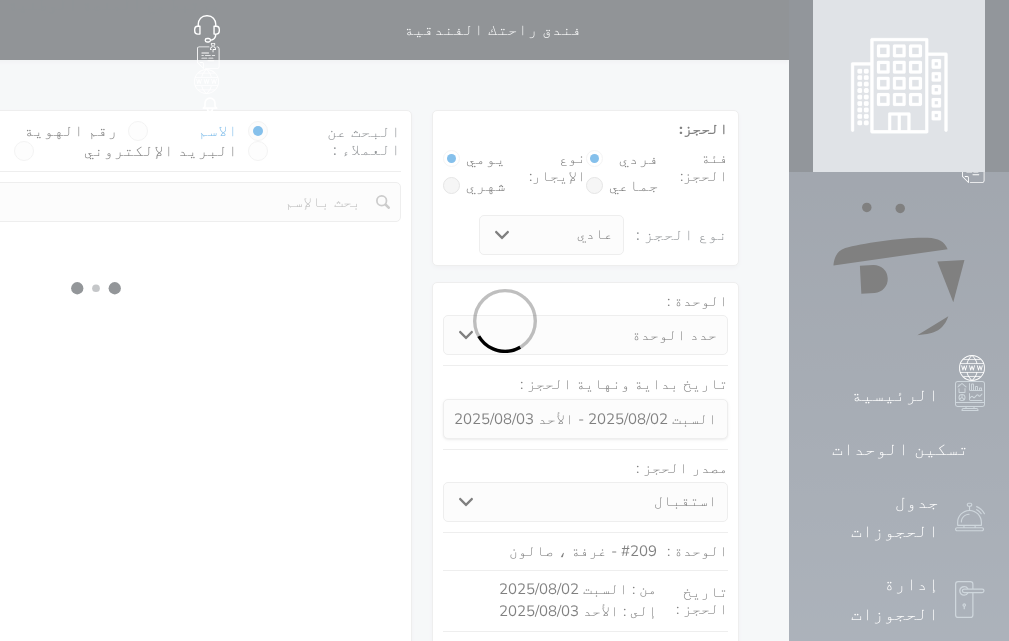 select on "113" 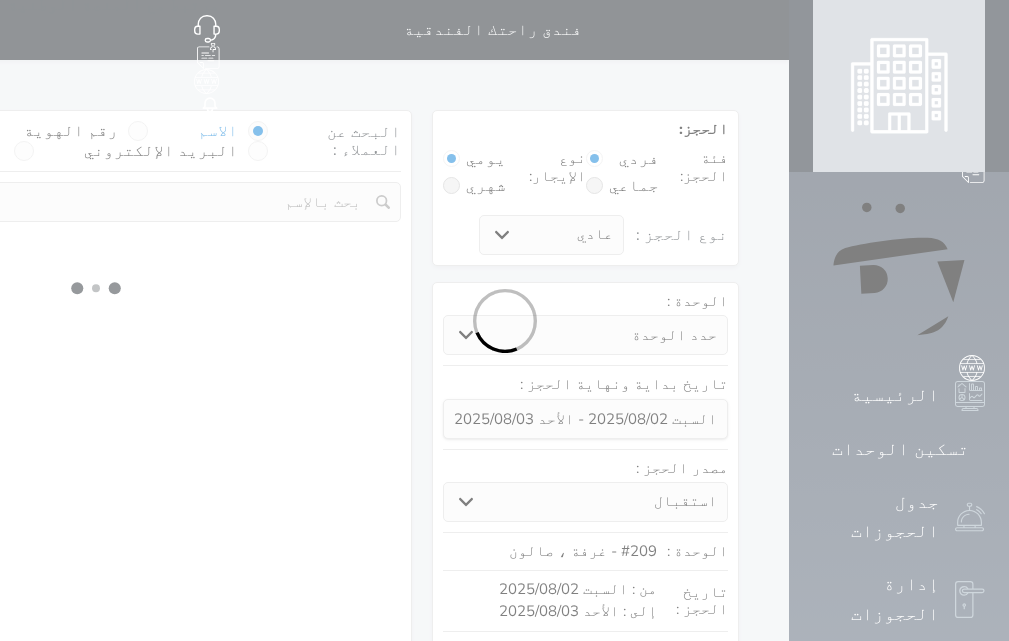 select on "1" 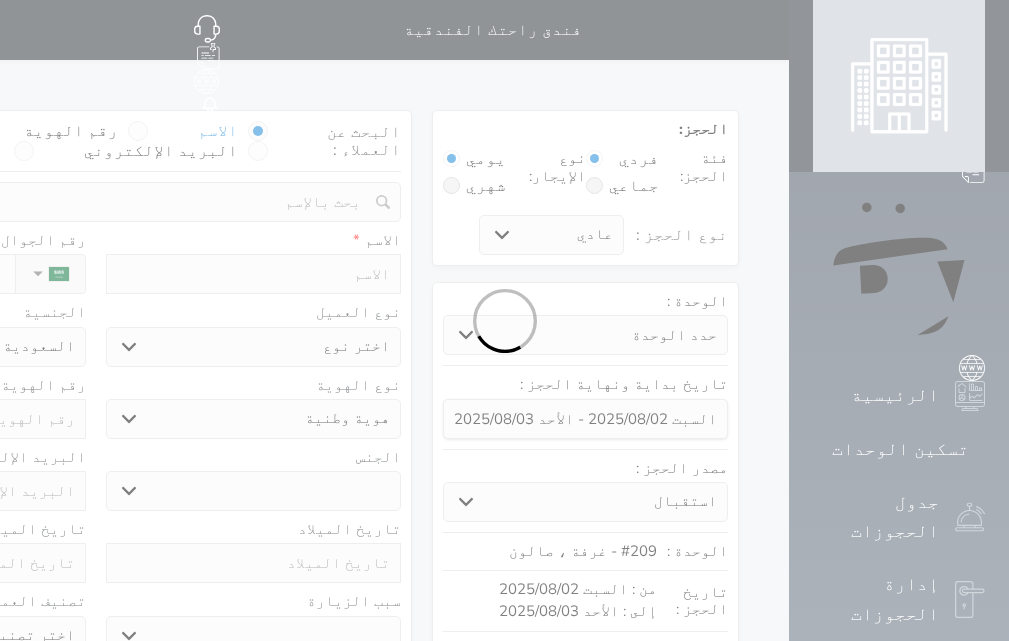 select 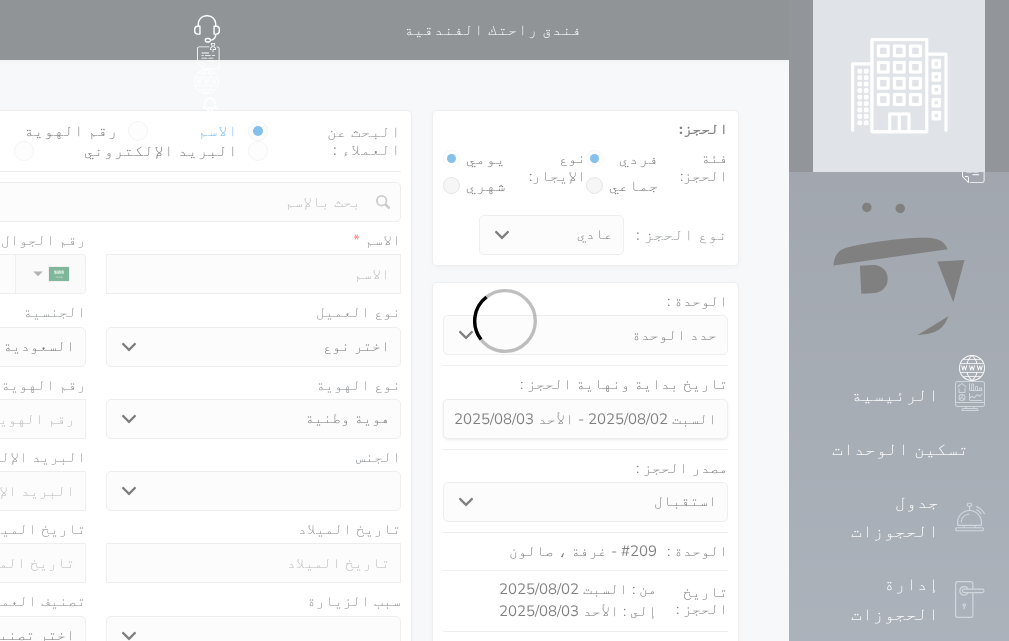 select on "1" 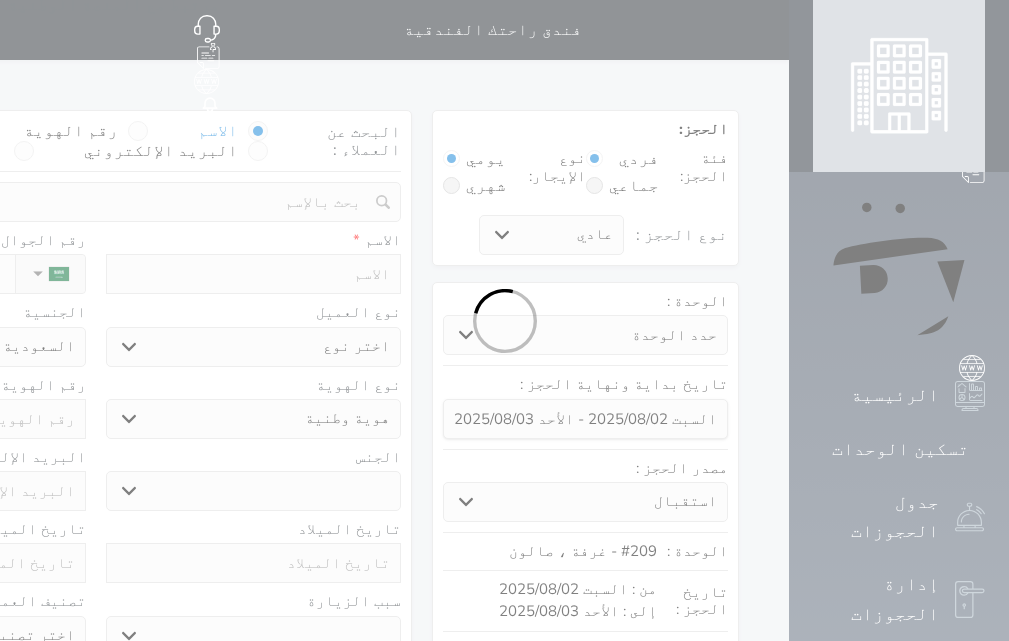 select on "7" 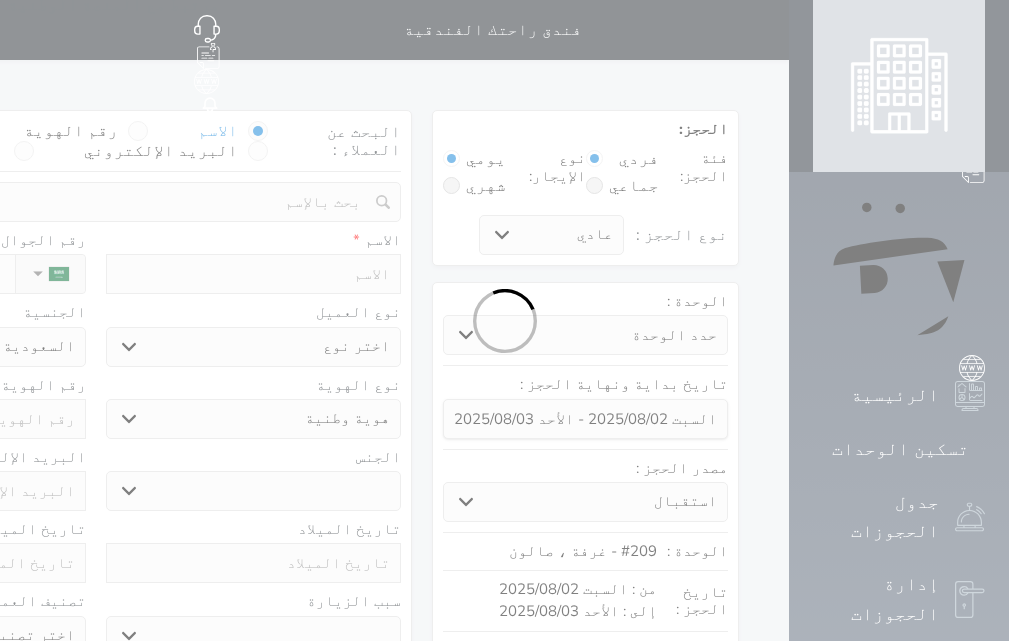 select 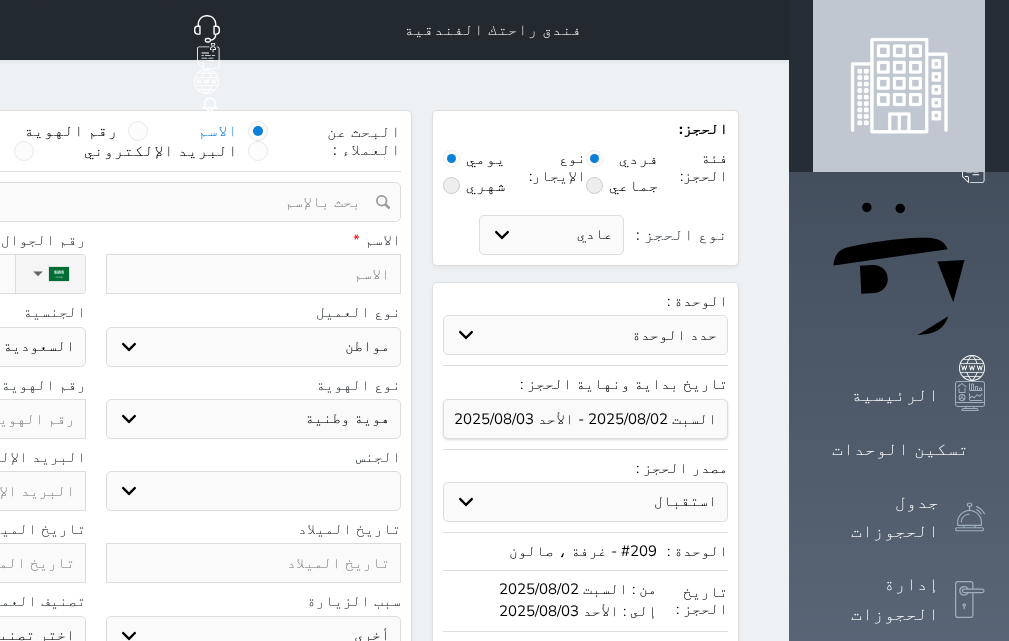 select 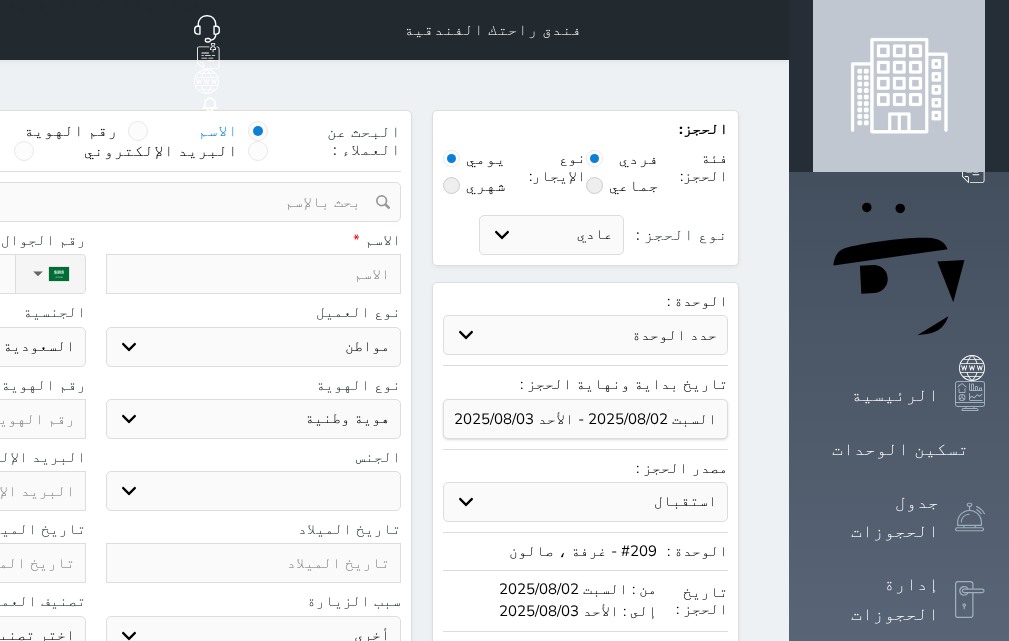 select 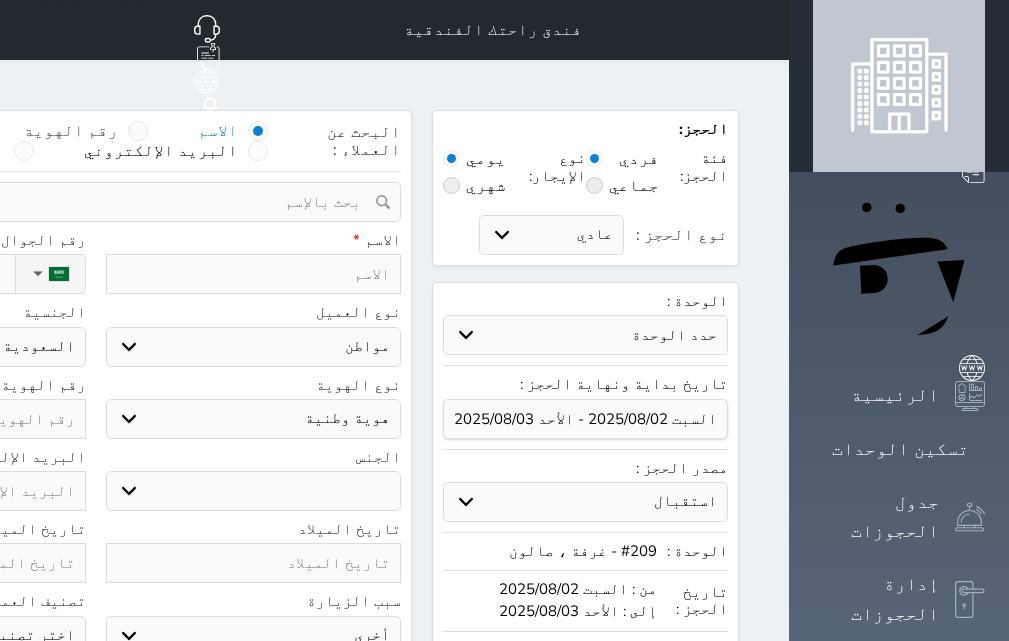 click at bounding box center [138, 131] 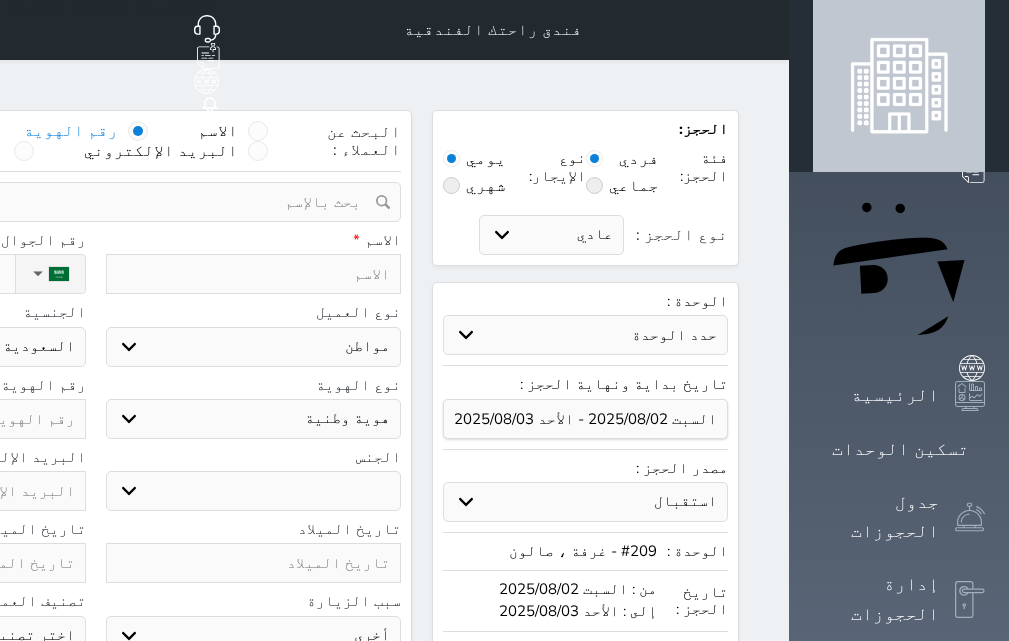 select 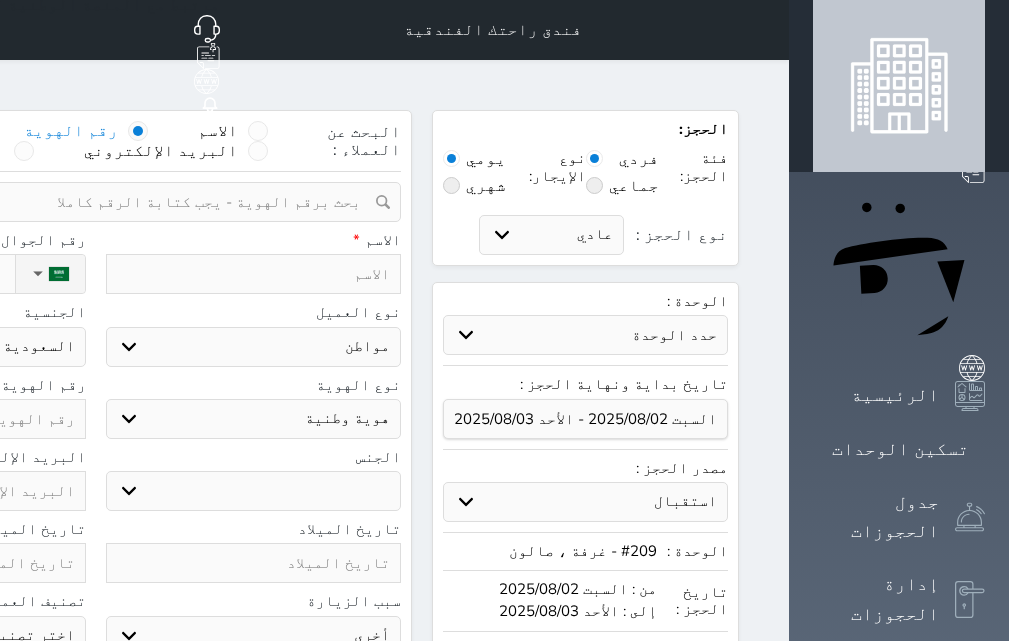 click at bounding box center (88, 202) 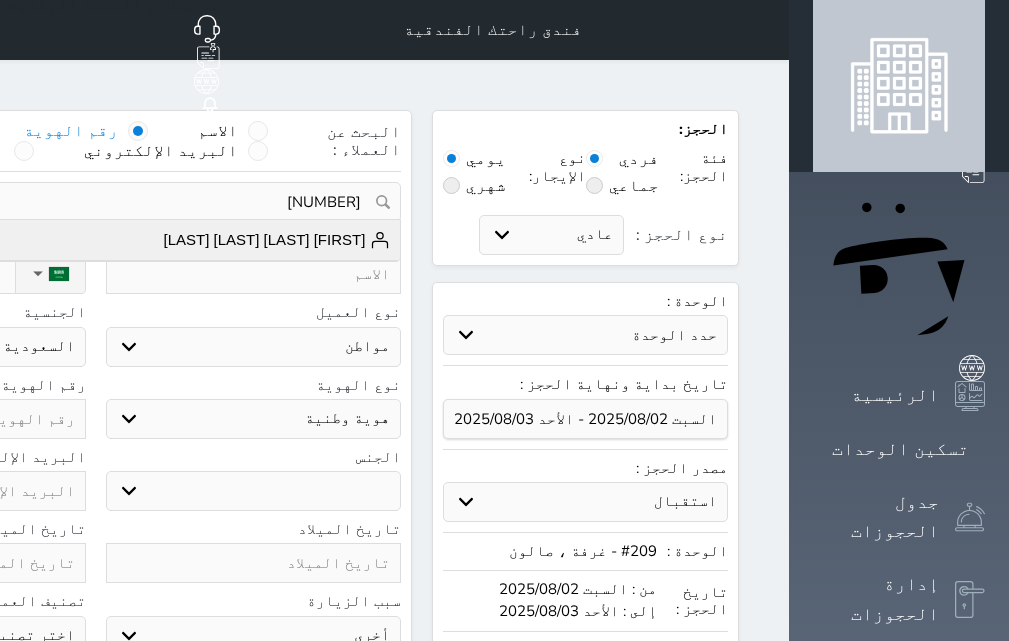 click on "مقبل سليم مقبل محمد عبدة   +966507301579" at bounding box center (95, 240) 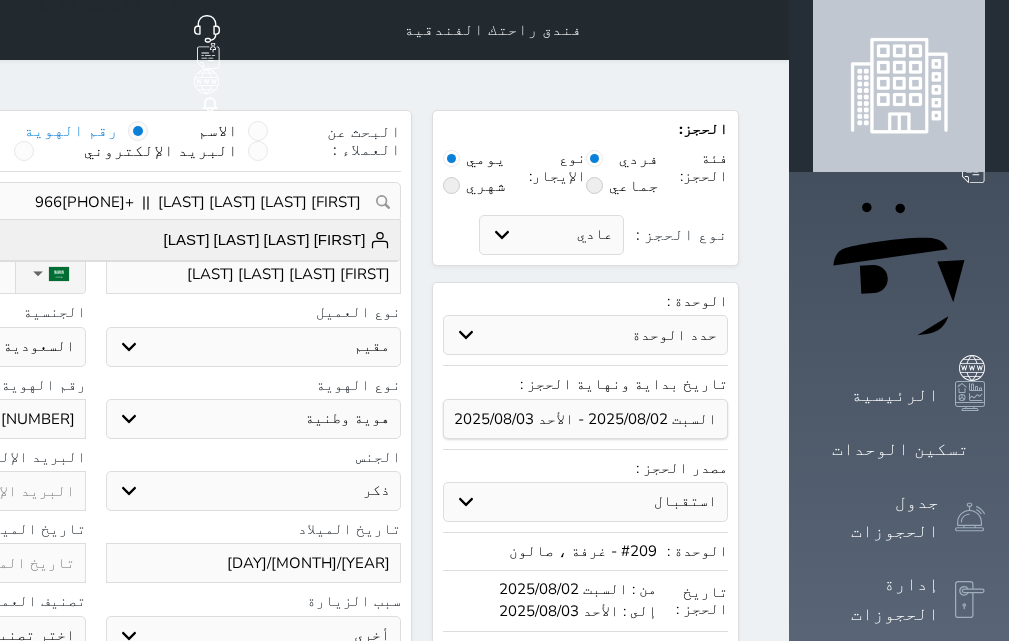 select on "111" 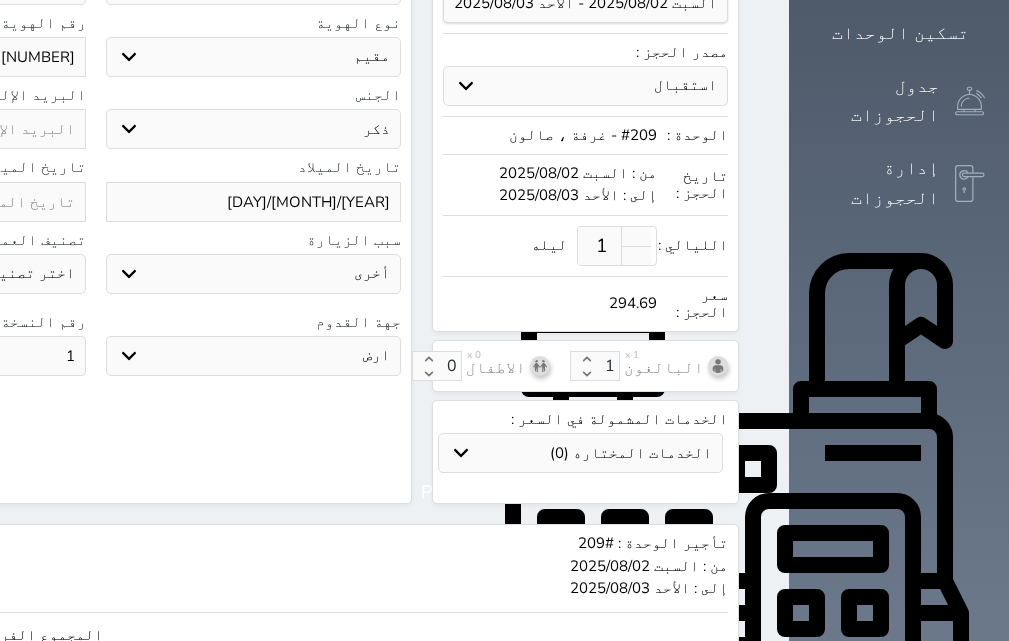 scroll, scrollTop: 609, scrollLeft: 0, axis: vertical 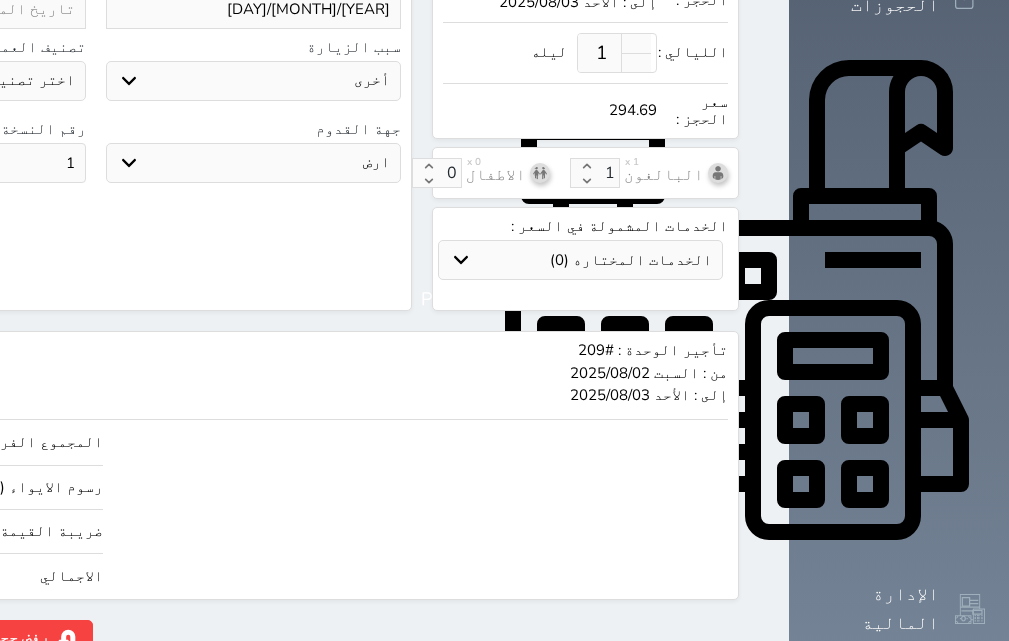 drag, startPoint x: 53, startPoint y: 548, endPoint x: 123, endPoint y: 553, distance: 70.178345 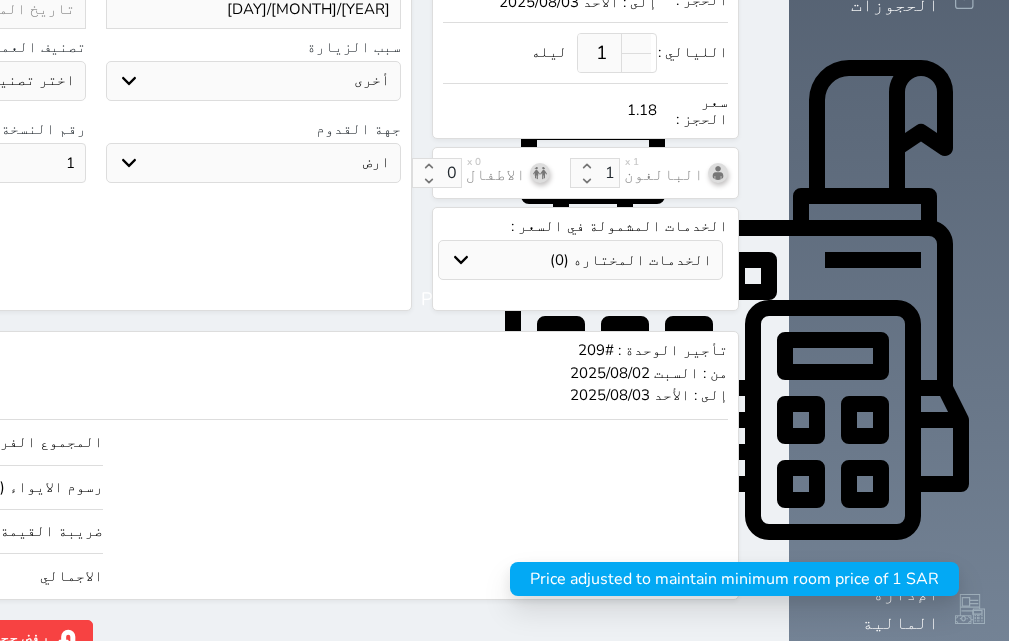 type on "1" 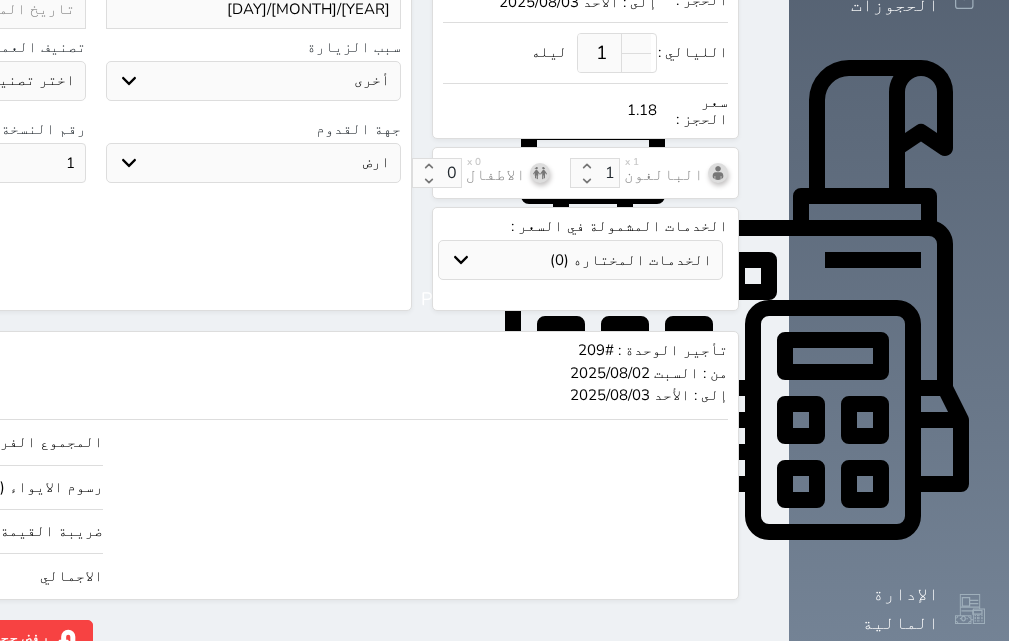 type on "4.24" 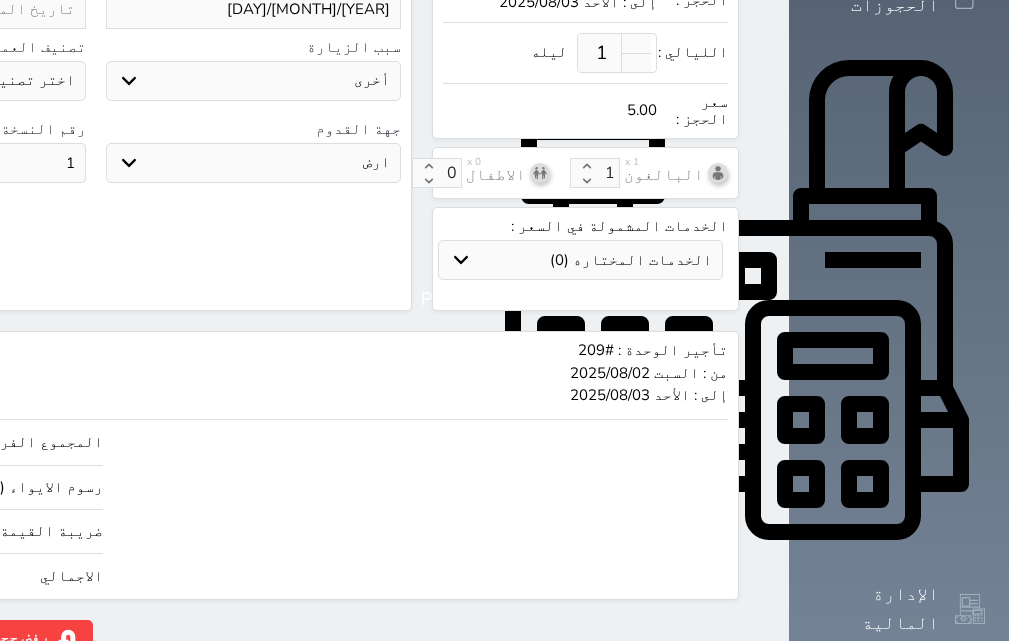 type on "42.42" 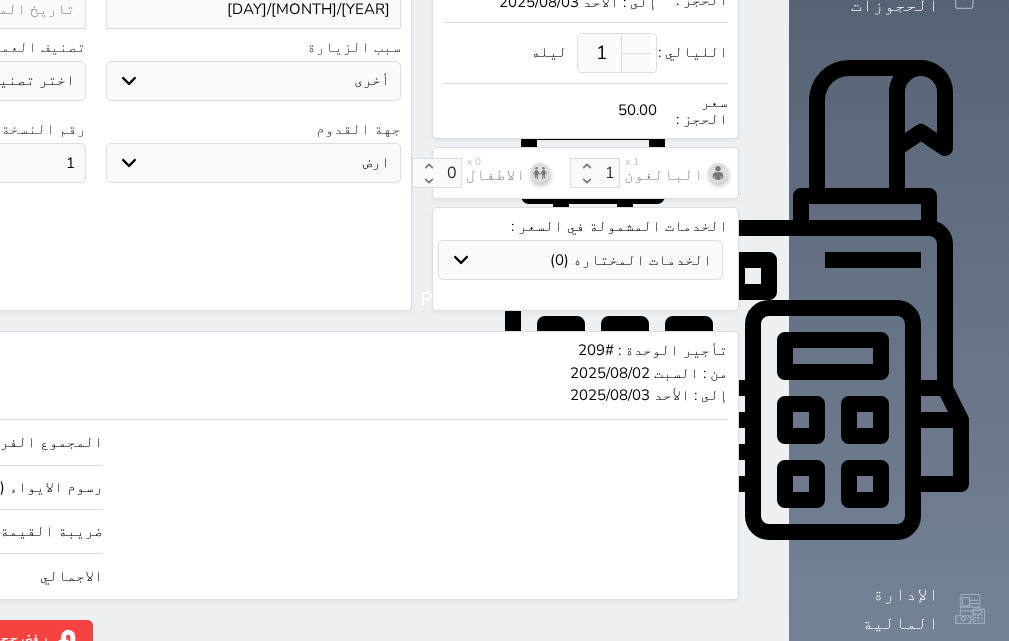 click on "حجز" at bounding box center (-128, 637) 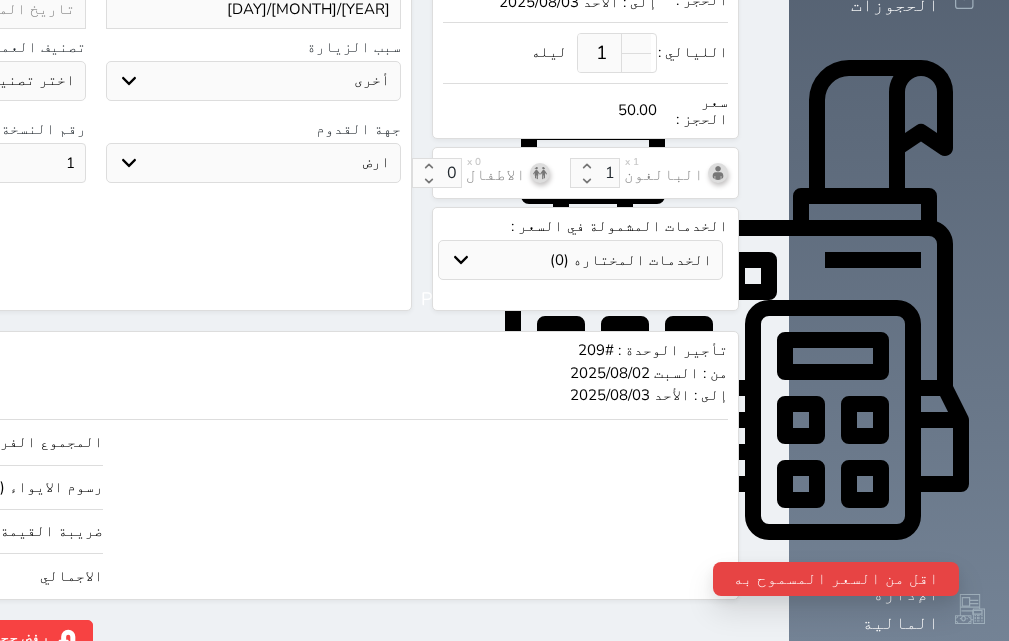 click on "المجموع الفرعي   42.42   رسوم الايواء (2.5%)    1.06    ضريبة القيمة المضافة (15%)    6.52      الاجمالي   50.00" at bounding box center [-54, 509] 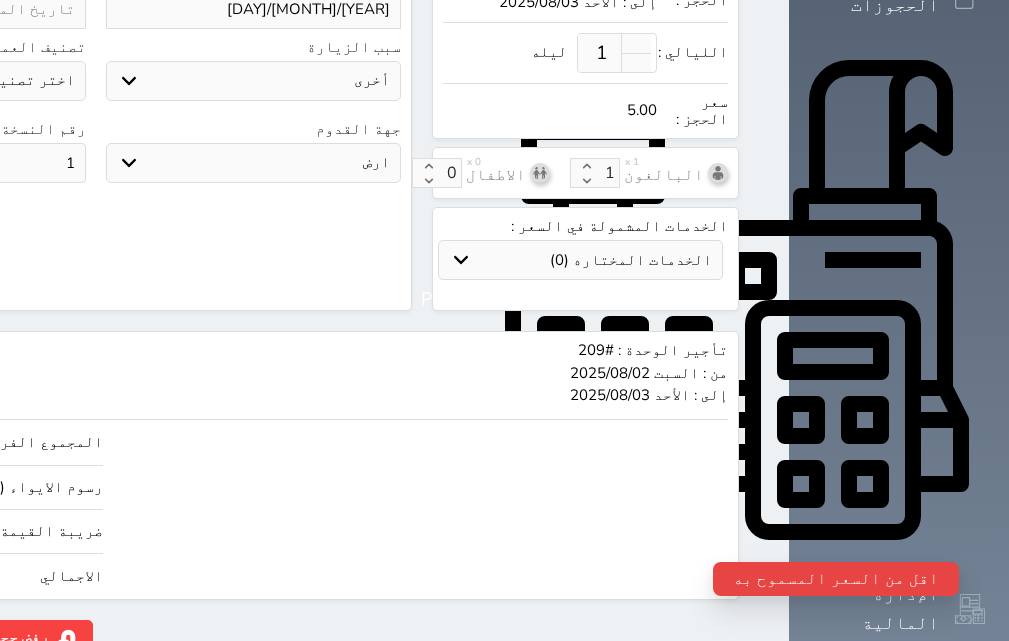 type on "1.00" 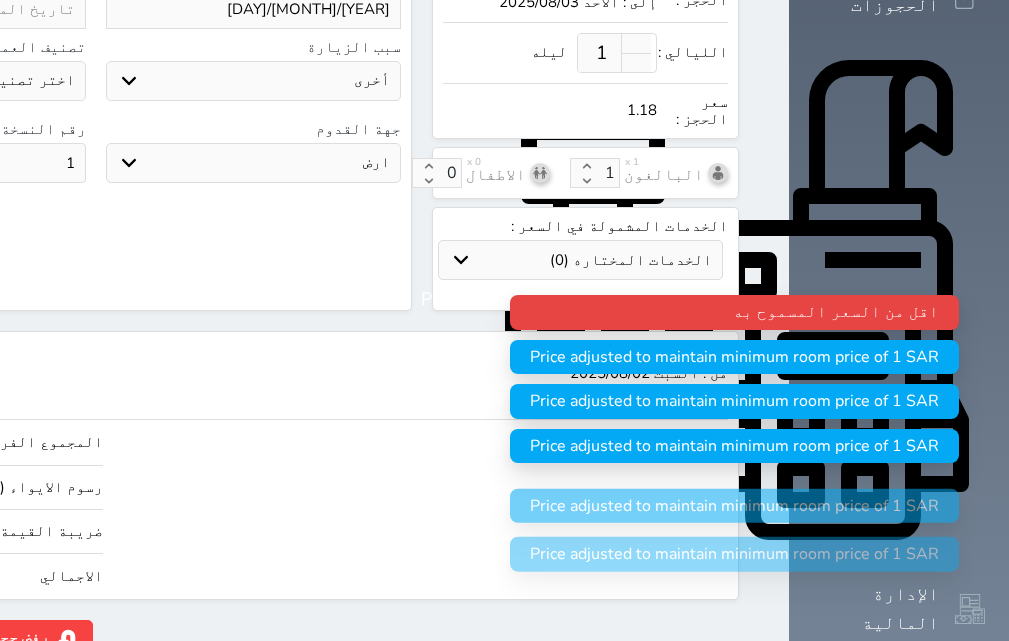 type on "1" 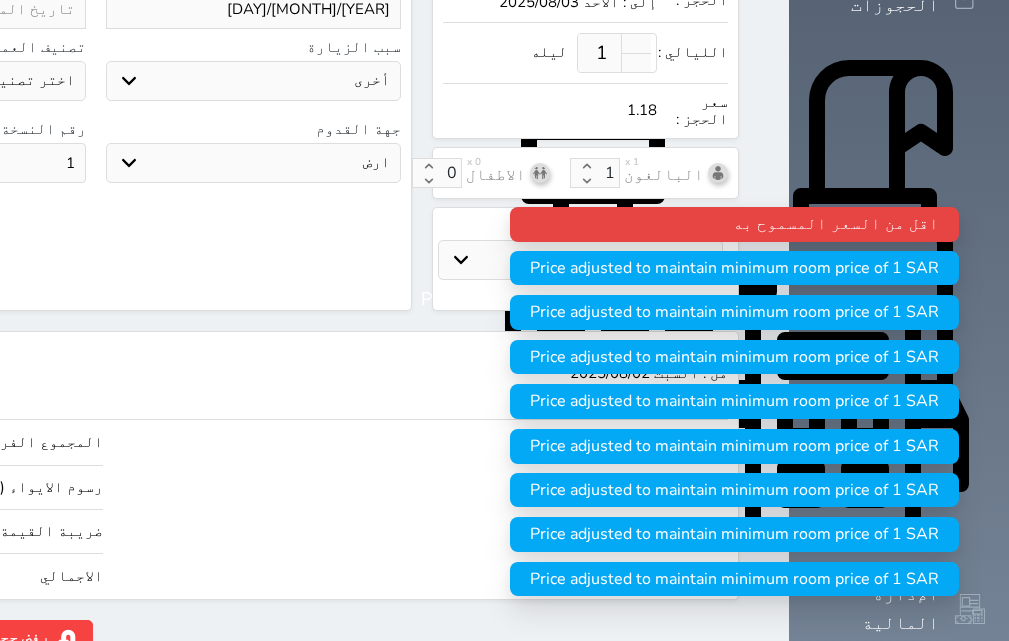 type on "1" 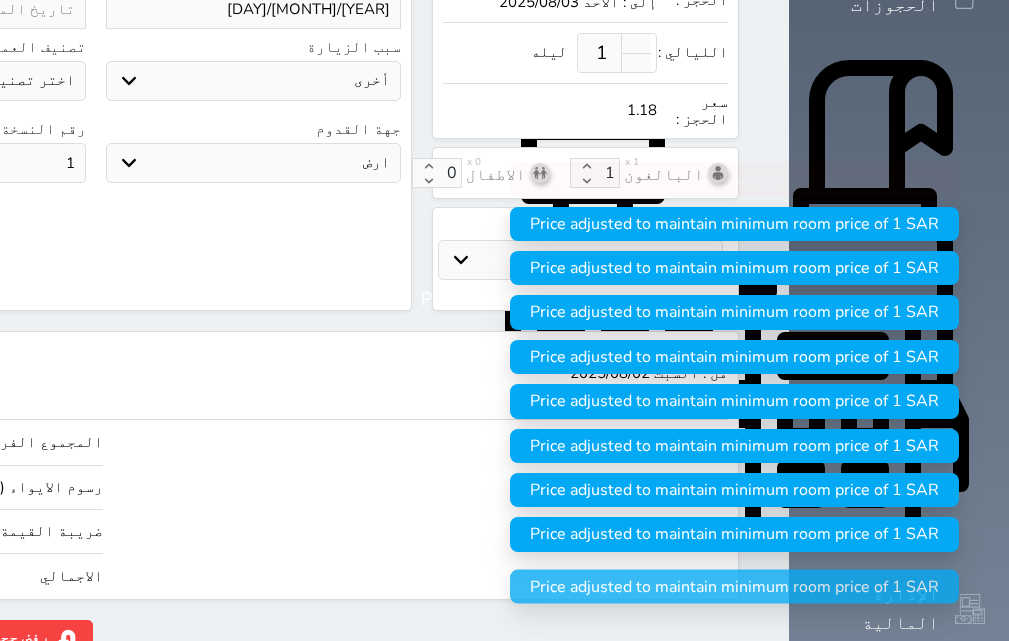 type on "8.48" 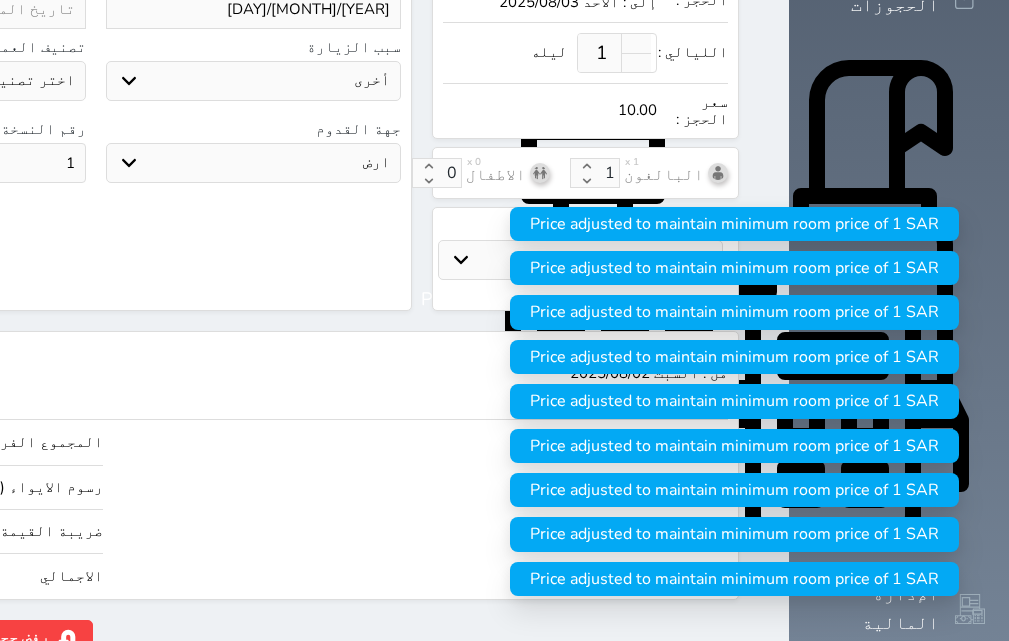 type on "84.84" 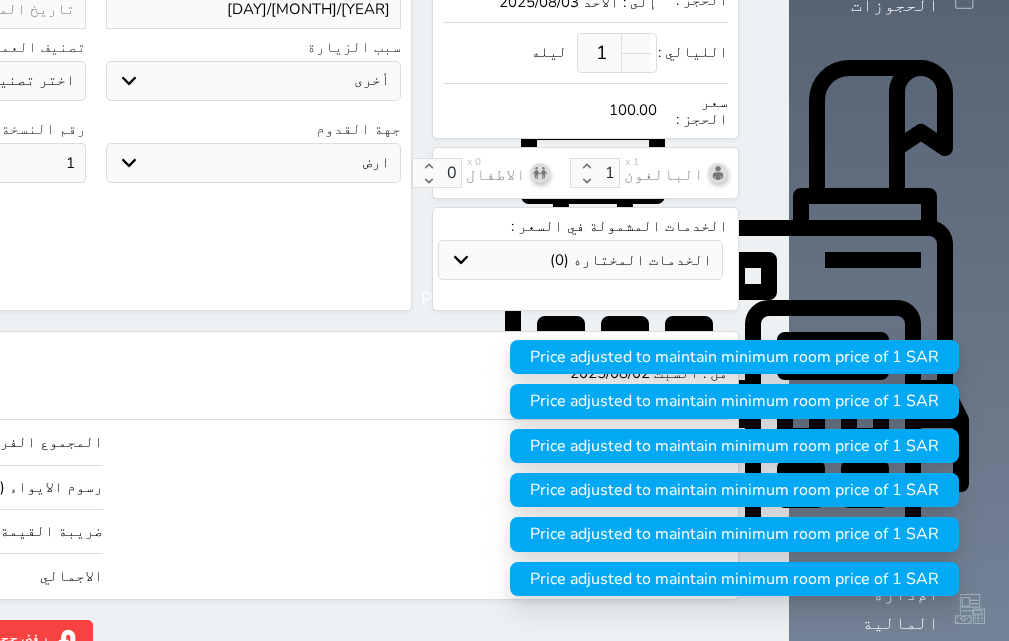 click on "حجز" at bounding box center (-128, 637) 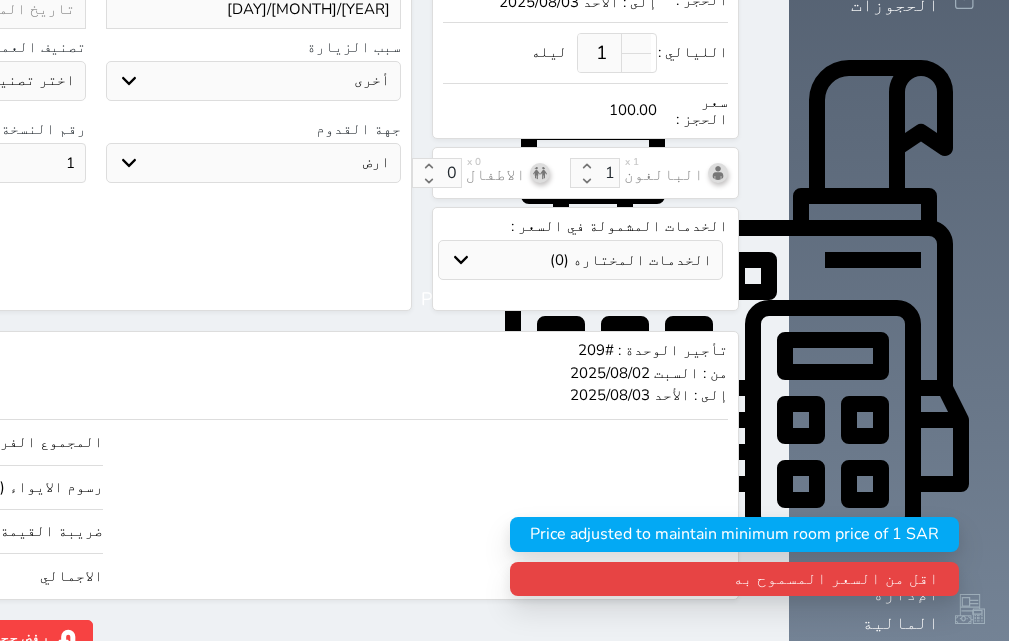 click on "حجز" at bounding box center [-128, 637] 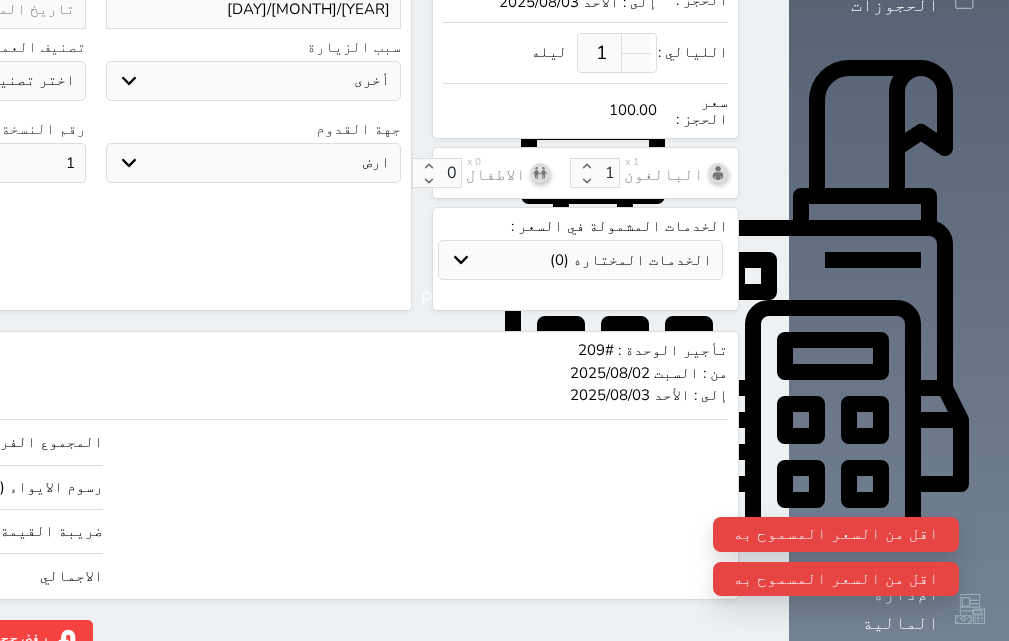 type on "100" 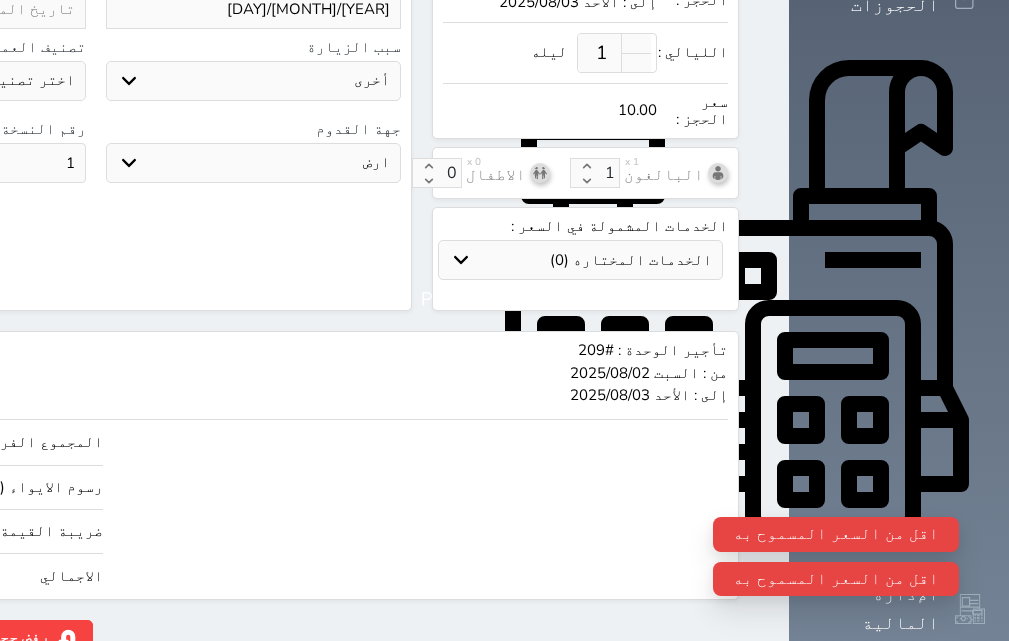 type on "1.00" 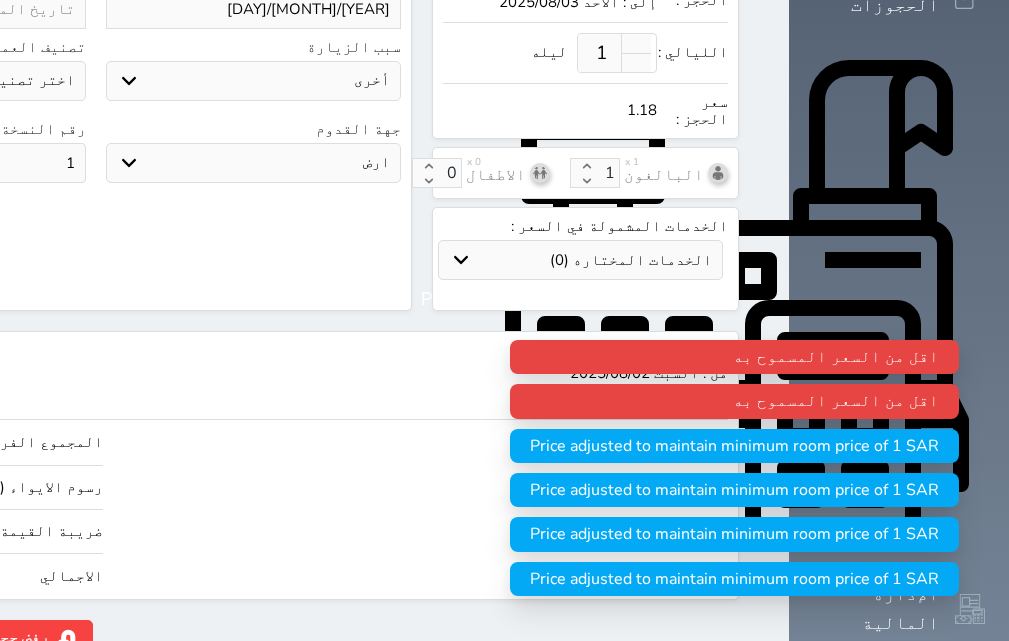 type on "1" 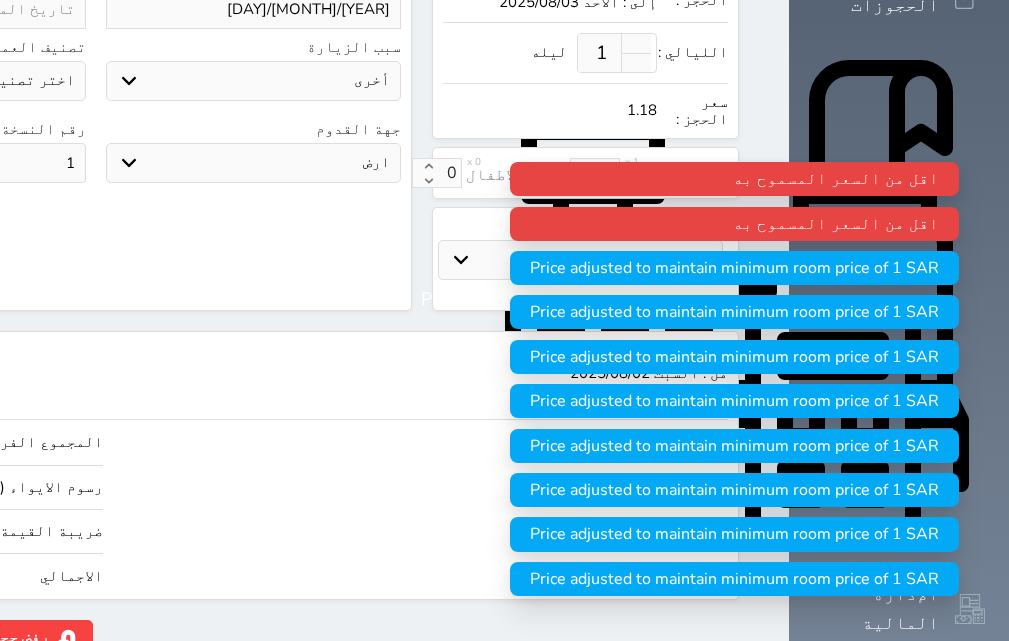 type on "1" 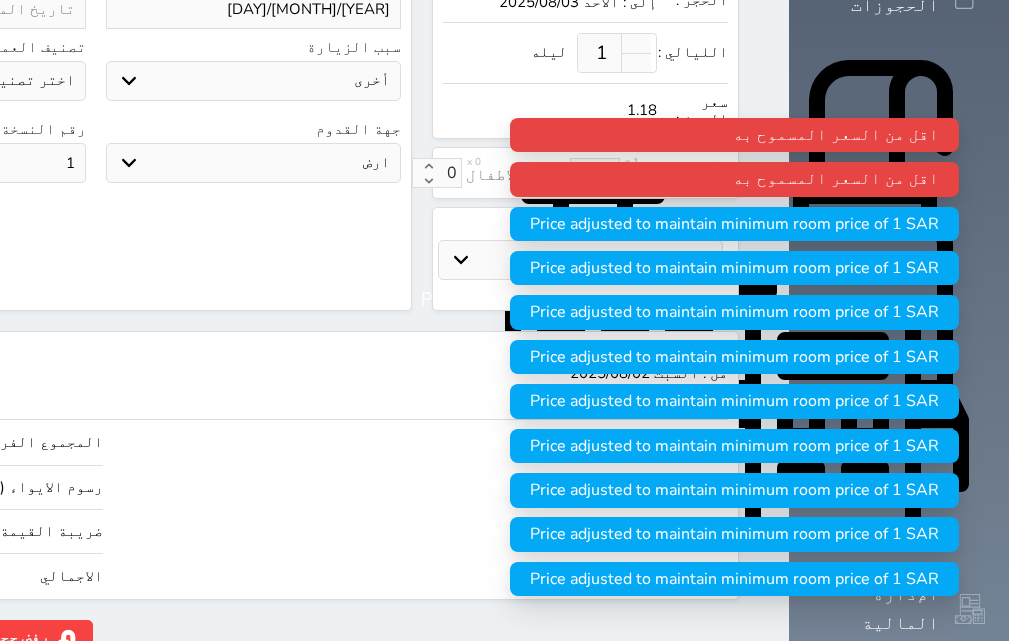 type on "12.73" 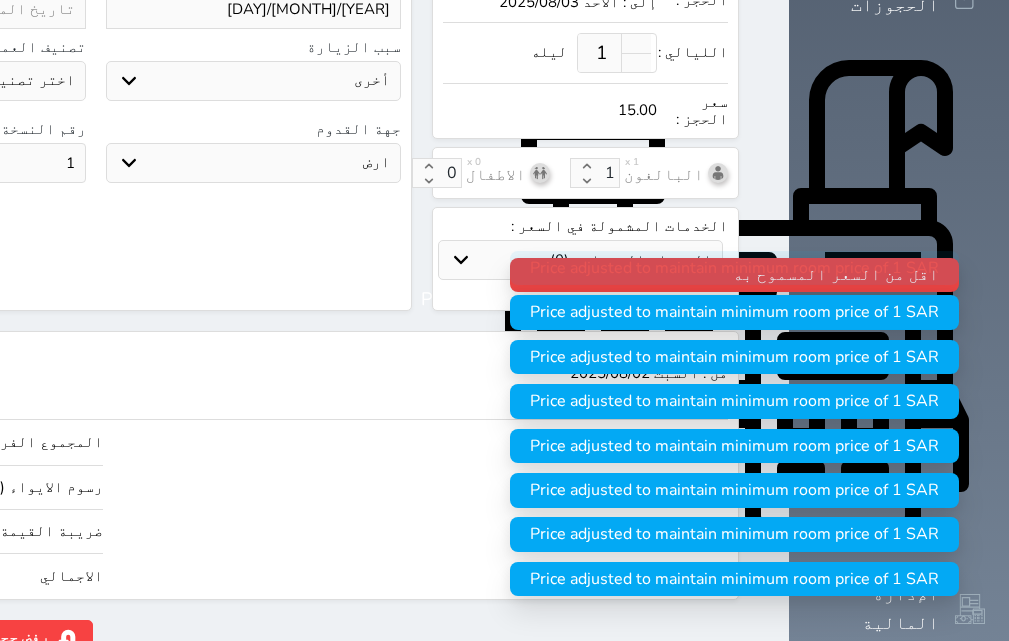 type on "127.25" 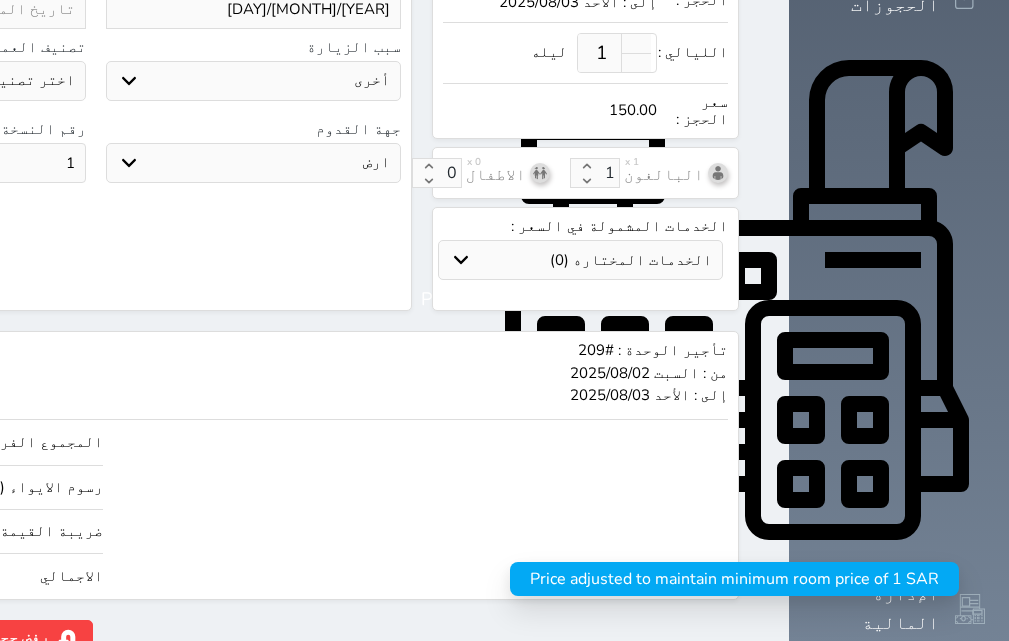 type on "150.00" 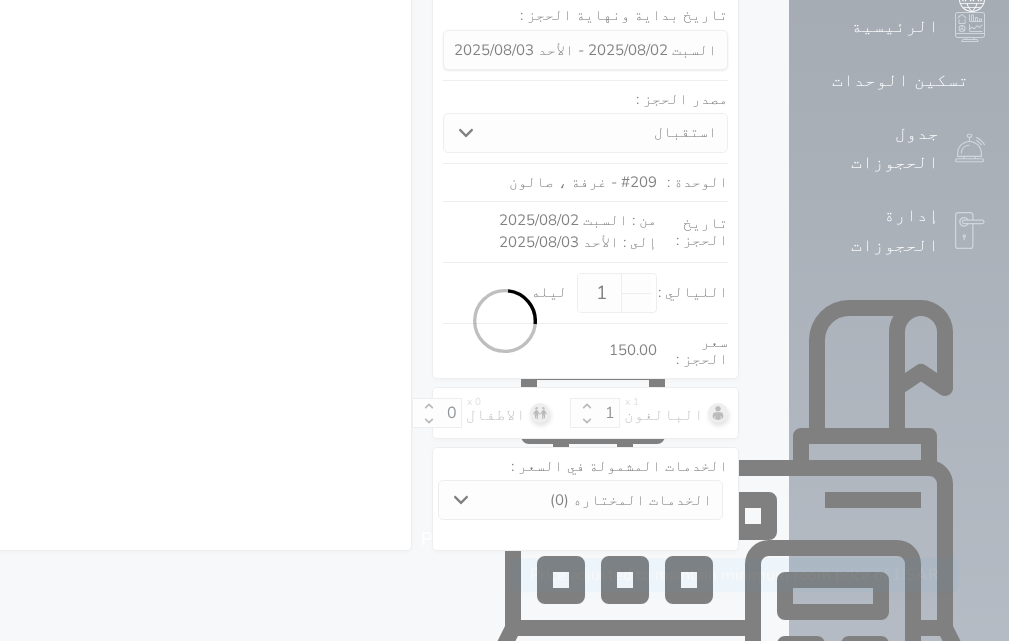 select on "4" 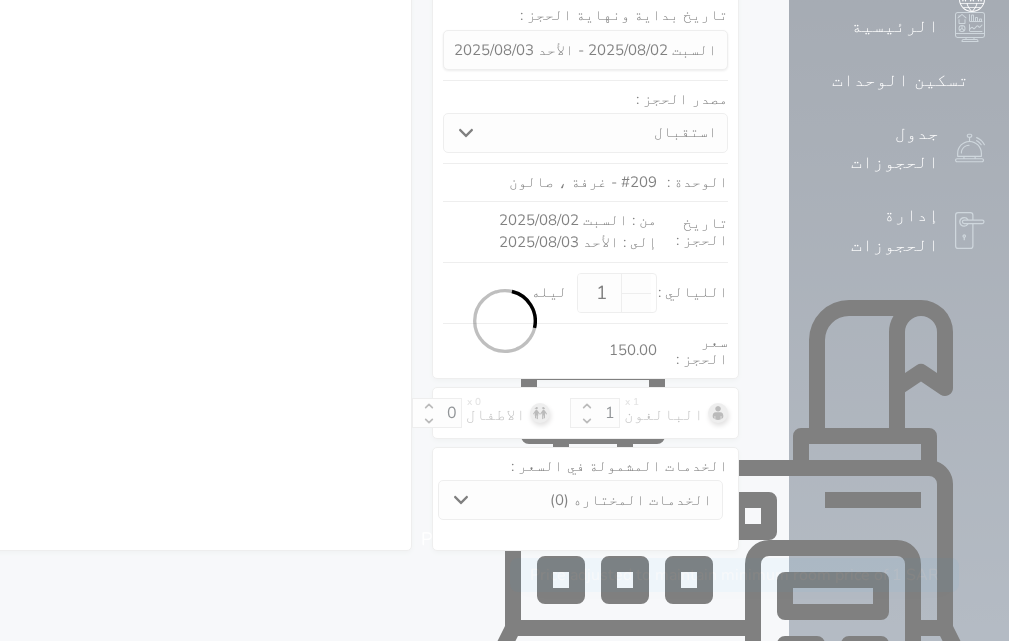 select on "111" 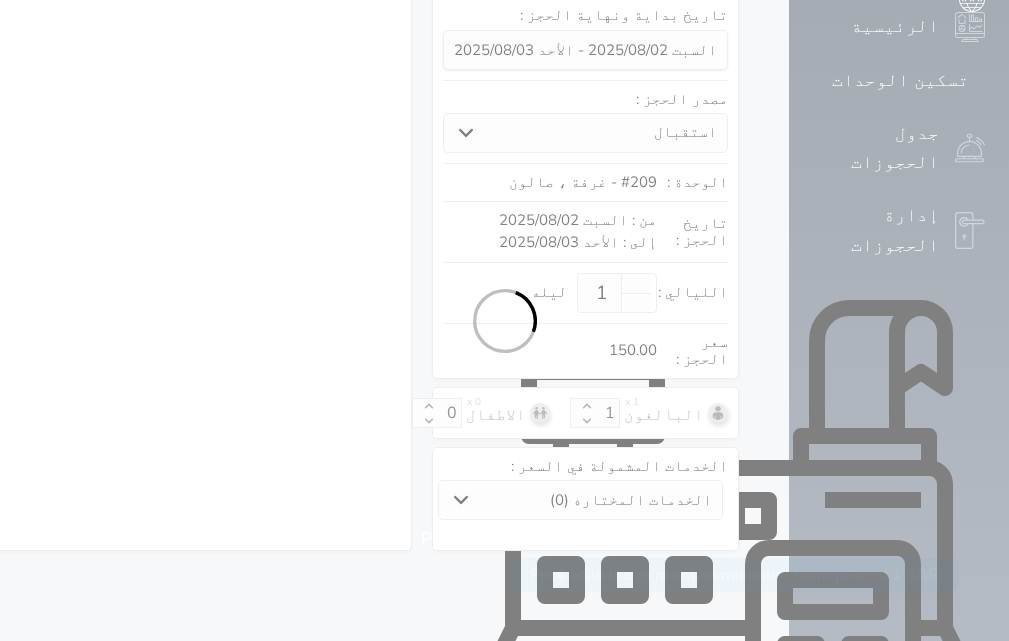 select on "4" 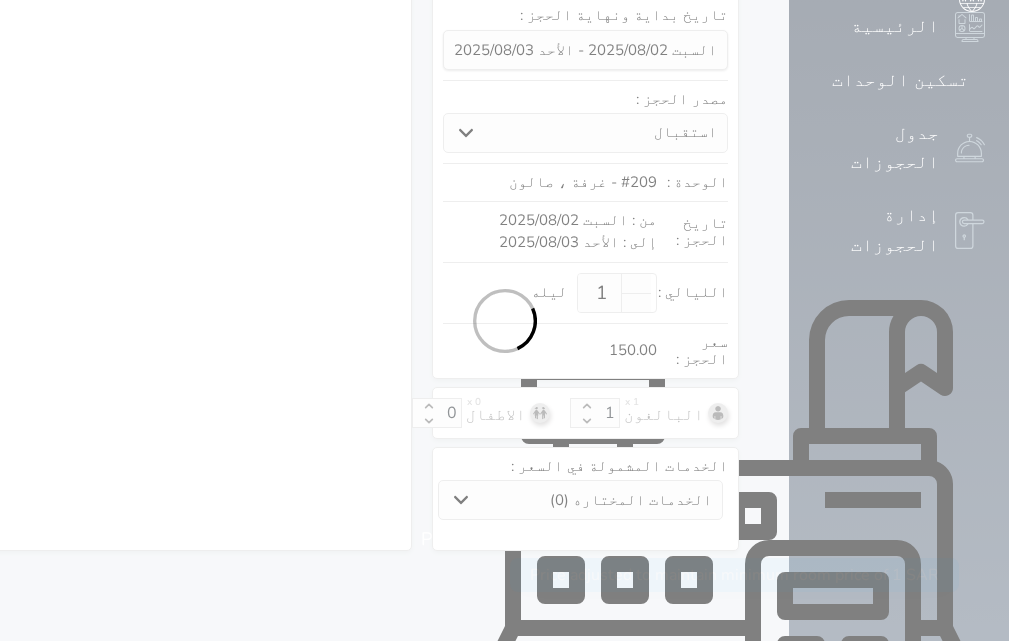 select on "7" 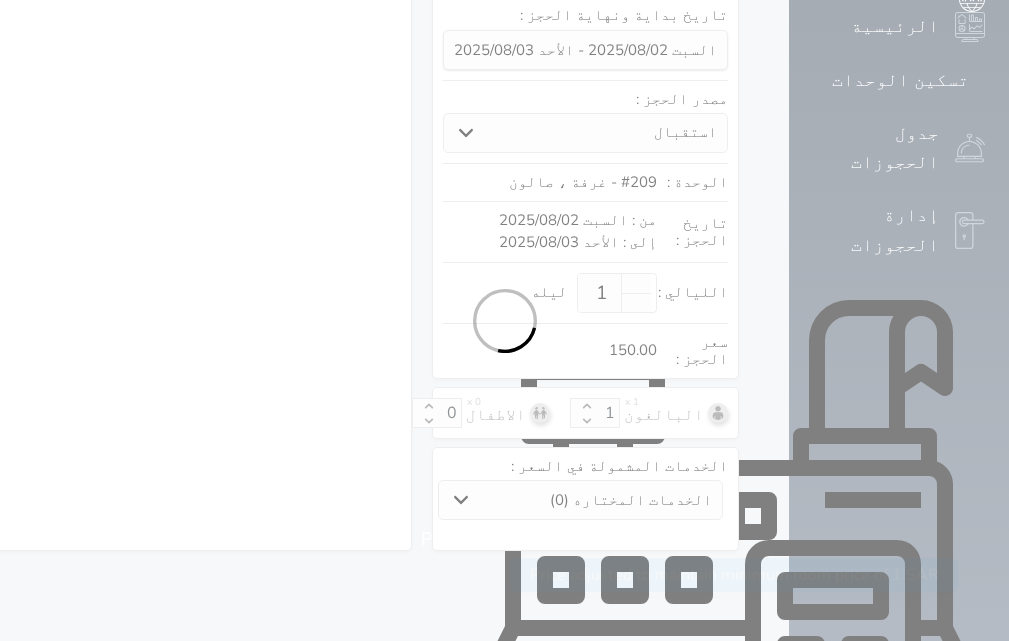 select on "9" 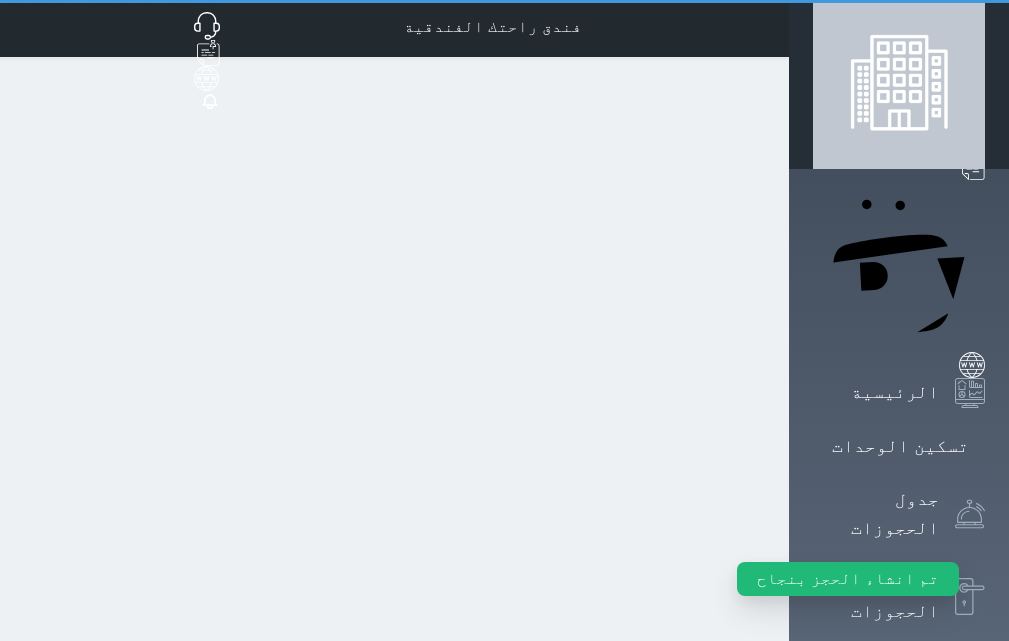 scroll, scrollTop: 0, scrollLeft: 0, axis: both 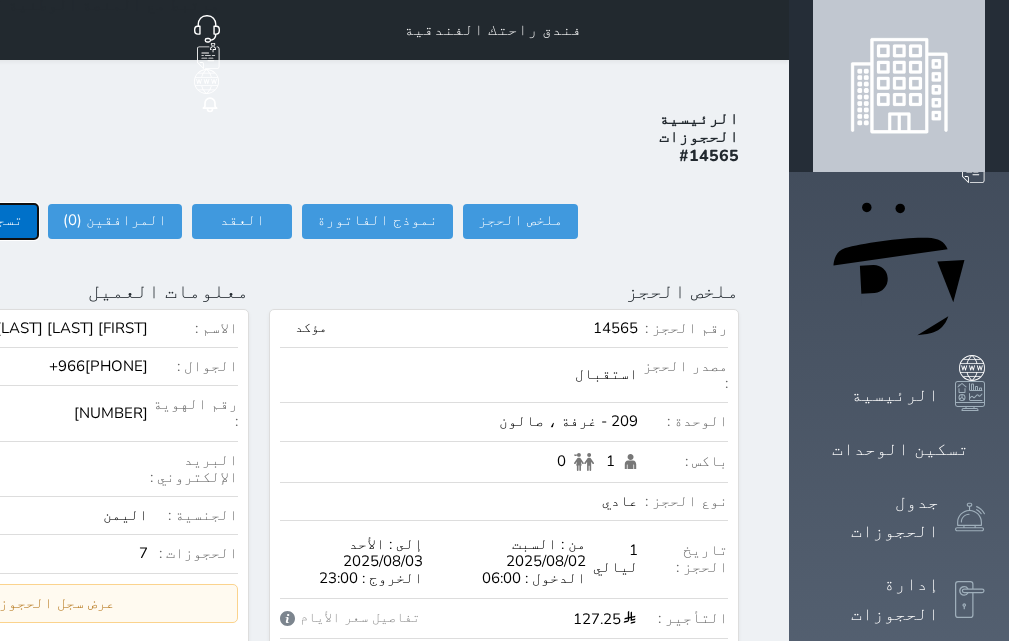 click on "تسجيل دخول" at bounding box center [-20, 221] 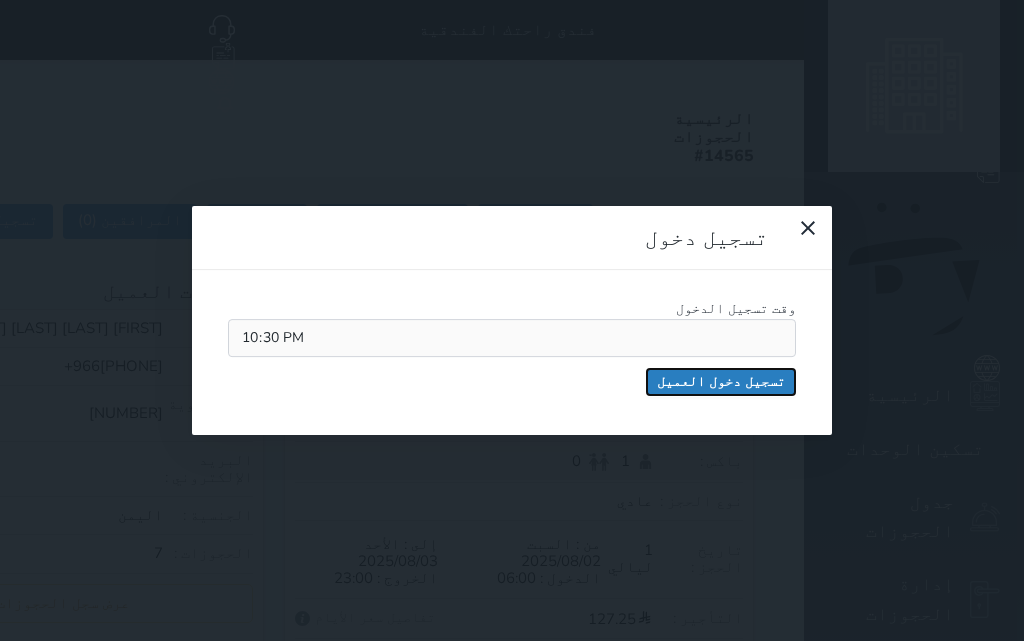 click on "تسجيل دخول العميل" at bounding box center [721, 382] 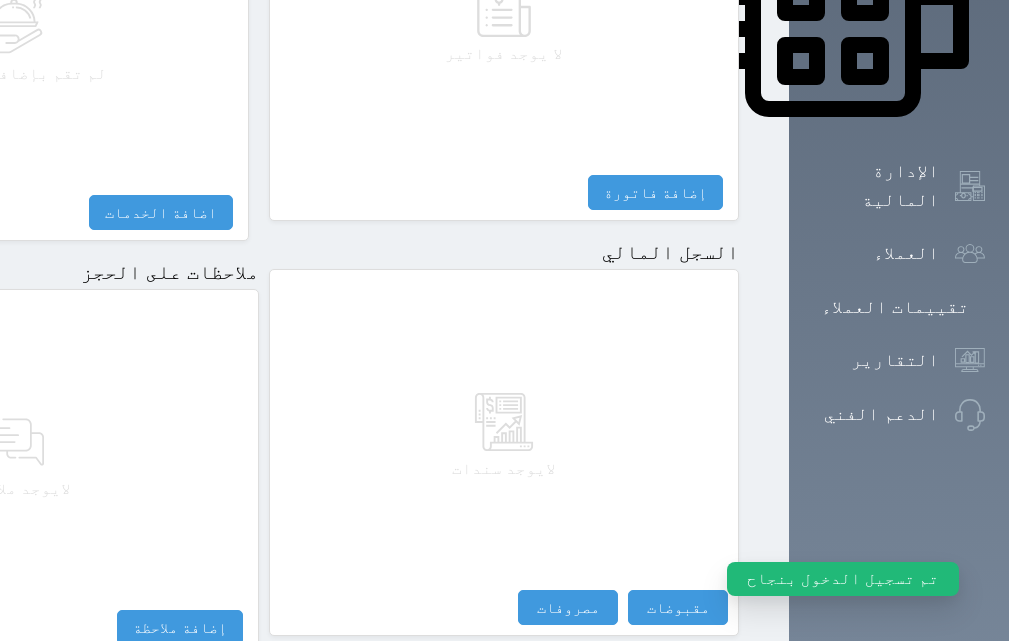 scroll, scrollTop: 1174, scrollLeft: 0, axis: vertical 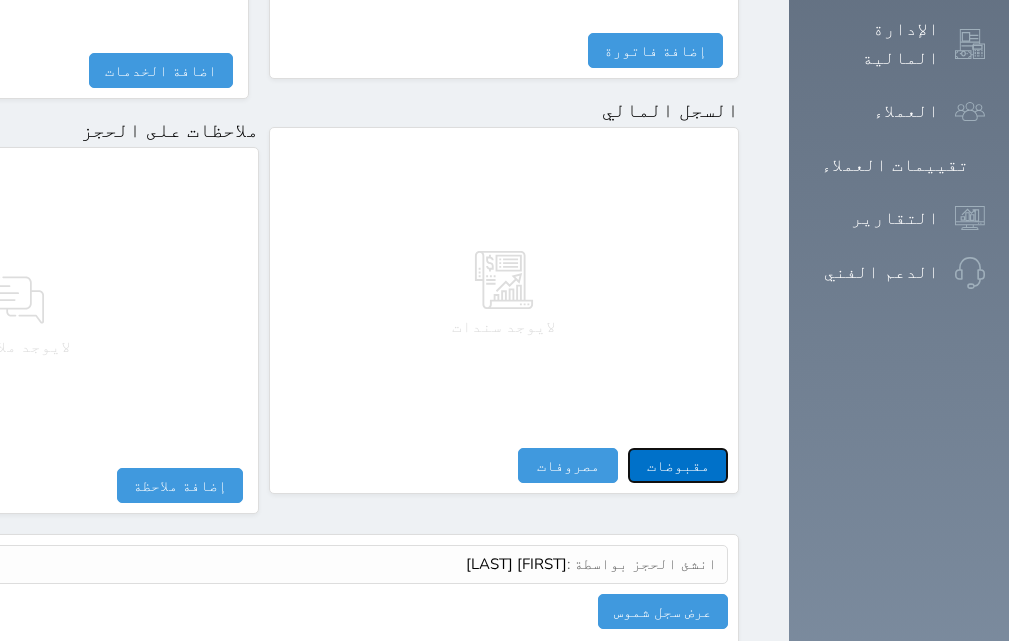 click on "مقبوضات" at bounding box center (678, 465) 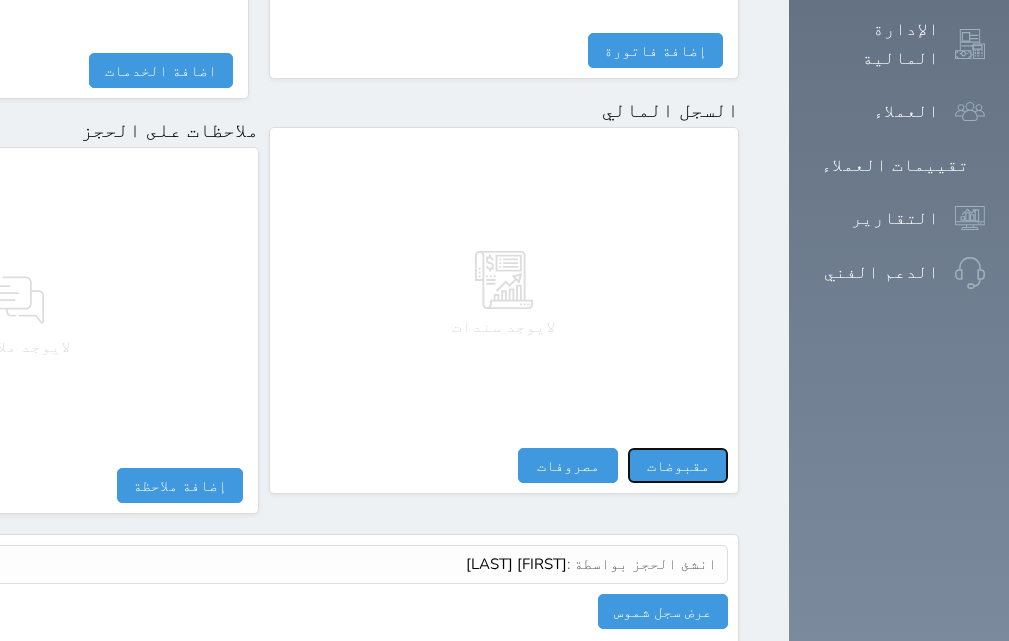 scroll, scrollTop: 1139, scrollLeft: 0, axis: vertical 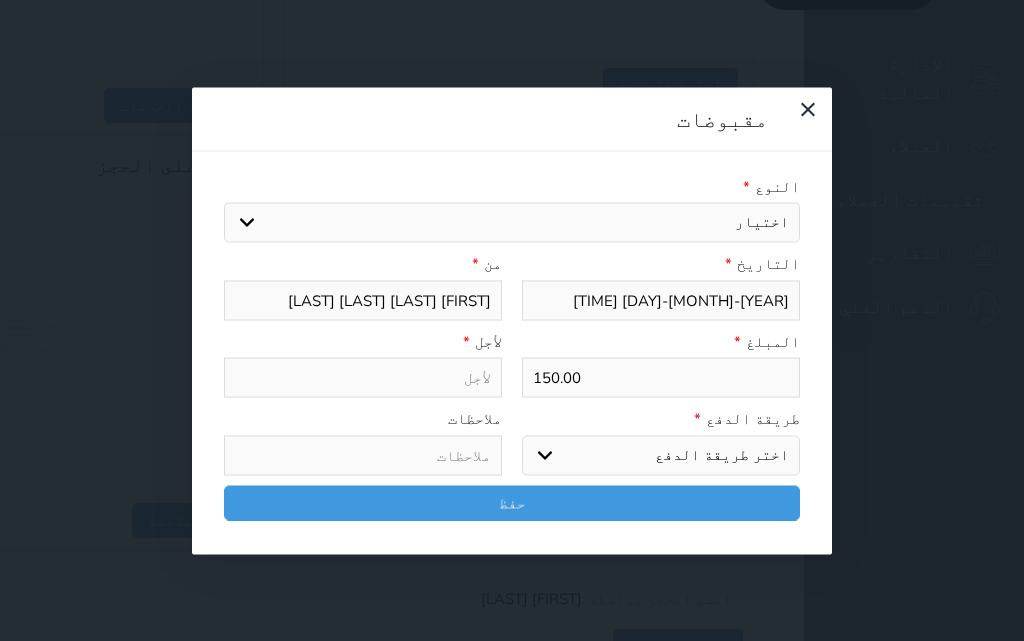 select 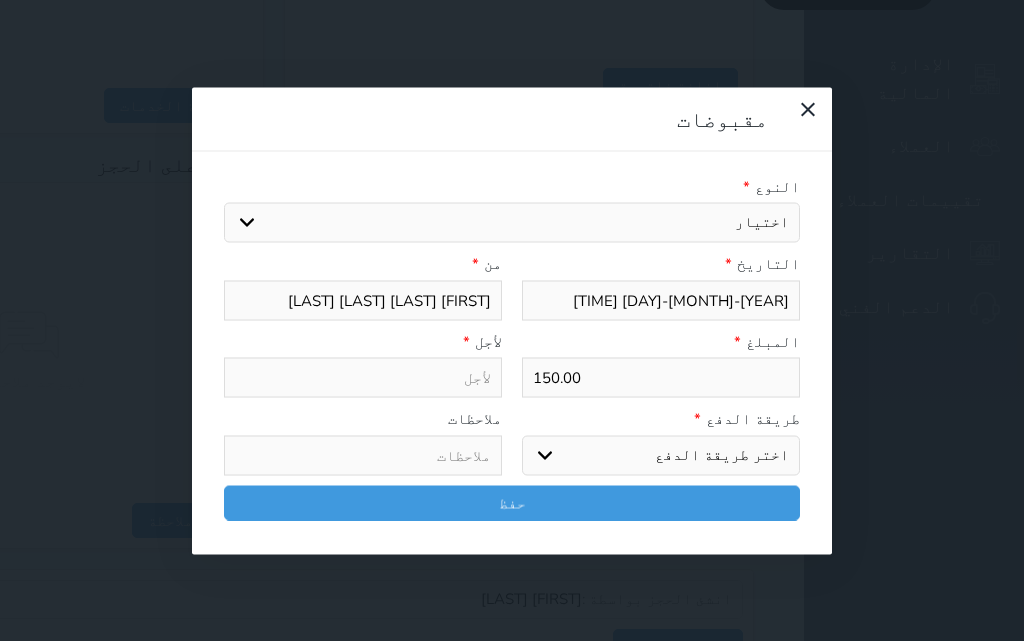 select 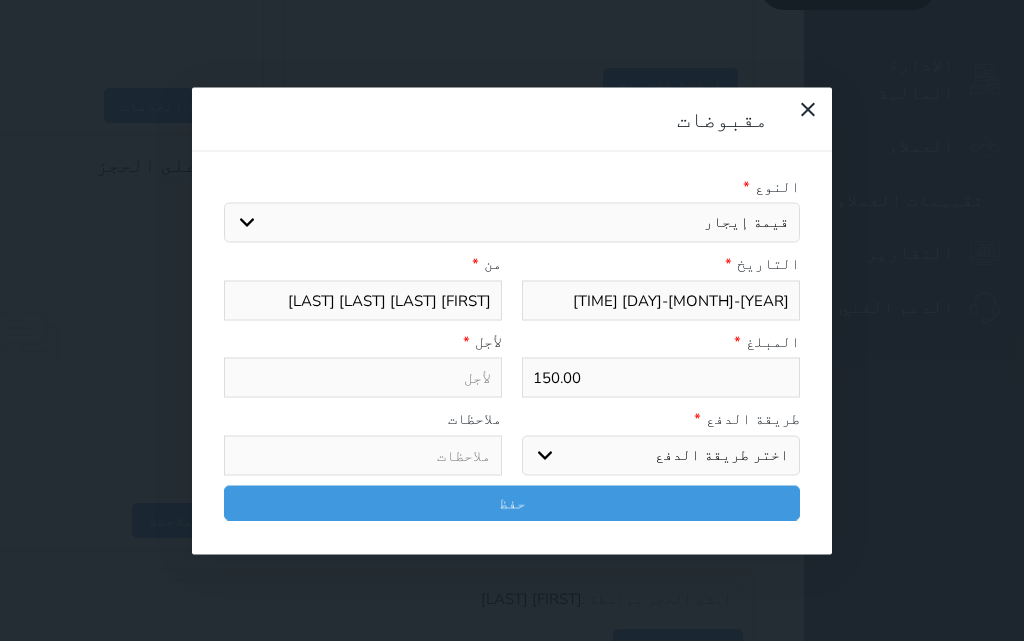 click on "اختيار   مقبوضات عامة قيمة إيجار فواتير تامين عربون لا ينطبق آخر مغسلة واي فاي - الإنترنت مواقف السيارات طعام الأغذية والمشروبات مشروبات المشروبات الباردة المشروبات الساخنة الإفطار غداء عشاء مخبز و كعك حمام سباحة الصالة الرياضية سبا و خدمات الجمال اختيار وإسقاط (خدمات النقل) ميني بار كابل - تلفزيون سرير إضافي تصفيف الشعر التسوق خدمات الجولات السياحية المنظمة خدمات الدليل السياحي فواتير البوفية" at bounding box center (512, 223) 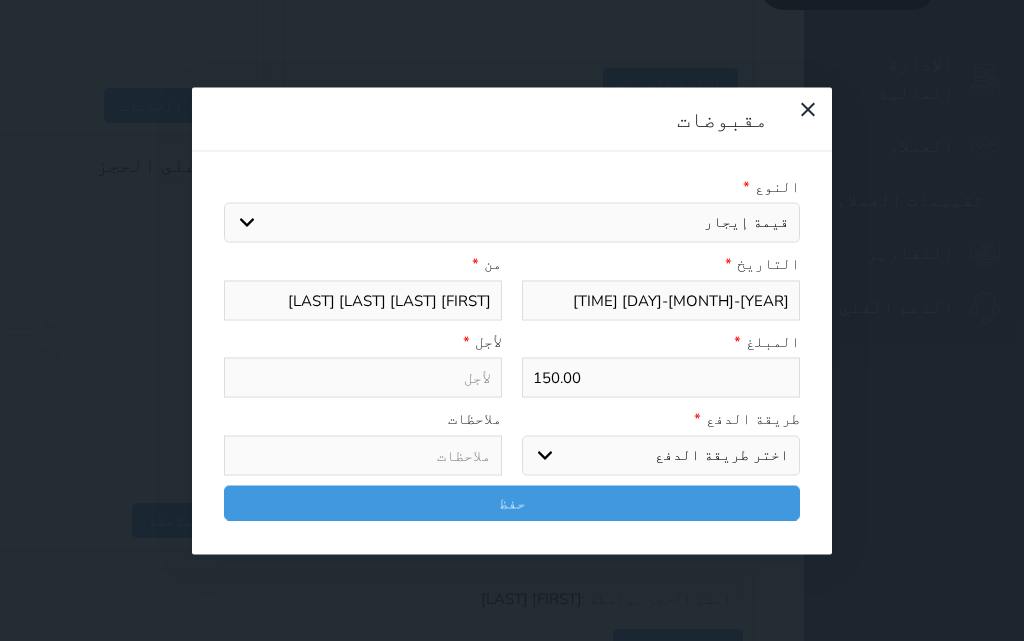 type on "قيمة إيجار - الوحدة - 209" 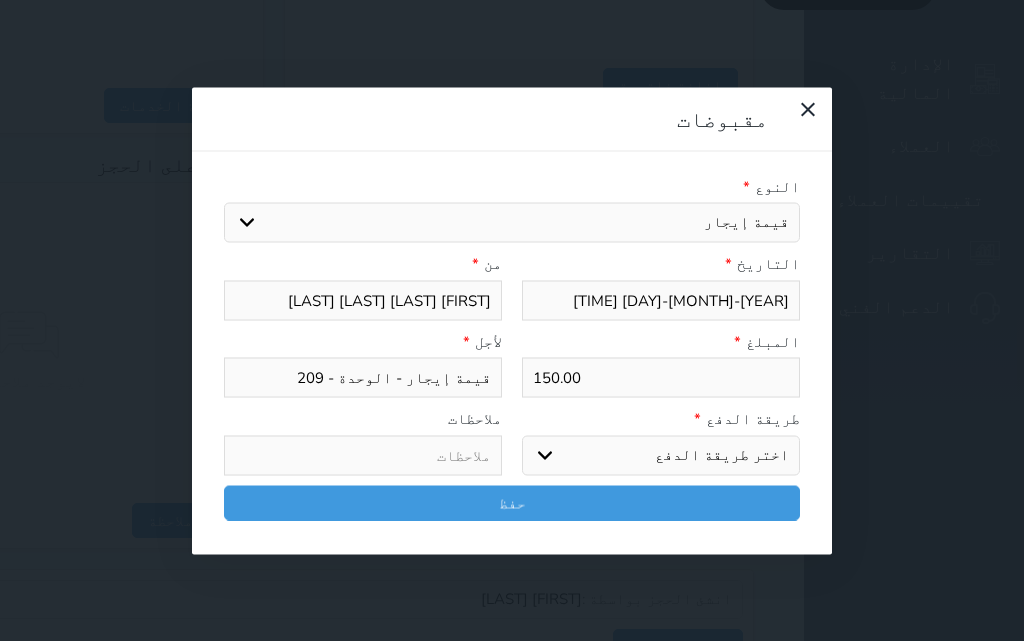 click on "اختر طريقة الدفع   دفع نقدى   تحويل بنكى   مدى   بطاقة ائتمان   آجل" at bounding box center [661, 455] 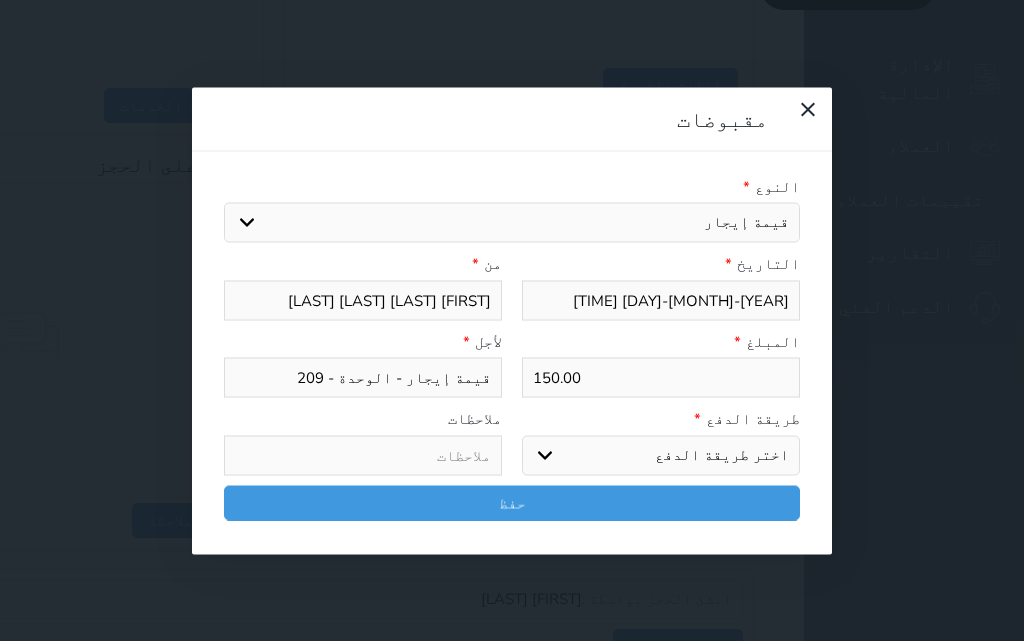 select on "cash" 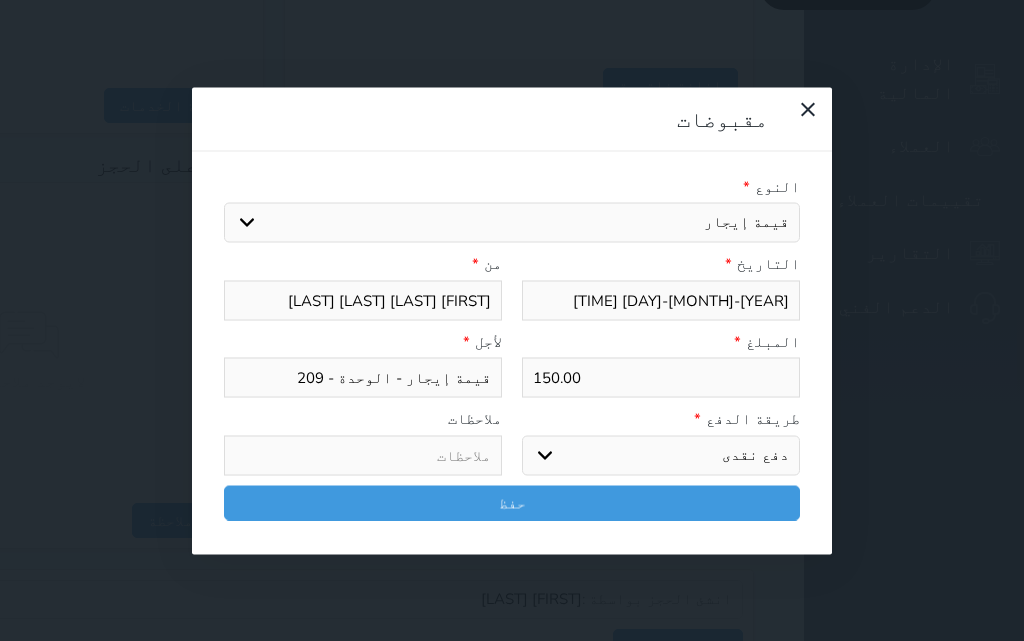 click on "اختر طريقة الدفع   دفع نقدى   تحويل بنكى   مدى   بطاقة ائتمان   آجل" at bounding box center [661, 455] 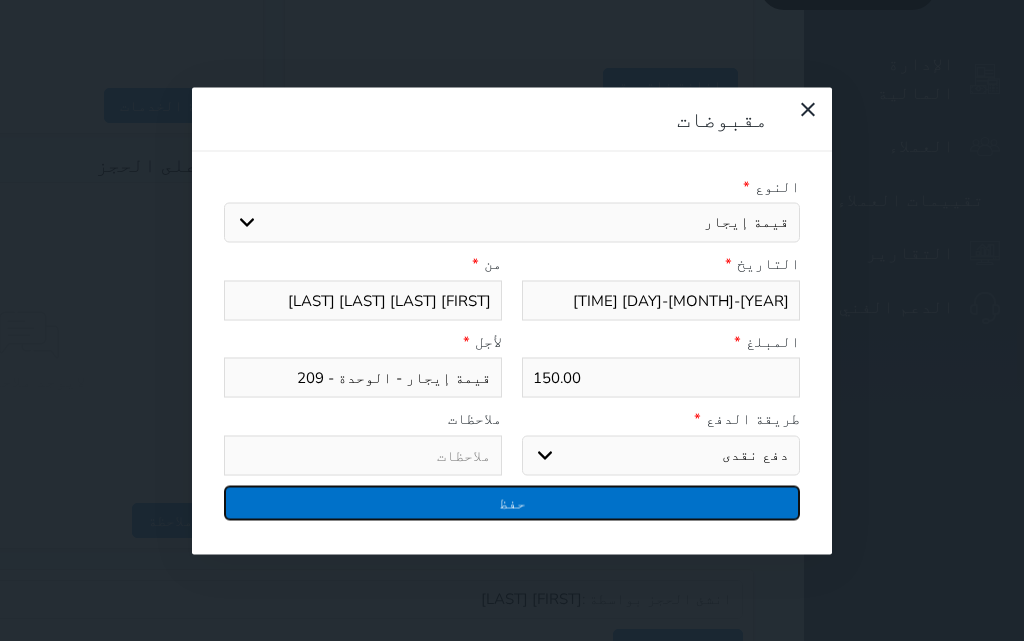 click on "حفظ" at bounding box center [512, 502] 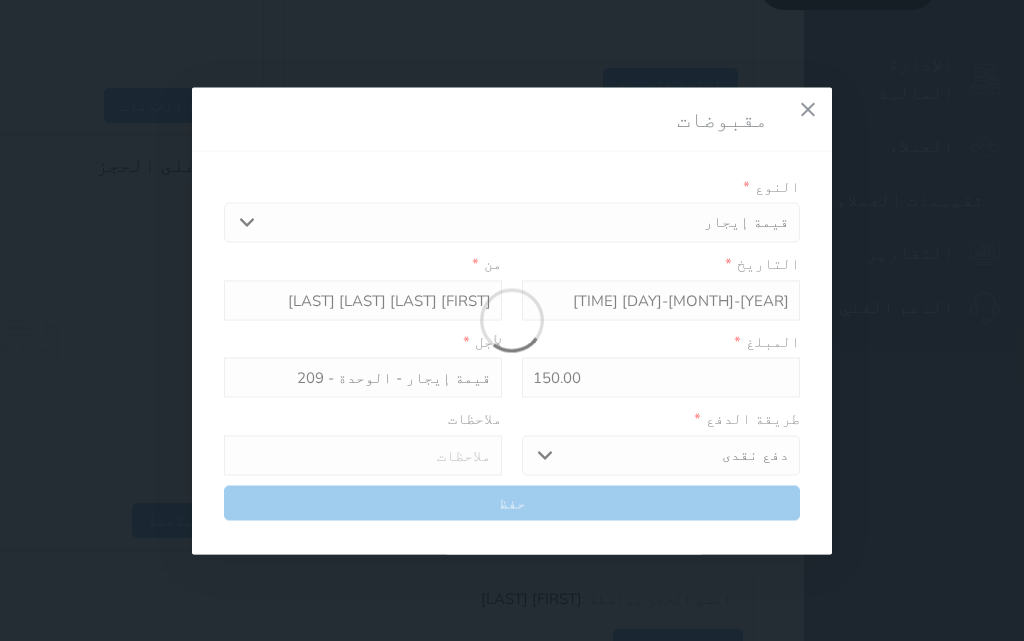 select 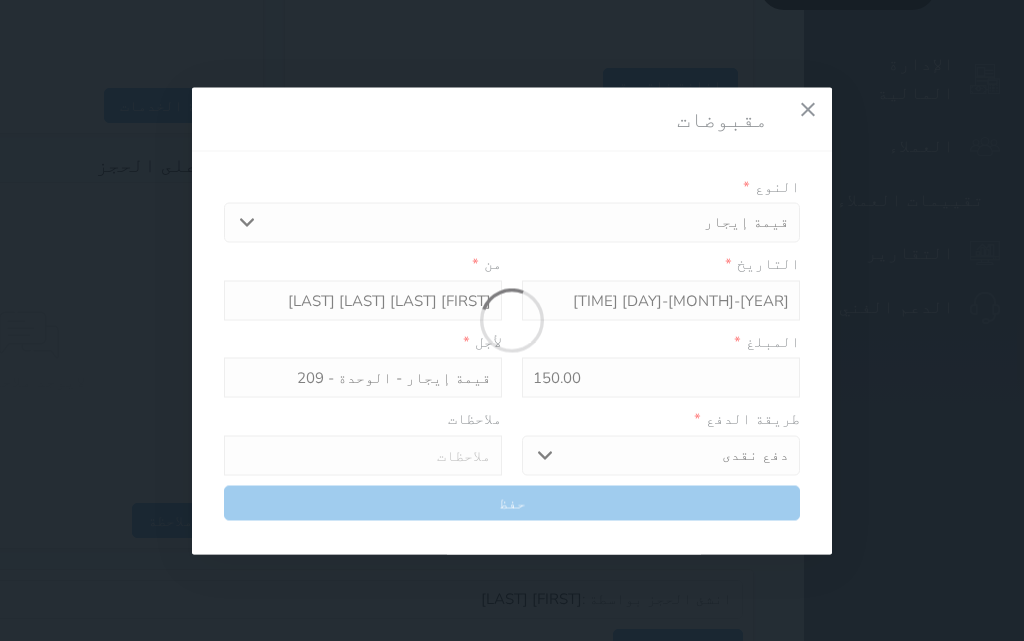 type 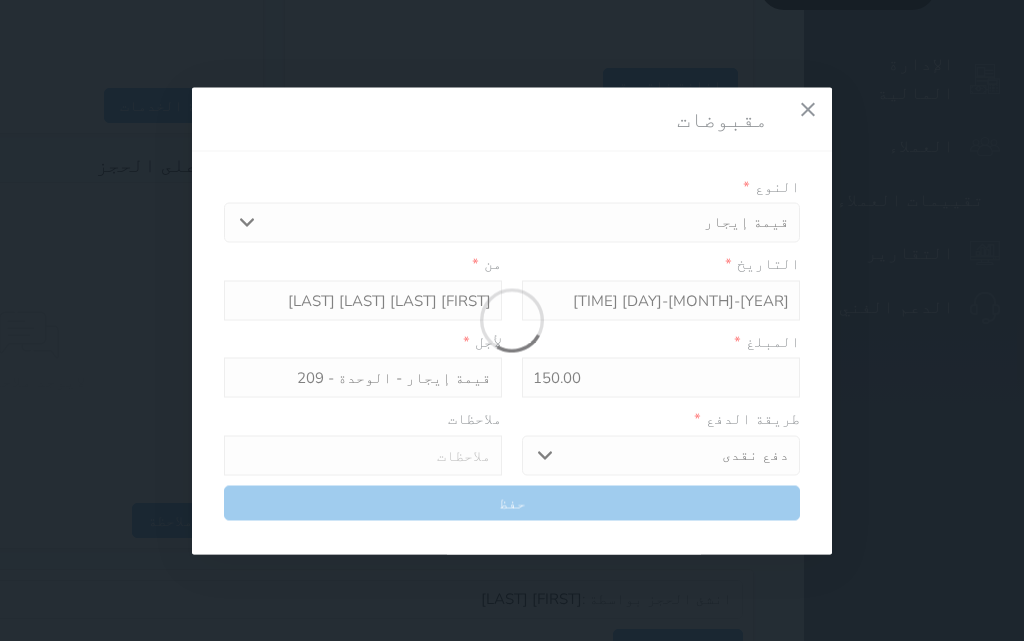 type on "0" 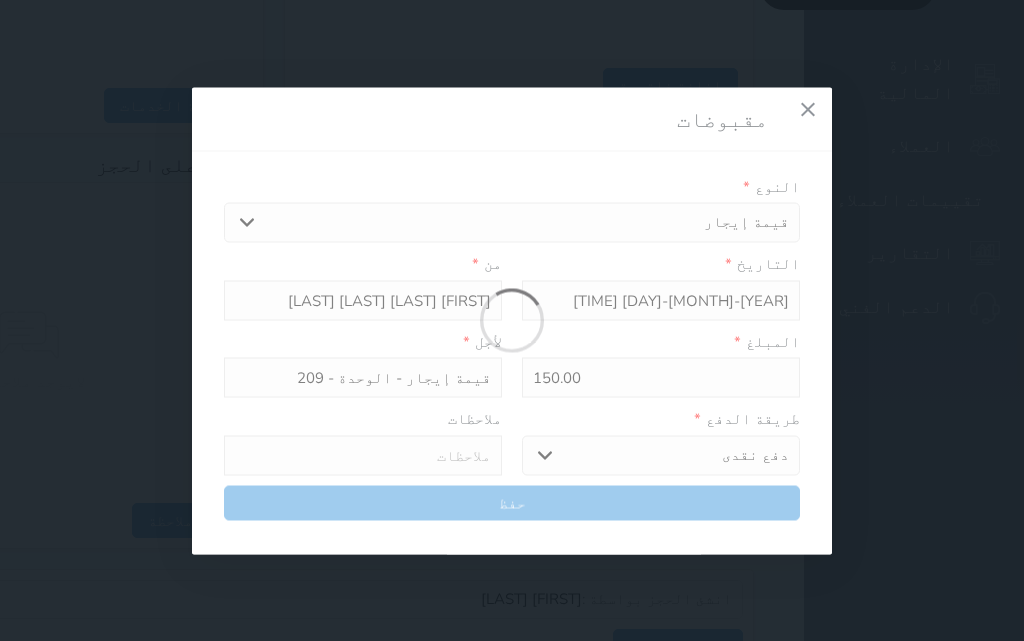 select 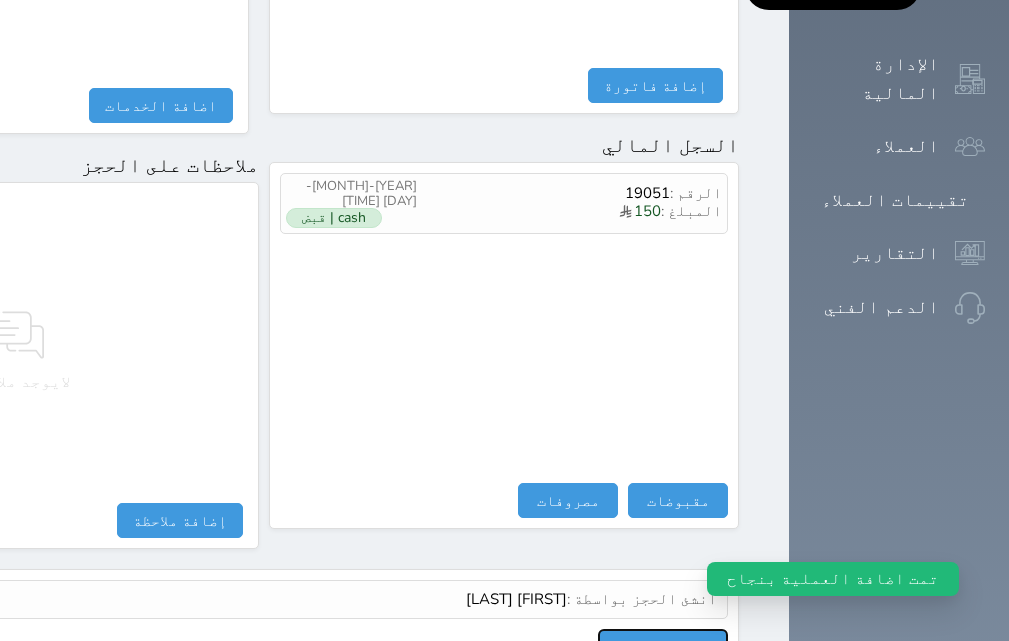 drag, startPoint x: 762, startPoint y: 574, endPoint x: 645, endPoint y: 536, distance: 123.01626 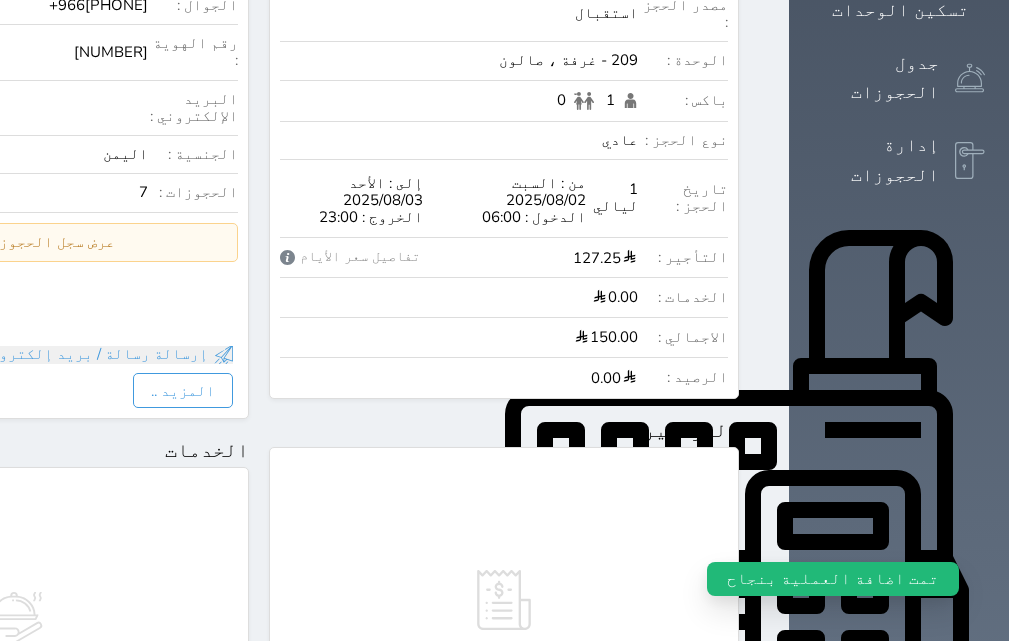 scroll, scrollTop: 0, scrollLeft: 0, axis: both 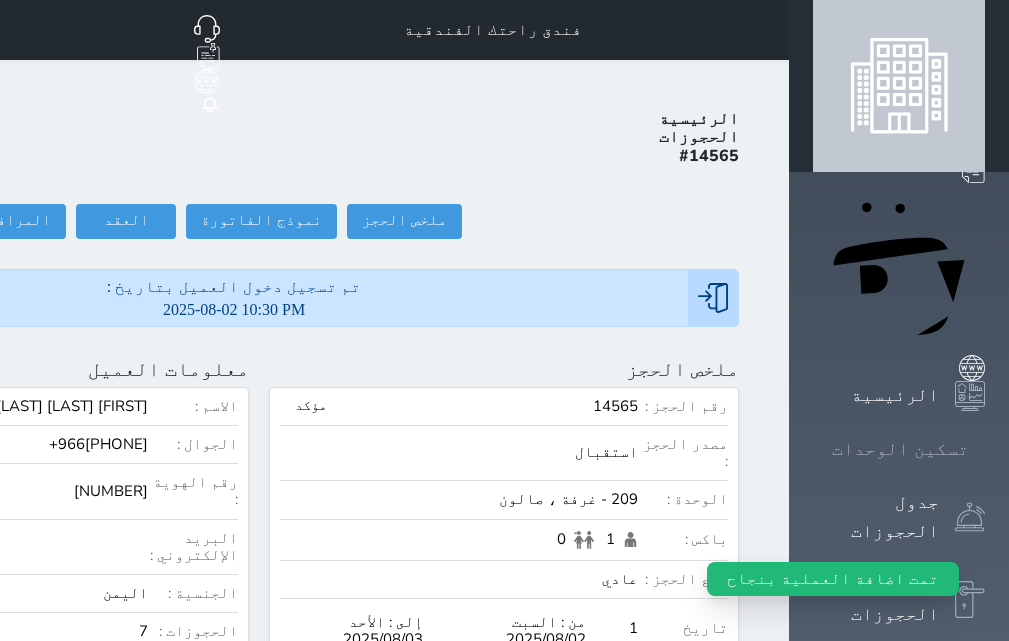click 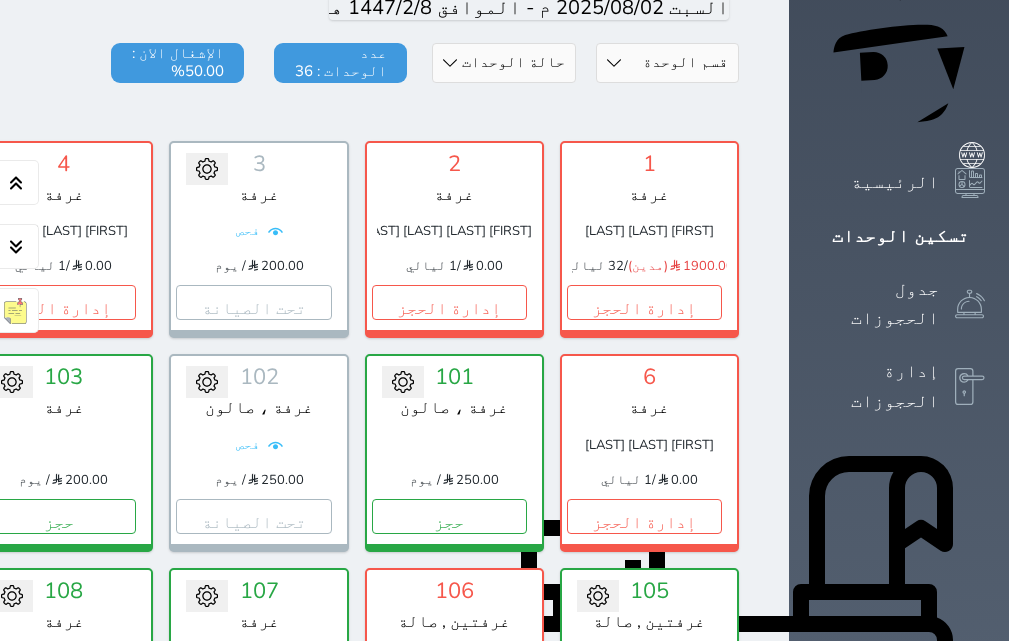 scroll, scrollTop: 260, scrollLeft: 0, axis: vertical 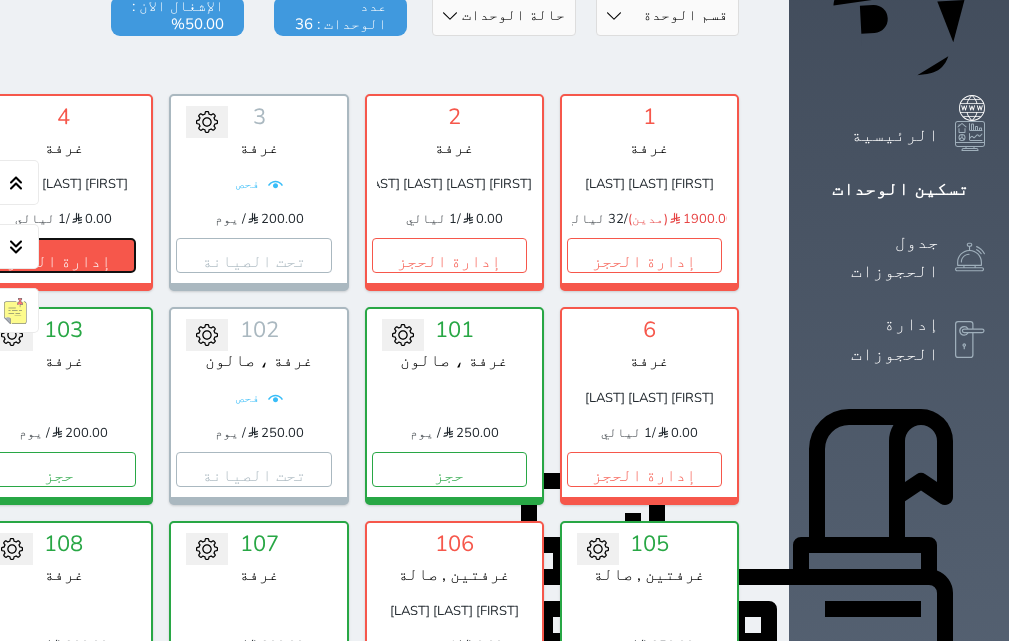 click on "إدارة الحجز" at bounding box center [58, 255] 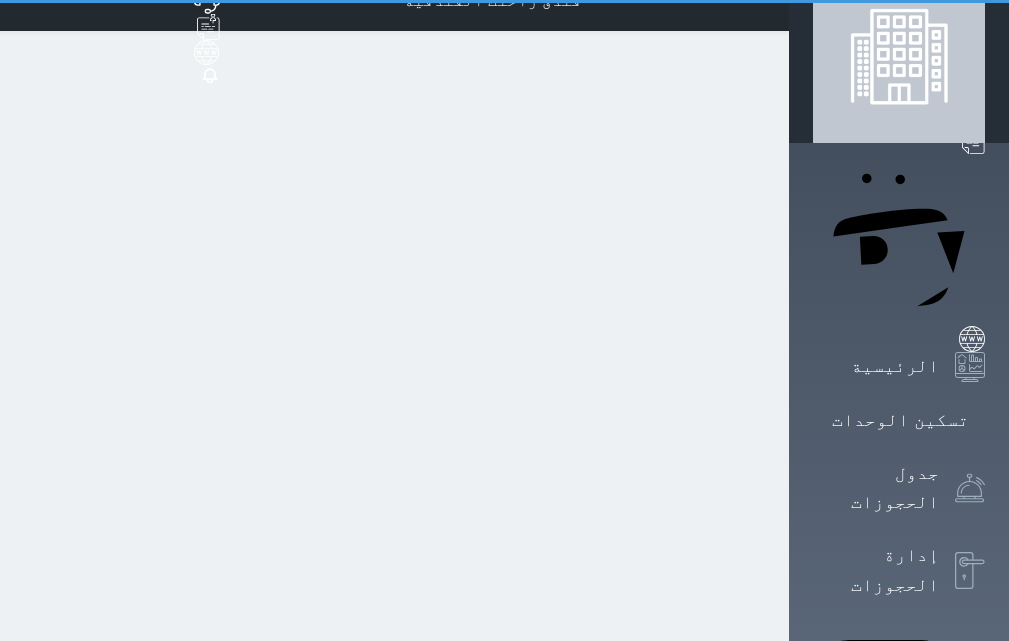 scroll, scrollTop: 0, scrollLeft: 0, axis: both 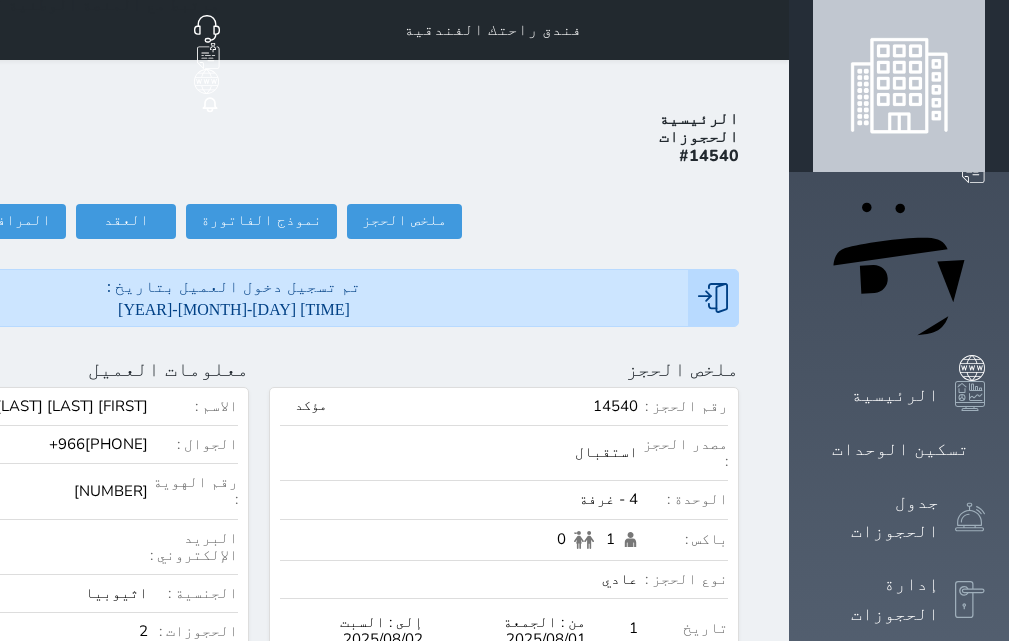 click on "تسجيل مغادرة" at bounding box center [-145, 221] 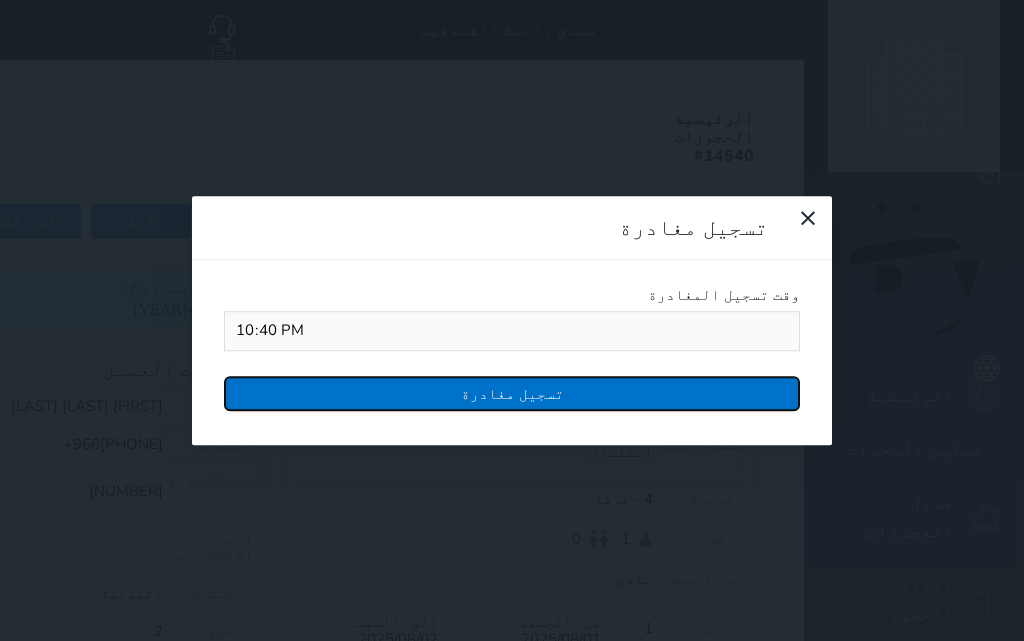 click on "تسجيل مغادرة" at bounding box center [512, 393] 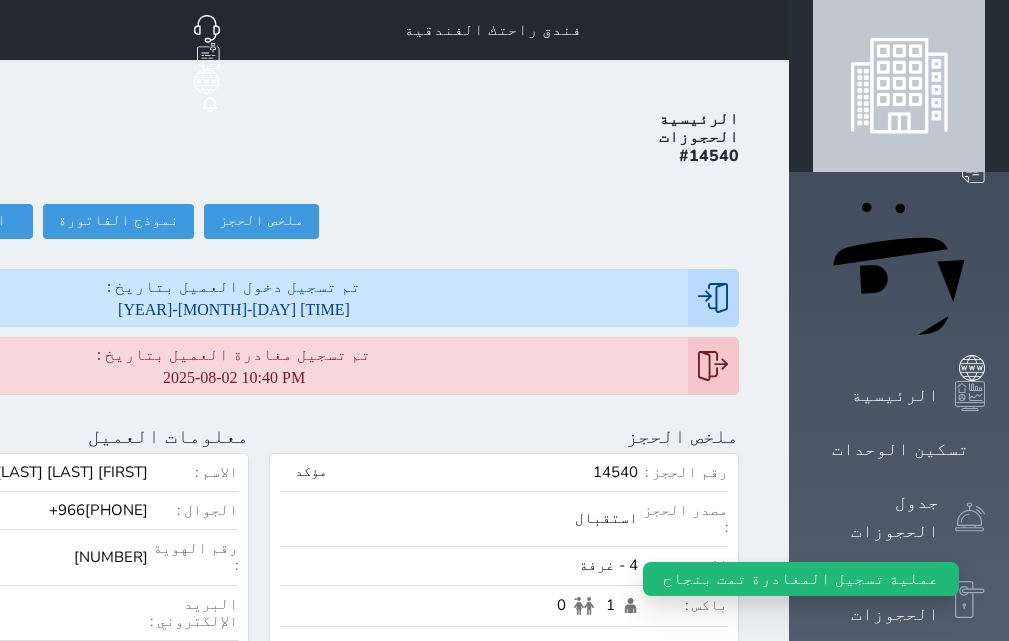 click at bounding box center [985, 449] 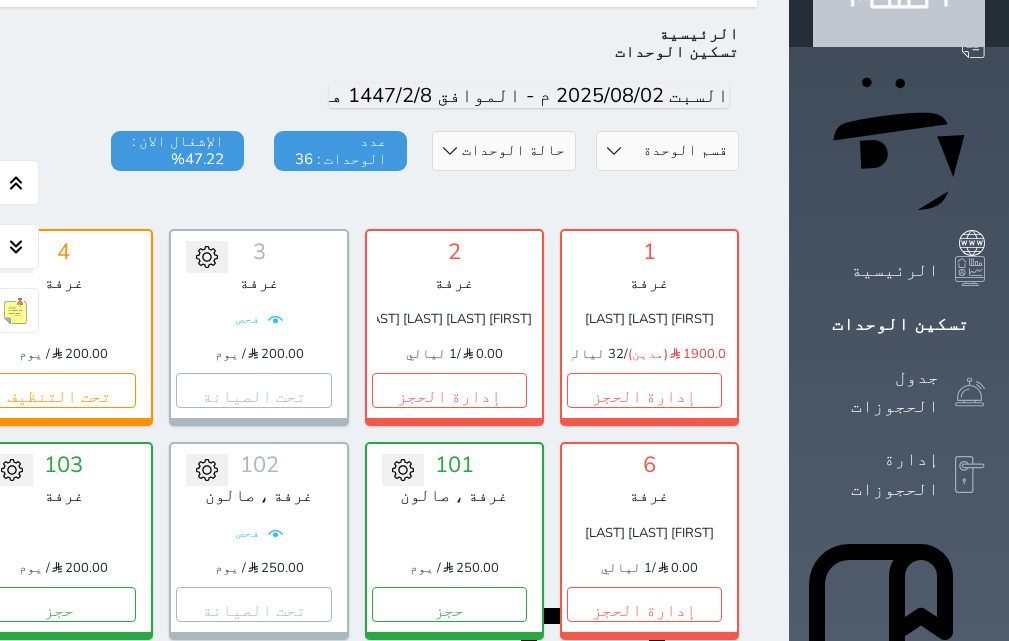 scroll, scrollTop: 160, scrollLeft: 0, axis: vertical 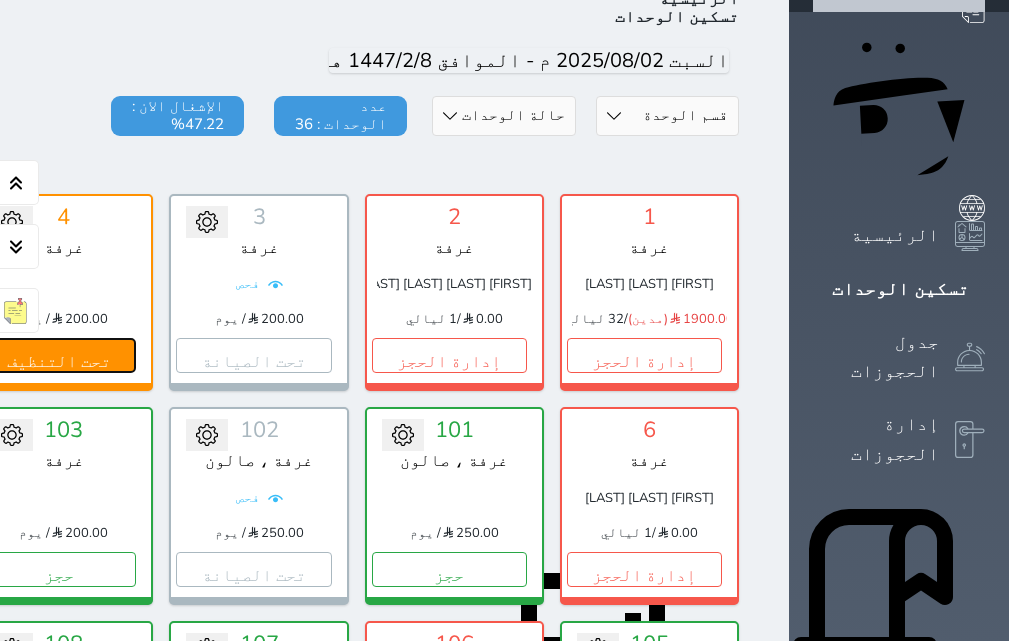 click on "تحت التنظيف" at bounding box center [58, 355] 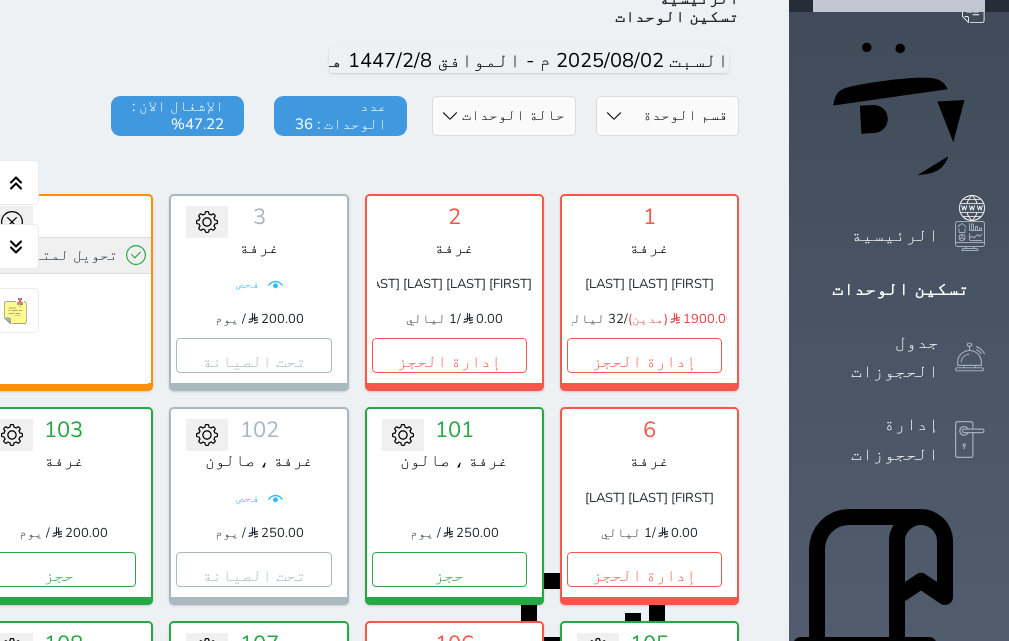 click 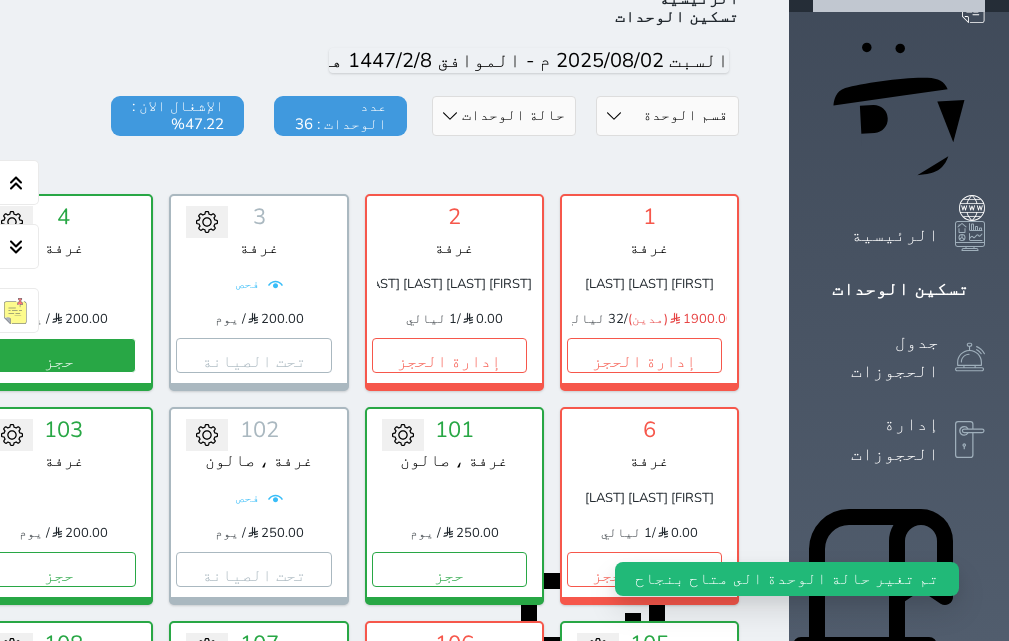 click on "تحويل لتحت الصيانة
تحويل لتحت التنظيف
4   غرفة
200.00
/ يوم       حجز" at bounding box center (63, 292) 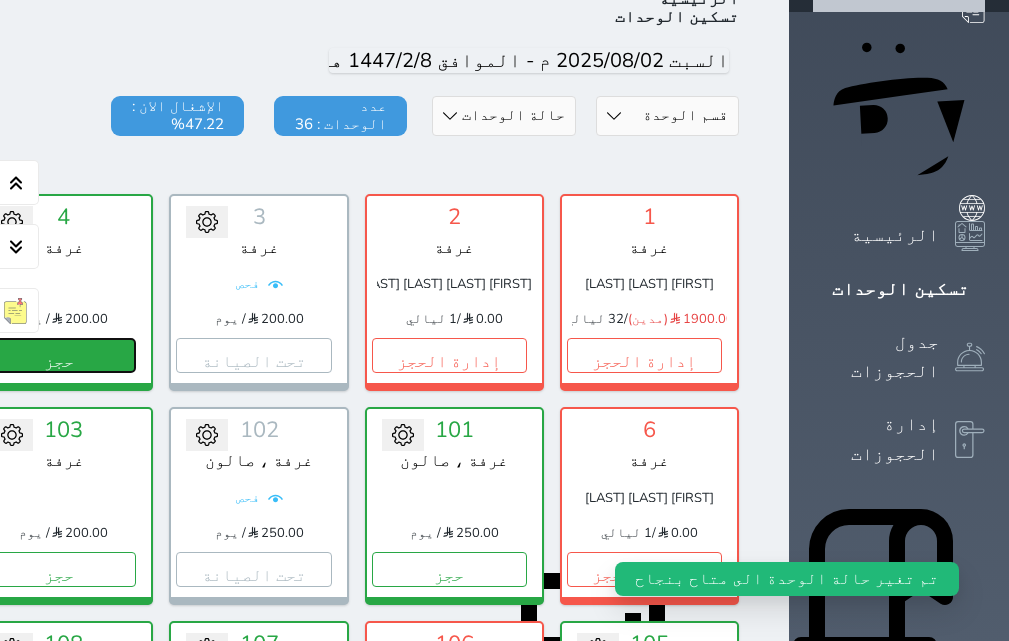 click on "حجز" at bounding box center (58, 355) 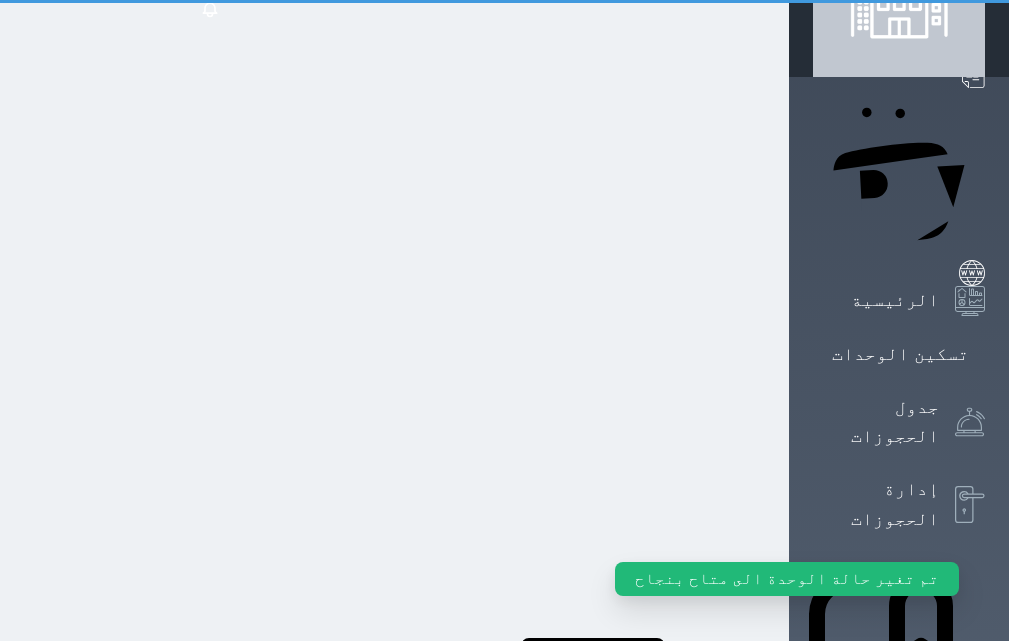 scroll, scrollTop: 21, scrollLeft: 0, axis: vertical 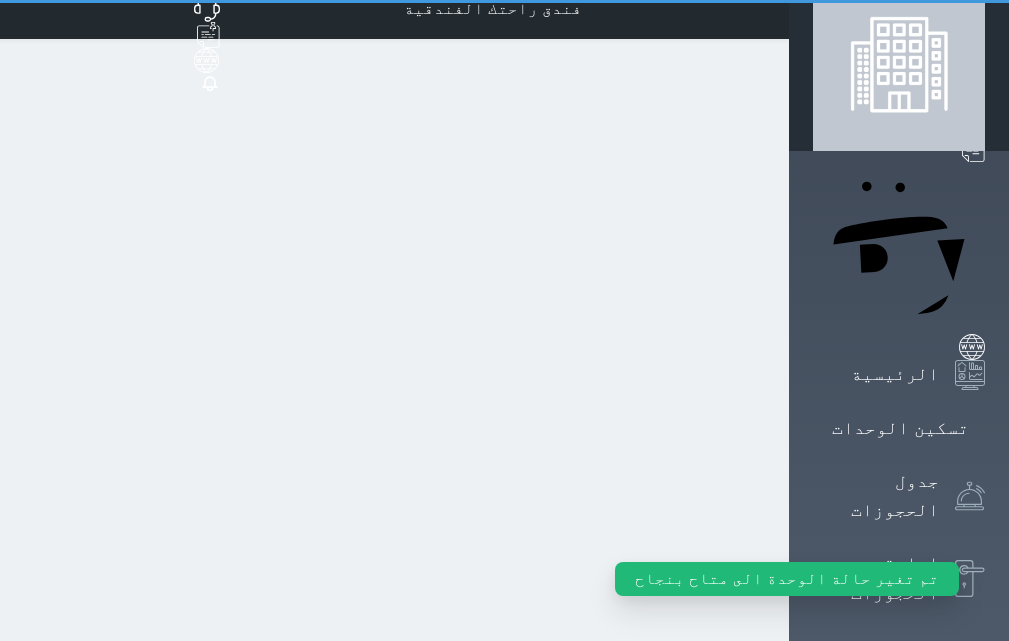 select on "1" 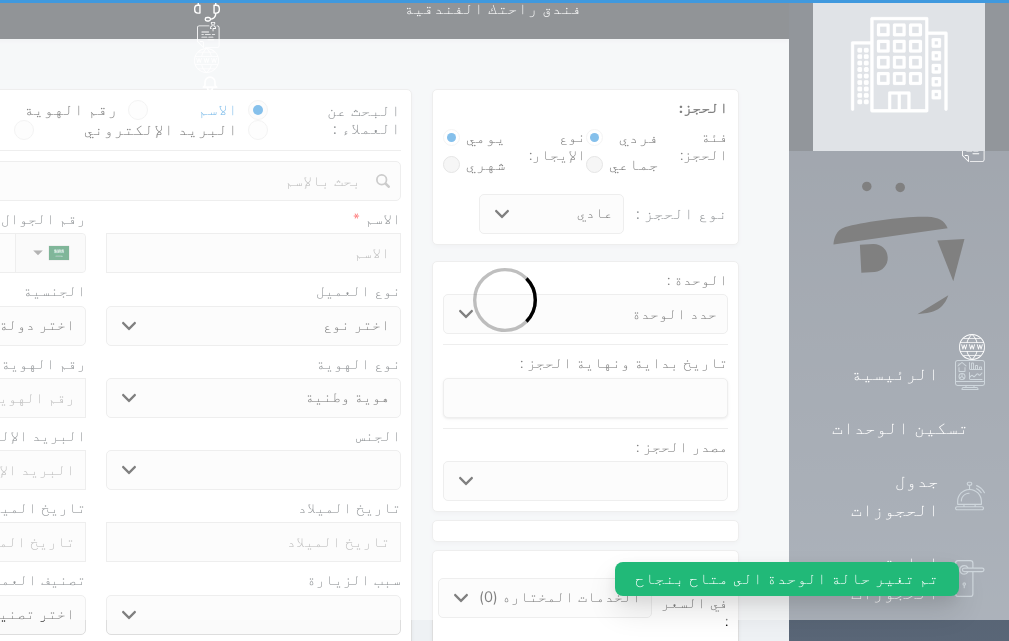 scroll, scrollTop: 0, scrollLeft: 0, axis: both 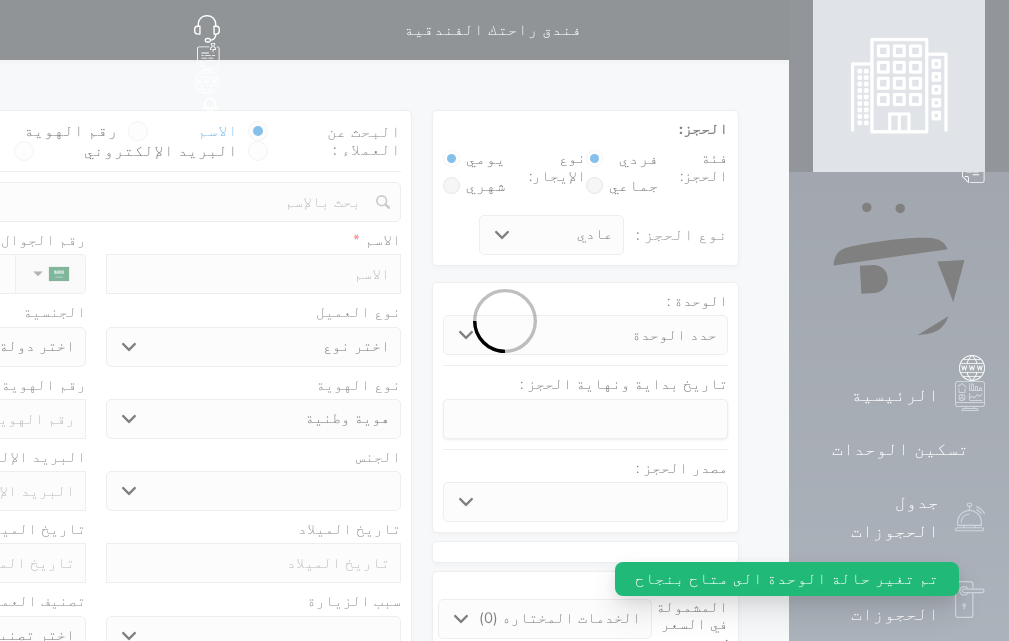 select 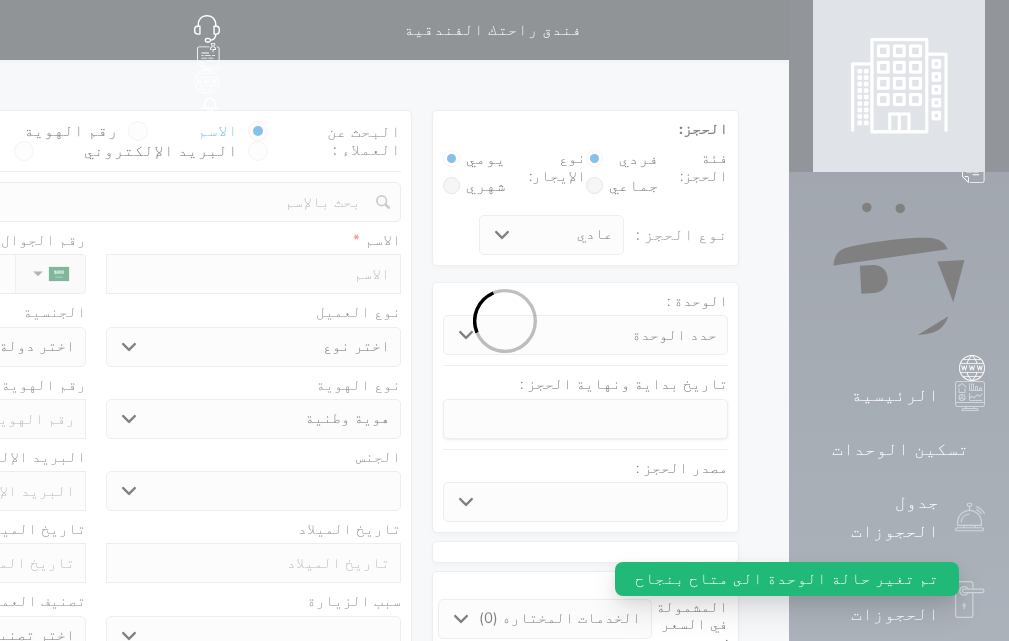 select 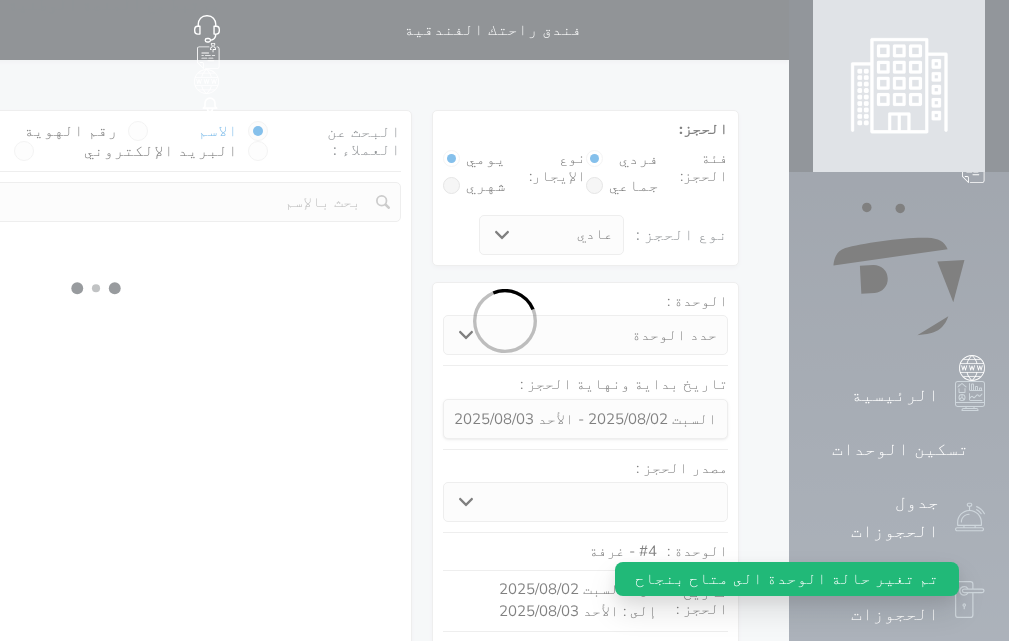 select 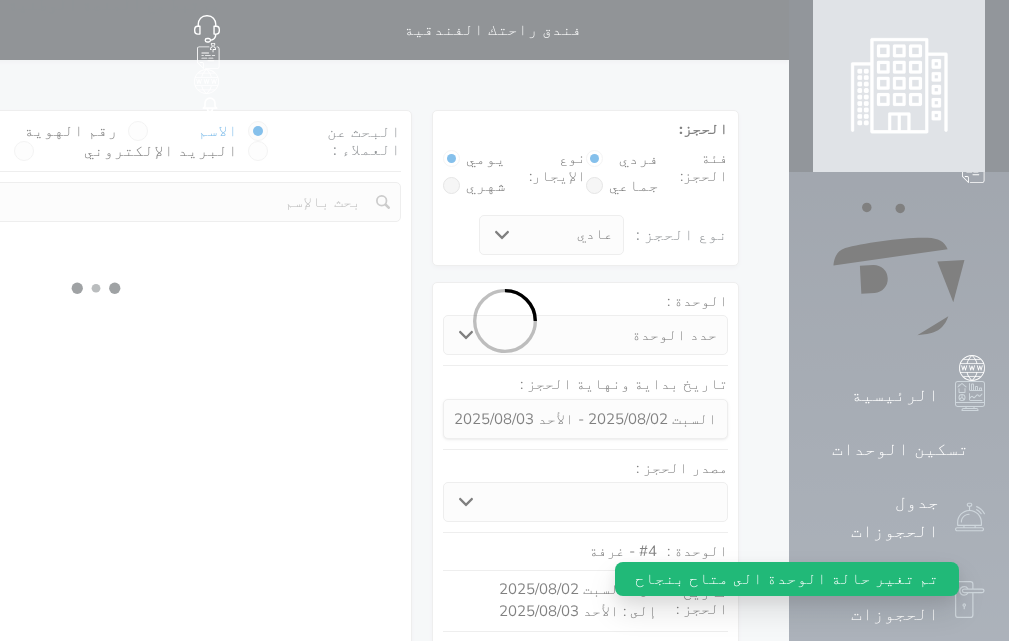 select on "113" 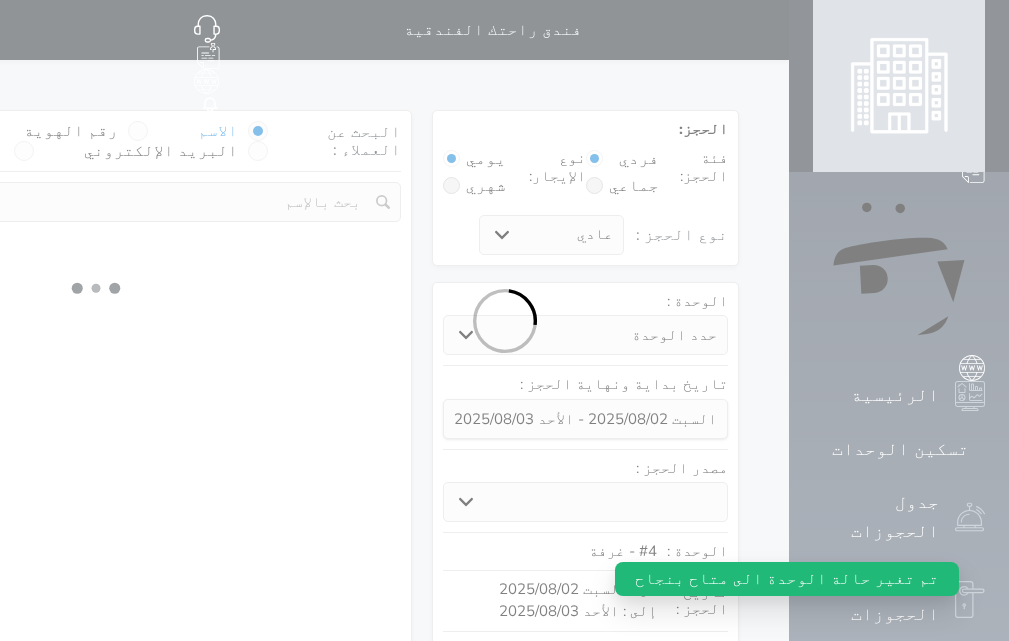 select on "1" 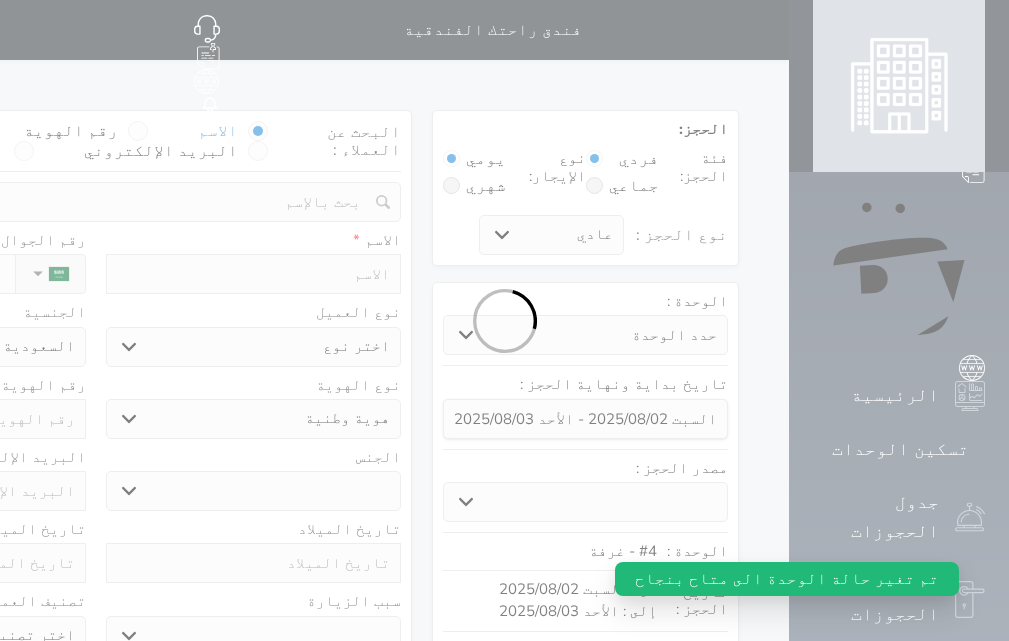 select 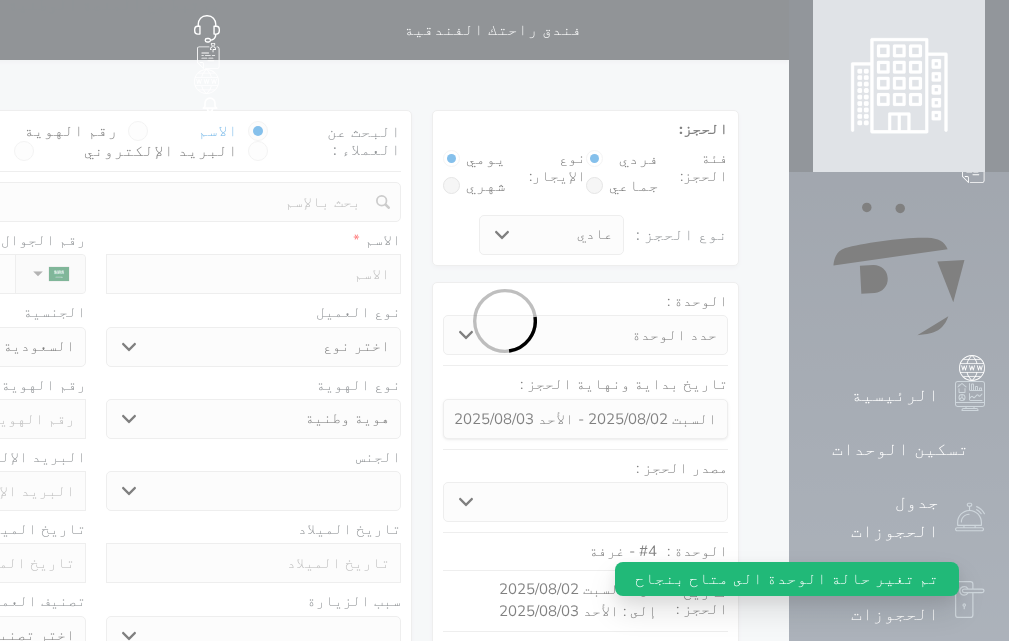select on "1" 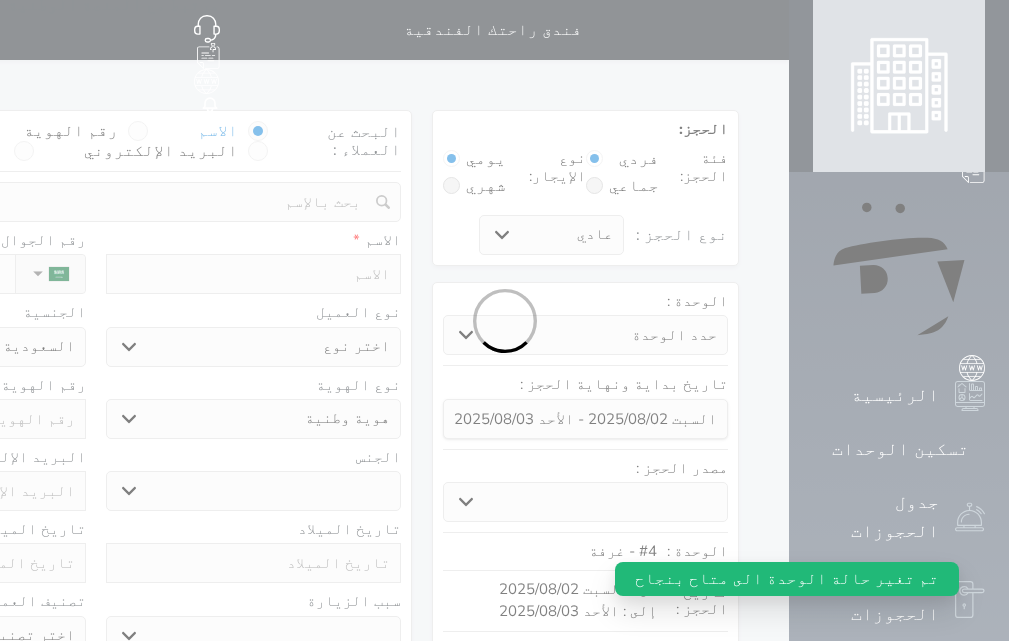 select on "7" 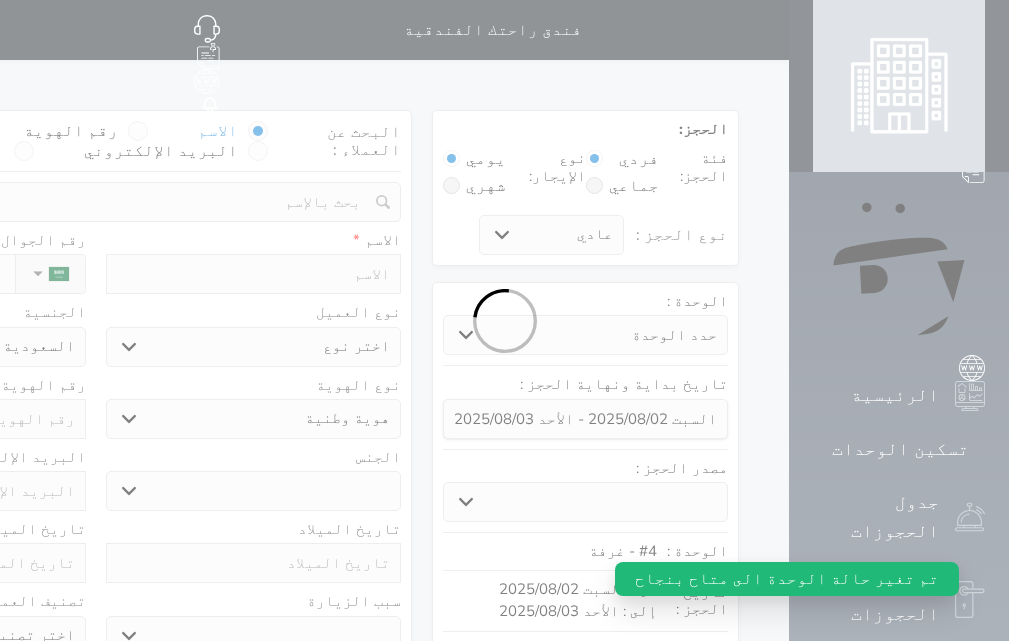 select 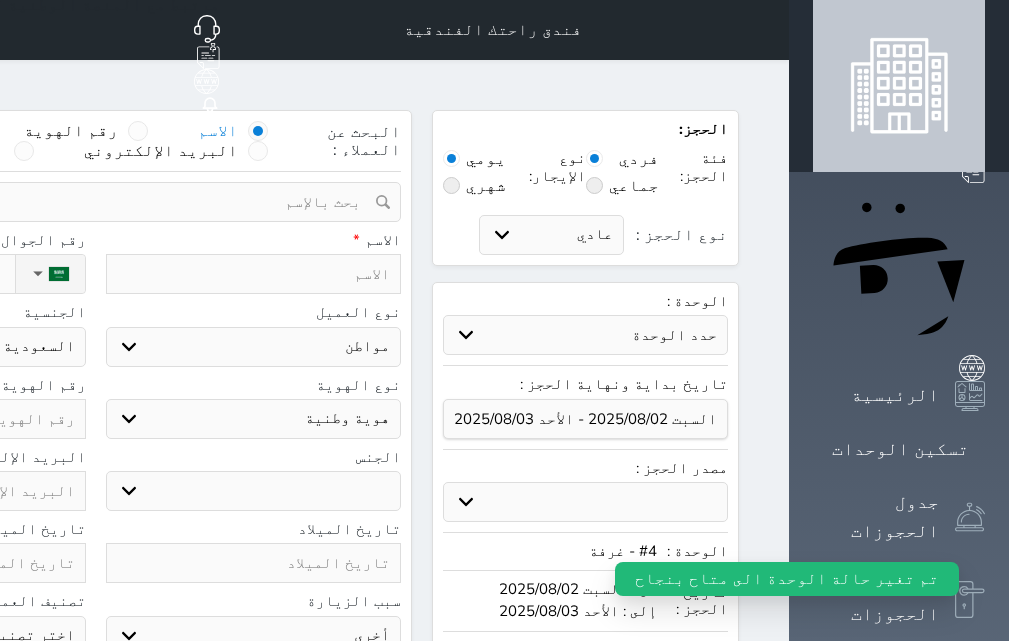 select 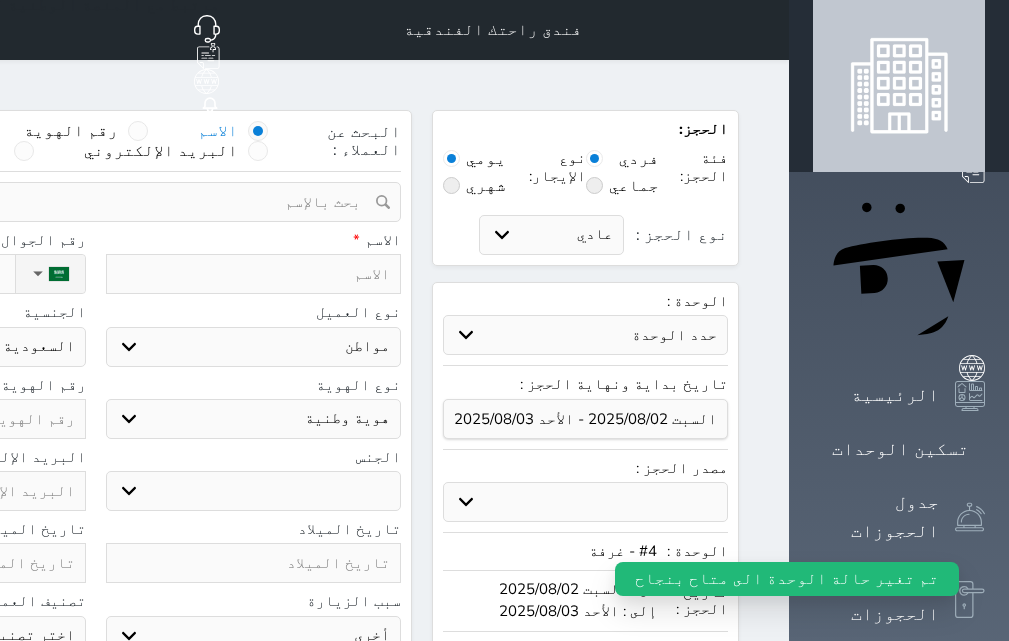 select 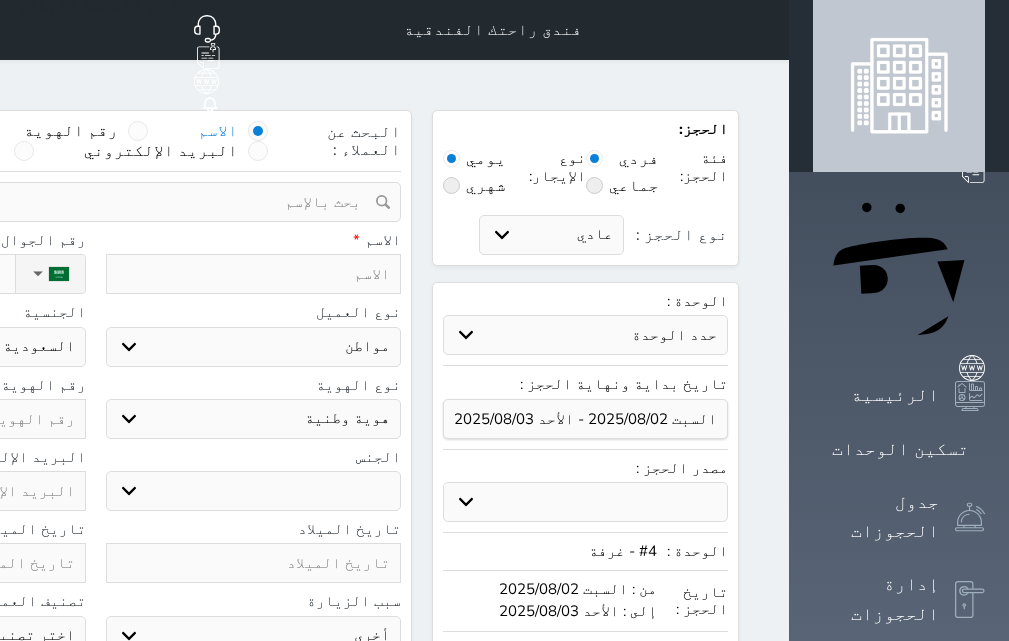type on "ر" 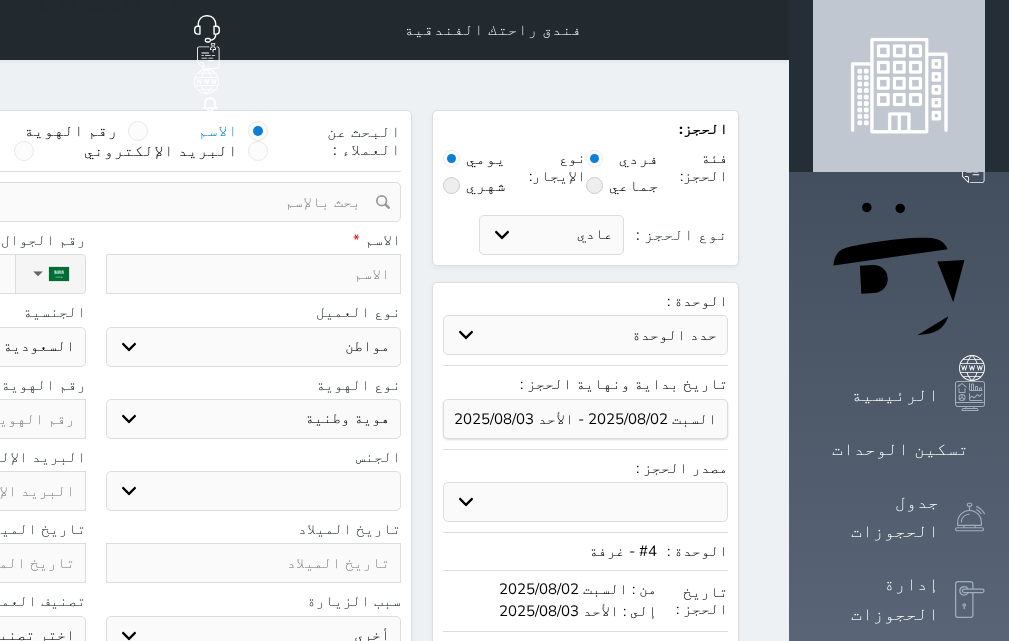 select 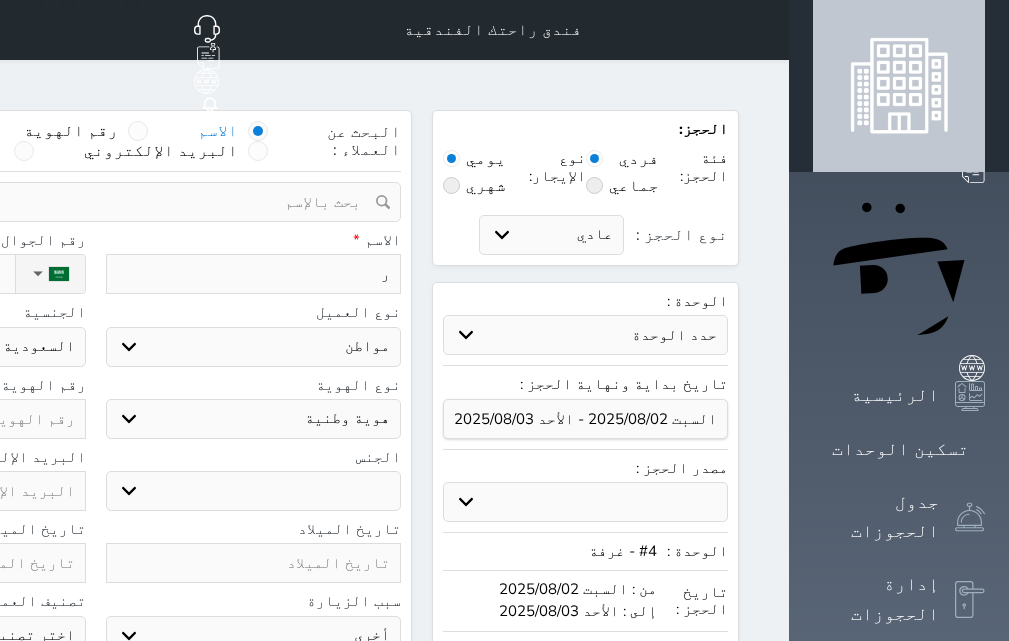 type on "رب" 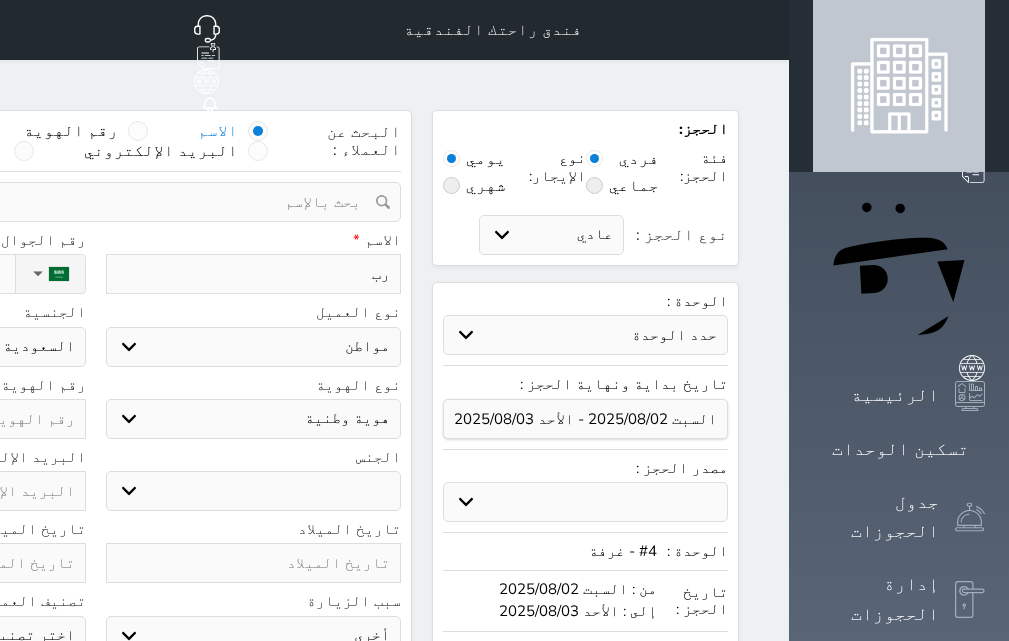 type on "ربا" 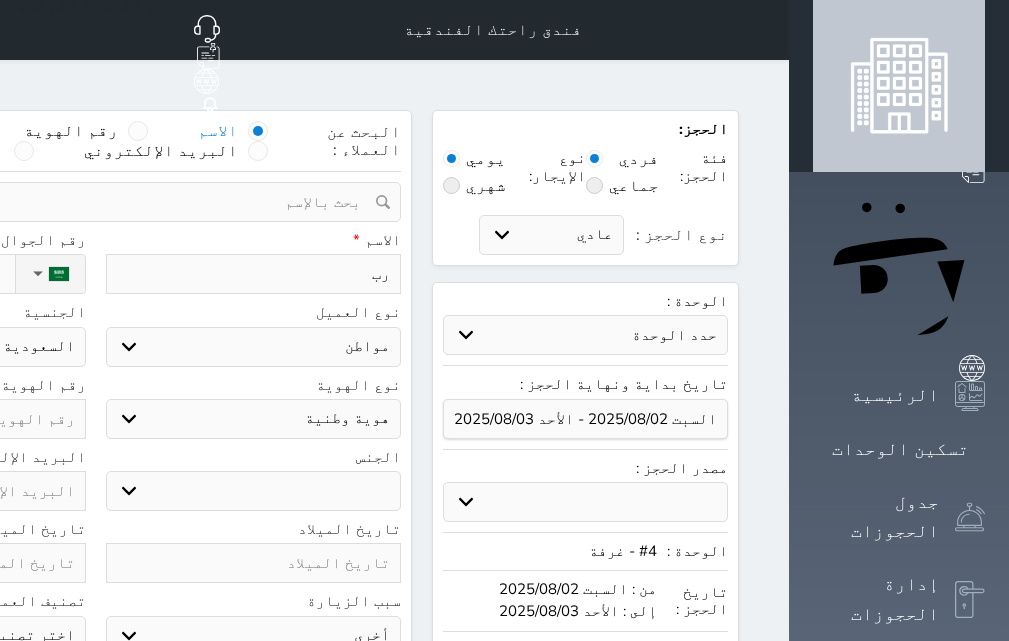 select 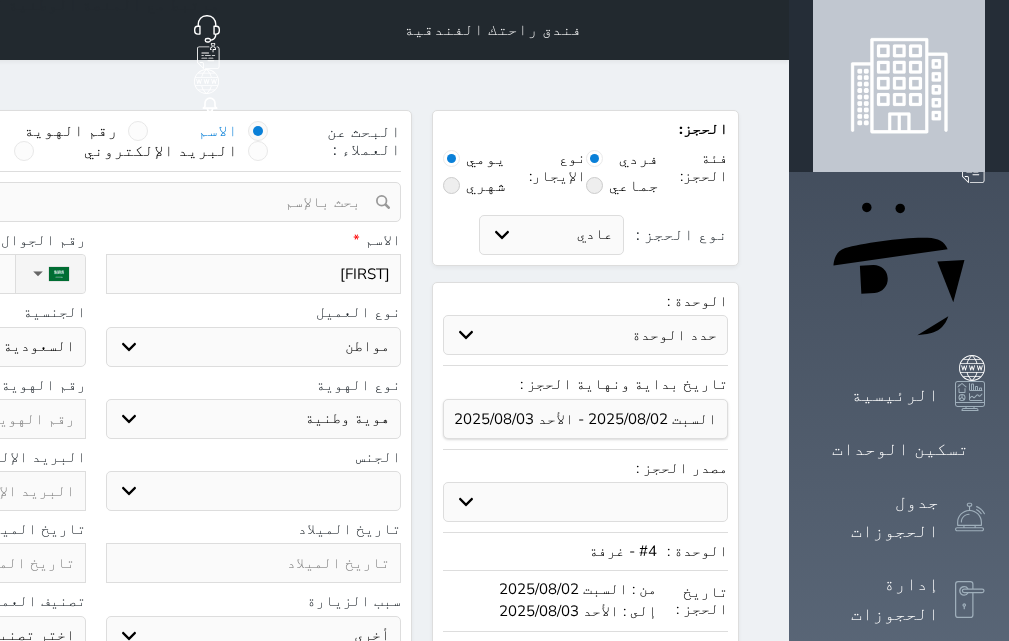 type on "رباب" 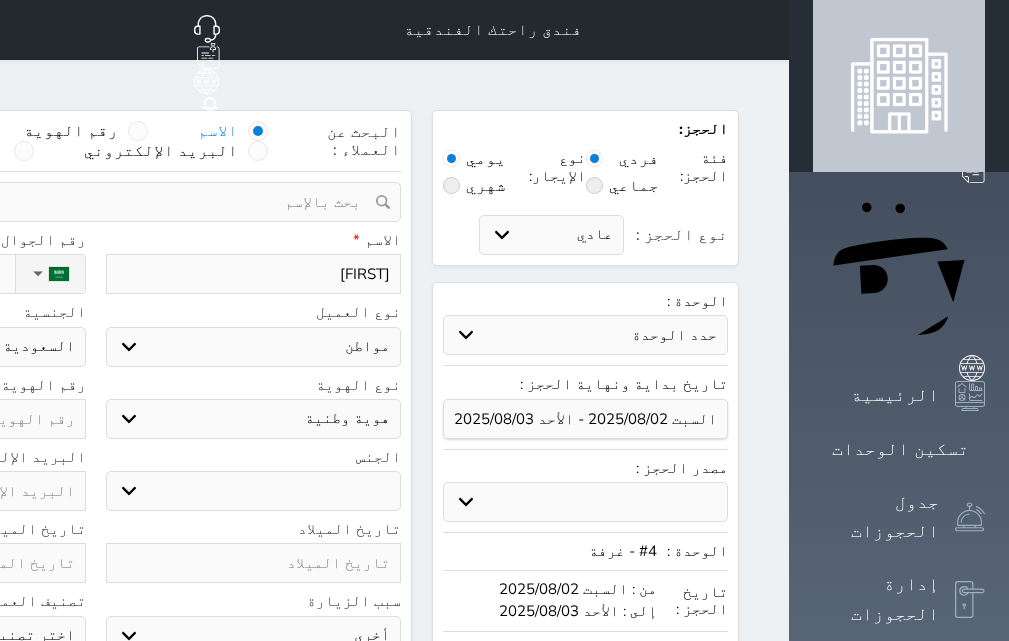 type on "رباب خ" 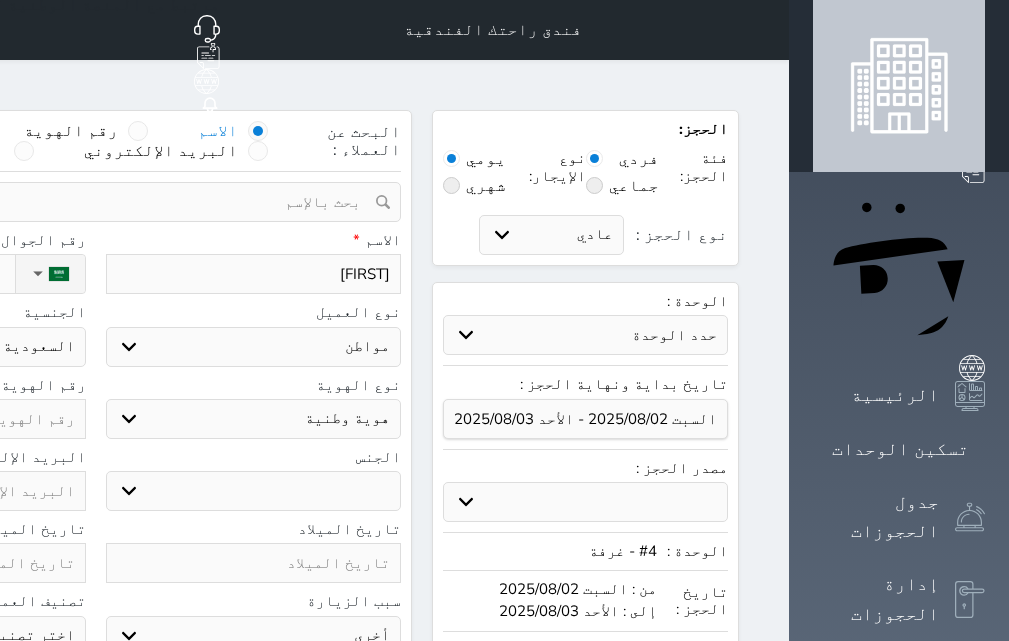 select 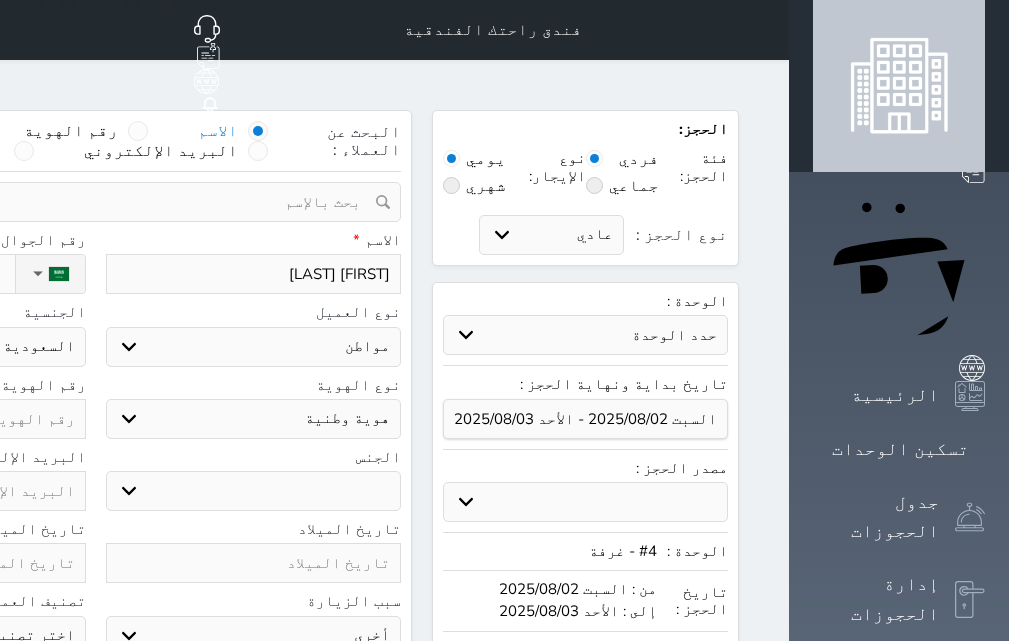 type on "رباب خم" 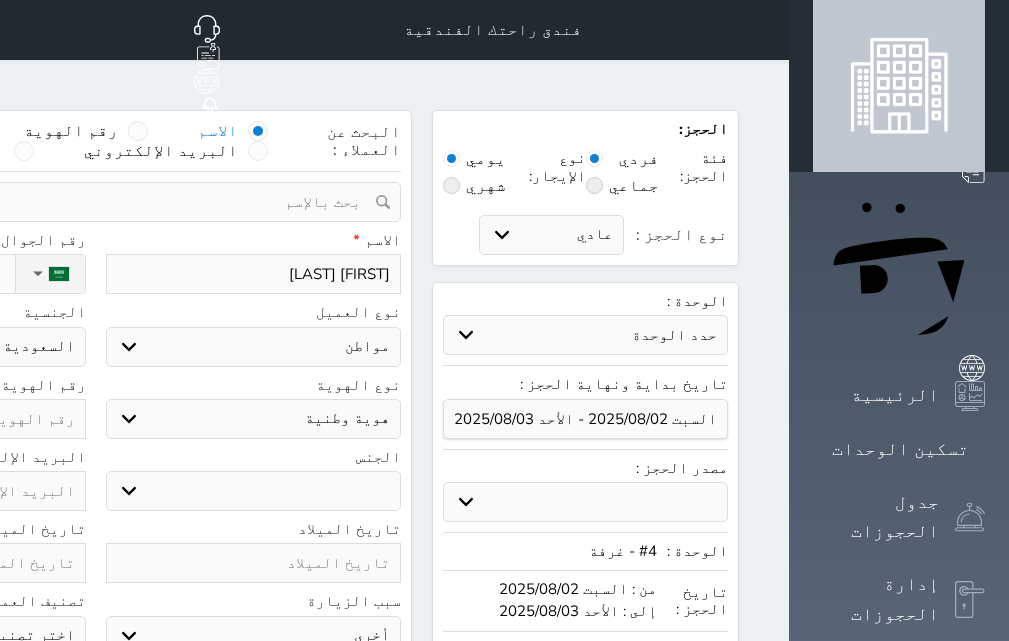 type on "رباب خميس" 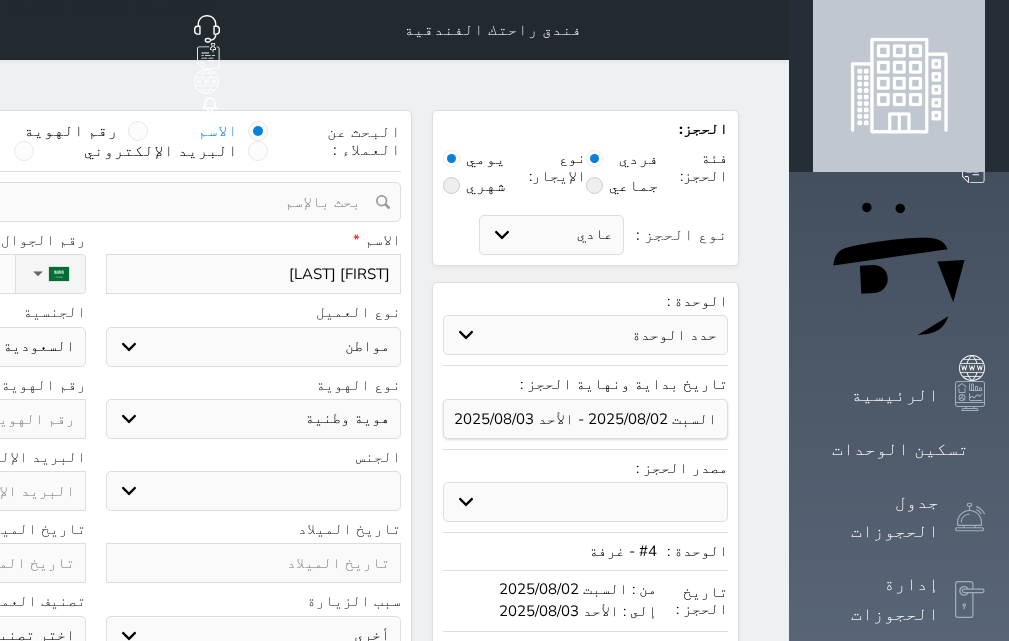 select 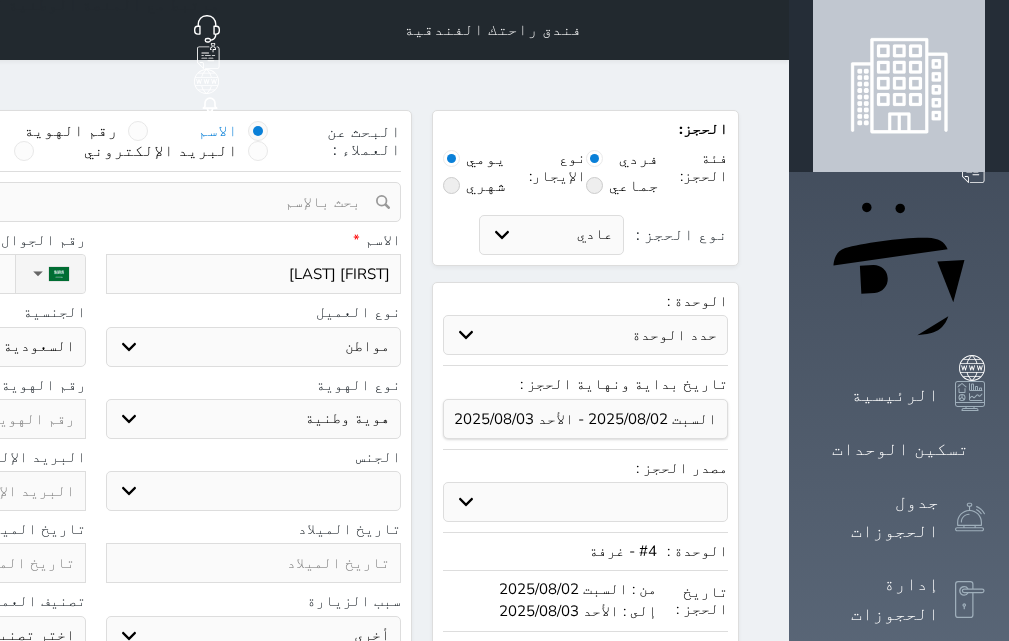 type on "رباب خميس م" 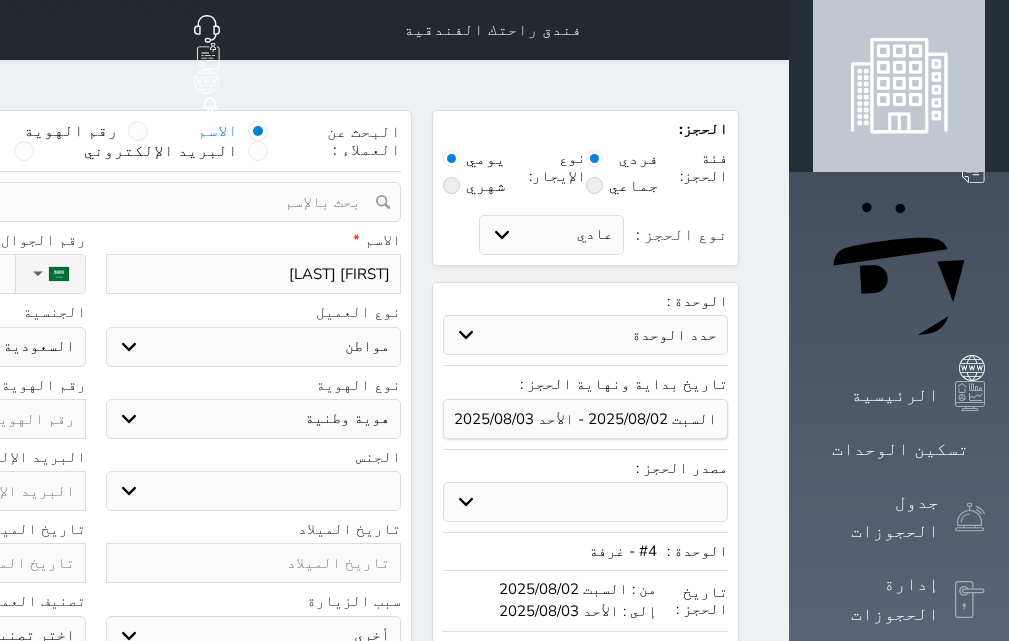 select 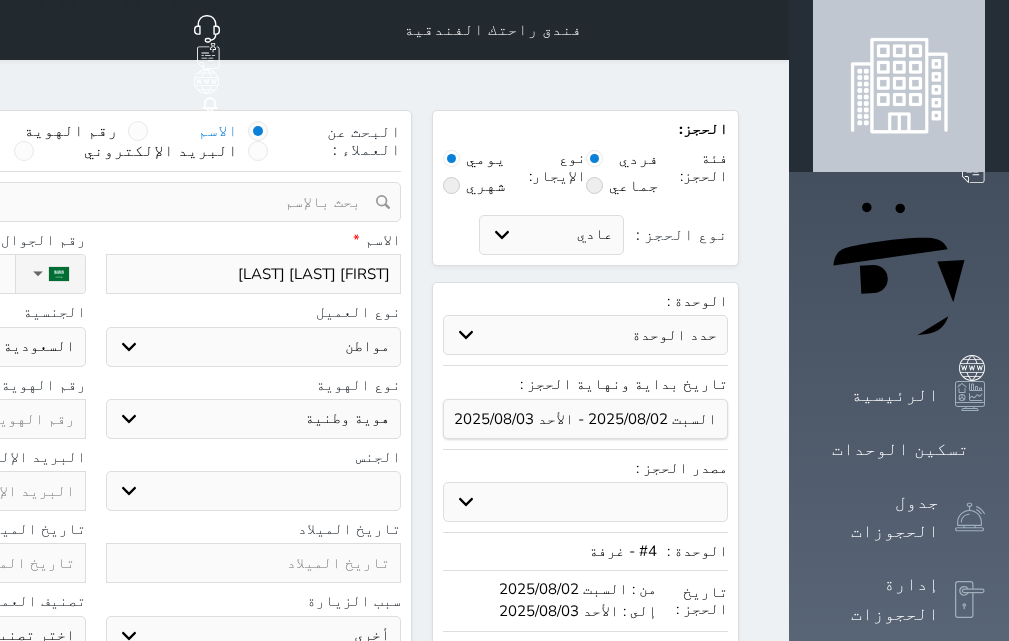 type on "رباب خميس مب" 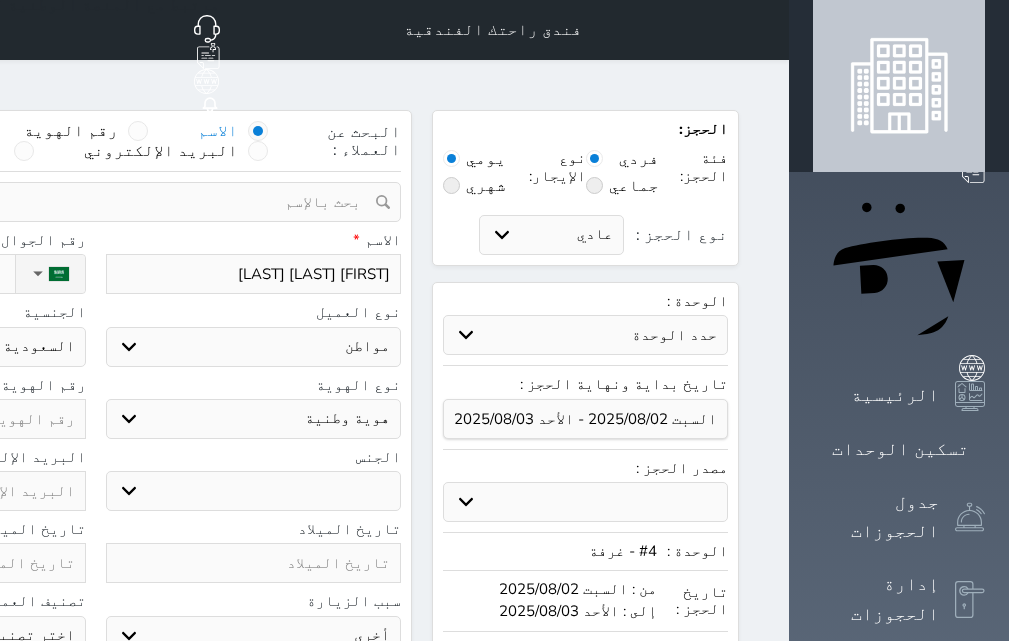 type on "0" 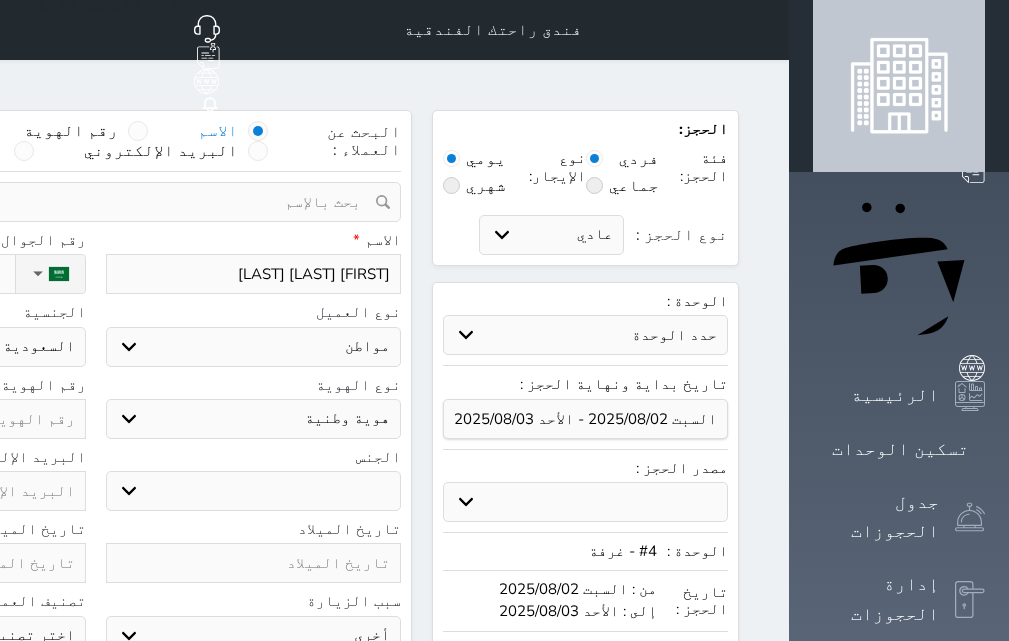 select 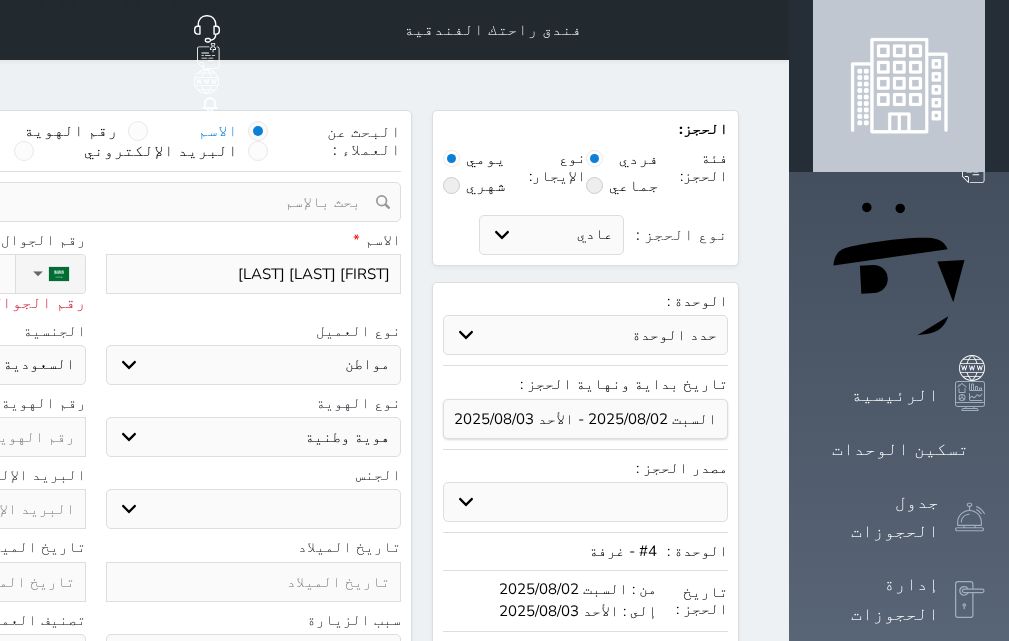 type on "05" 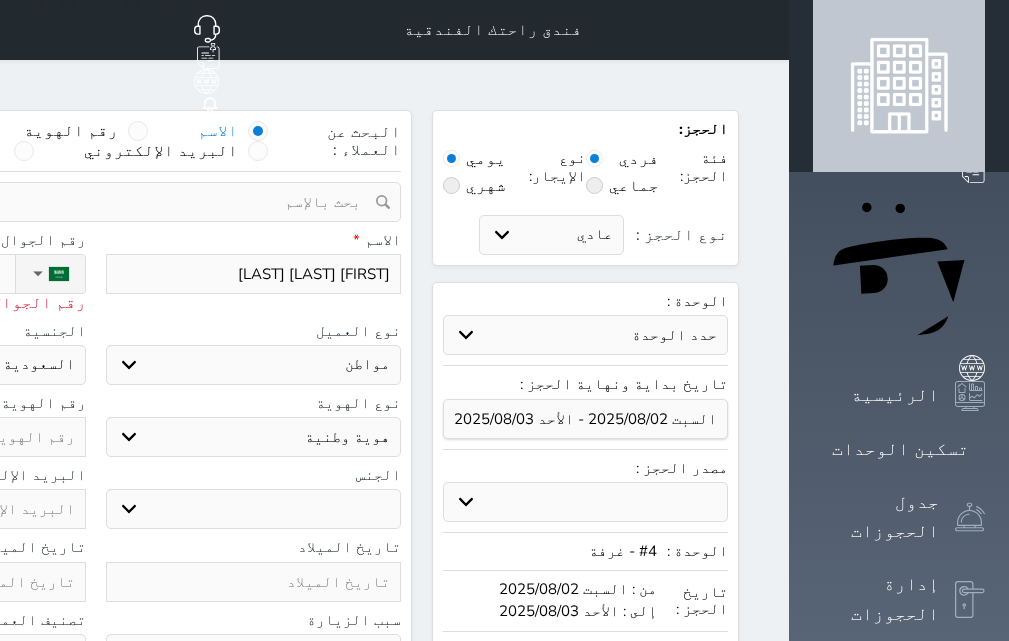 type on "05004" 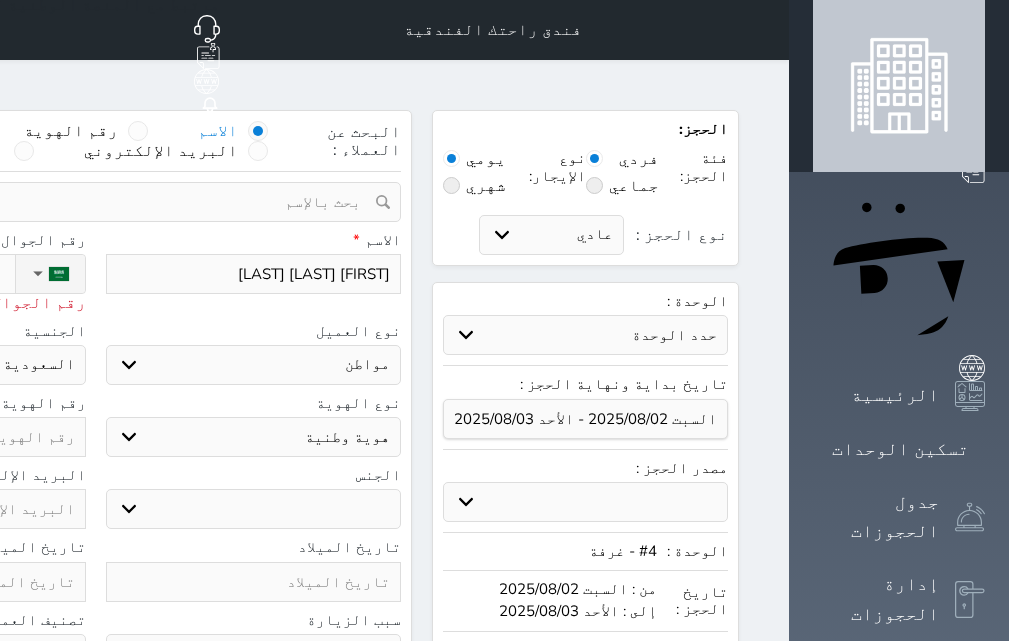select 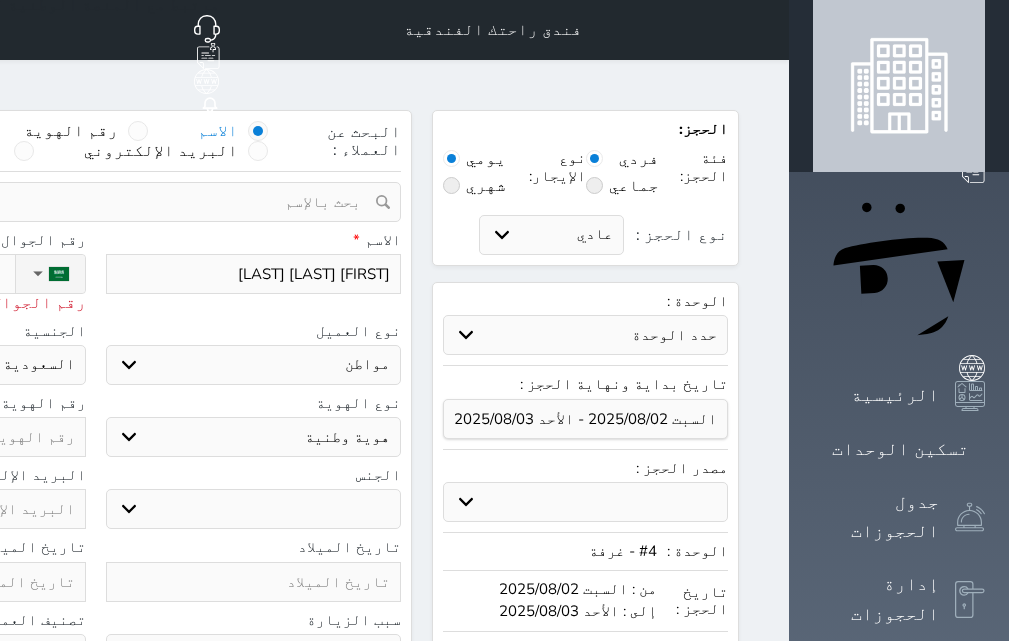 type on "0500497" 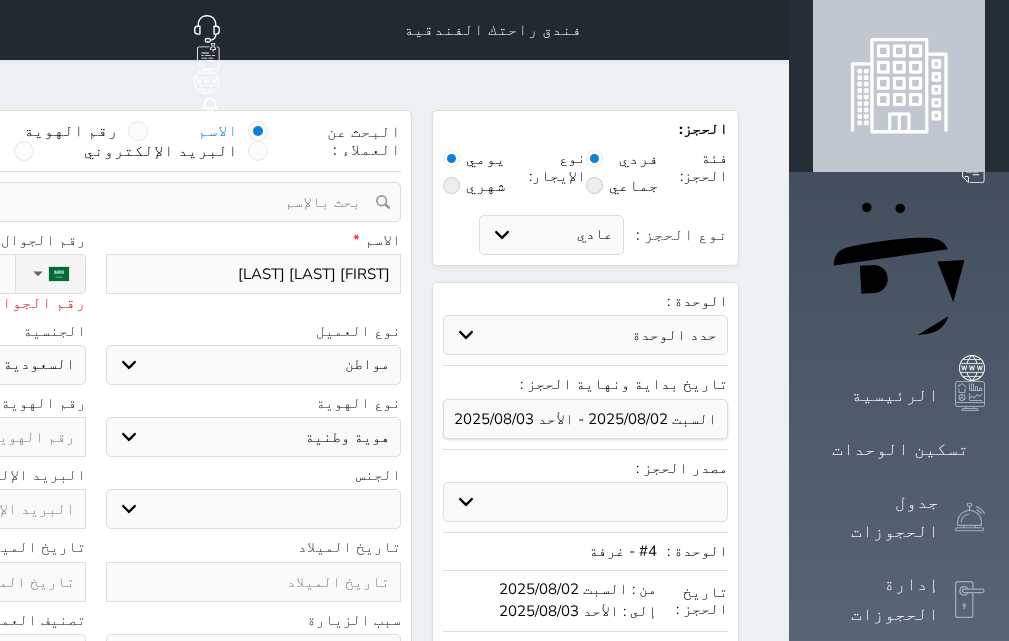 select 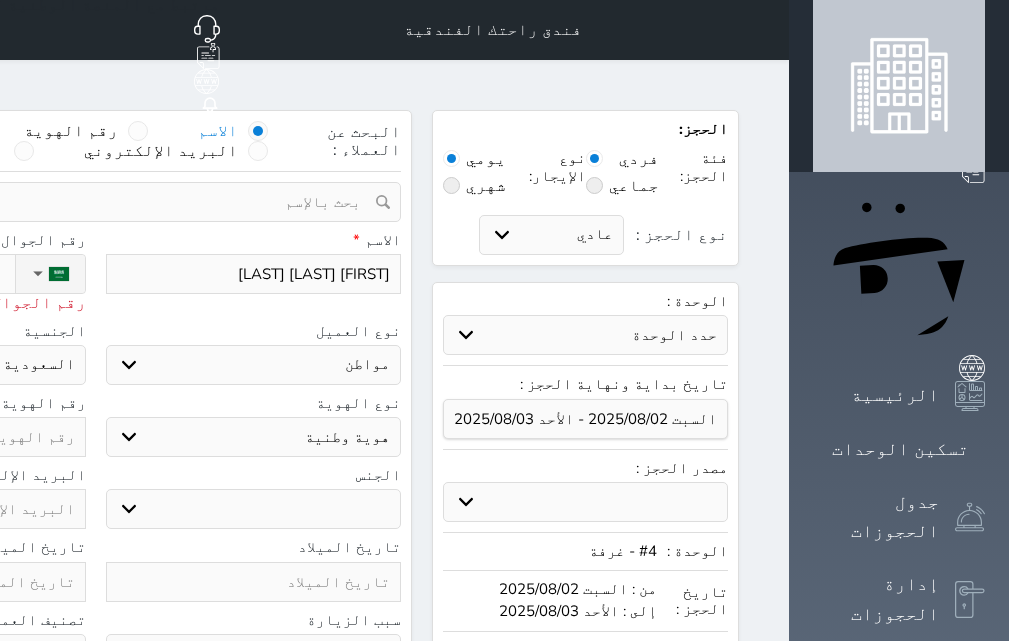 type on "050049764" 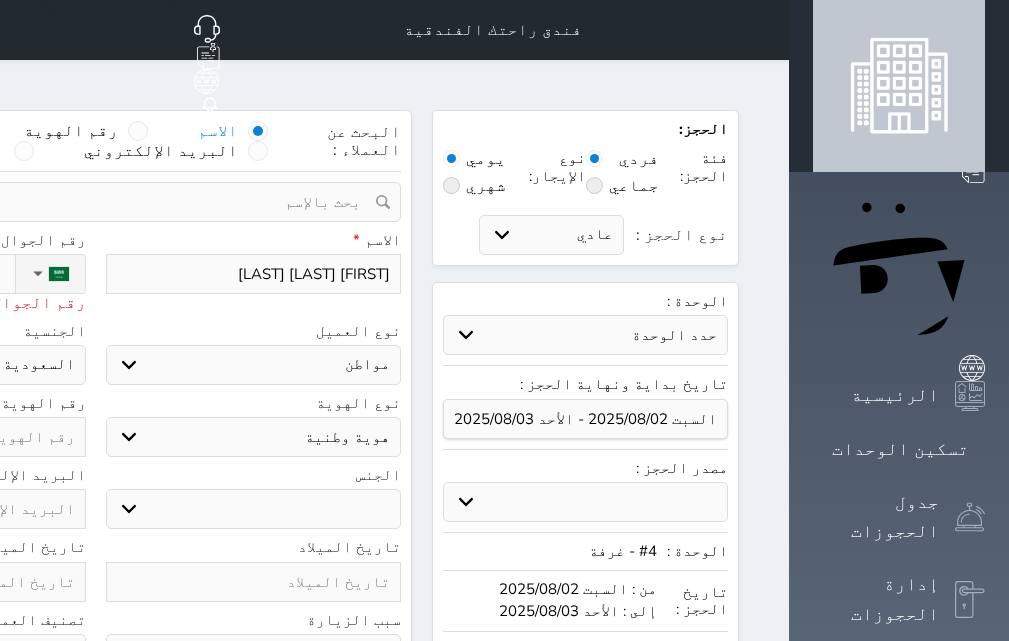 select 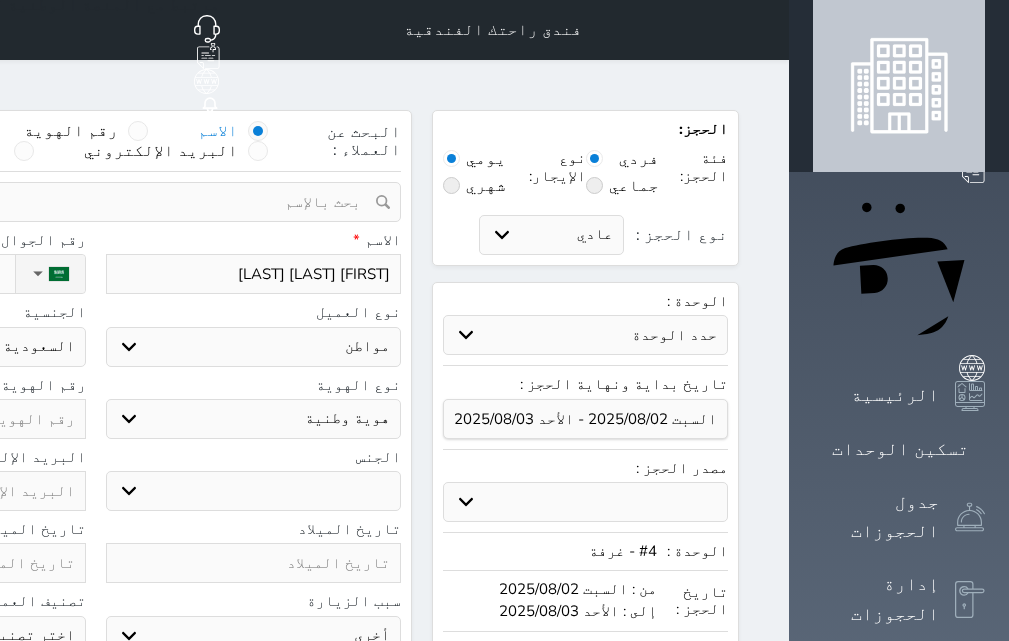 type on "+966 50 049 7646" 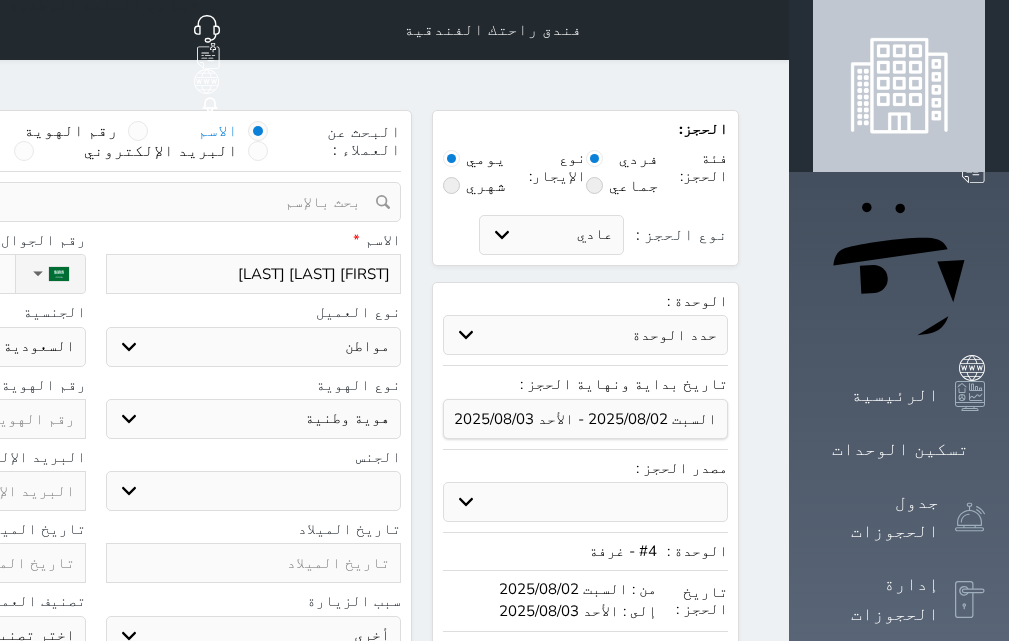 type on "1" 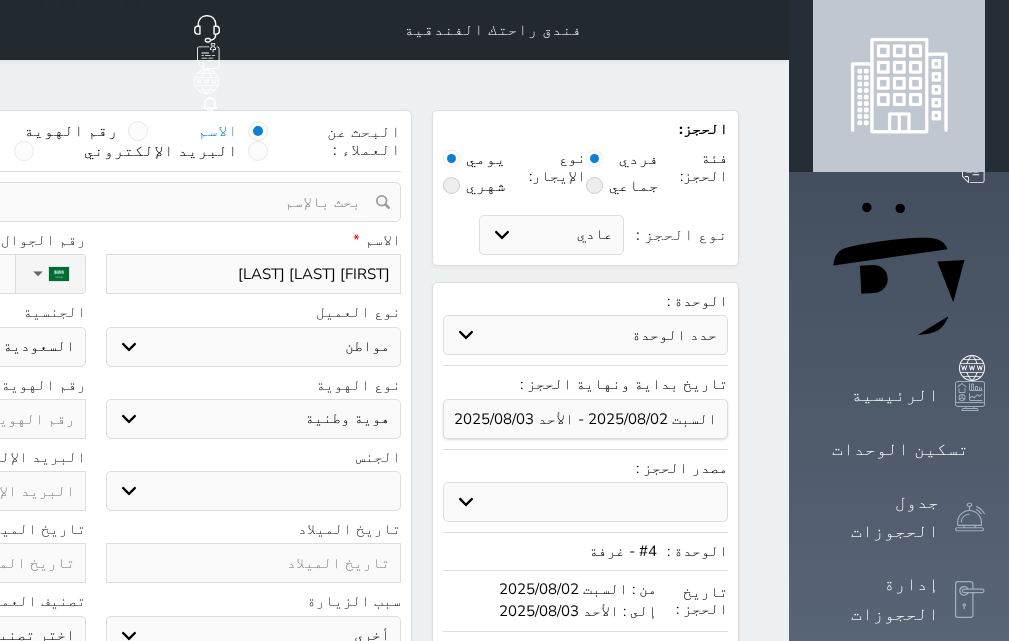 select 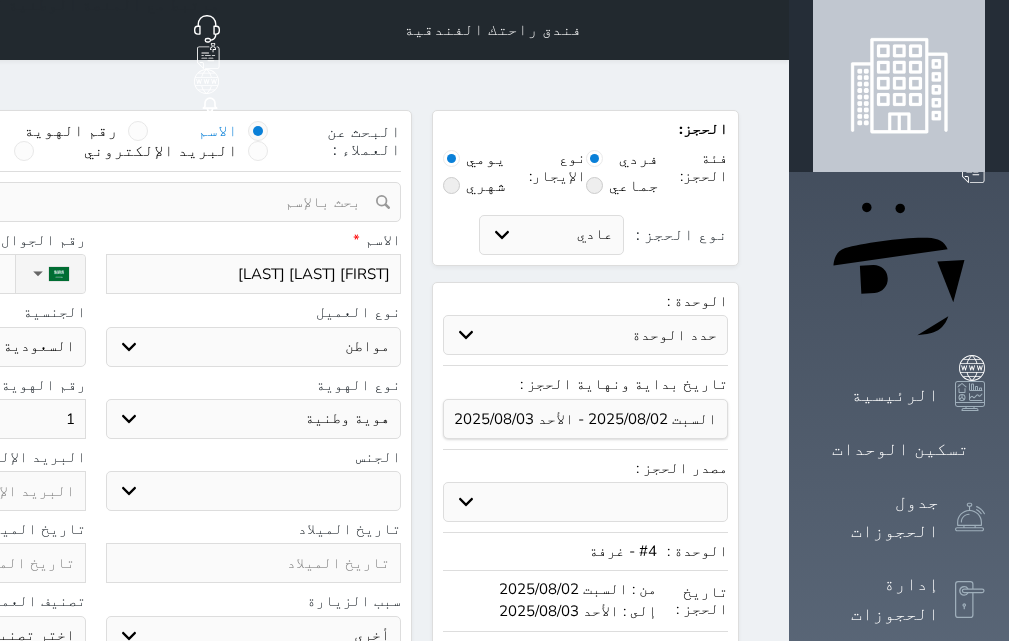 type on "10" 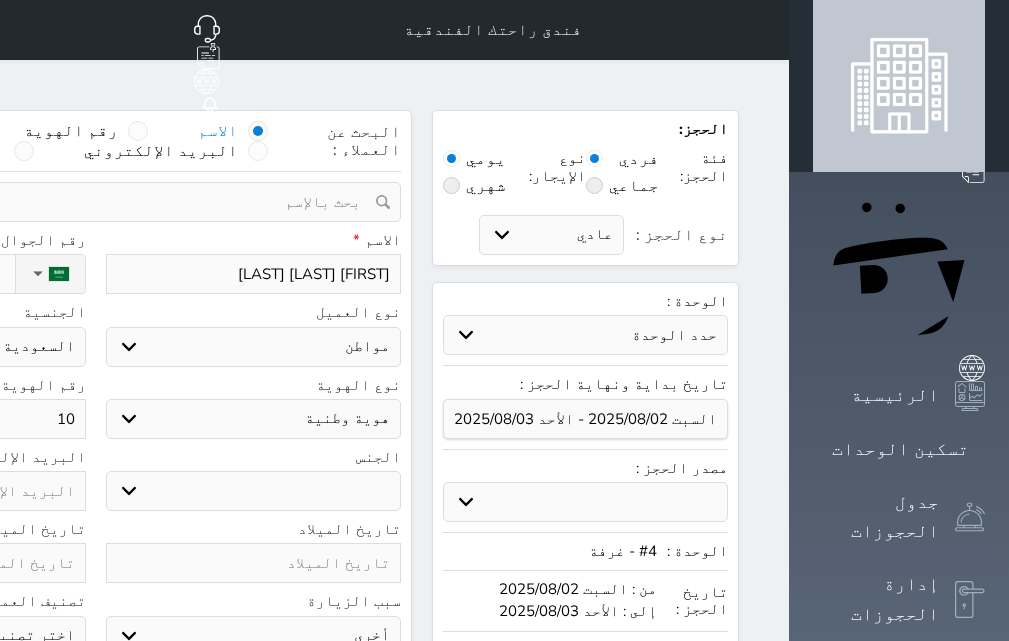 type on "107" 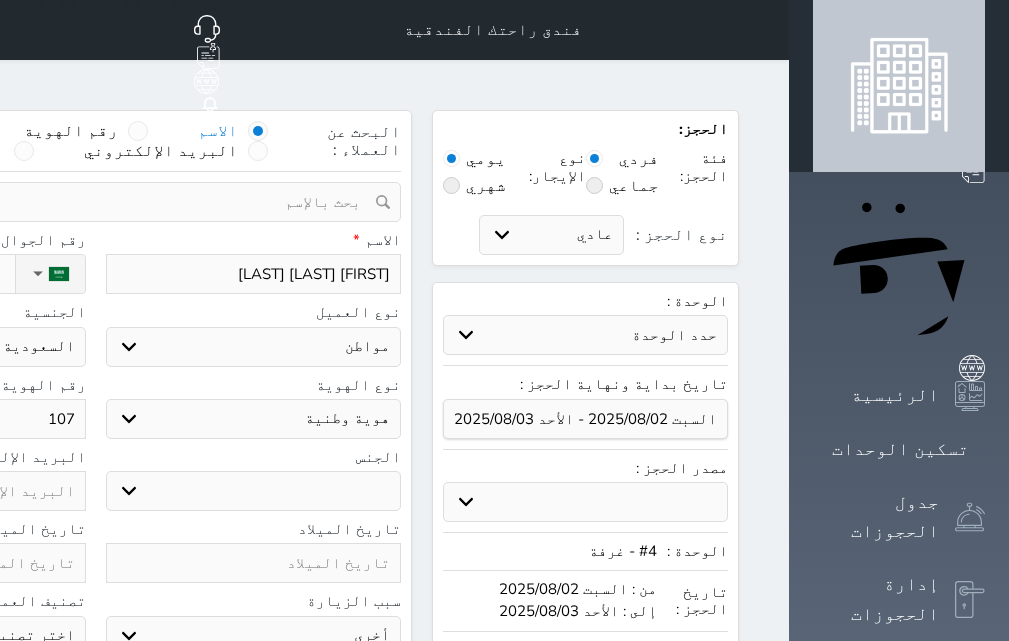 type on "1078" 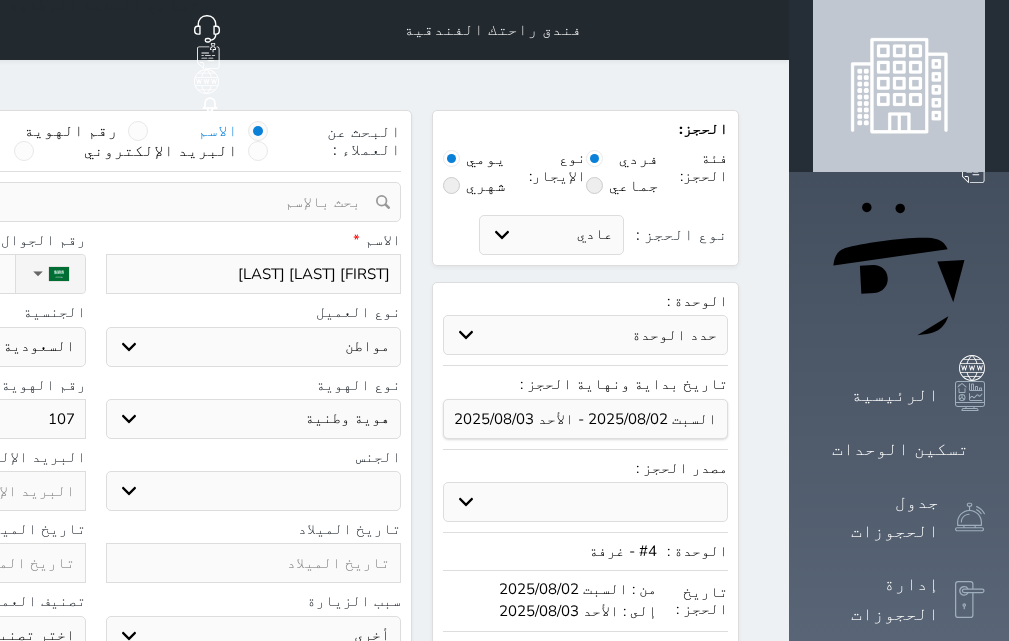 select 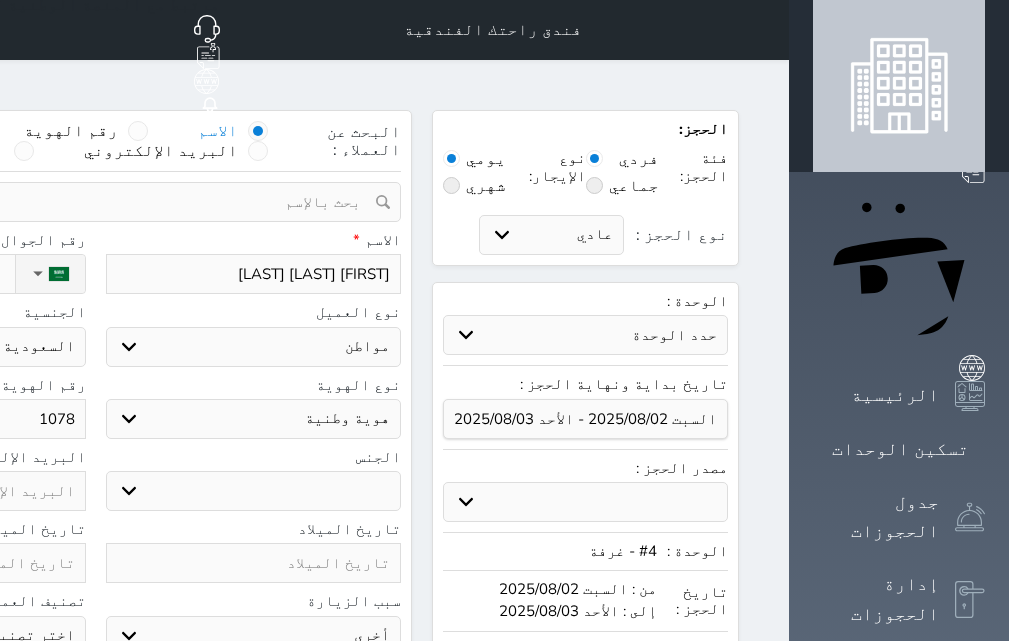 type on "10788" 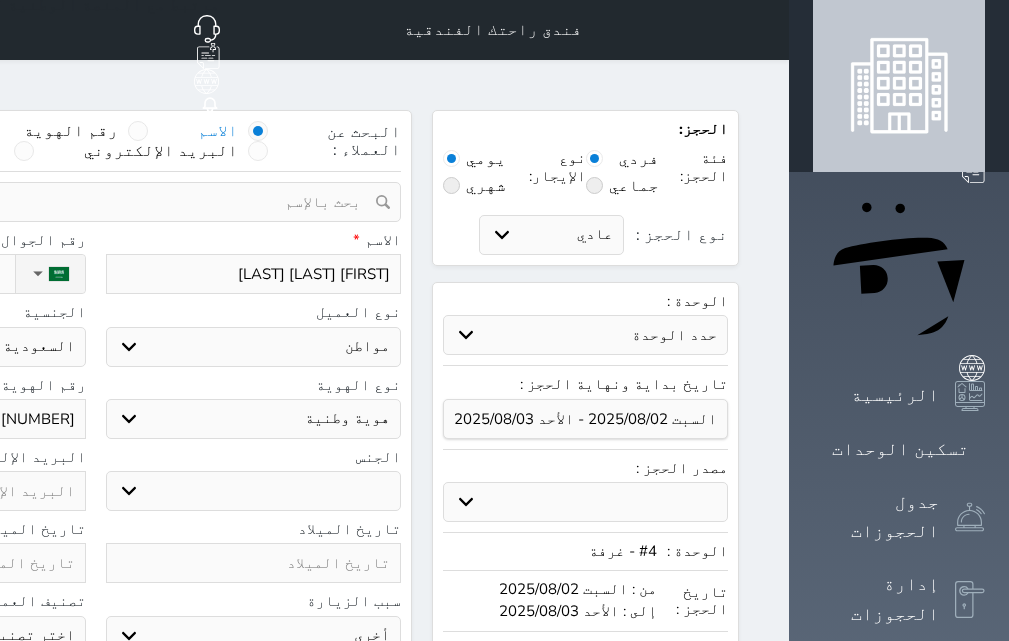 type on "107886" 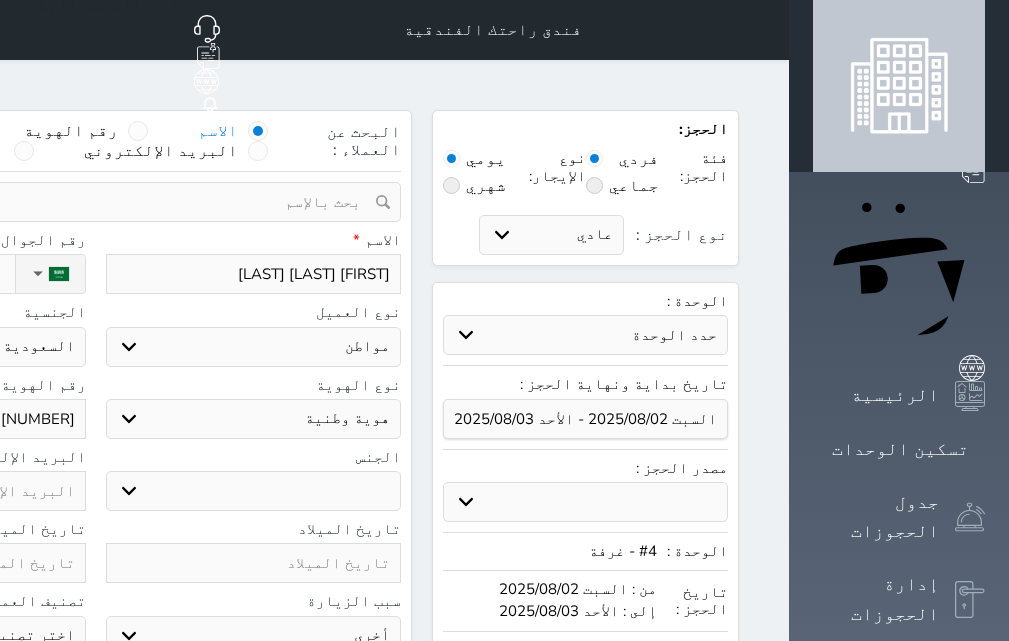 type on "10788653" 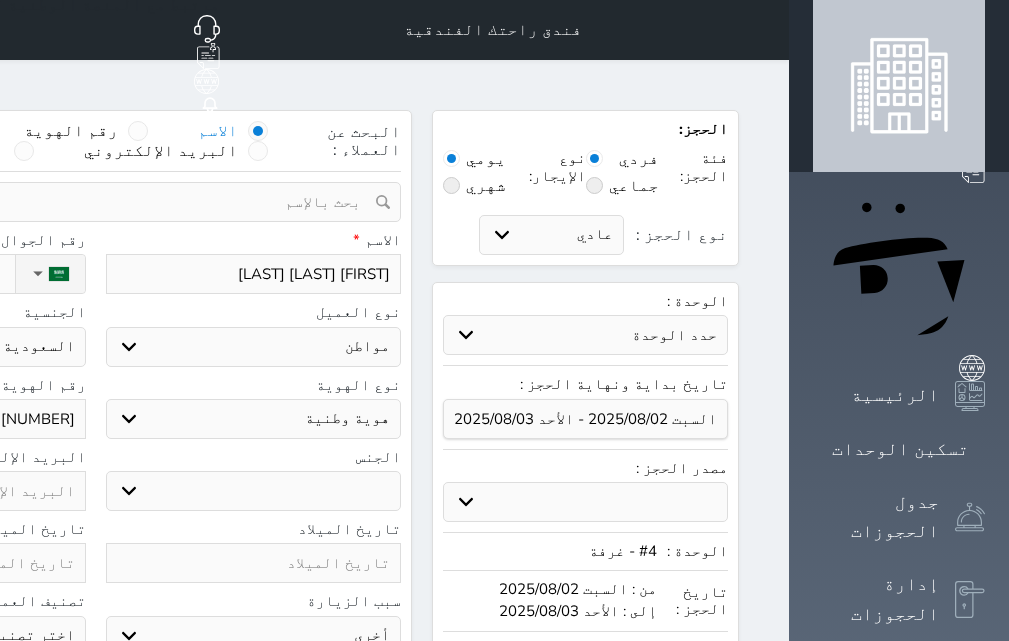 select 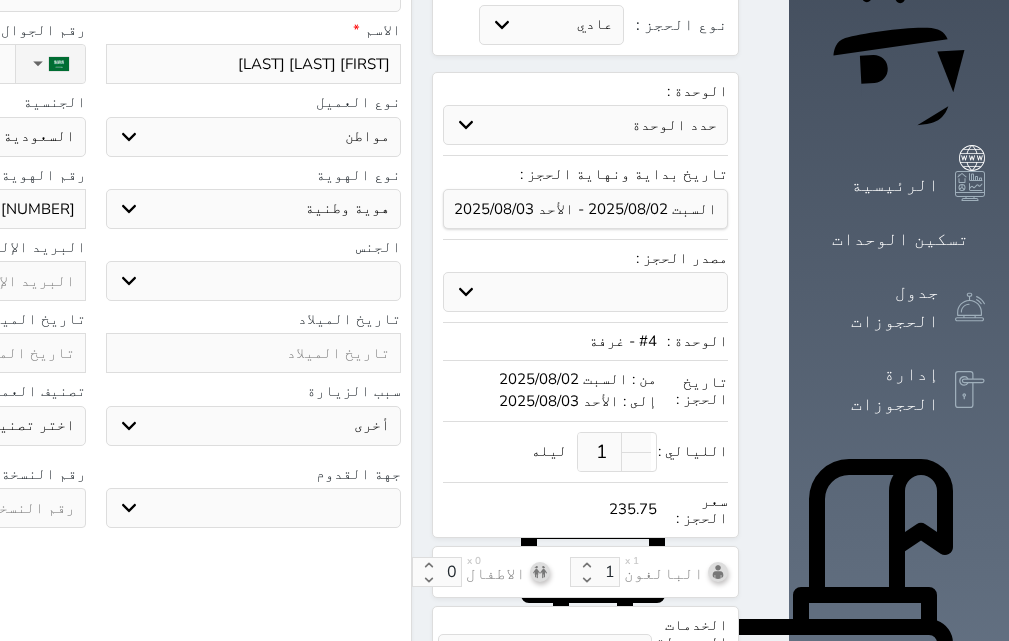 scroll, scrollTop: 300, scrollLeft: 0, axis: vertical 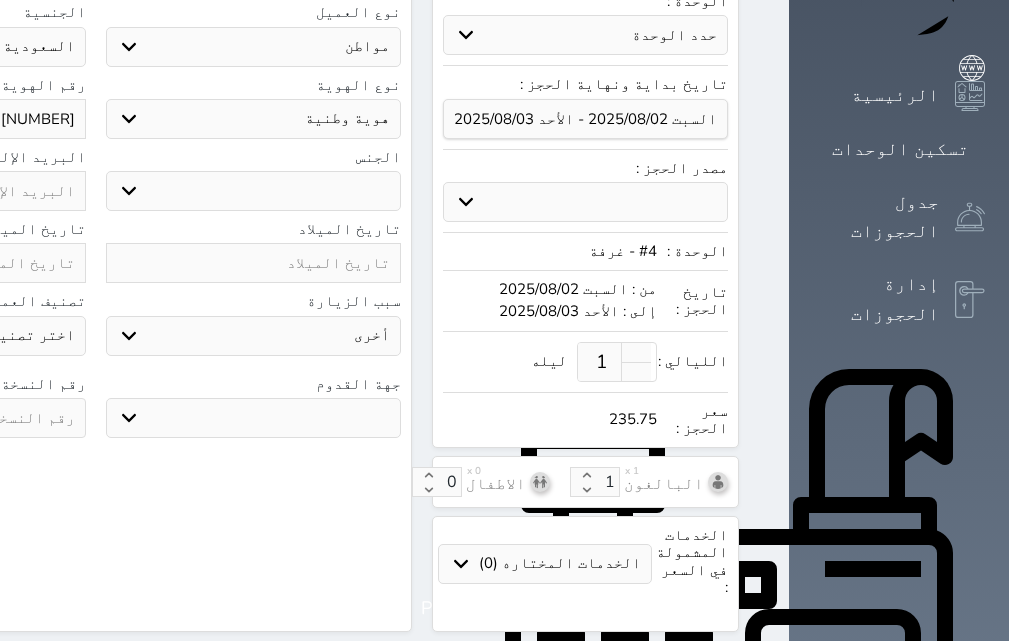 type on "1078865381" 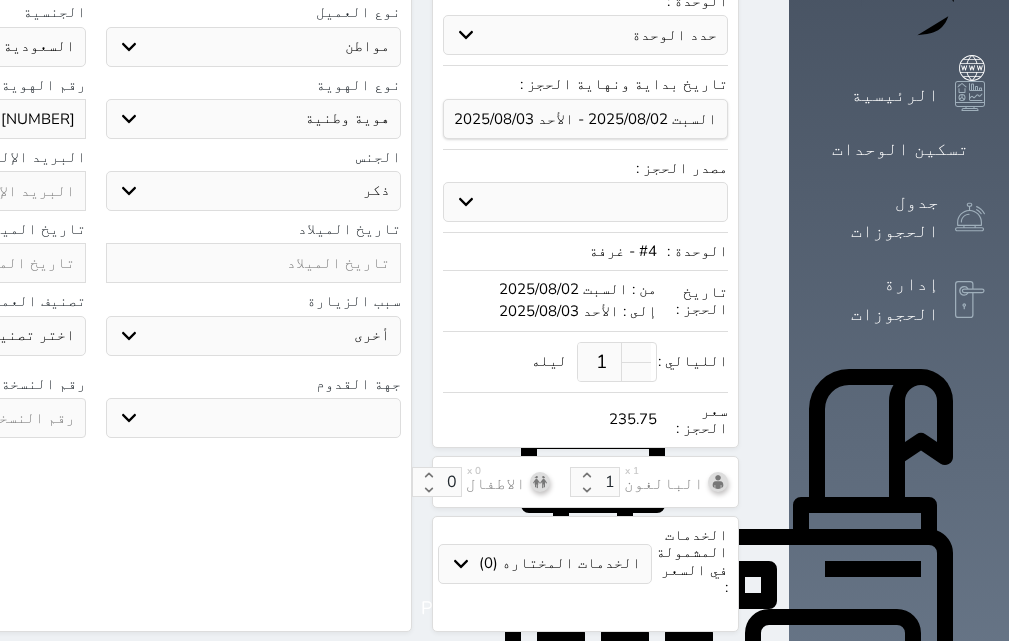 click on "ذكر   انثى" at bounding box center [254, 191] 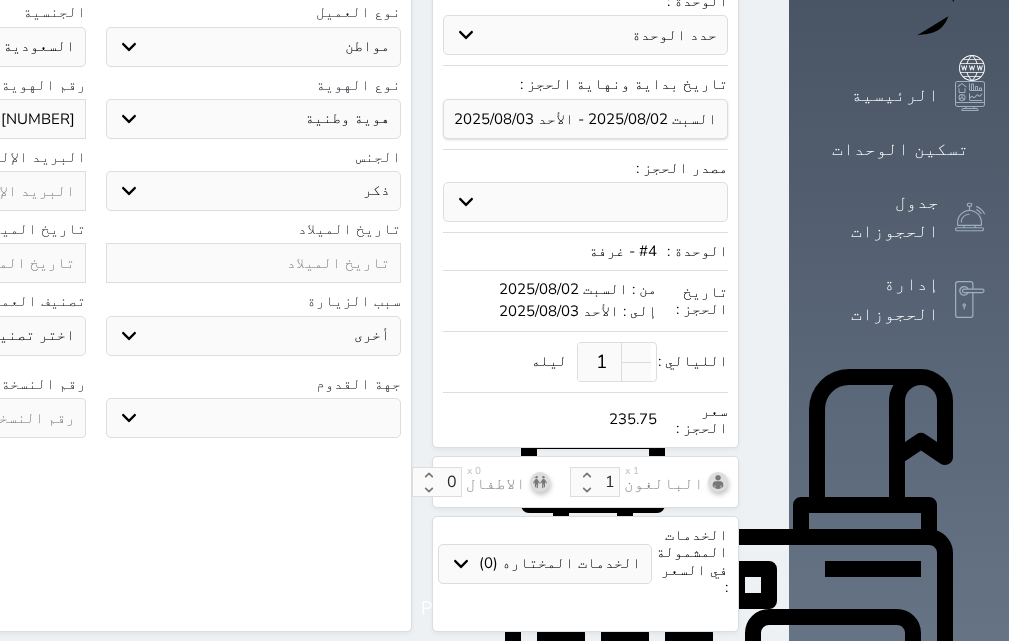 click at bounding box center (-62, 418) 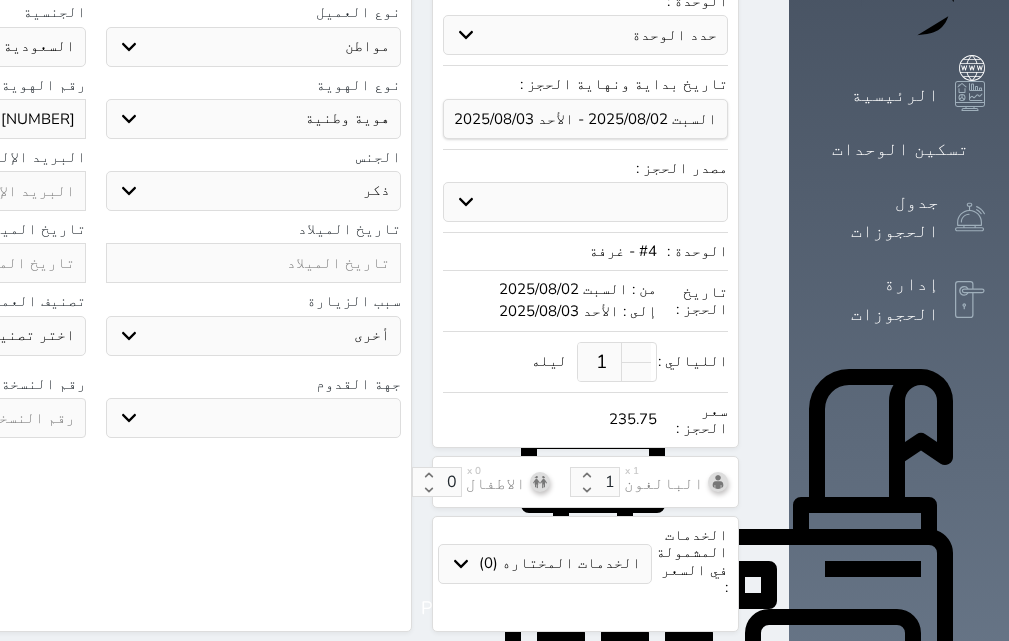 select 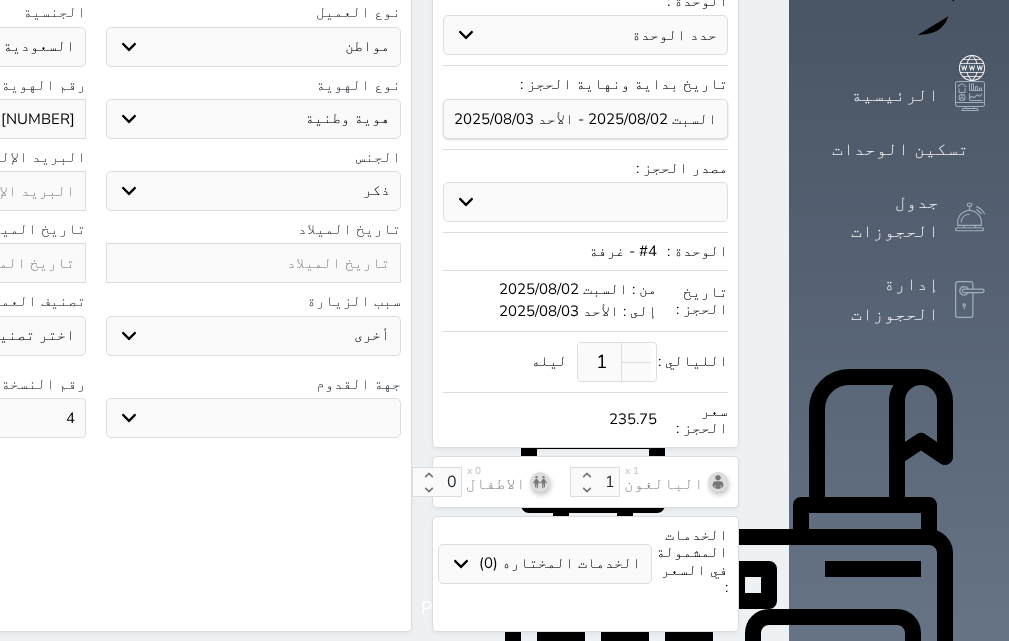 type on "4" 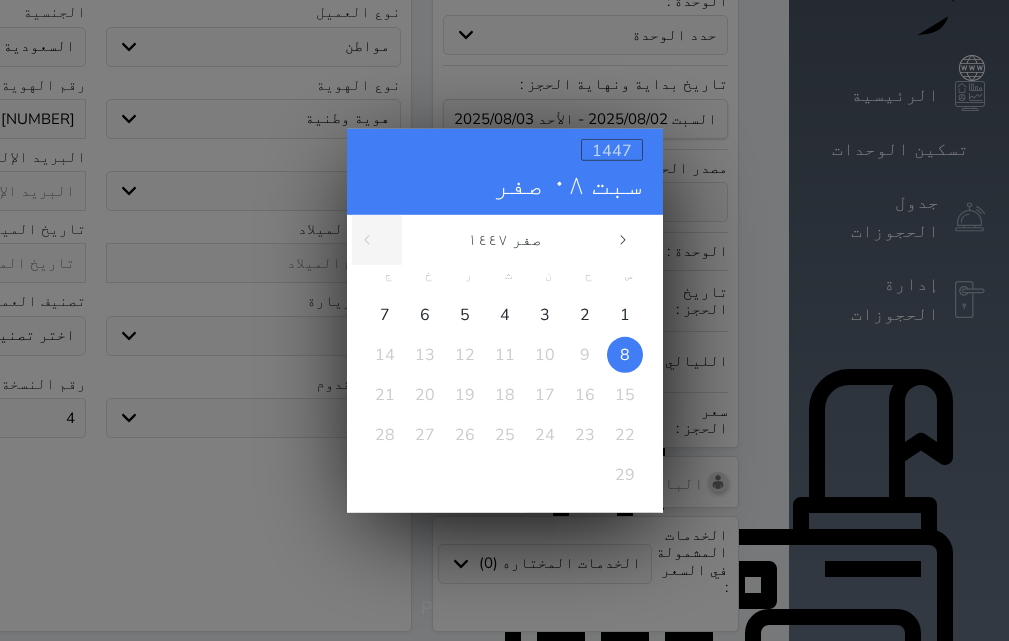click on "1447" at bounding box center [612, 150] 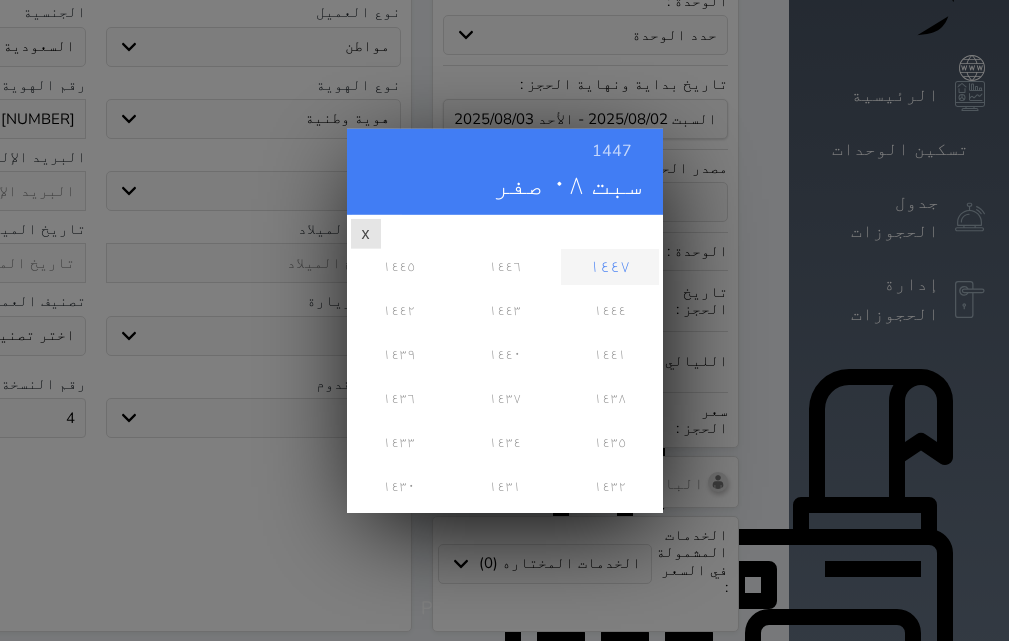 scroll, scrollTop: 0, scrollLeft: 0, axis: both 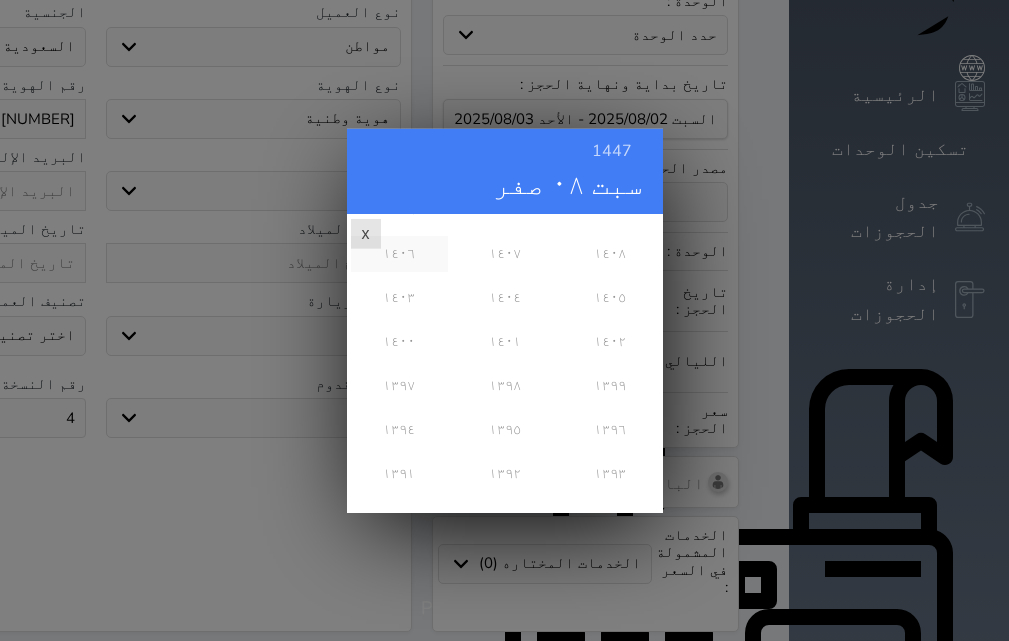 click on "١٤٠٦" at bounding box center [399, 253] 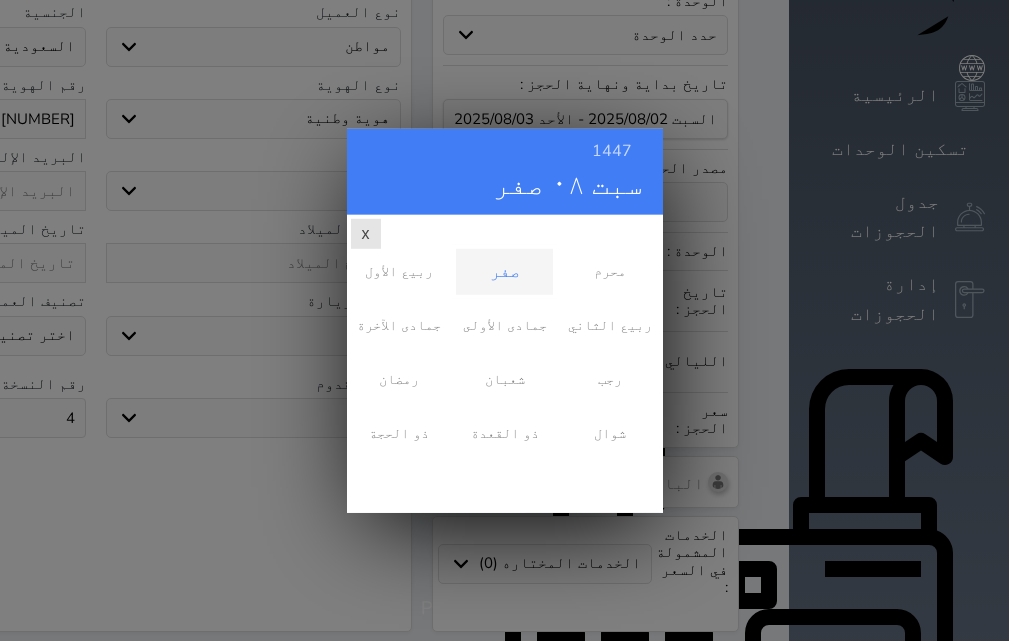 scroll, scrollTop: 0, scrollLeft: 0, axis: both 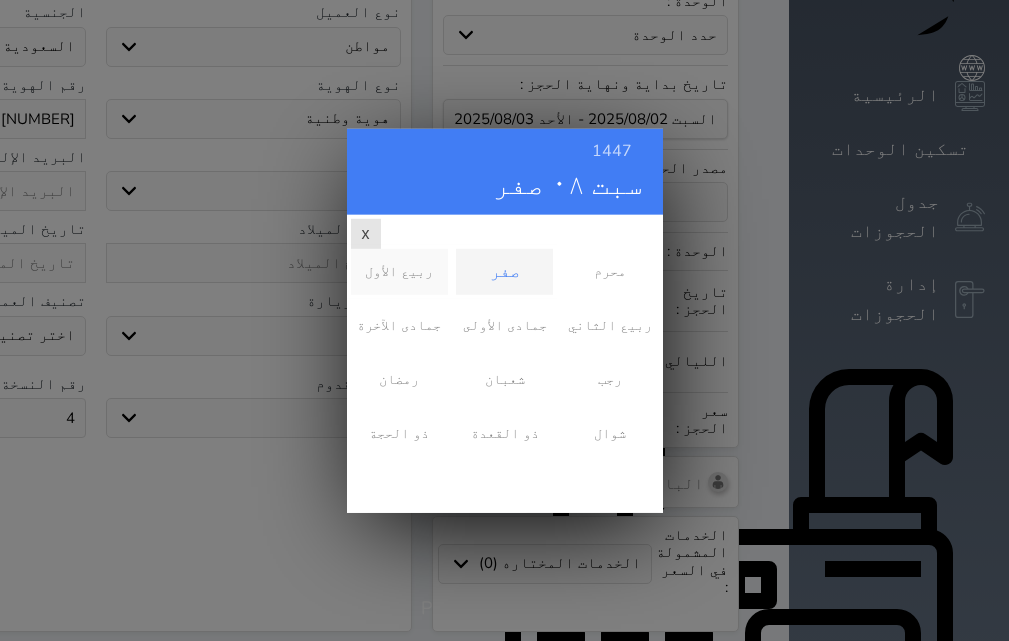 click on "ربيع الأول" at bounding box center (399, 271) 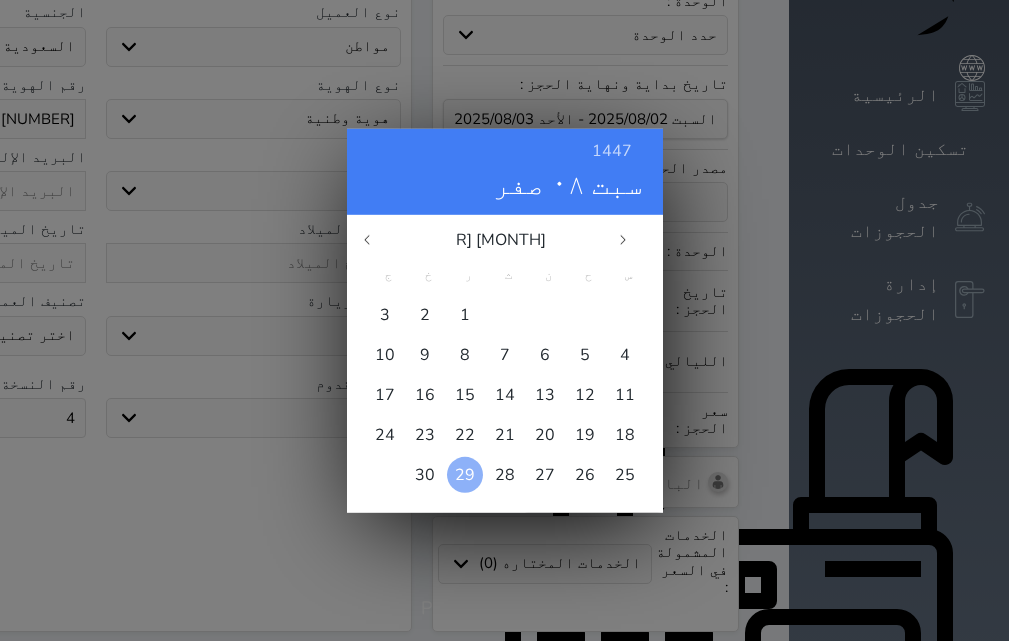 click on "29" at bounding box center [465, 474] 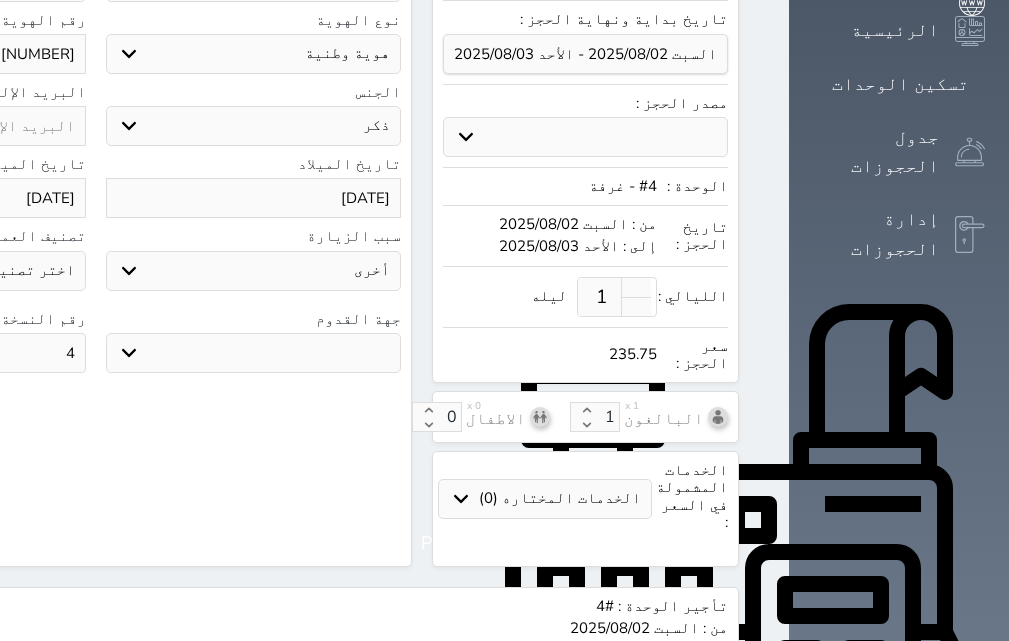 scroll, scrollTop: 604, scrollLeft: 0, axis: vertical 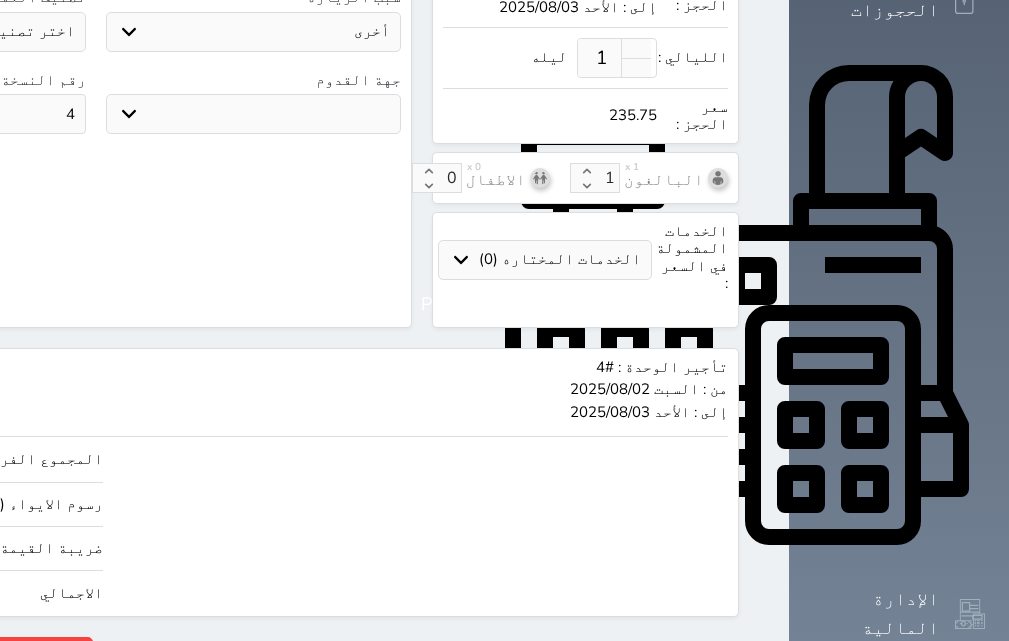 drag, startPoint x: 41, startPoint y: 534, endPoint x: 119, endPoint y: 548, distance: 79.24645 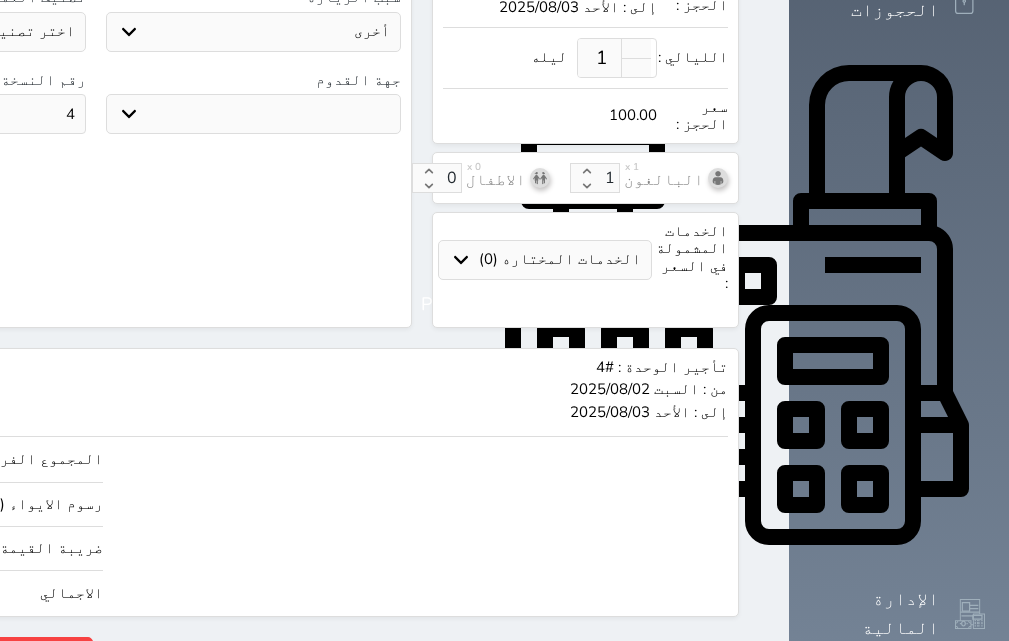 click on "حجز" at bounding box center [-128, 654] 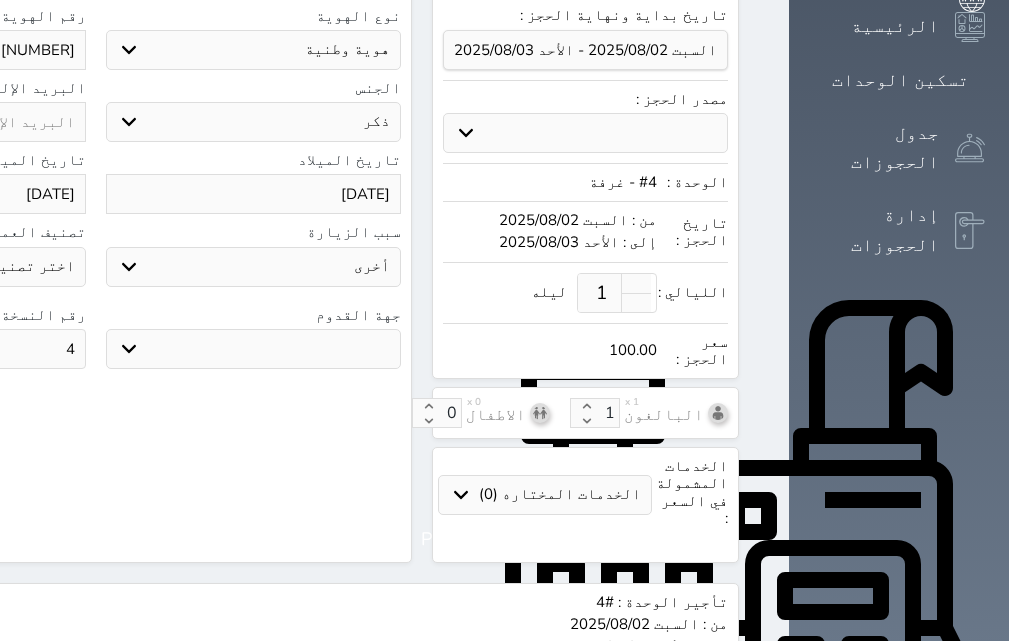 scroll, scrollTop: 604, scrollLeft: 0, axis: vertical 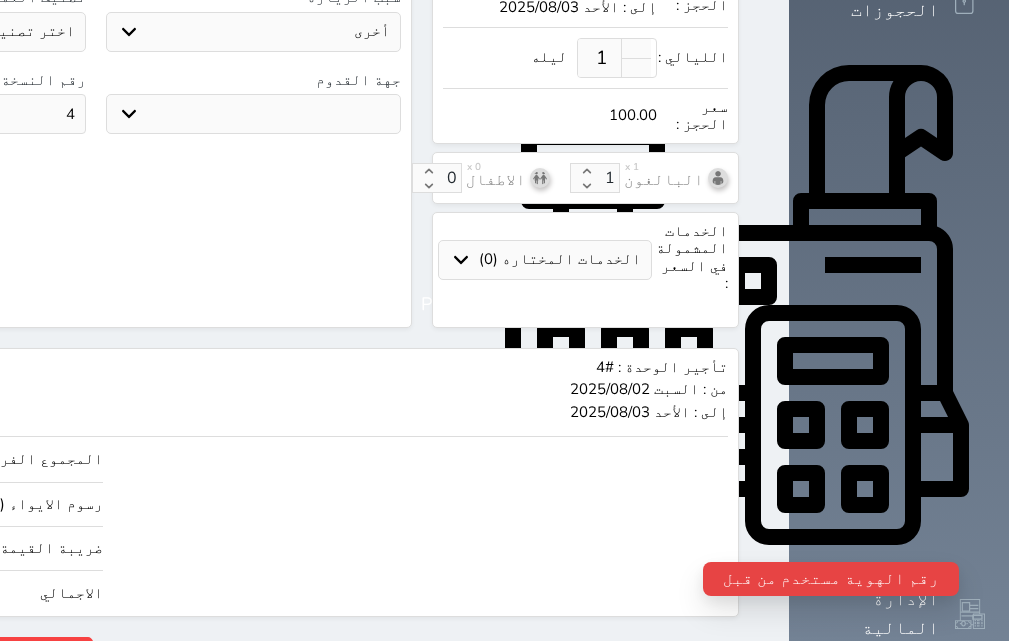 click on "حجز" at bounding box center [-128, 654] 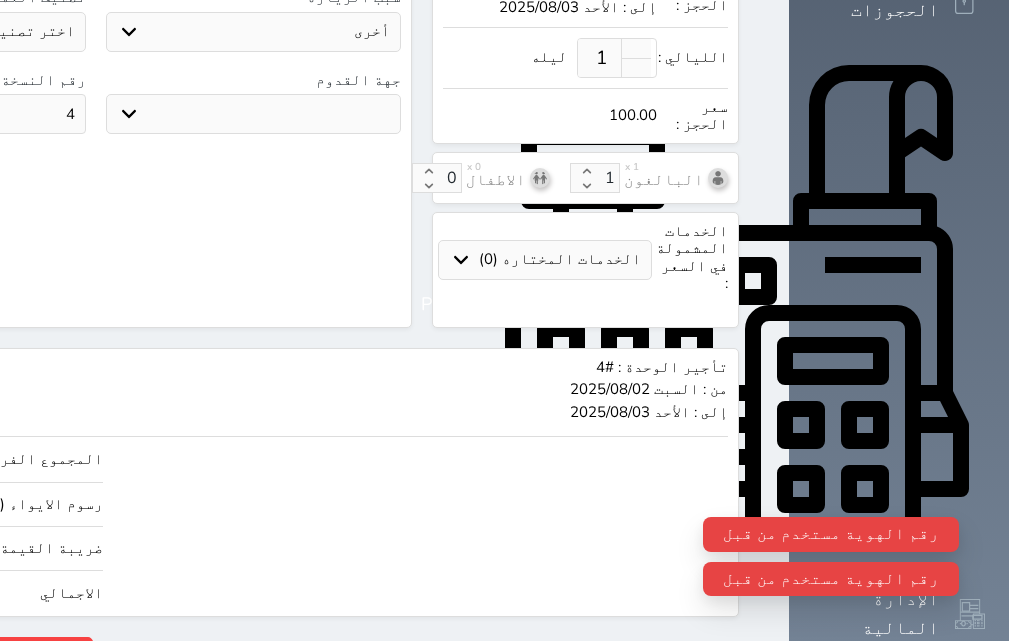 scroll, scrollTop: 4, scrollLeft: 0, axis: vertical 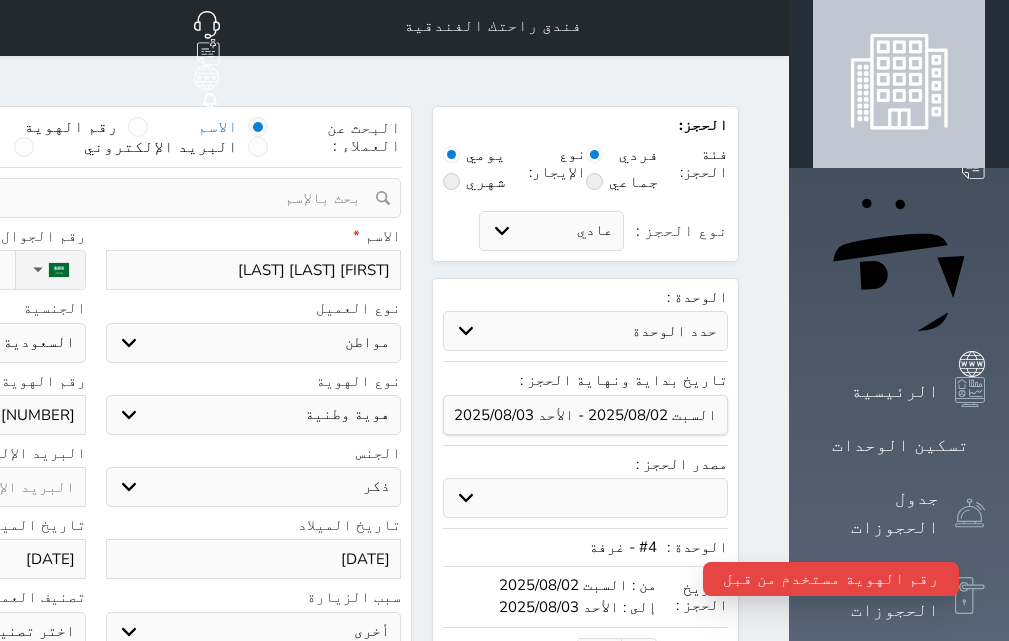 drag, startPoint x: 186, startPoint y: 388, endPoint x: 283, endPoint y: 391, distance: 97.04638 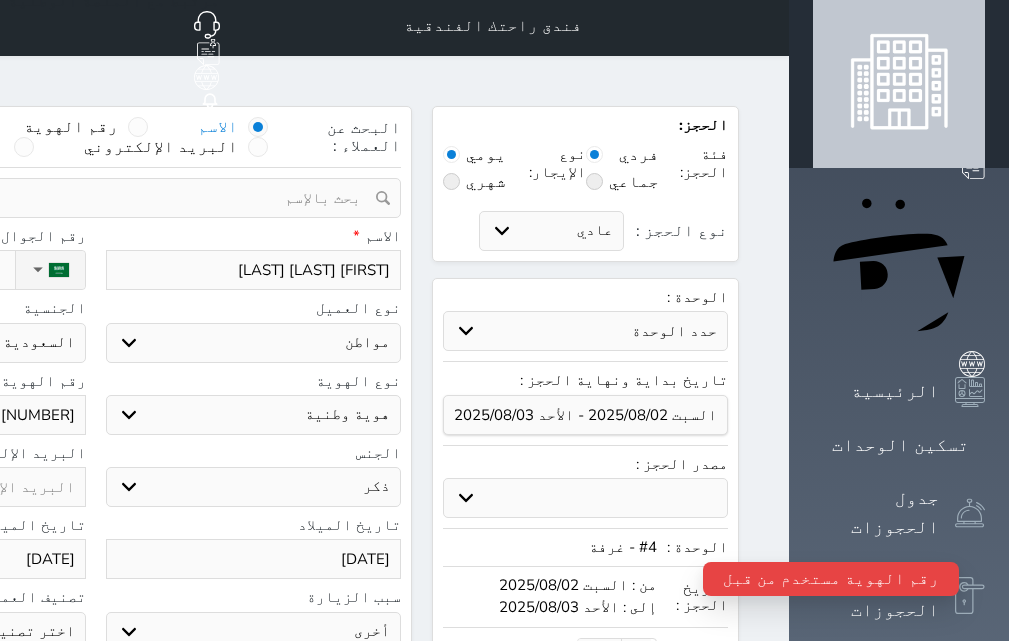 click on "1078865381" at bounding box center [-62, 415] 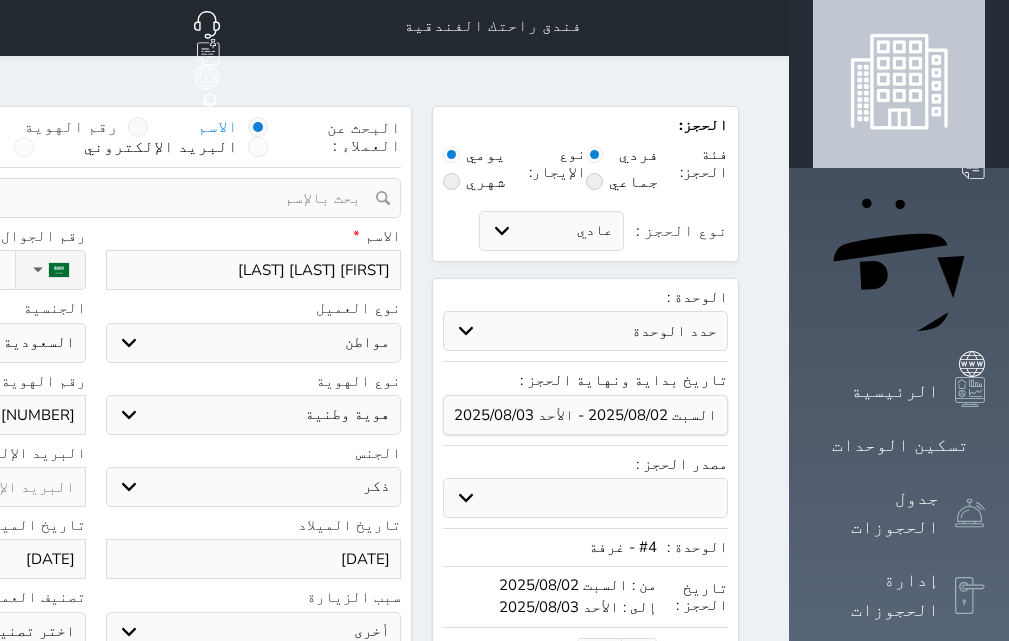 click at bounding box center [138, 127] 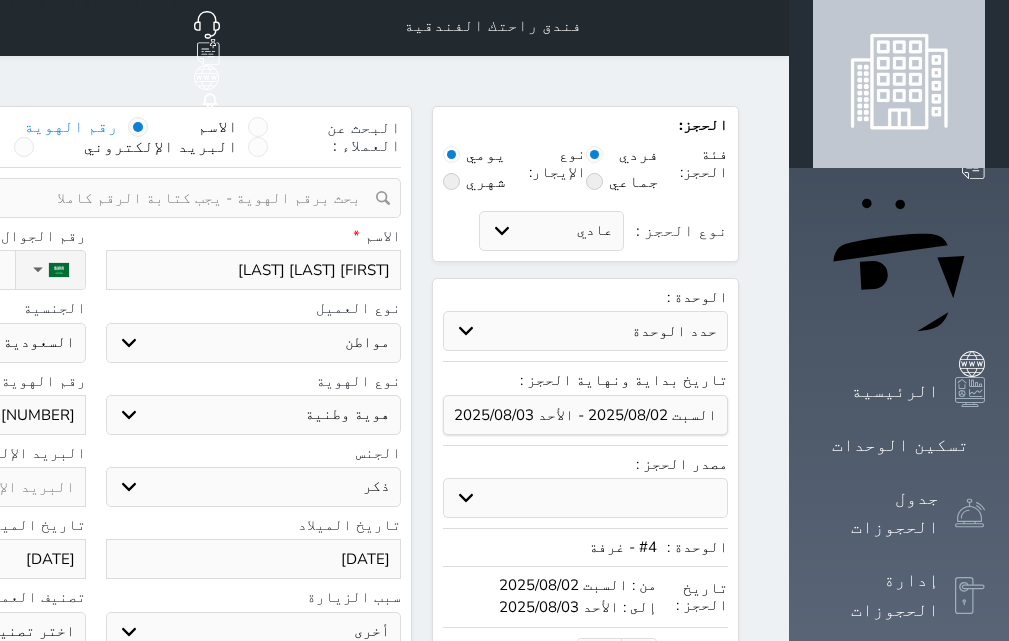 drag, startPoint x: 408, startPoint y: 186, endPoint x: 412, endPoint y: 173, distance: 13.601471 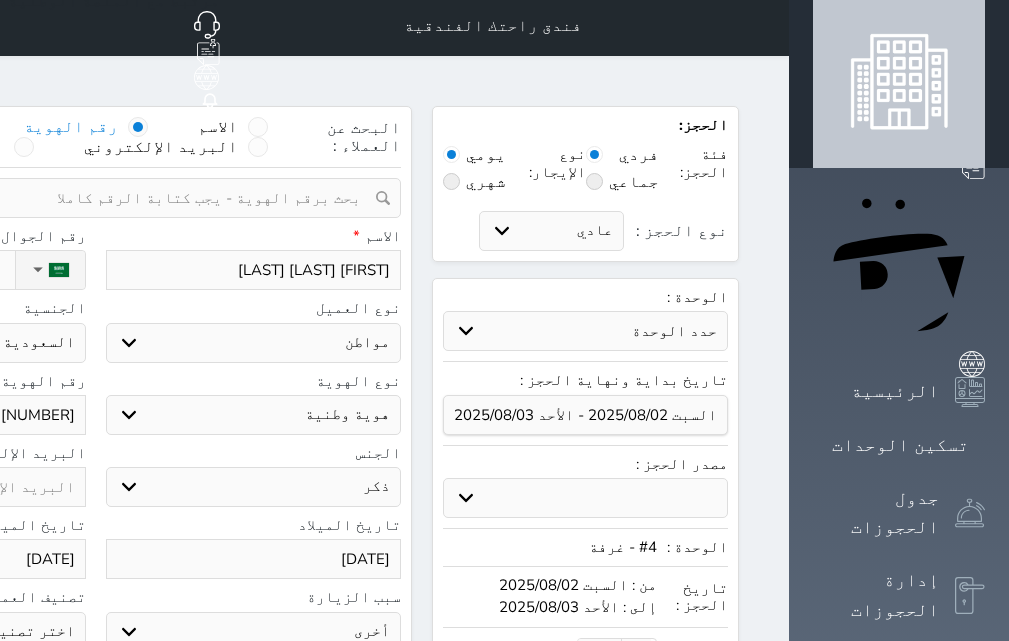 click at bounding box center (88, 198) 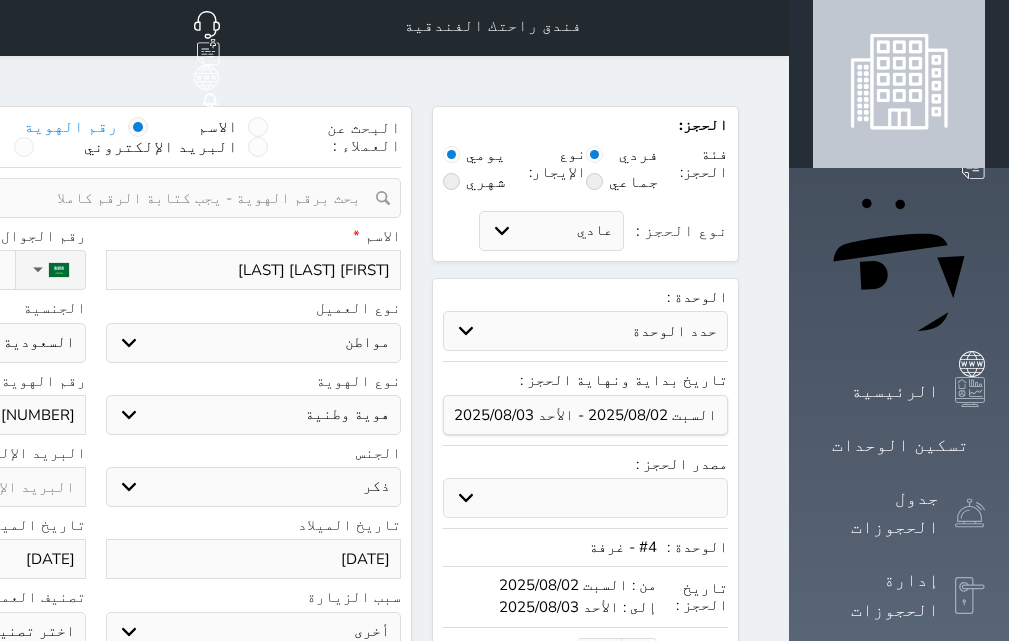 paste on "1078865381" 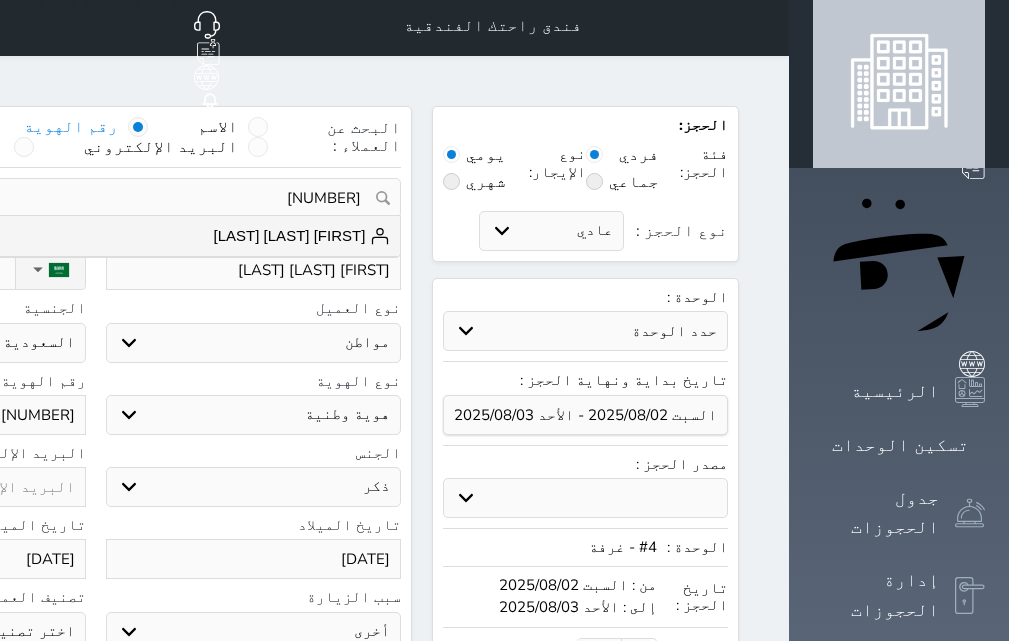 click on "رباب خميس مبروك الصالحي" at bounding box center (302, 236) 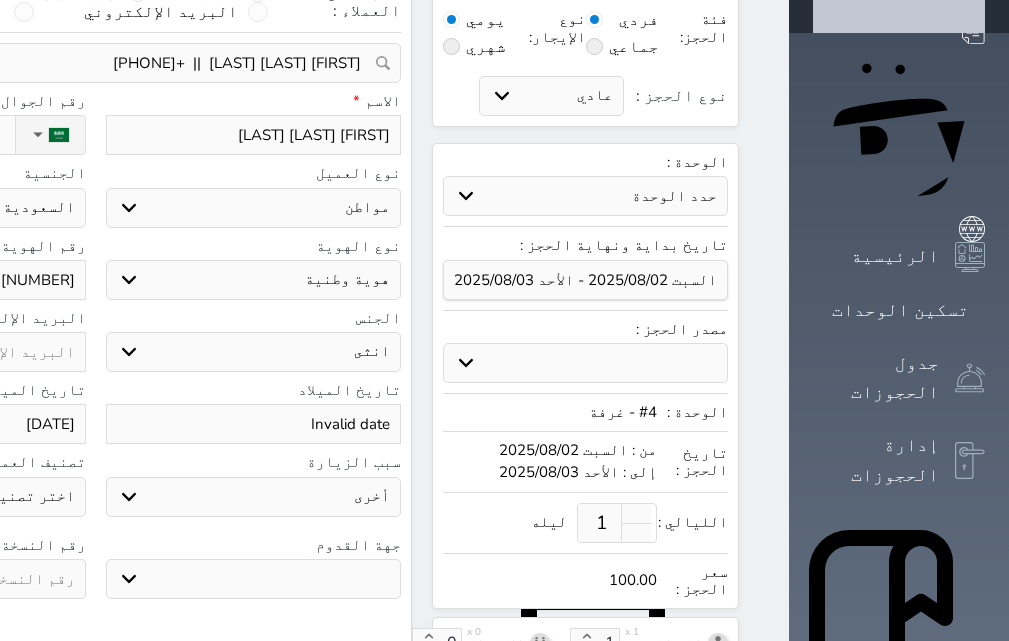 scroll, scrollTop: 604, scrollLeft: 0, axis: vertical 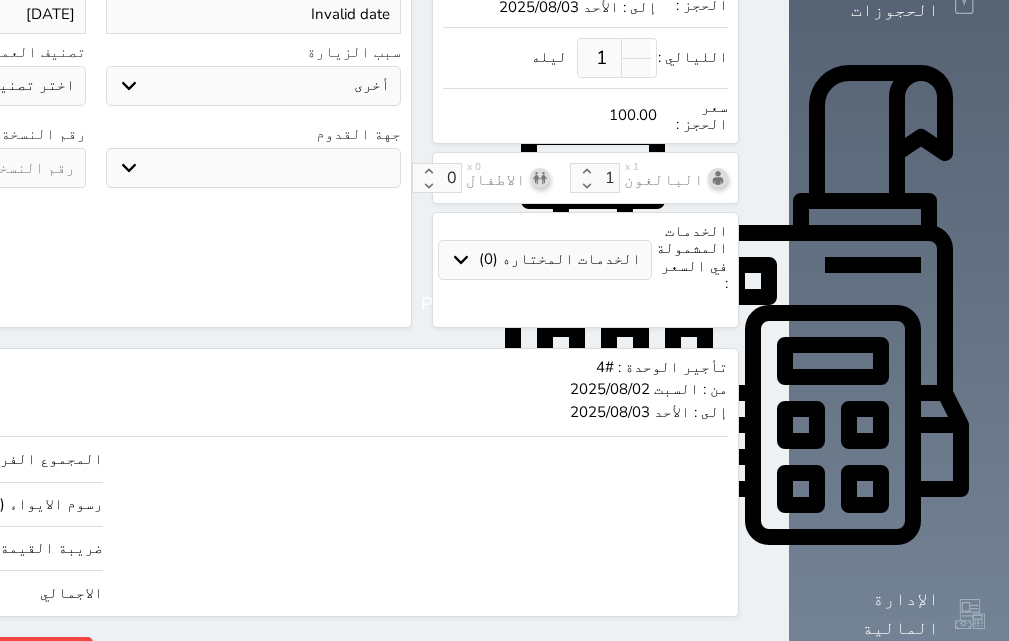 click on "100" at bounding box center (-145, 593) 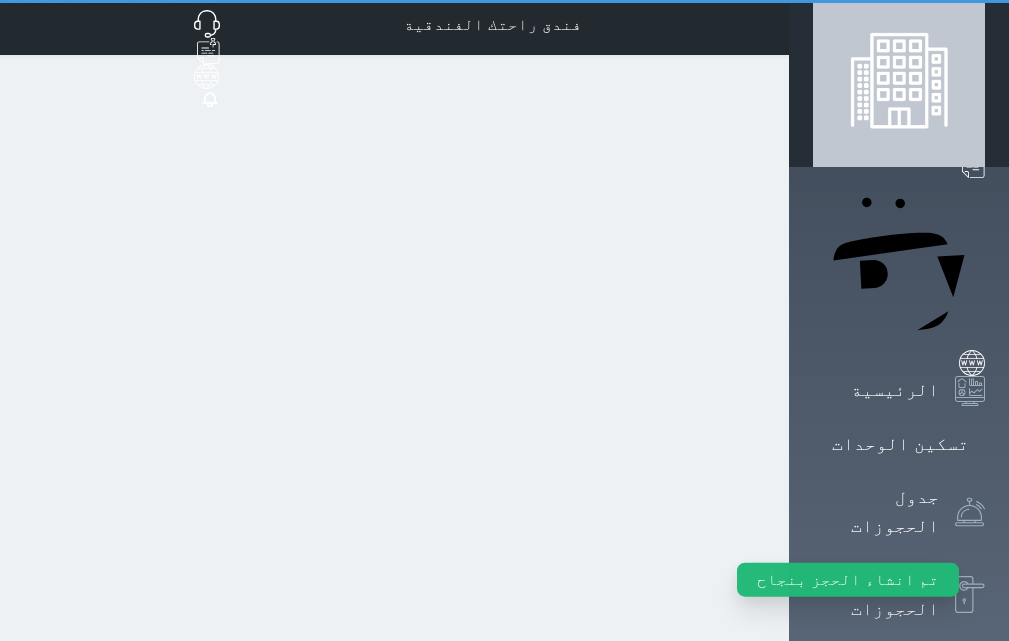 scroll, scrollTop: 0, scrollLeft: 0, axis: both 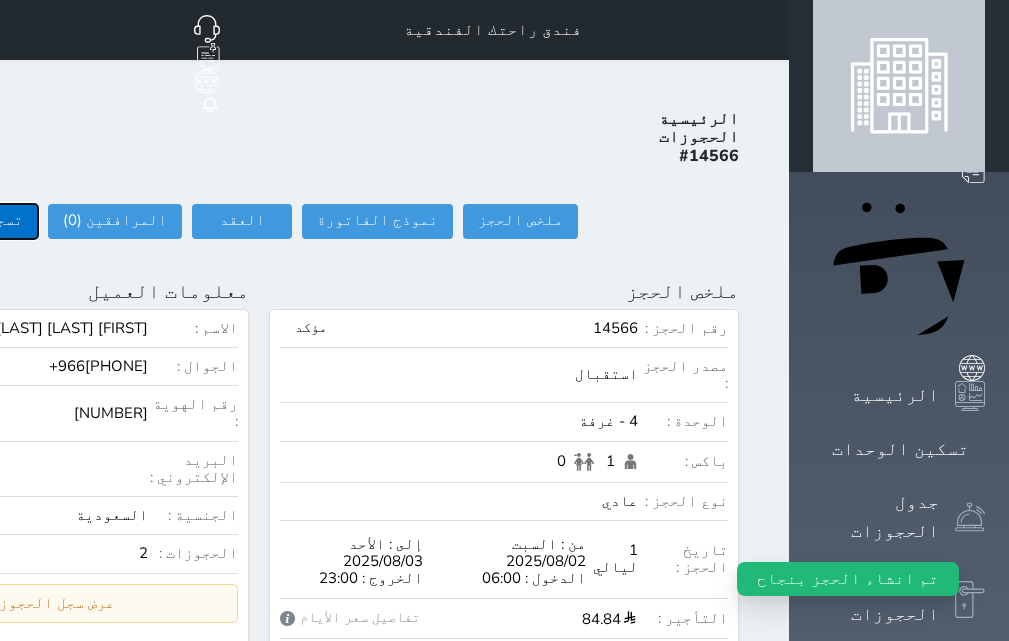 click on "تسجيل دخول" at bounding box center (-20, 221) 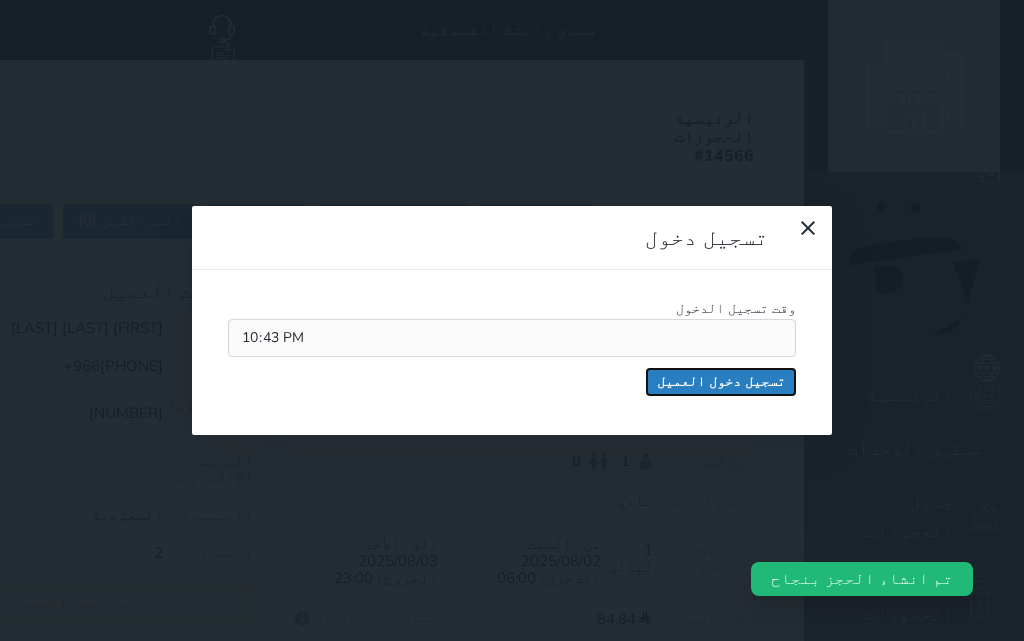 click on "تسجيل دخول العميل" at bounding box center (721, 382) 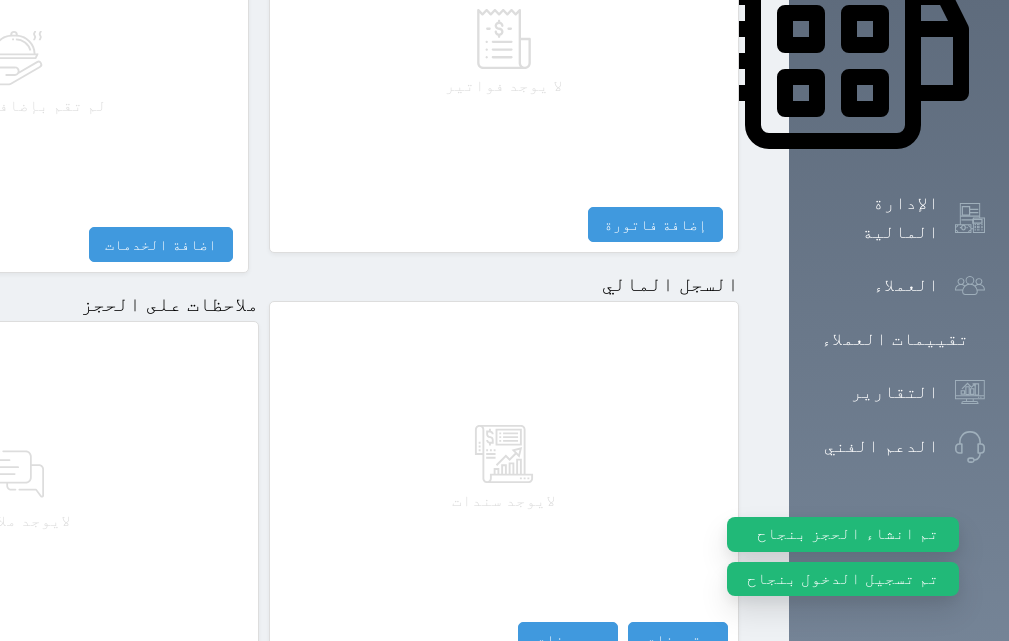 scroll, scrollTop: 1174, scrollLeft: 0, axis: vertical 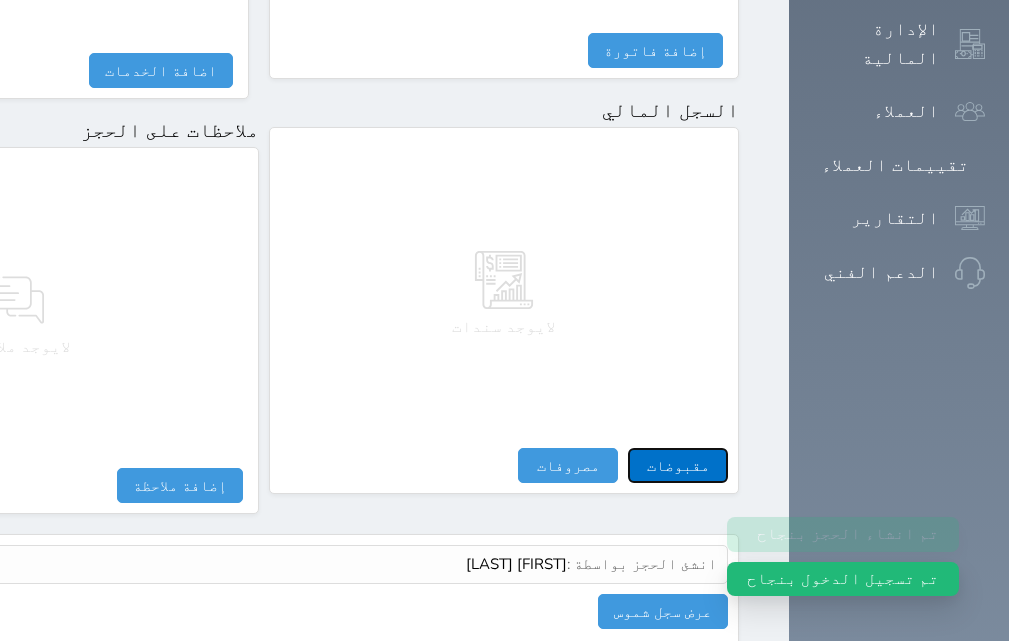 click on "مقبوضات" at bounding box center [678, 465] 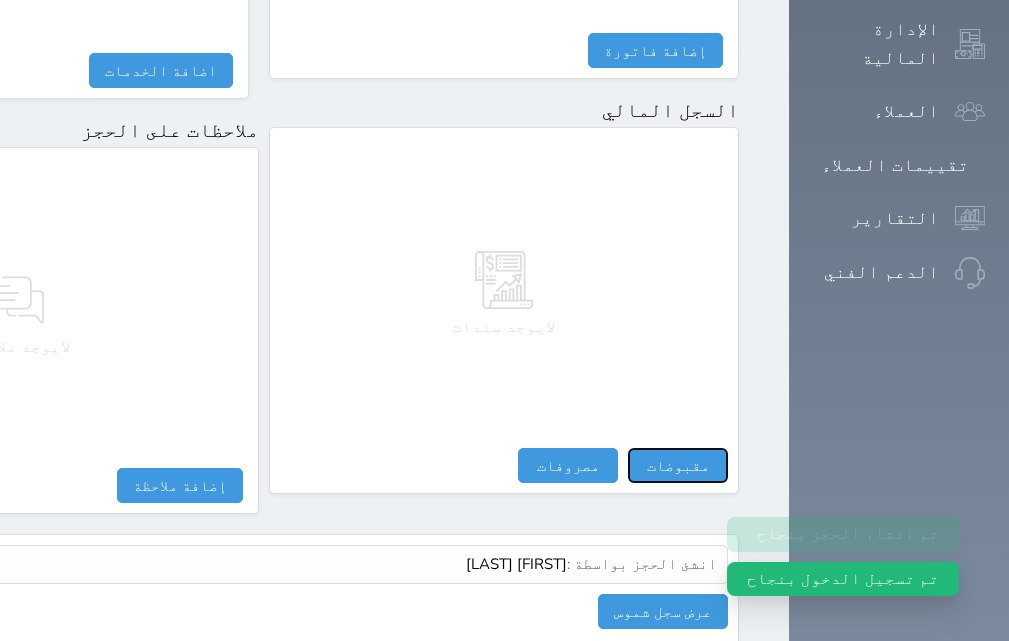 scroll, scrollTop: 1139, scrollLeft: 0, axis: vertical 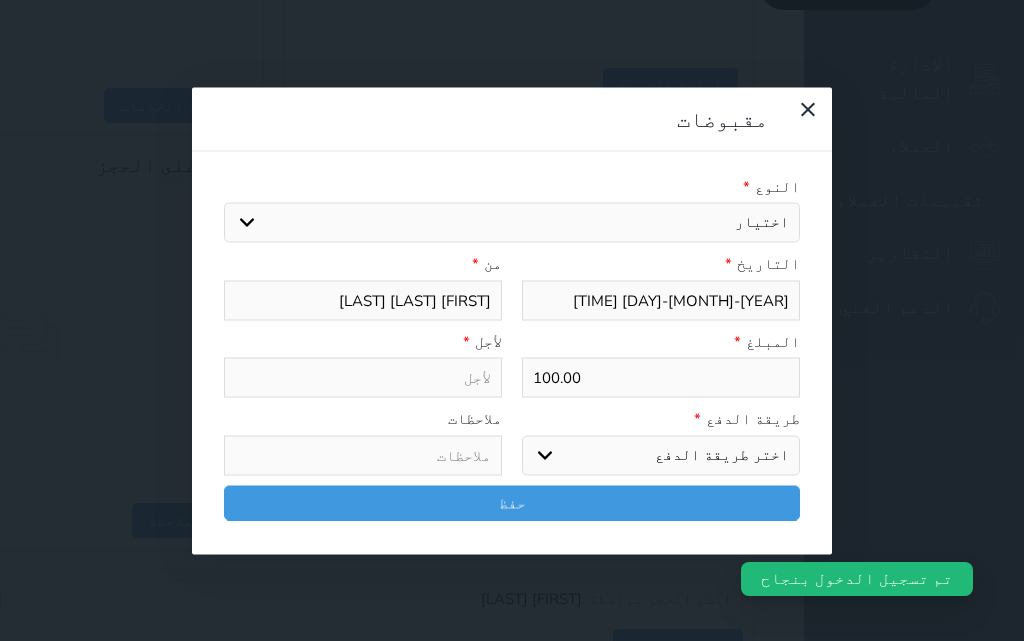 click on "اختيار" at bounding box center [512, 223] 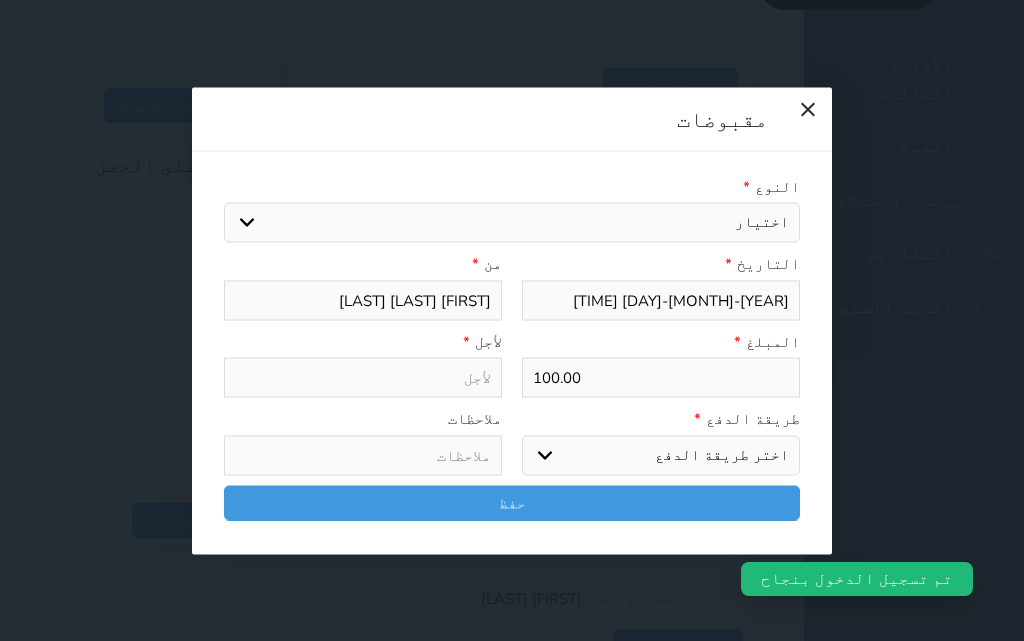 click on "اختيار" at bounding box center (512, 223) 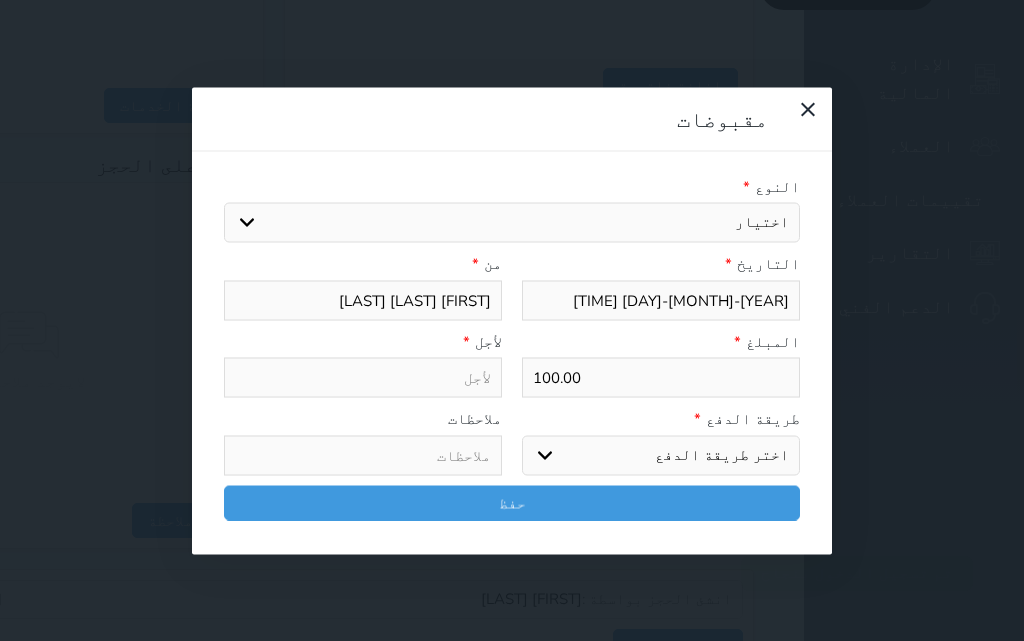 click on "اختر طريقة الدفع   دفع نقدى   تحويل بنكى   مدى   بطاقة ائتمان   آجل" at bounding box center [661, 455] 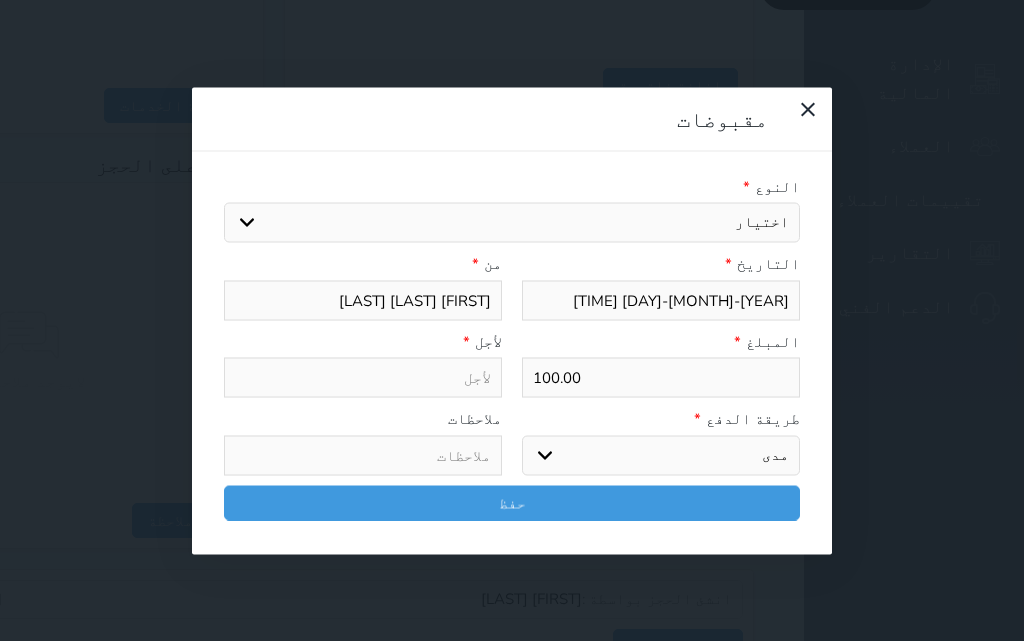 click on "اختر طريقة الدفع   دفع نقدى   تحويل بنكى   مدى   بطاقة ائتمان   آجل" at bounding box center [661, 455] 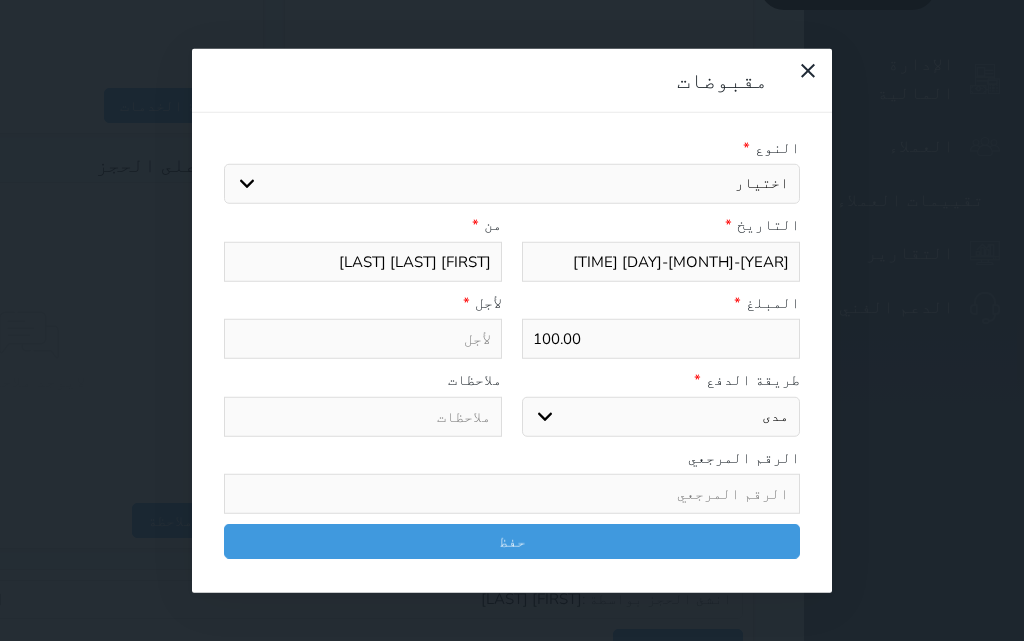 click on "اختيار" at bounding box center (512, 184) 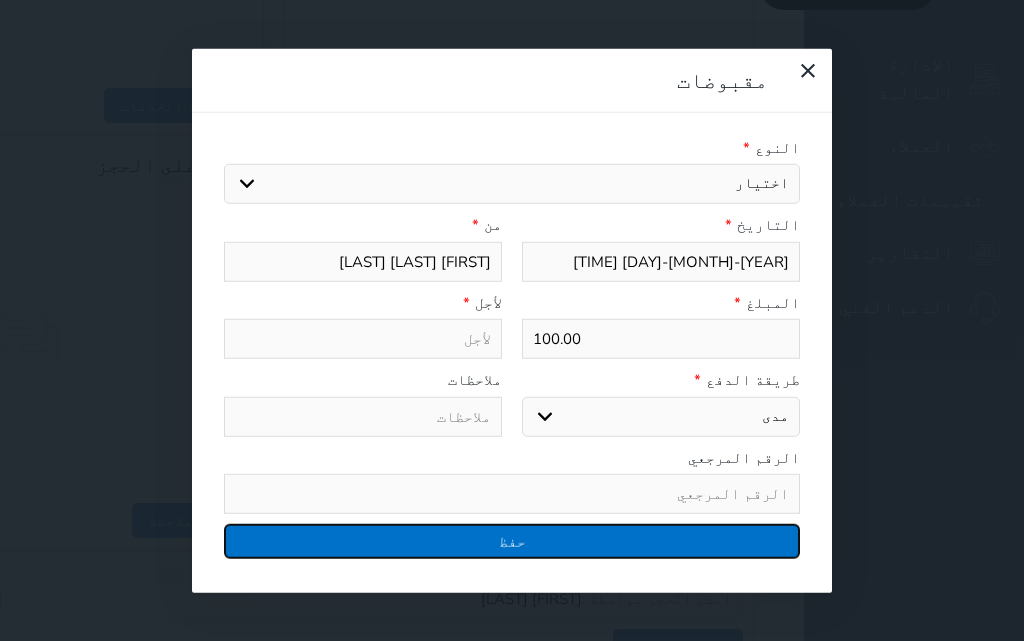 click on "حفظ" at bounding box center [512, 541] 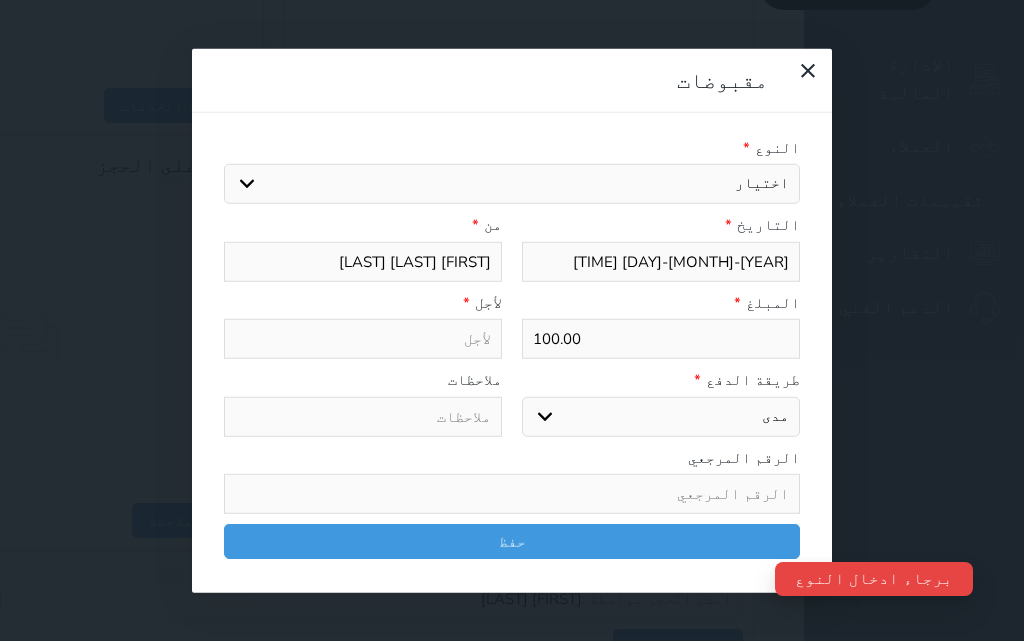 click on "اختيار   مقبوضات عامة قيمة إيجار فواتير تامين عربون لا ينطبق آخر مغسلة واي فاي - الإنترنت مواقف السيارات طعام الأغذية والمشروبات مشروبات المشروبات الباردة المشروبات الساخنة الإفطار غداء عشاء مخبز و كعك حمام سباحة الصالة الرياضية سبا و خدمات الجمال اختيار وإسقاط (خدمات النقل) ميني بار كابل - تلفزيون سرير إضافي تصفيف الشعر التسوق خدمات الجولات السياحية المنظمة خدمات الدليل السياحي فواتير البوفية" at bounding box center [512, 184] 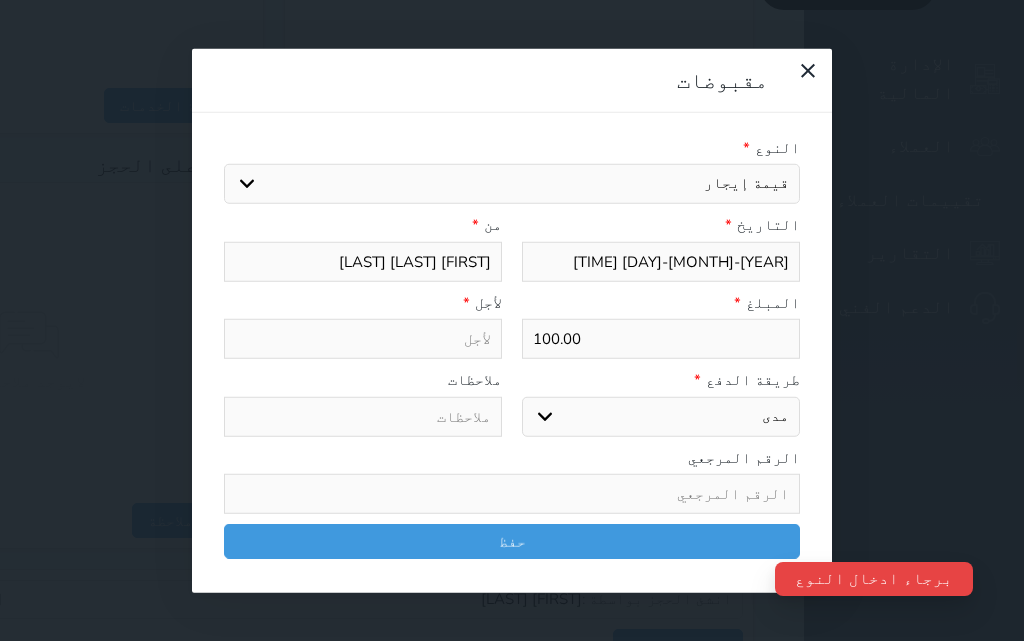 click on "اختيار   مقبوضات عامة قيمة إيجار فواتير تامين عربون لا ينطبق آخر مغسلة واي فاي - الإنترنت مواقف السيارات طعام الأغذية والمشروبات مشروبات المشروبات الباردة المشروبات الساخنة الإفطار غداء عشاء مخبز و كعك حمام سباحة الصالة الرياضية سبا و خدمات الجمال اختيار وإسقاط (خدمات النقل) ميني بار كابل - تلفزيون سرير إضافي تصفيف الشعر التسوق خدمات الجولات السياحية المنظمة خدمات الدليل السياحي فواتير البوفية" at bounding box center (512, 184) 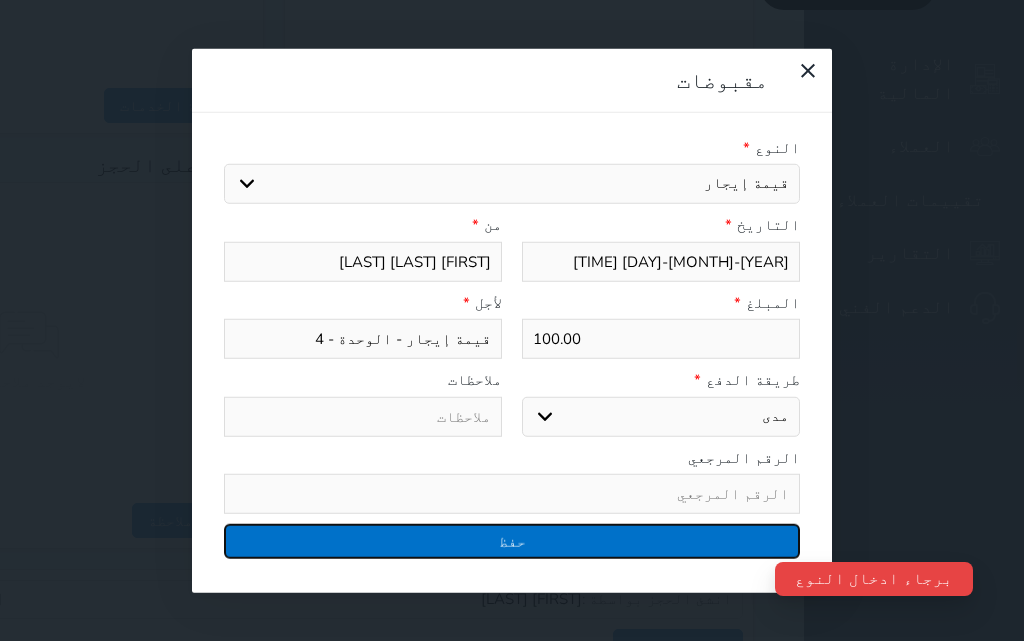 click on "حفظ" at bounding box center [512, 541] 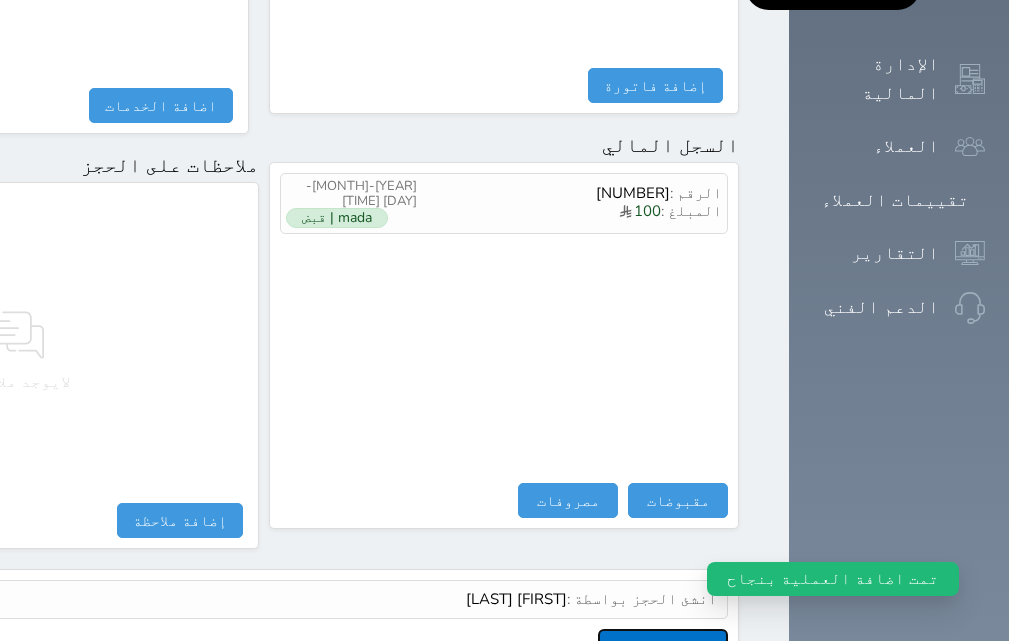 click on "عرض سجل شموس" at bounding box center [663, 646] 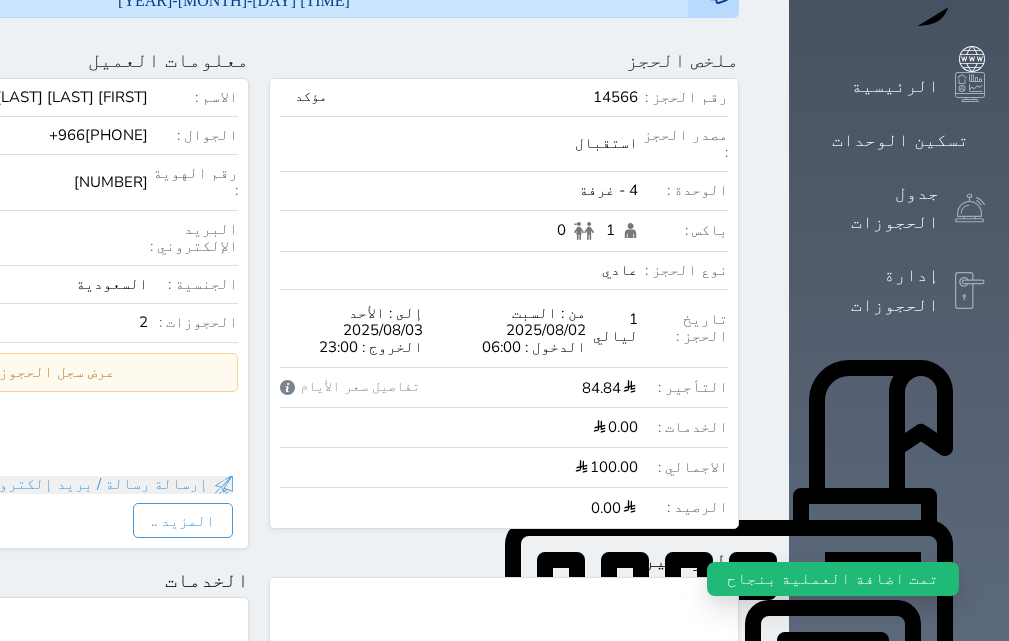 scroll, scrollTop: 39, scrollLeft: 0, axis: vertical 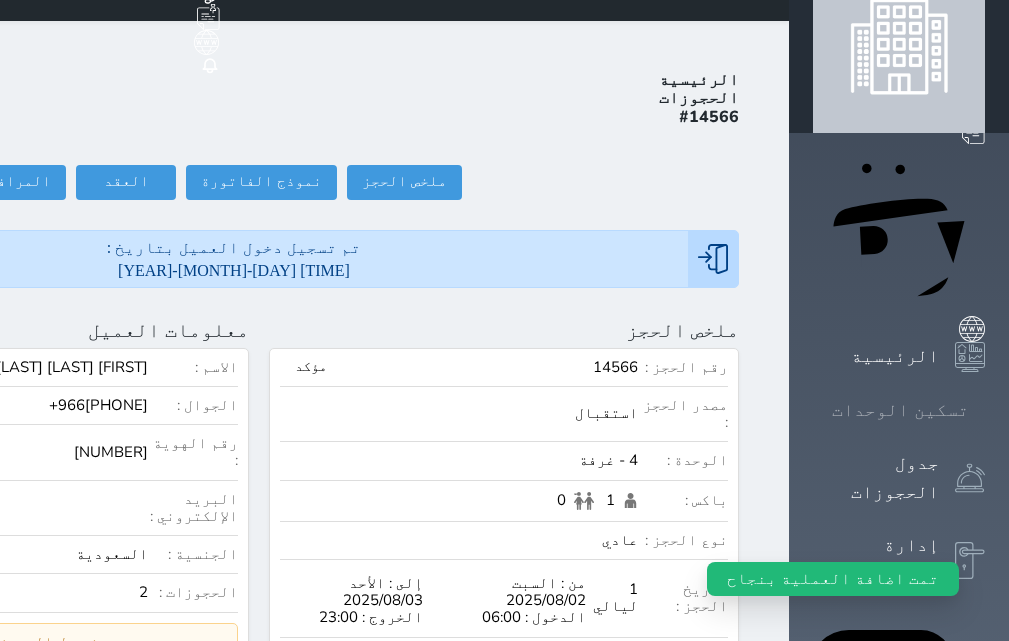 click on "تسكين الوحدات" at bounding box center (900, 410) 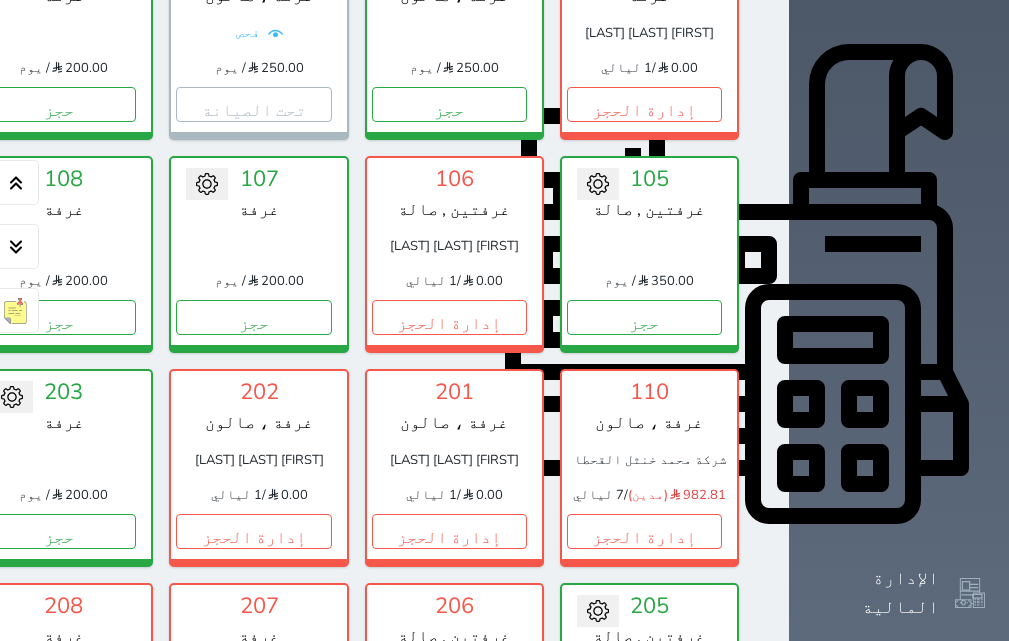 scroll, scrollTop: 660, scrollLeft: 0, axis: vertical 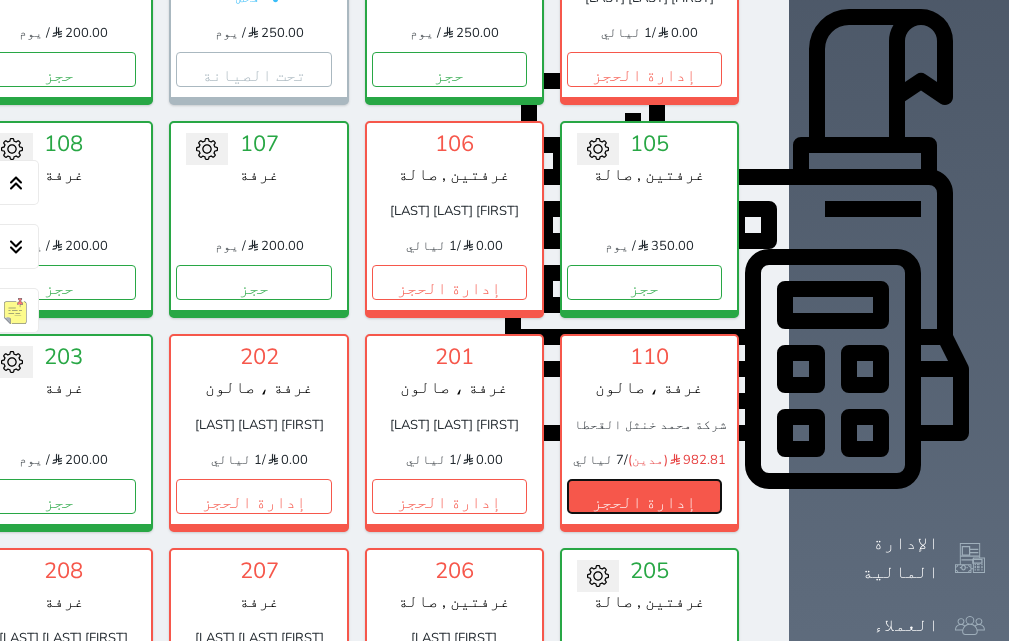 click on "إدارة الحجز" at bounding box center (644, 496) 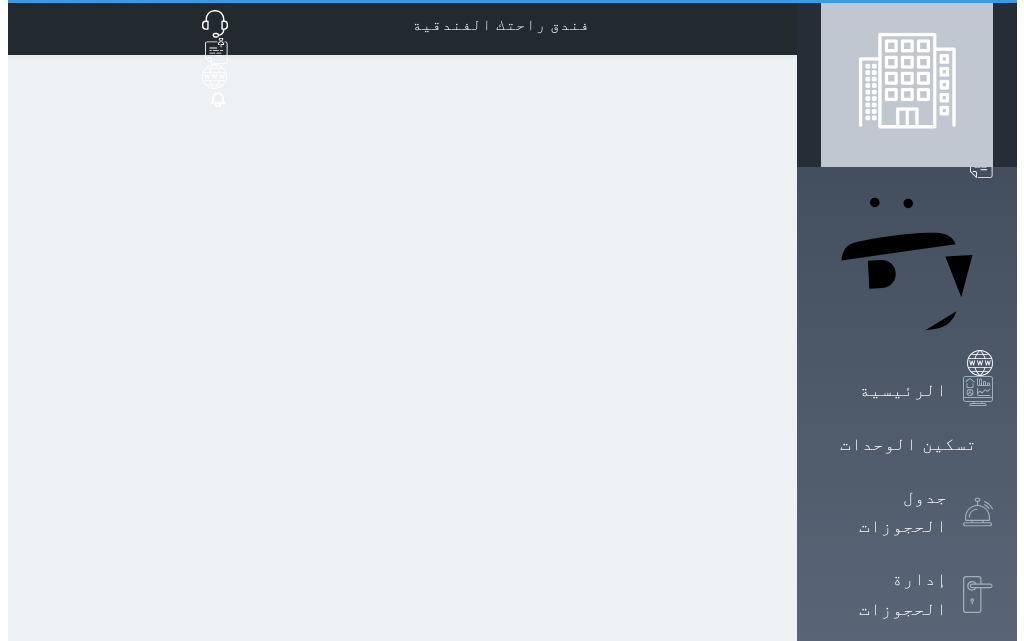 scroll, scrollTop: 0, scrollLeft: 0, axis: both 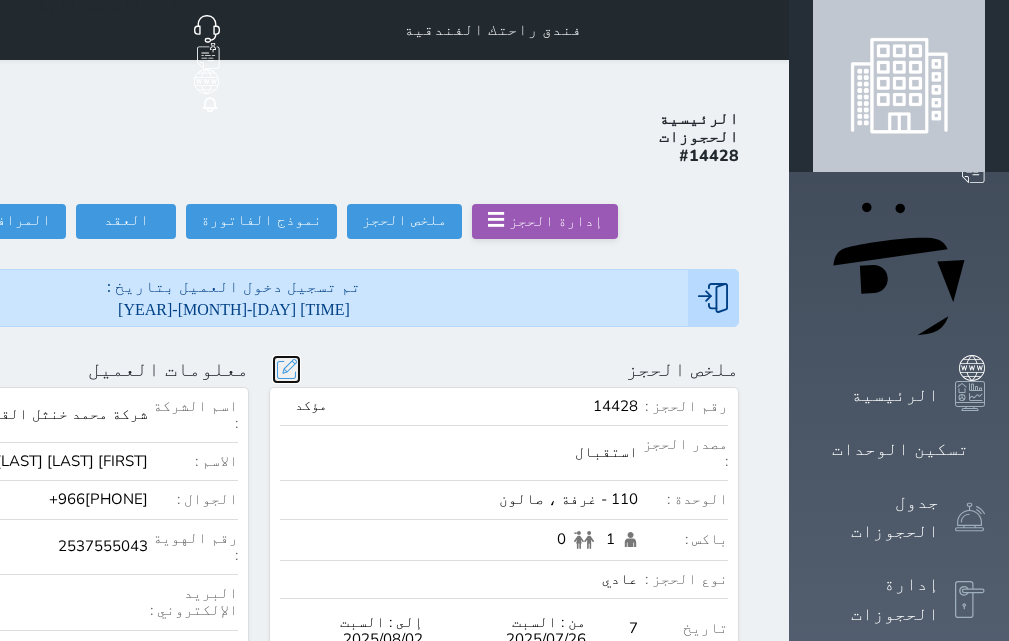 click at bounding box center (286, 369) 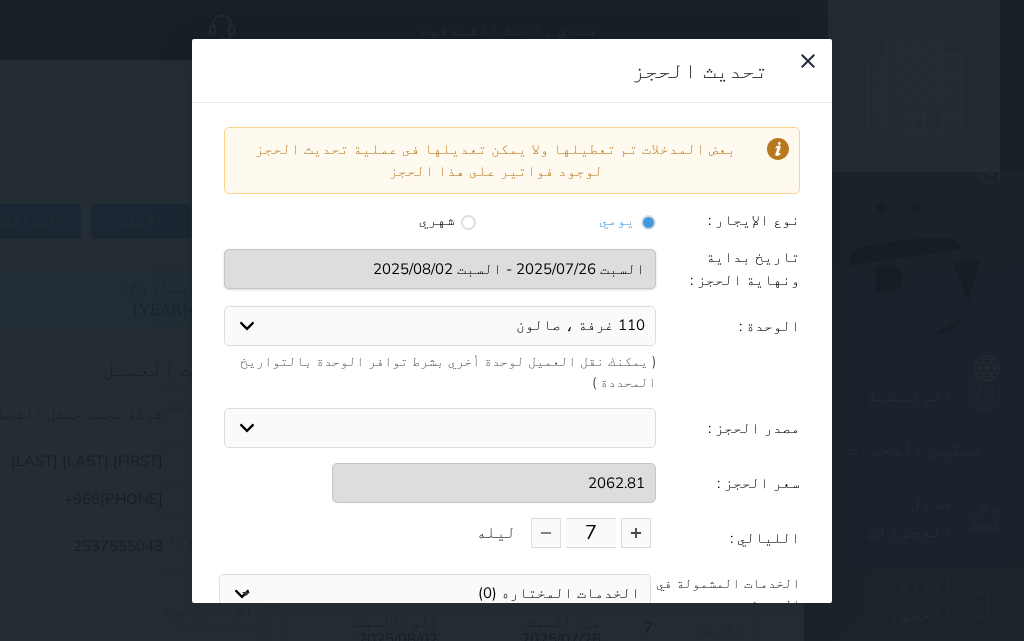 click on "110 غرفة ، صالون" at bounding box center (440, 326) 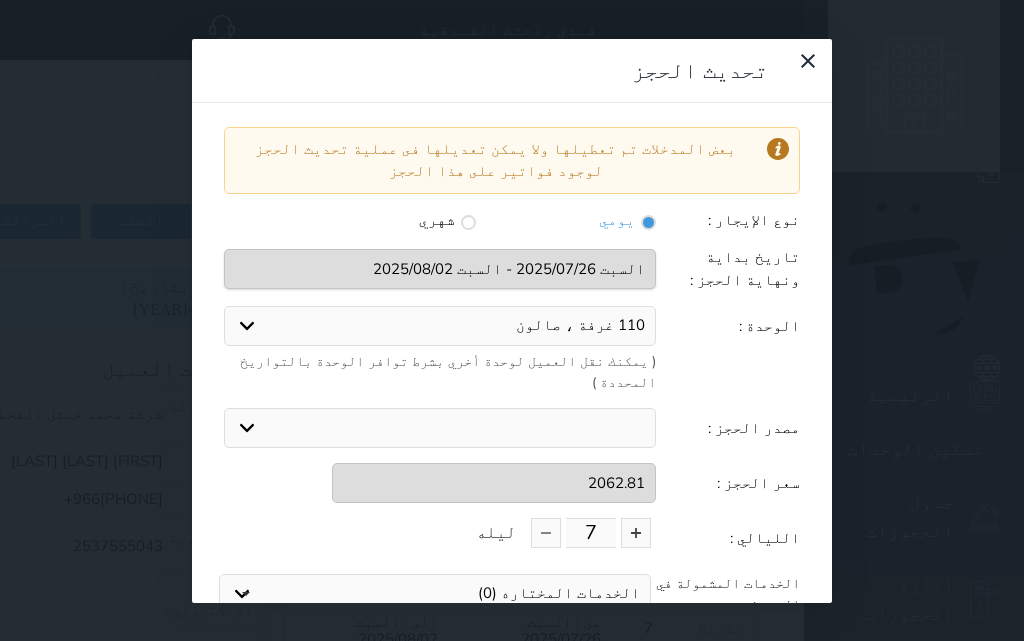 click on "110 غرفة ، صالون   2 غرفة 4 غرفة 6 غرفة 101 غرفة ، صالون 103 غرفة 104 غرفة 105 غرفتين , صالة 106 غرفتين , صالة 107 غرفة 108 غرفة 109 غرفة ، صالون 209 غرفة ، صالون 210 غرفة ، صالون 203 غرفة 310 غرفة ، صالون 204 غرفة 205 غرفتين , صالة 207 غرفة 208 غرفة 302 غرفة ، صالون 304 غرفة 305 غرفتين , صالة 306 غرفتين , صالة 307 غرفة 308 غرفة" at bounding box center [440, 326] 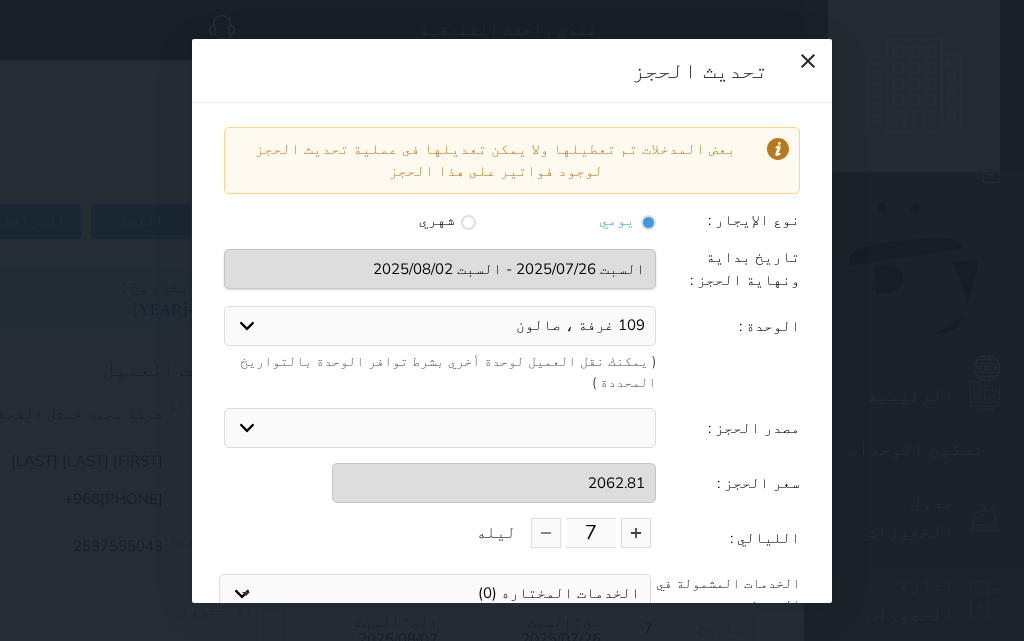 click on "110 غرفة ، صالون   2 غرفة 4 غرفة 6 غرفة 101 غرفة ، صالون 103 غرفة 104 غرفة 105 غرفتين , صالة 106 غرفتين , صالة 107 غرفة 108 غرفة 109 غرفة ، صالون 209 غرفة ، صالون 210 غرفة ، صالون 203 غرفة 310 غرفة ، صالون 204 غرفة 205 غرفتين , صالة 207 غرفة 208 غرفة 302 غرفة ، صالون 304 غرفة 305 غرفتين , صالة 306 غرفتين , صالة 307 غرفة 308 غرفة" at bounding box center (440, 326) 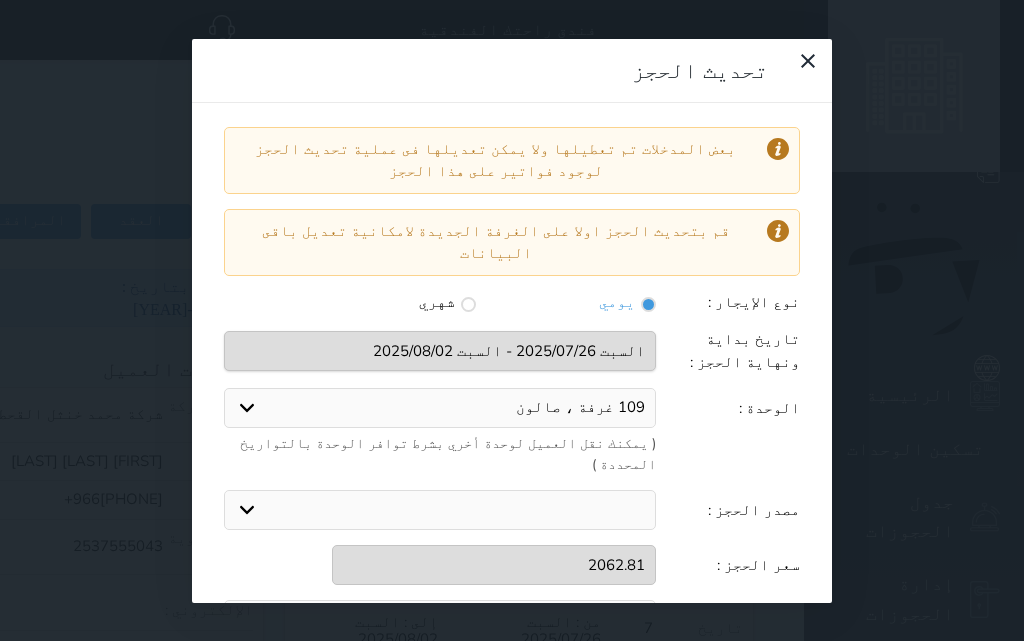click at bounding box center (440, 628) 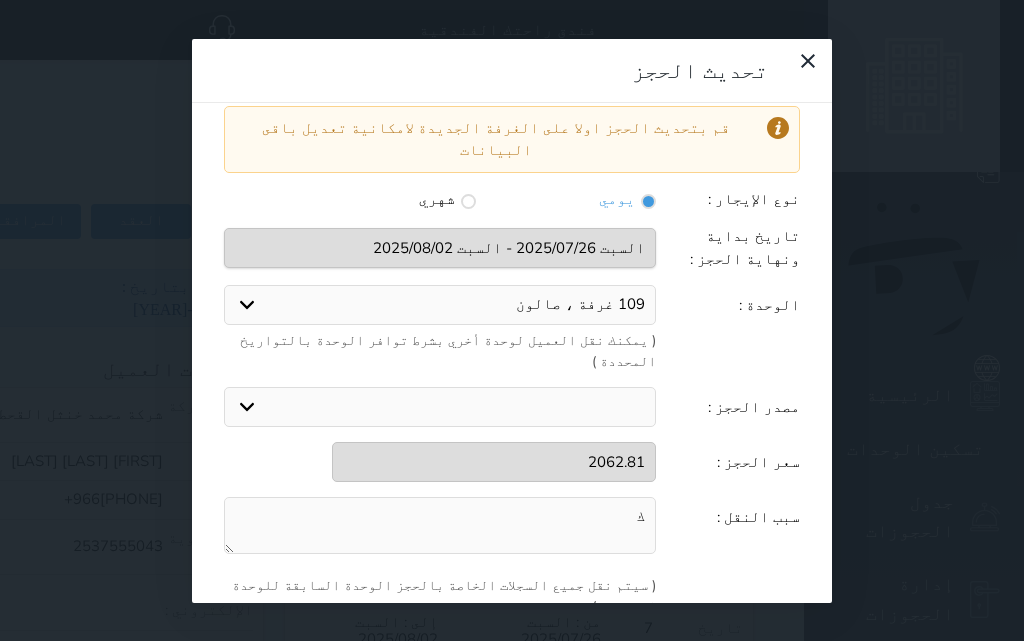 scroll, scrollTop: 278, scrollLeft: 0, axis: vertical 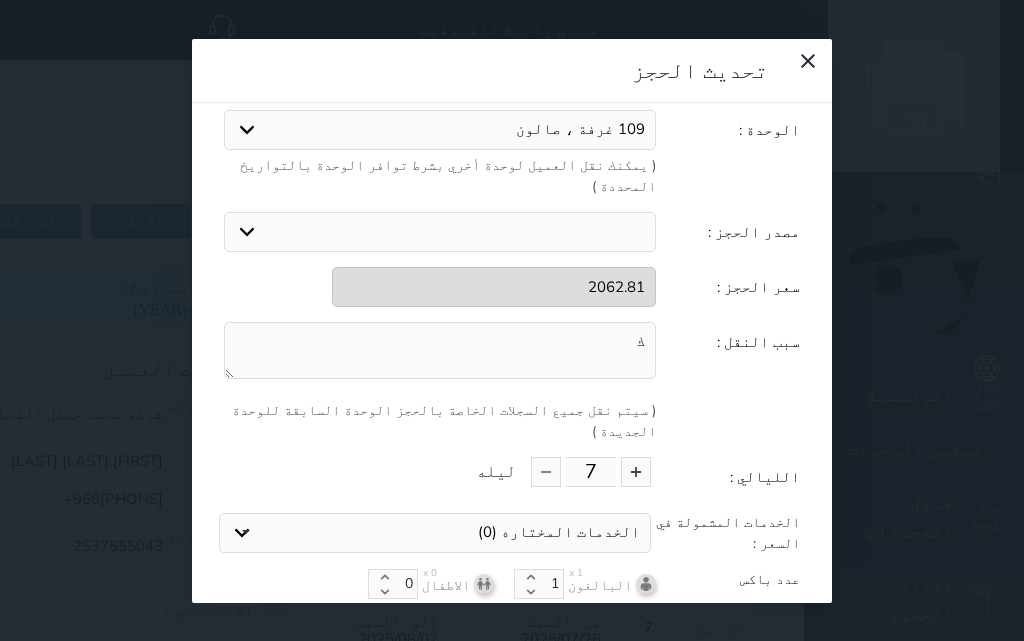 click on "تحديث الحجز" at bounding box center (512, 655) 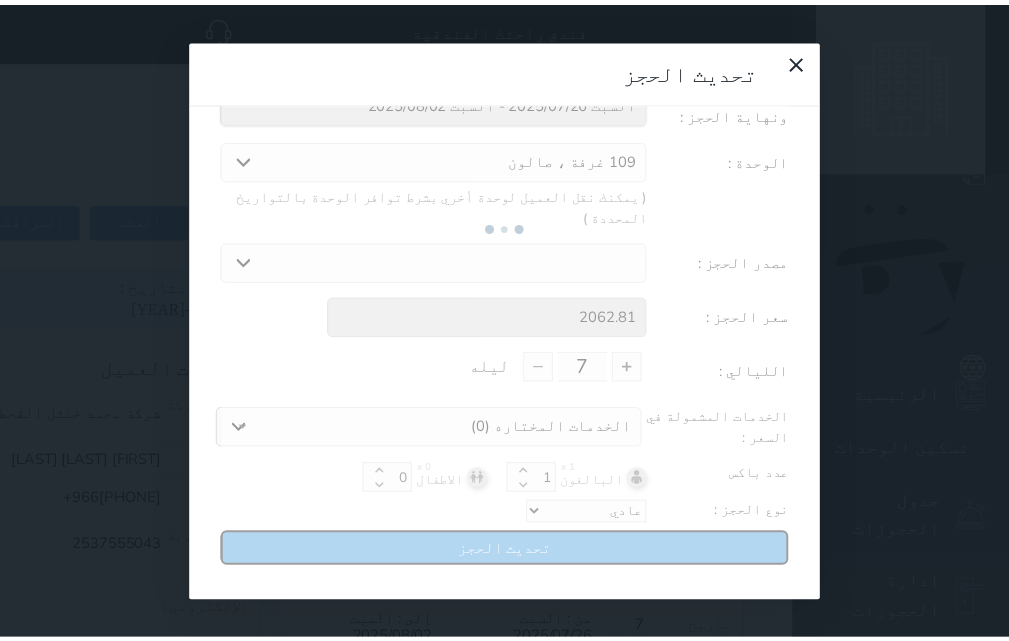scroll, scrollTop: 164, scrollLeft: 0, axis: vertical 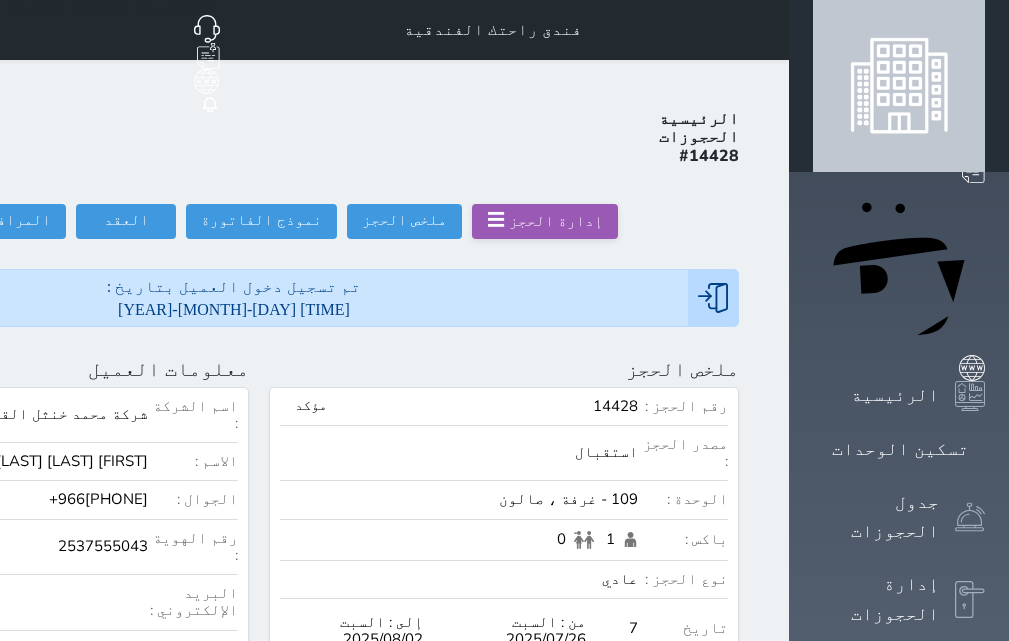 click at bounding box center [287, 369] 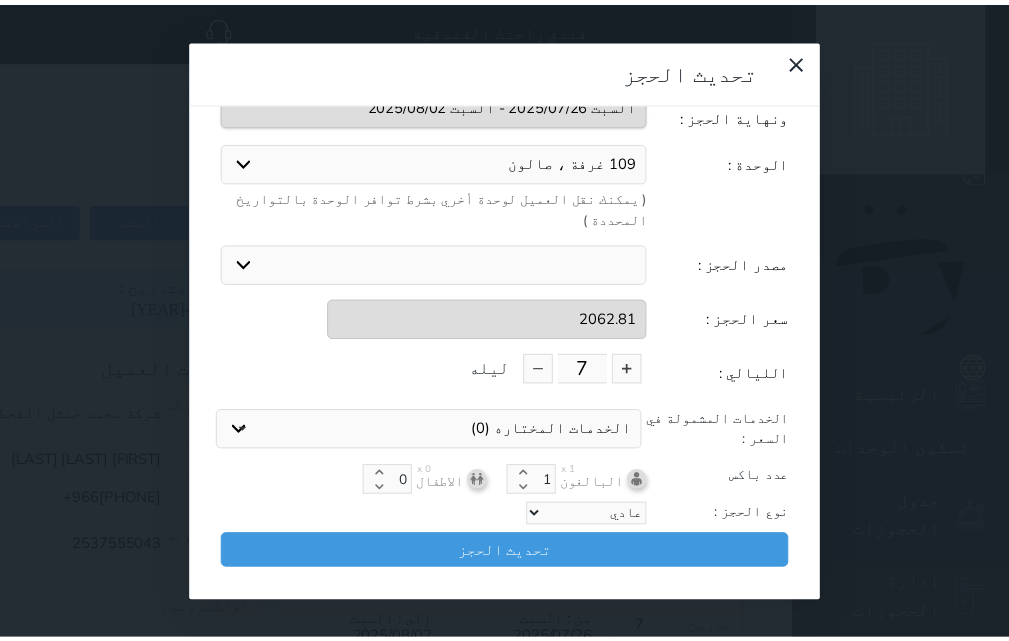 scroll, scrollTop: 104, scrollLeft: 0, axis: vertical 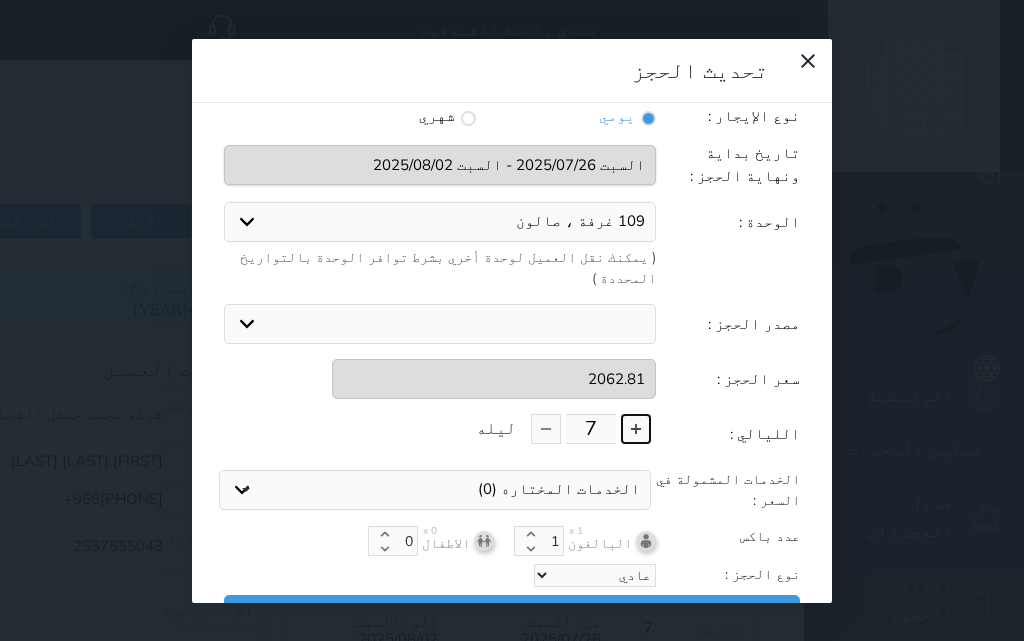 click at bounding box center (636, 429) 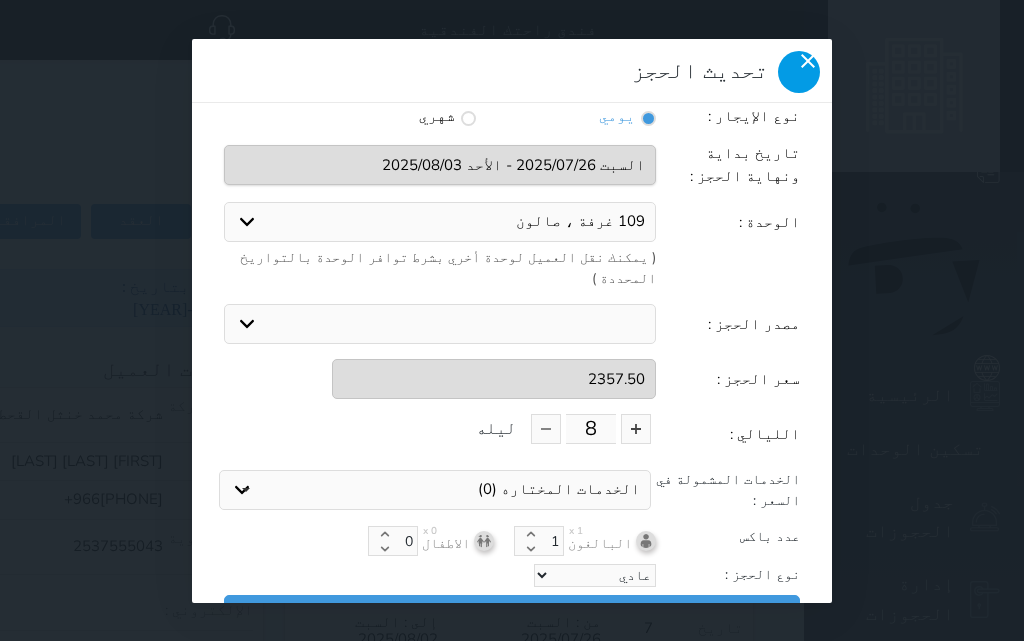 click 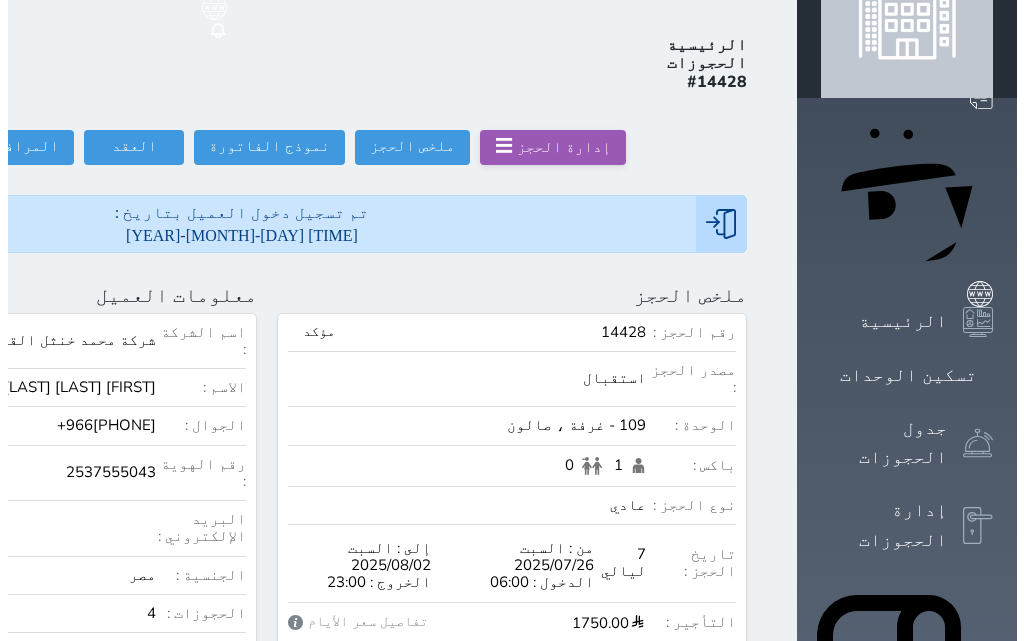 scroll, scrollTop: 0, scrollLeft: 0, axis: both 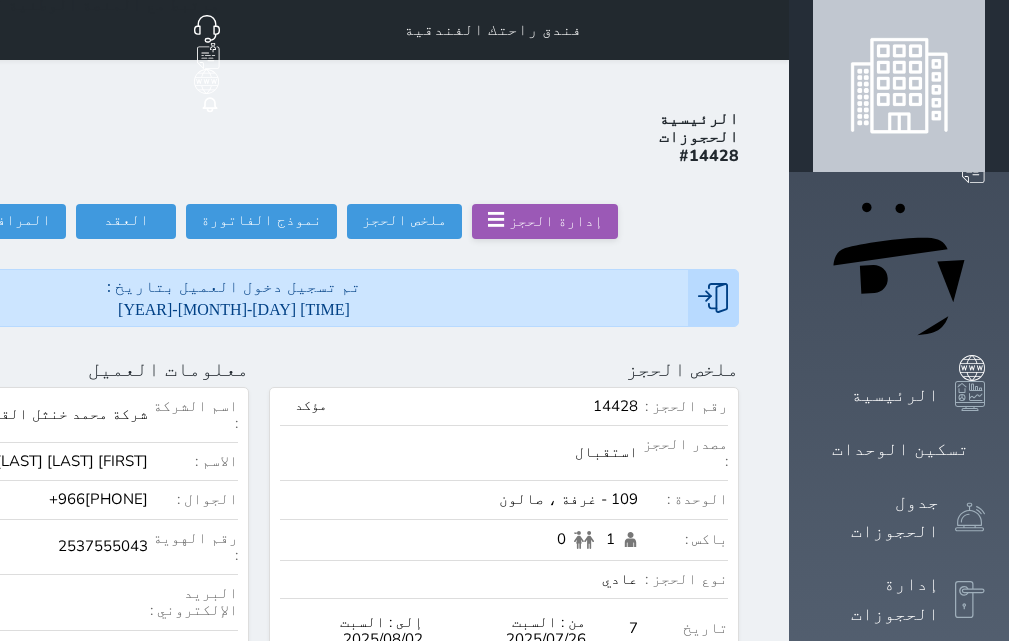 click at bounding box center [287, 369] 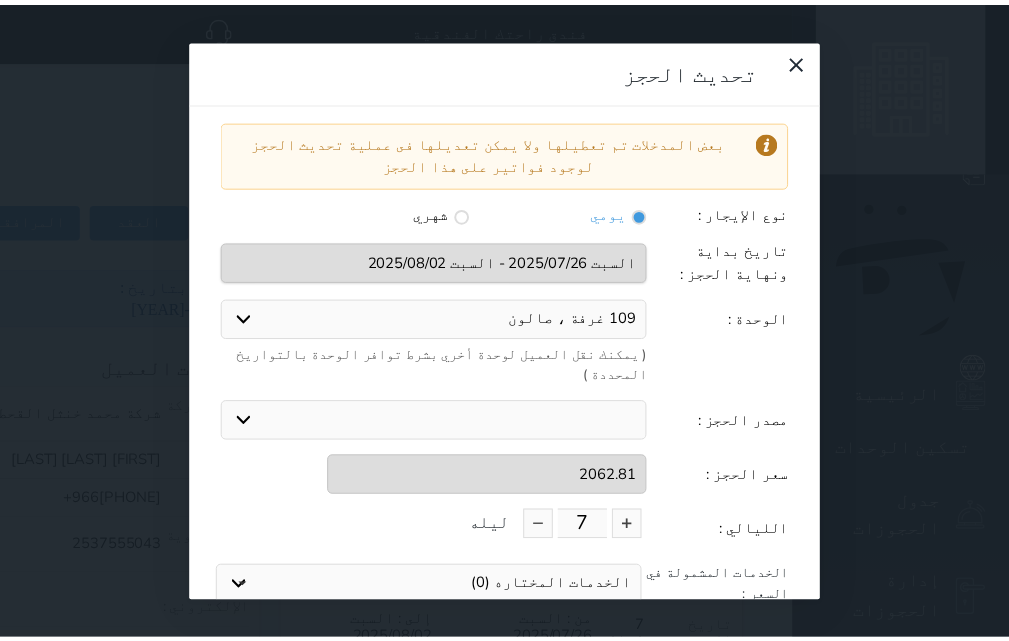 scroll, scrollTop: 0, scrollLeft: 0, axis: both 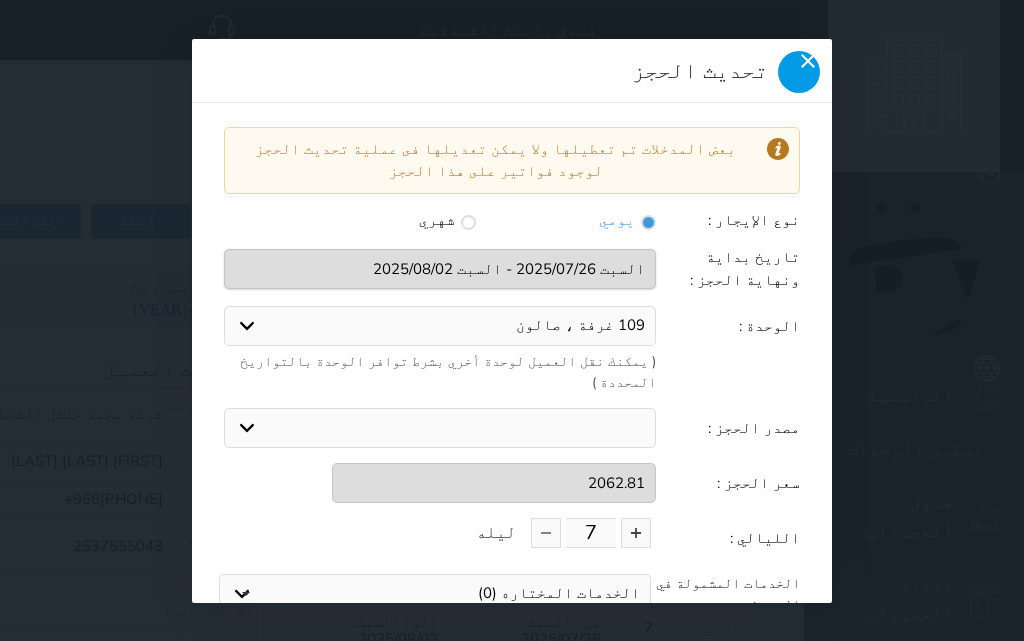 click 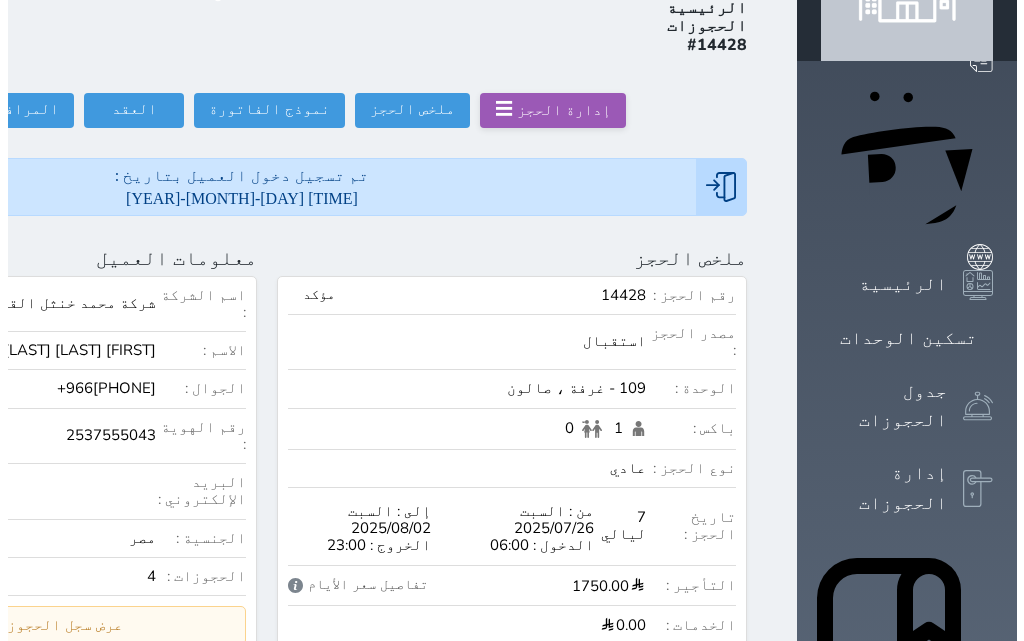 scroll, scrollTop: 100, scrollLeft: 0, axis: vertical 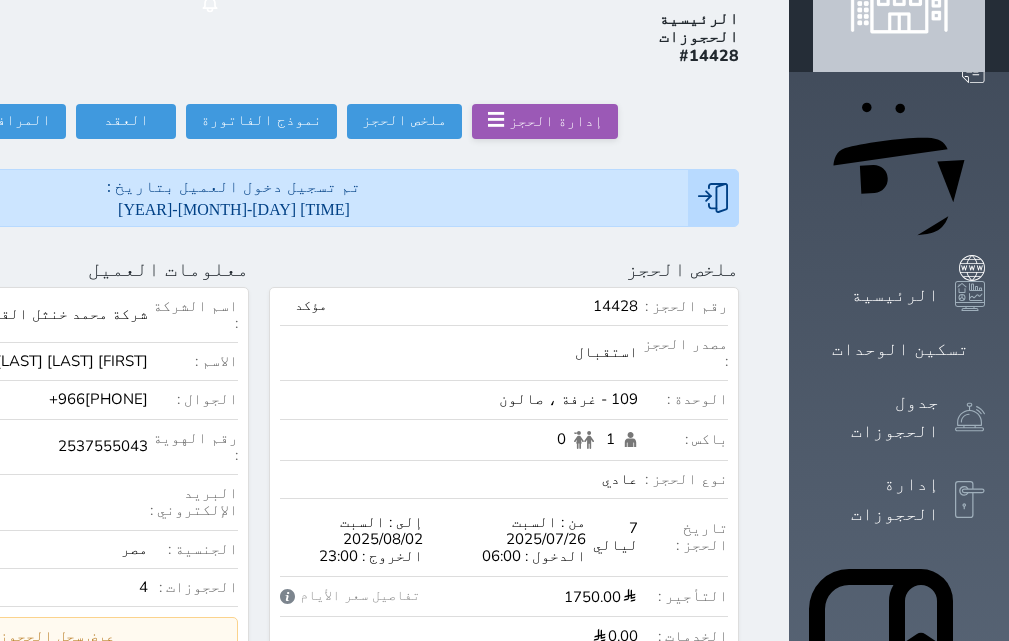 click at bounding box center [287, 269] 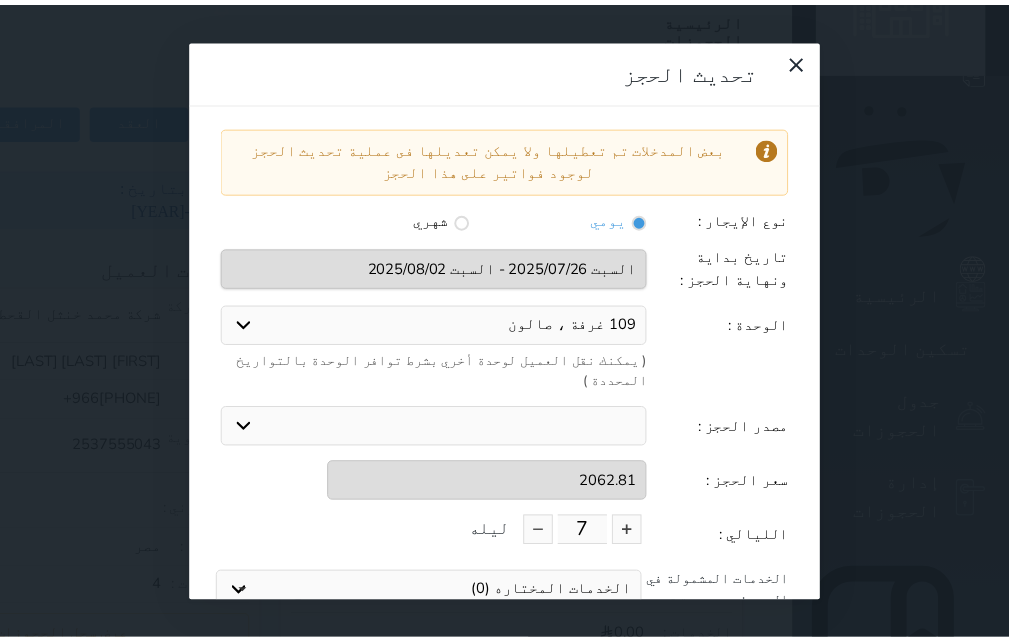scroll, scrollTop: 0, scrollLeft: 0, axis: both 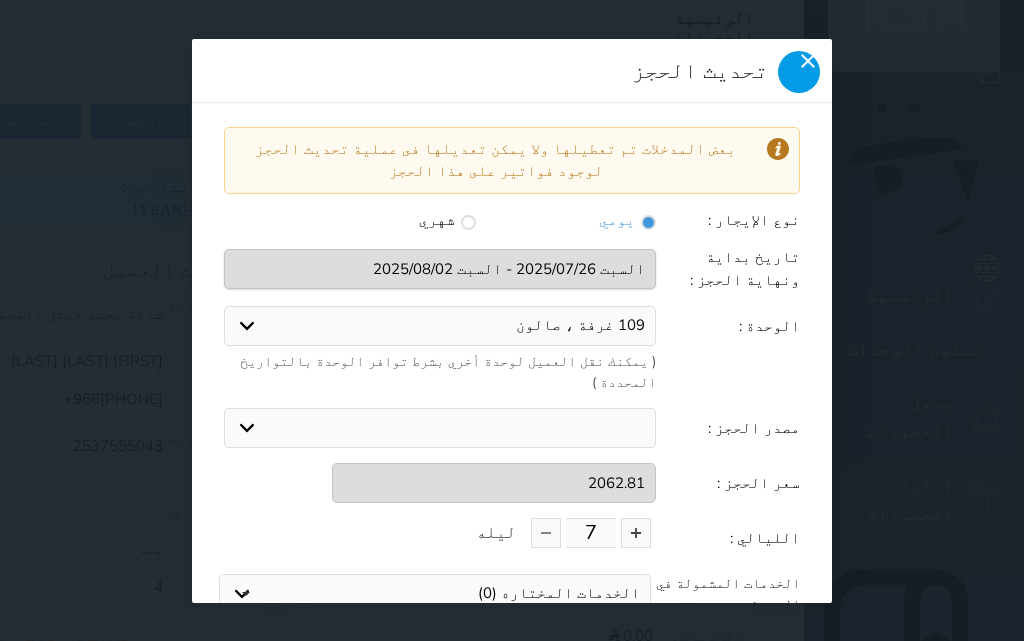click 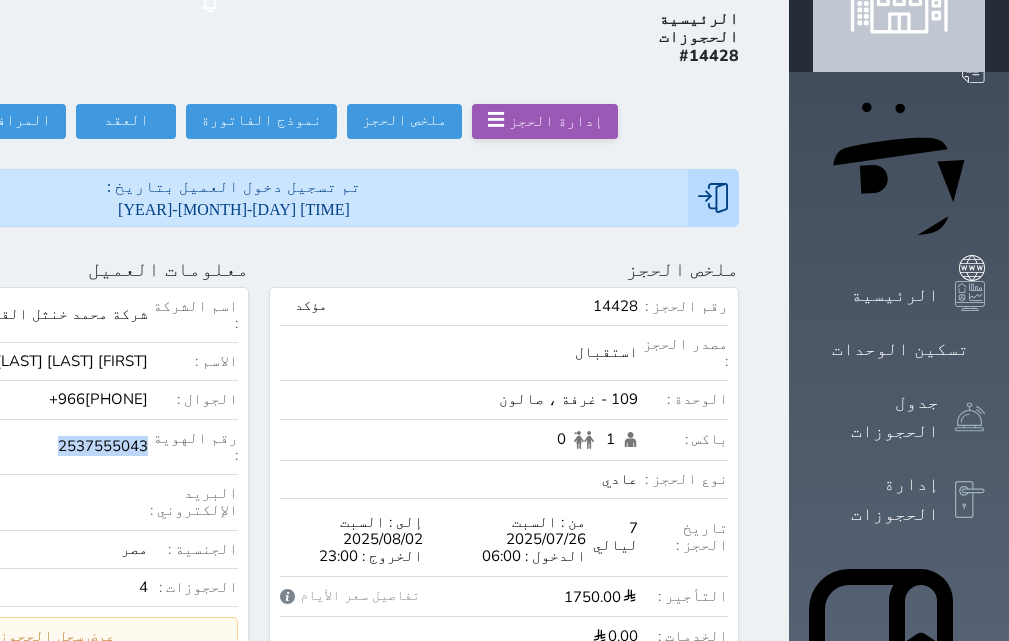 drag, startPoint x: 256, startPoint y: 344, endPoint x: 350, endPoint y: 350, distance: 94.19129 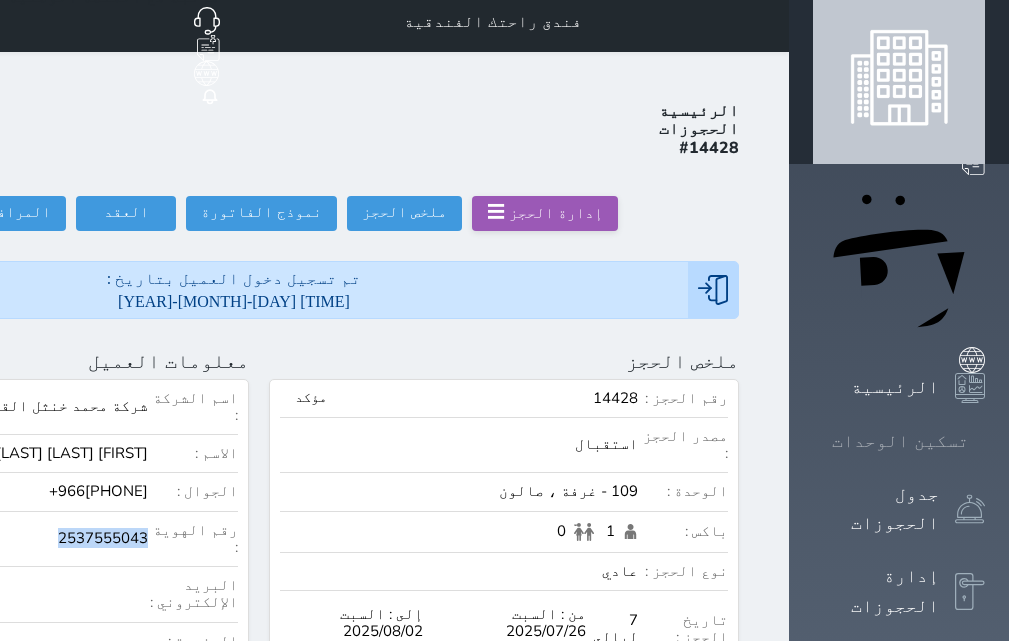 scroll, scrollTop: 0, scrollLeft: 0, axis: both 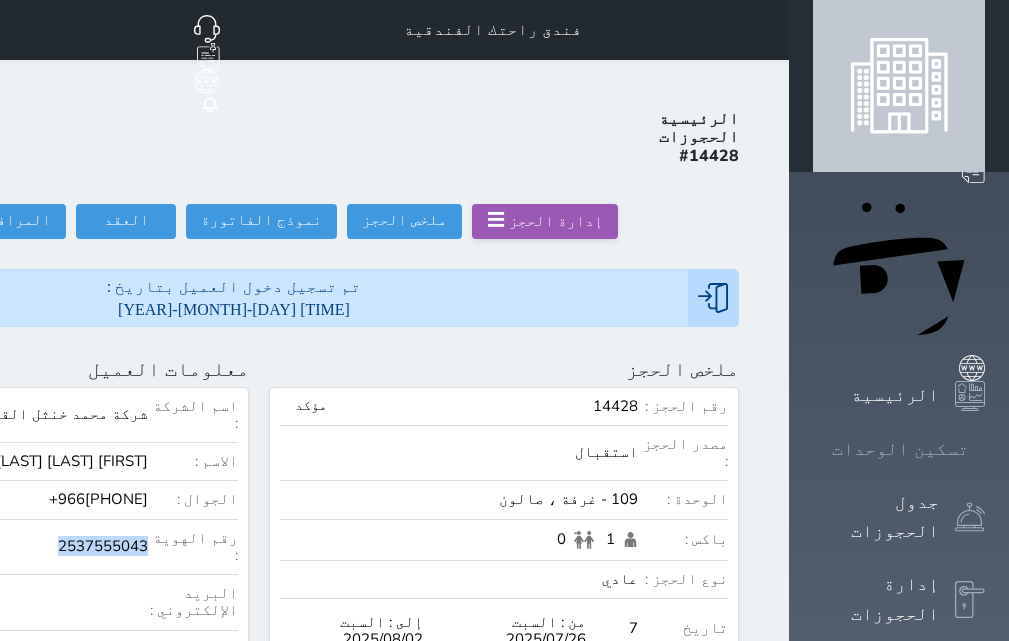 click on "تسكين الوحدات" at bounding box center [900, 449] 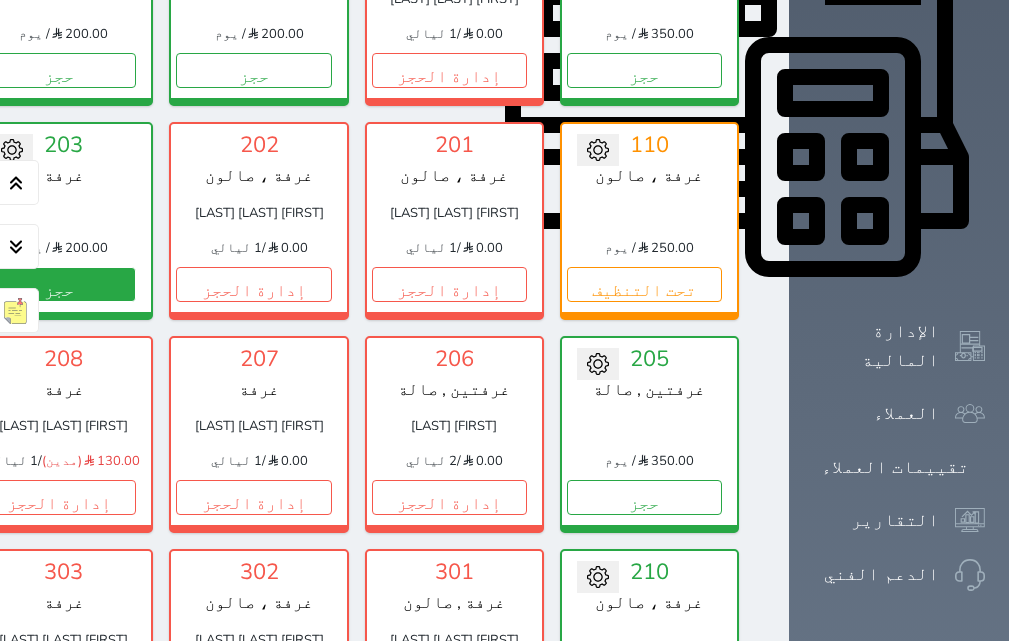 scroll, scrollTop: 860, scrollLeft: 0, axis: vertical 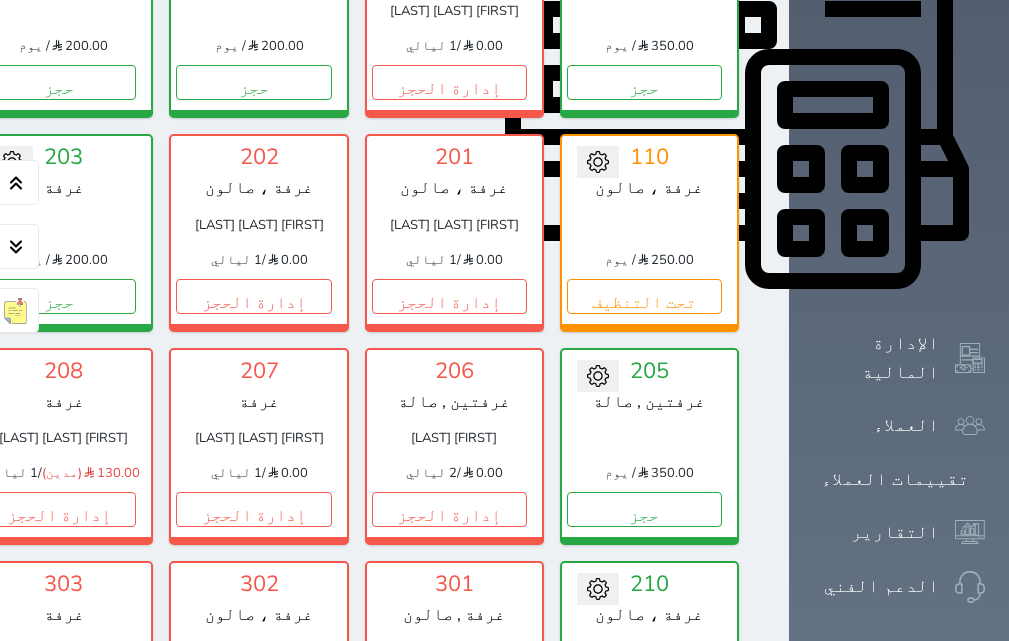 click on "إدارة الحجز" at bounding box center [-137, 82] 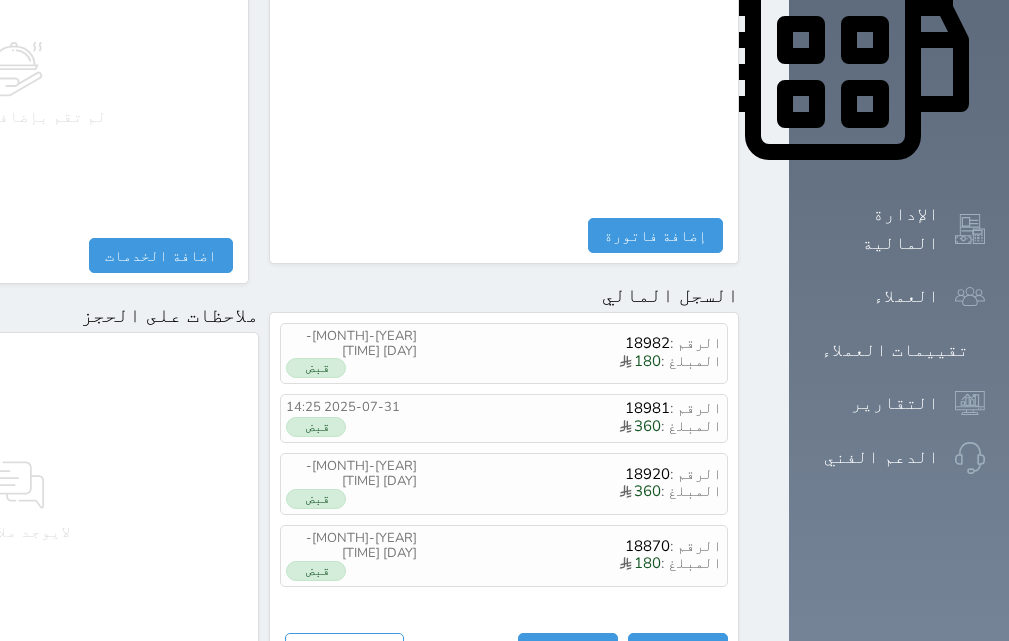 scroll, scrollTop: 1000, scrollLeft: 0, axis: vertical 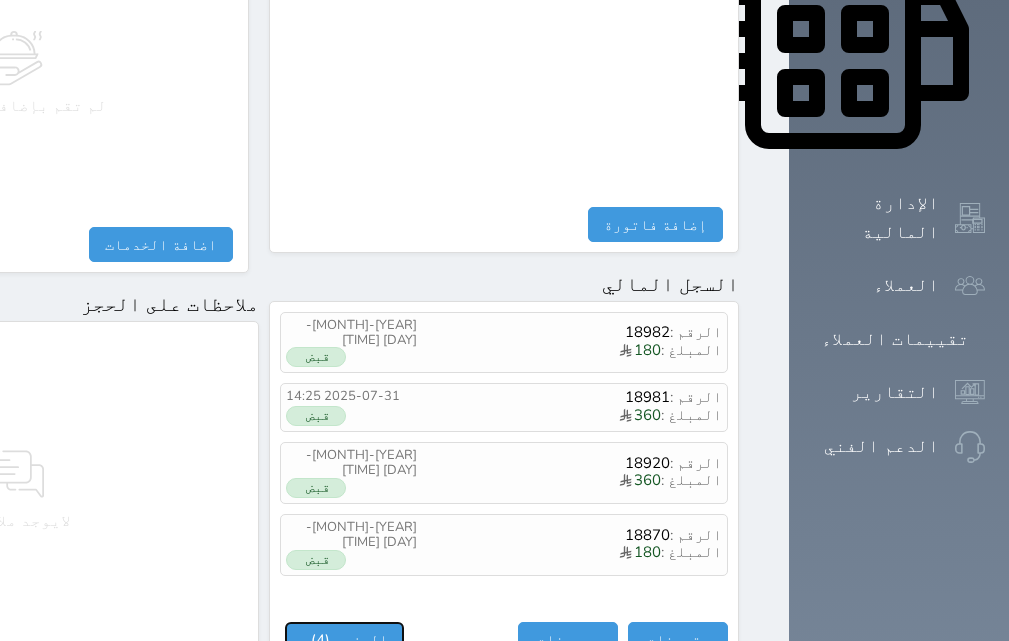 click on "المزيد (4) .." at bounding box center [344, 639] 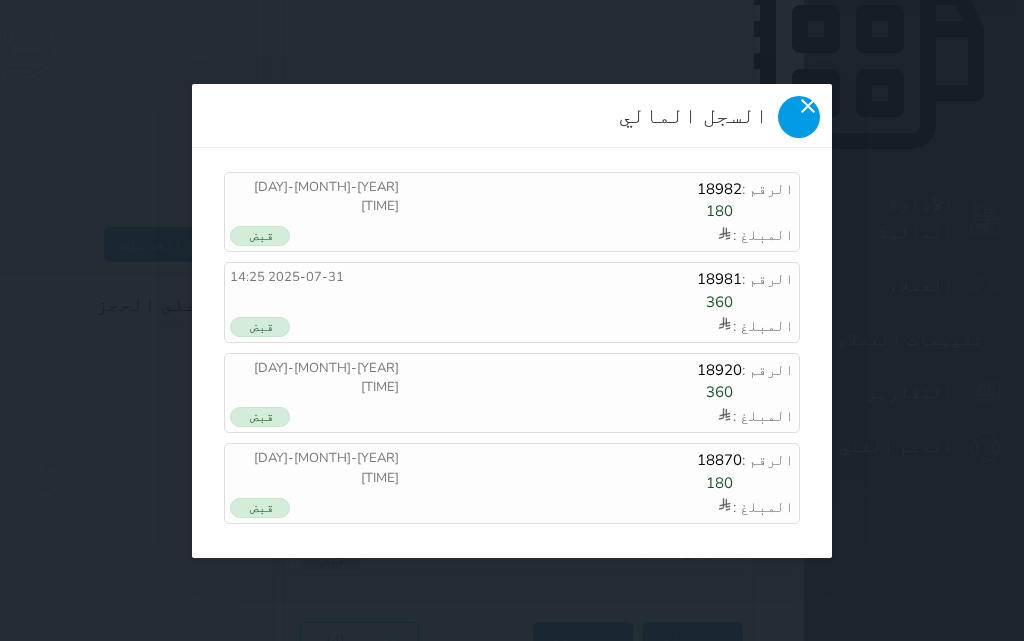 click 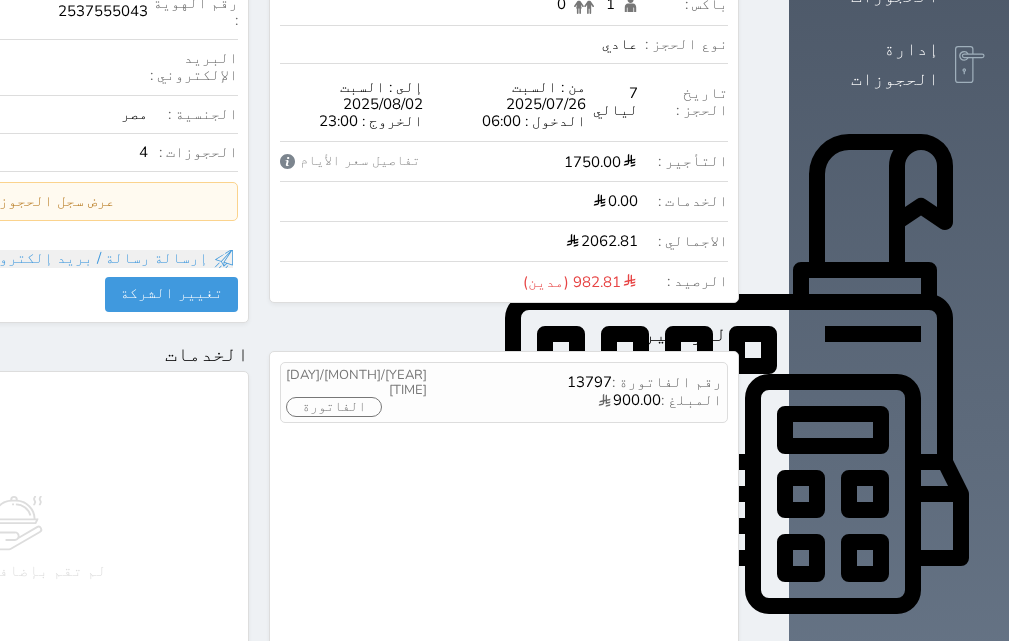 scroll, scrollTop: 500, scrollLeft: 0, axis: vertical 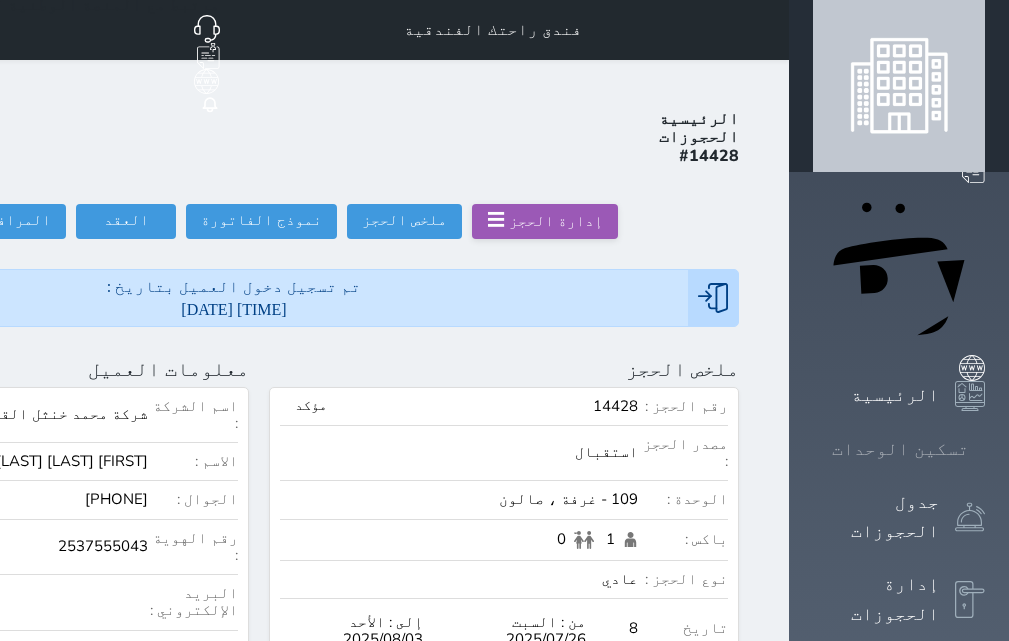 click on "تسكين الوحدات" at bounding box center [900, 449] 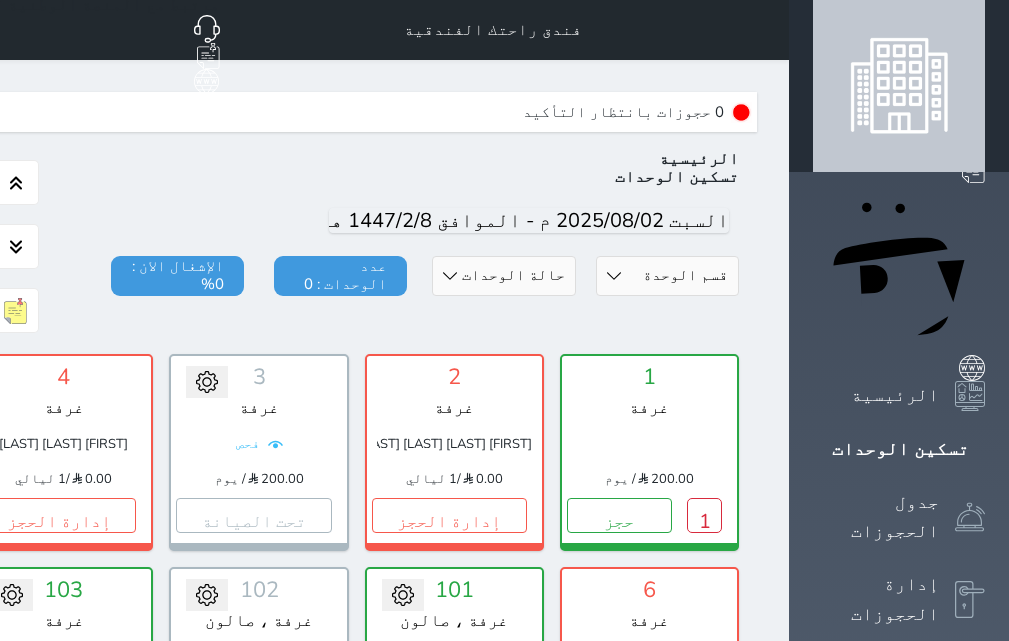 scroll, scrollTop: 60, scrollLeft: 0, axis: vertical 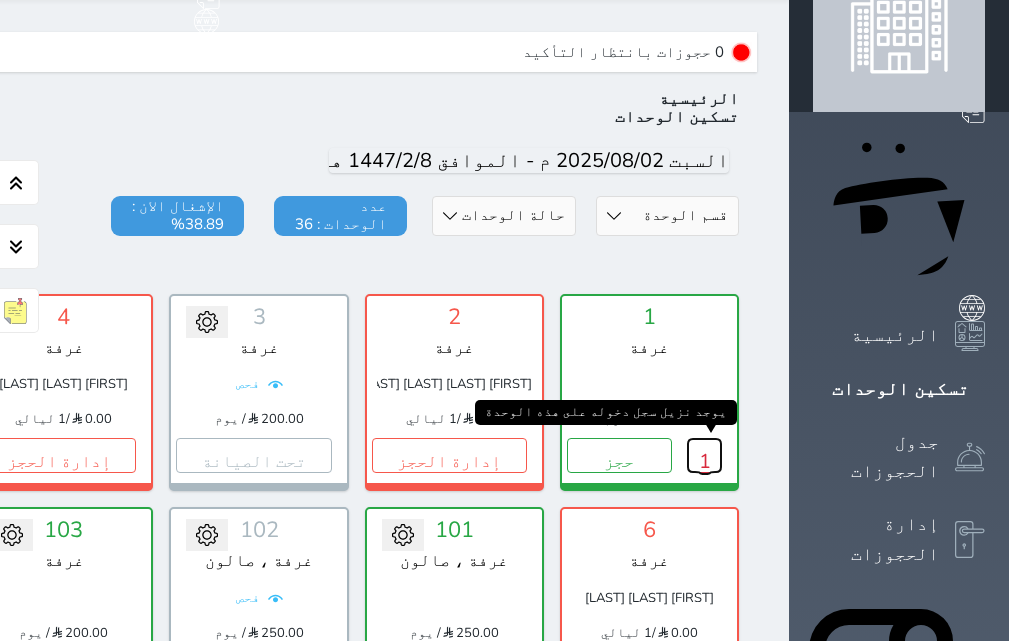 click on "1" at bounding box center (704, 455) 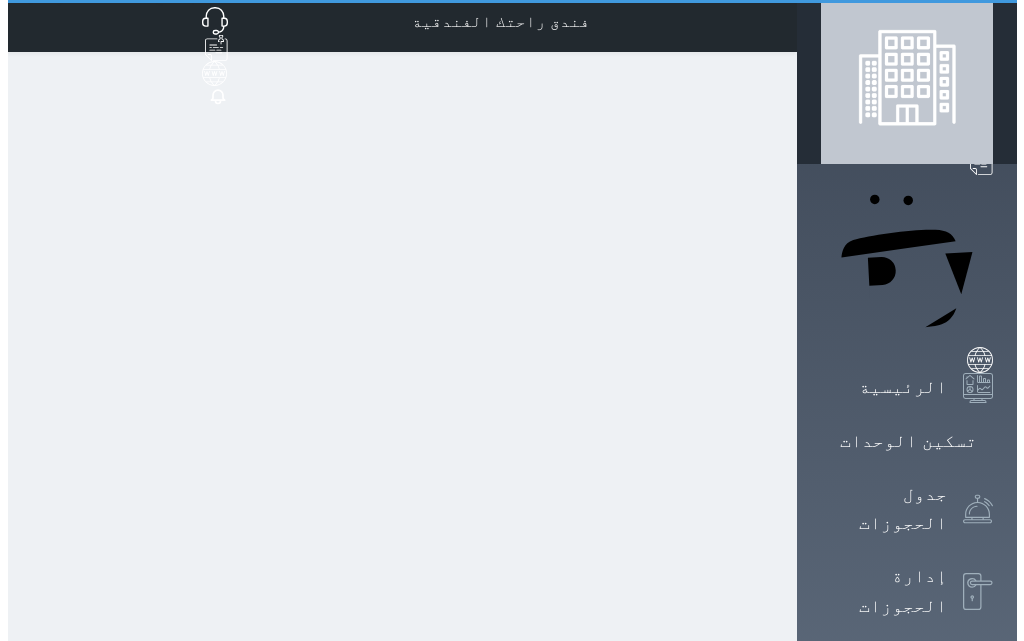 scroll, scrollTop: 0, scrollLeft: 0, axis: both 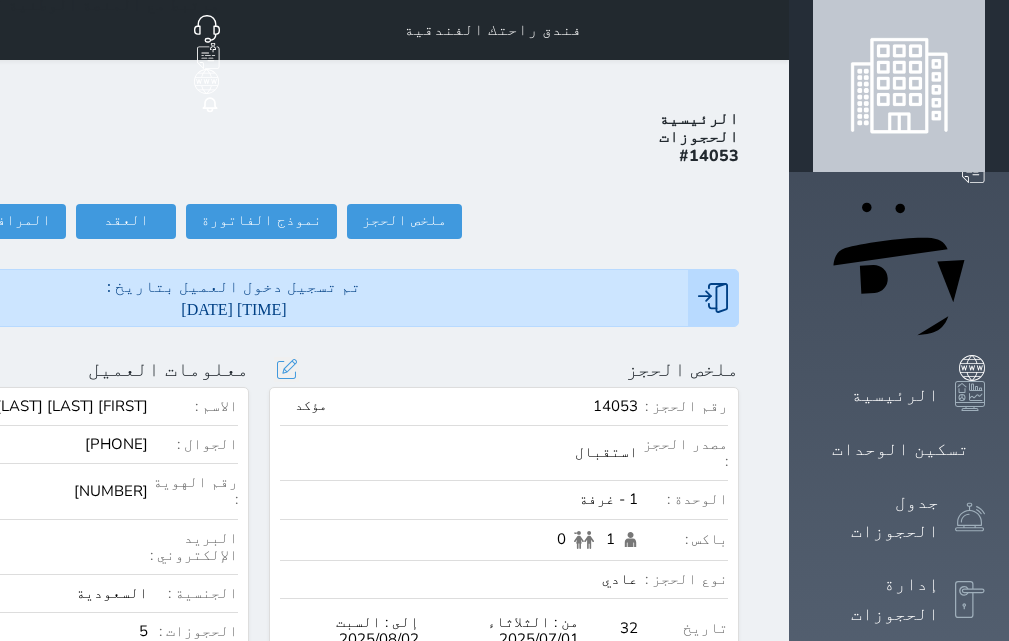 select 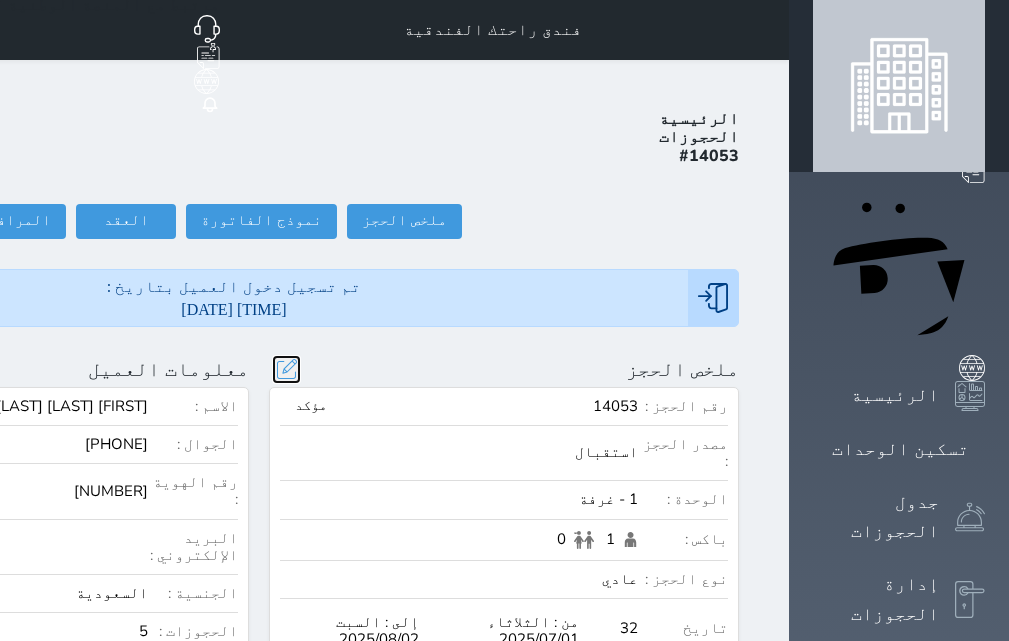 click at bounding box center [286, 369] 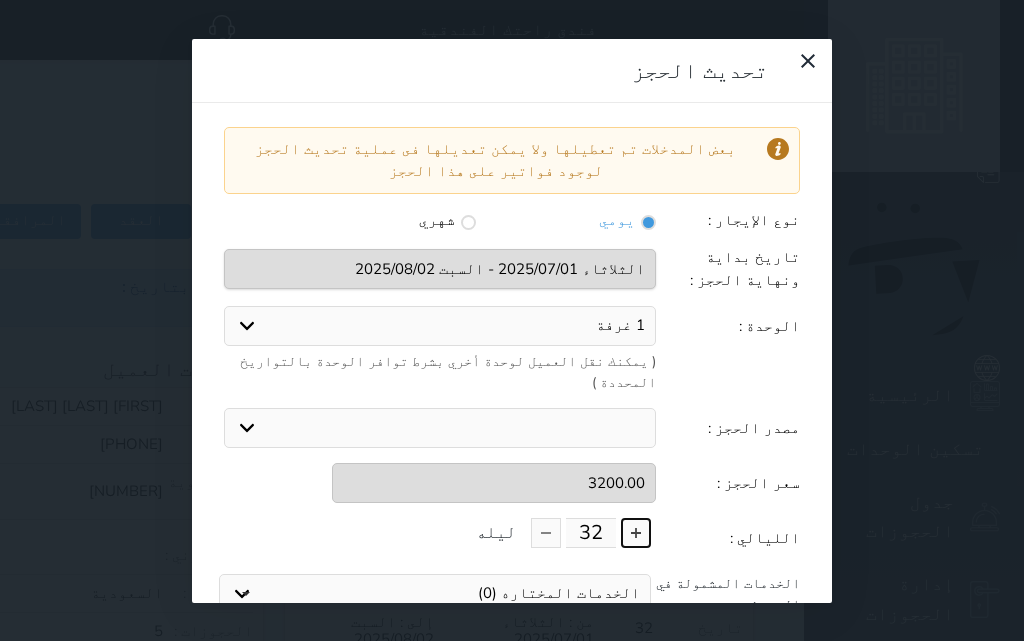 click at bounding box center [636, 533] 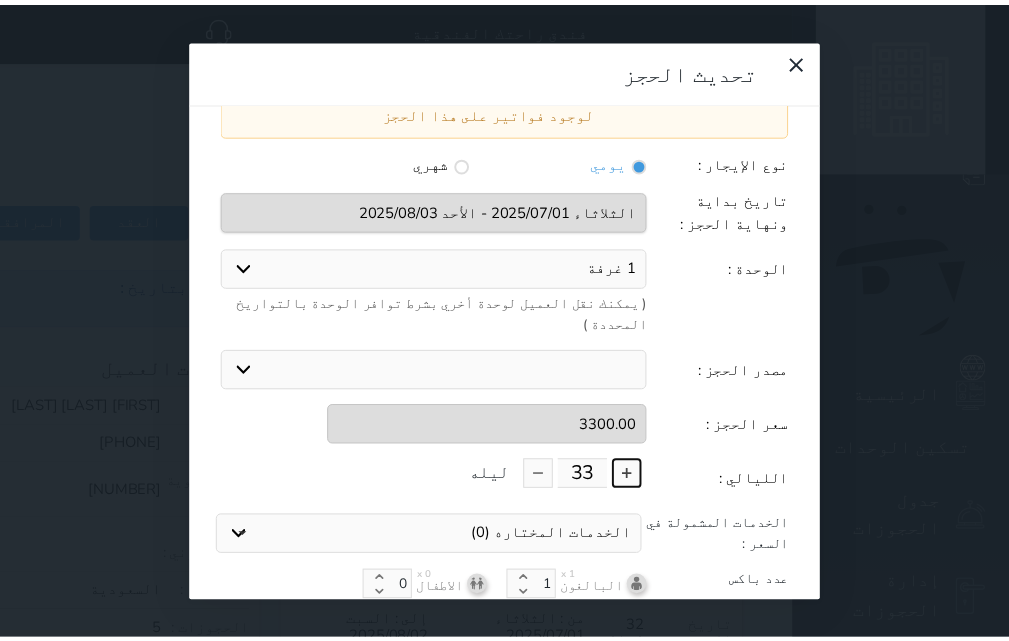 scroll, scrollTop: 104, scrollLeft: 0, axis: vertical 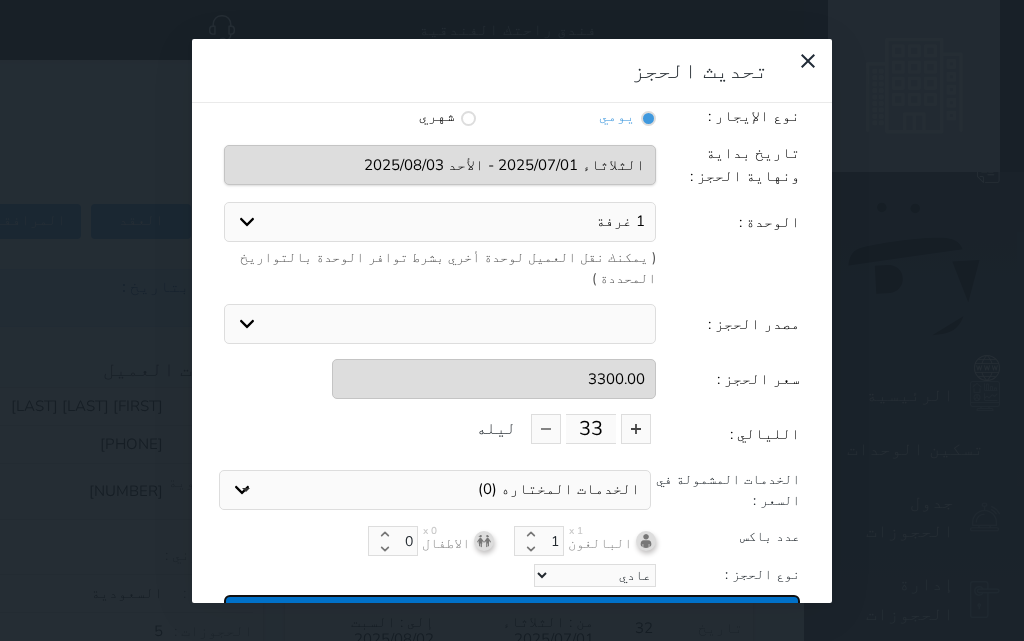 click on "تحديث الحجز" at bounding box center [512, 612] 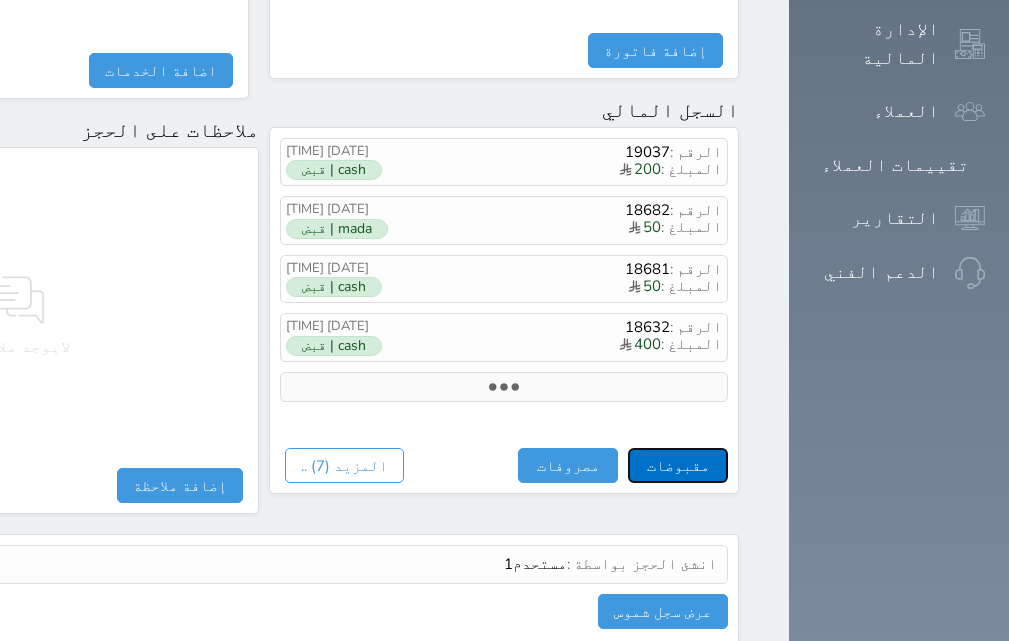 click on "مقبوضات" at bounding box center [678, 465] 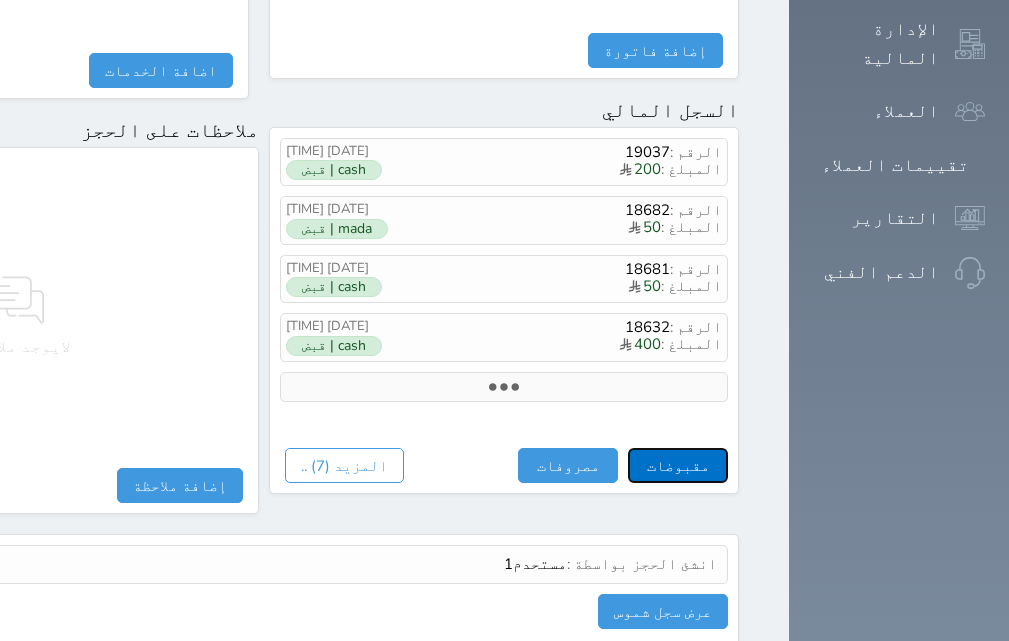 scroll, scrollTop: 1139, scrollLeft: 0, axis: vertical 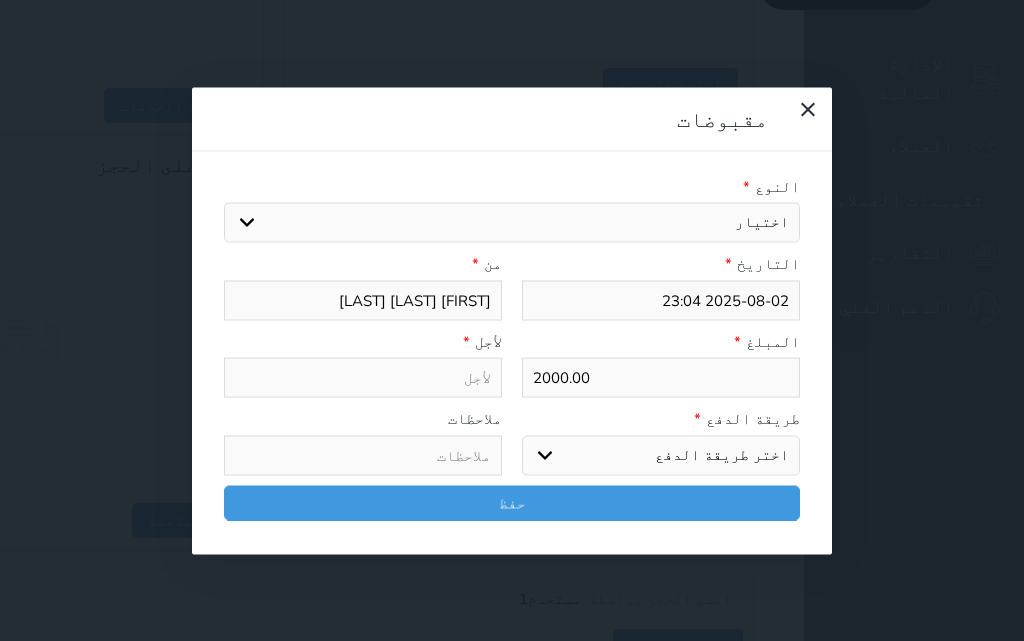 select 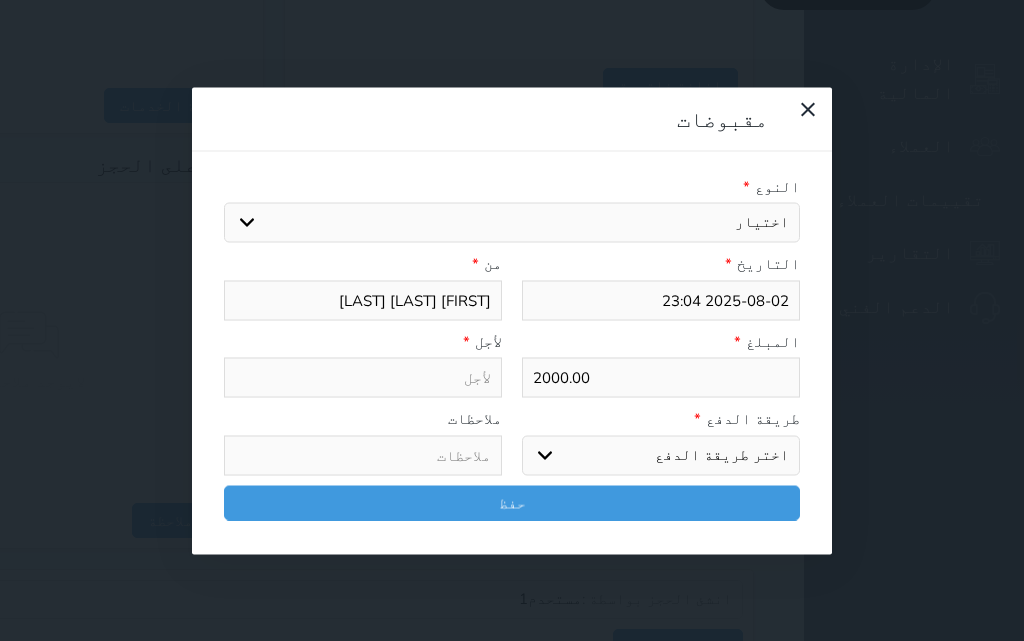 select 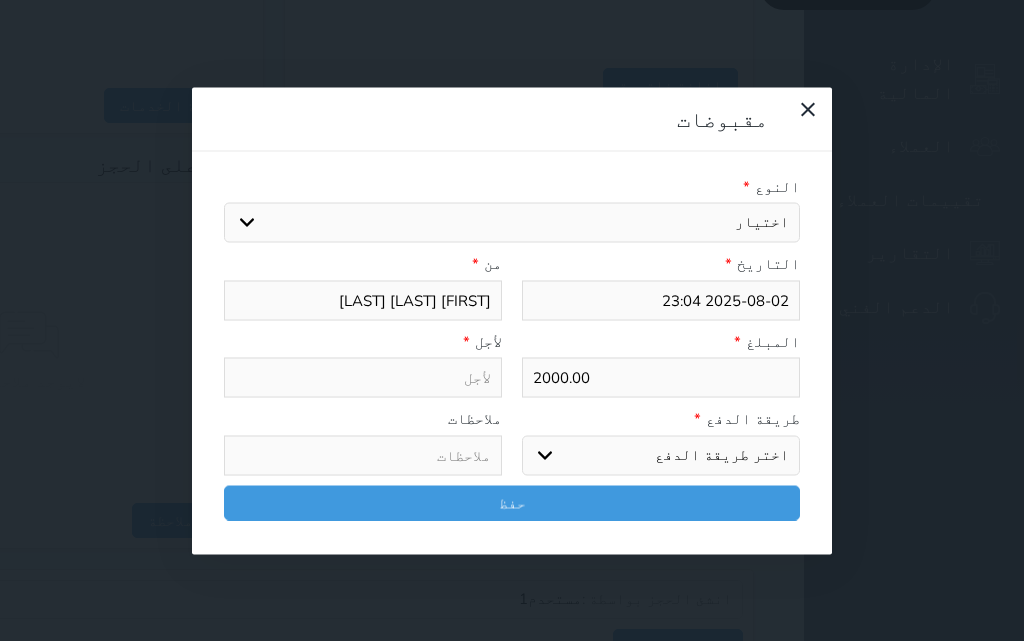 click on "اختر طريقة الدفع   دفع نقدى   تحويل بنكى   مدى   بطاقة ائتمان   آجل" at bounding box center [661, 455] 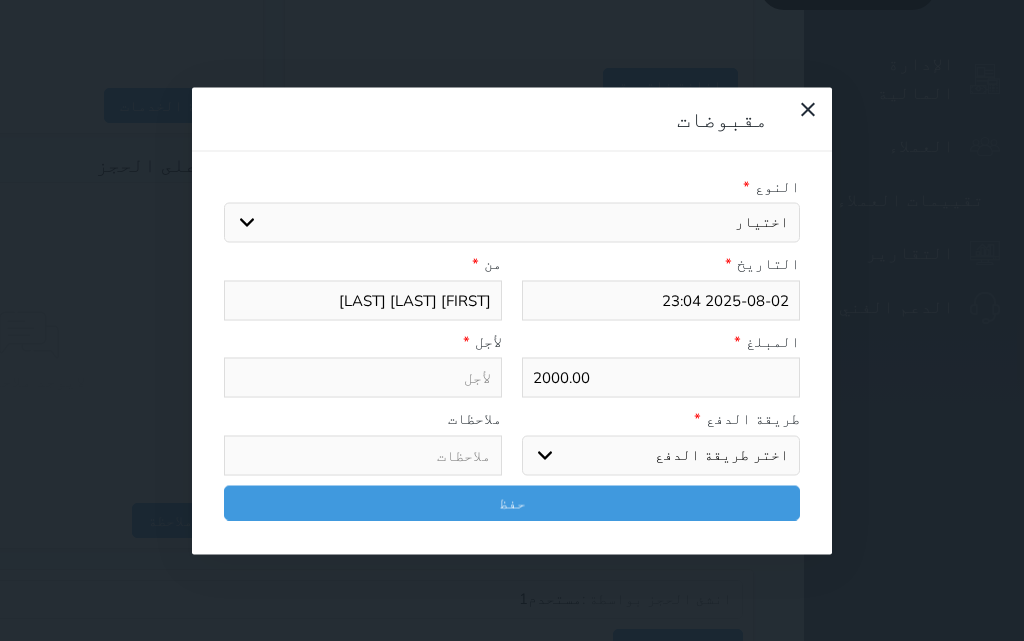 select on "cash" 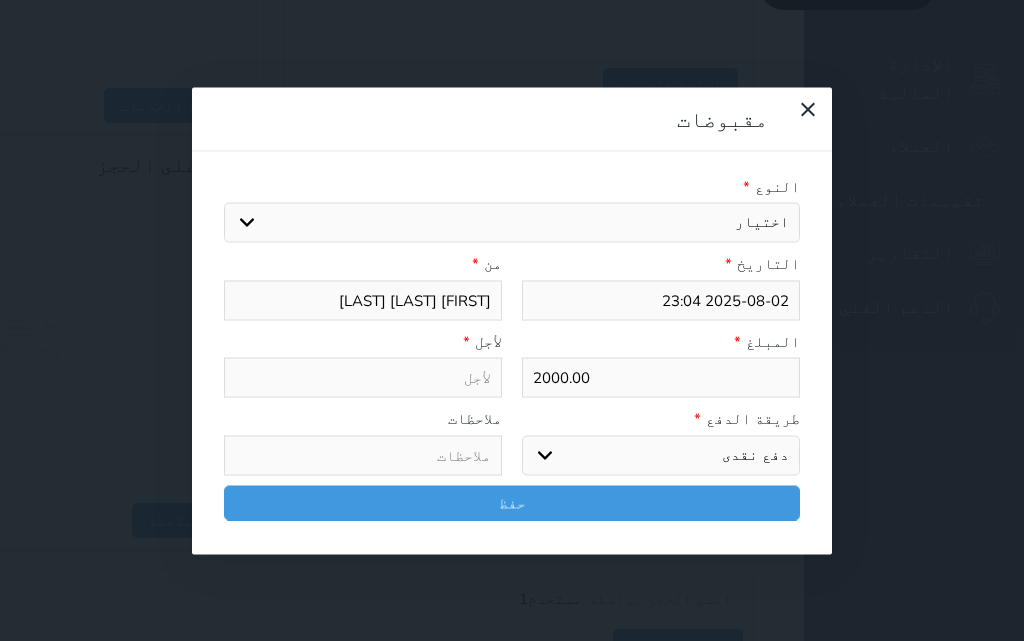 click on "اختر طريقة الدفع   دفع نقدى   تحويل بنكى   مدى   بطاقة ائتمان   آجل" at bounding box center (661, 455) 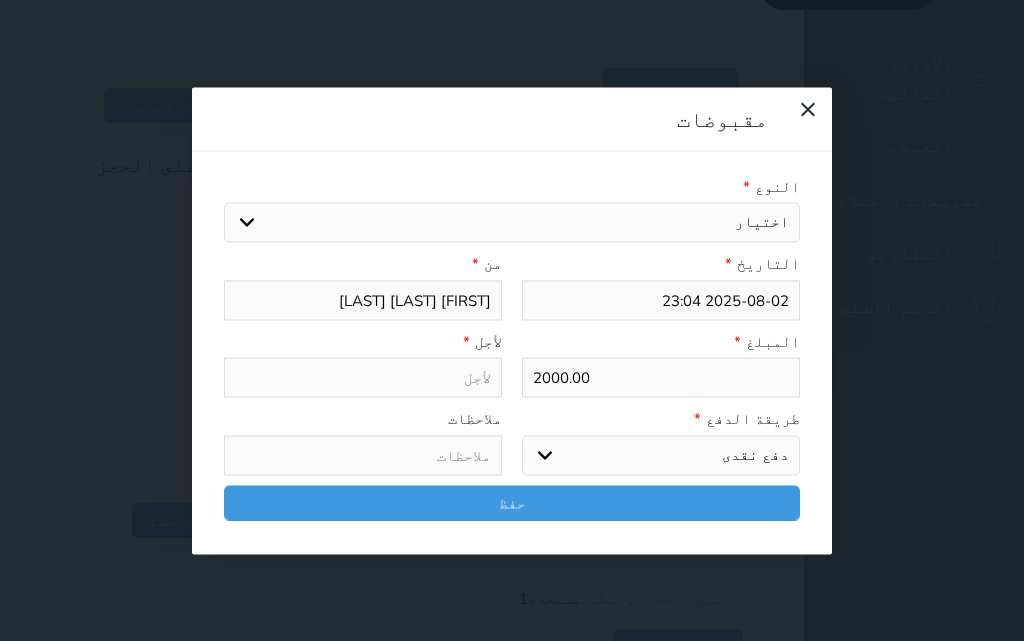 select on "2470" 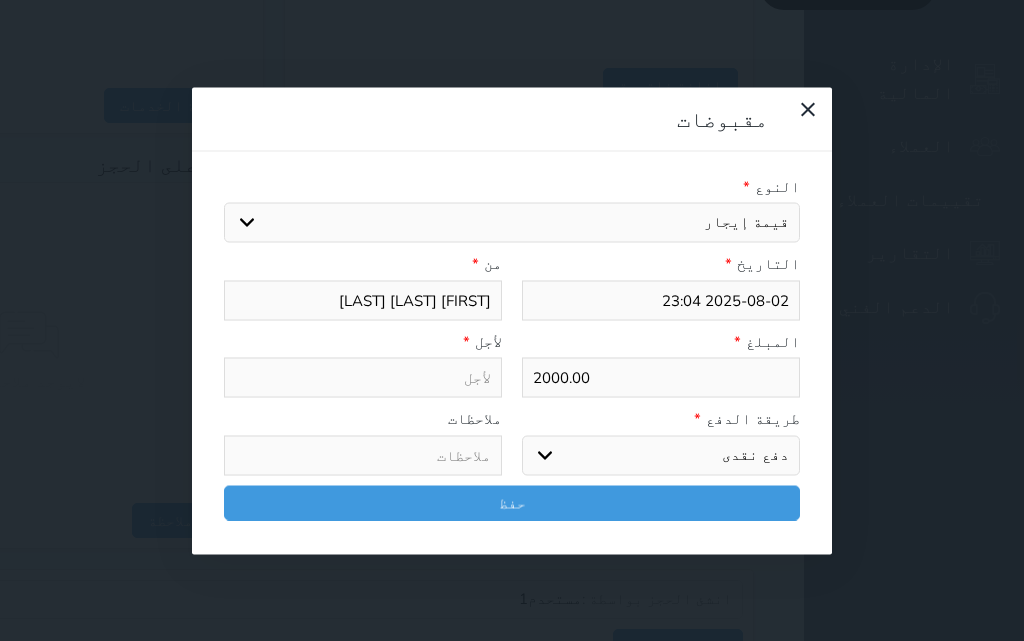 click on "اختيار   مقبوضات عامة قيمة إيجار فواتير تامين عربون لا ينطبق آخر مغسلة واي فاي - الإنترنت مواقف السيارات طعام الأغذية والمشروبات مشروبات المشروبات الباردة المشروبات الساخنة الإفطار غداء عشاء مخبز و كعك حمام سباحة الصالة الرياضية سبا و خدمات الجمال اختيار وإسقاط (خدمات النقل) ميني بار كابل - تلفزيون سرير إضافي تصفيف الشعر التسوق خدمات الجولات السياحية المنظمة خدمات الدليل السياحي فواتير البوفية" at bounding box center (512, 223) 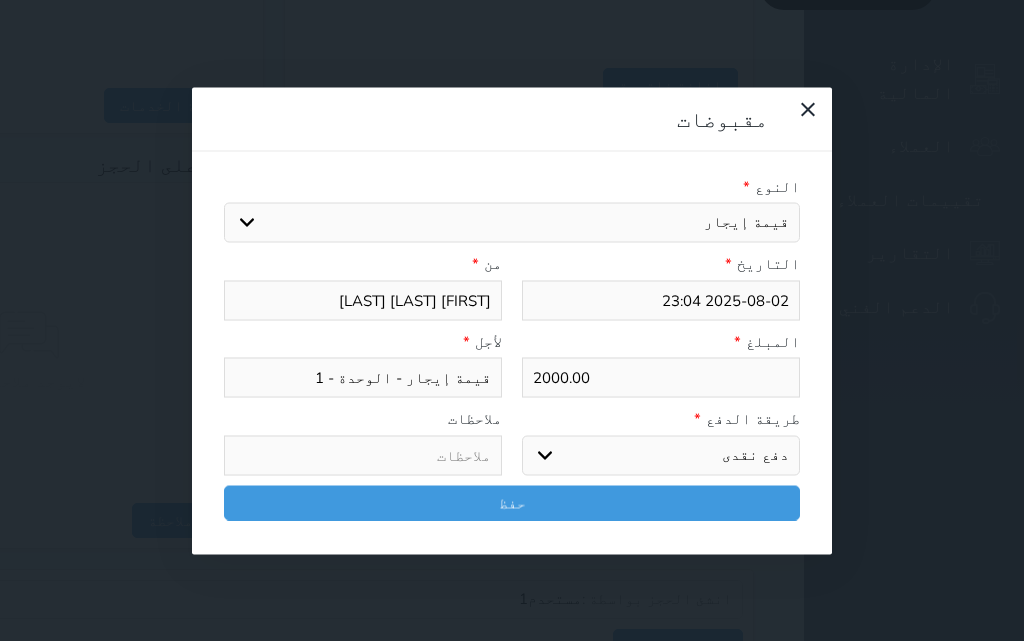 drag, startPoint x: 752, startPoint y: 293, endPoint x: 814, endPoint y: 294, distance: 62.008064 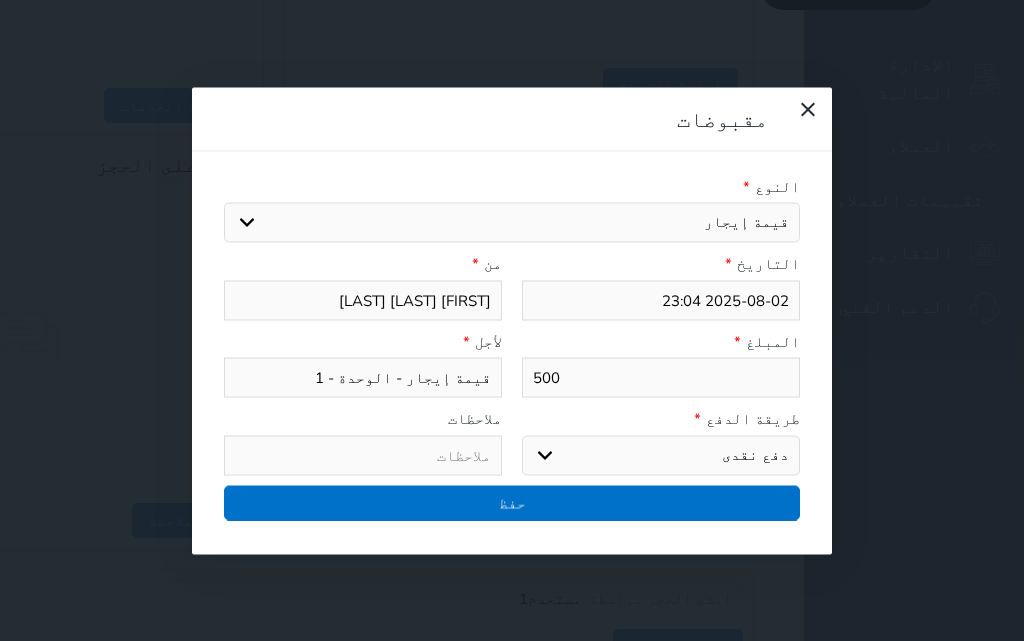 type on "500" 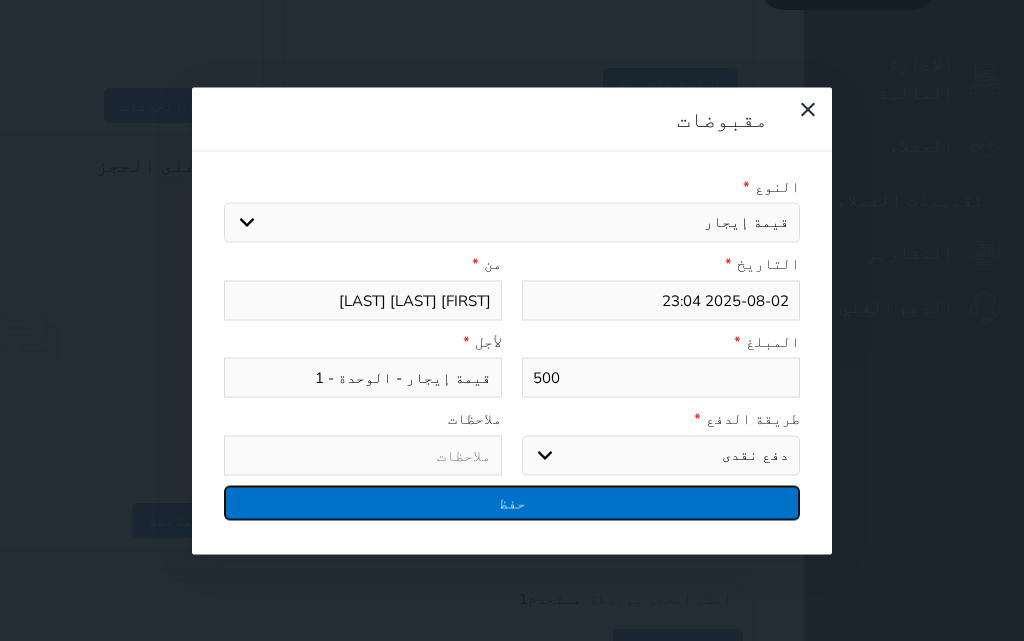 click on "حفظ" at bounding box center (512, 502) 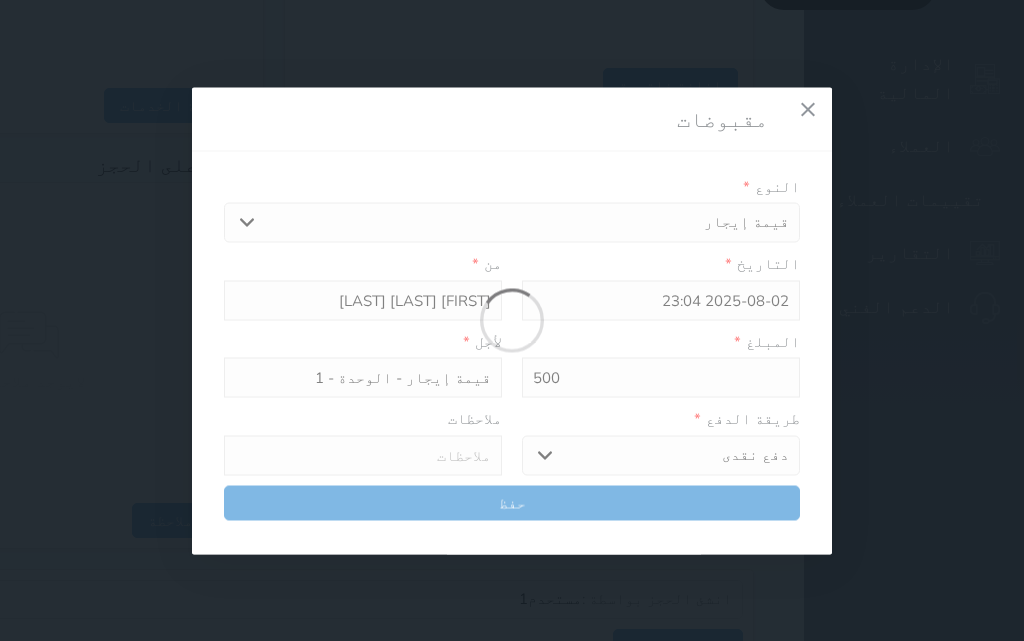 select 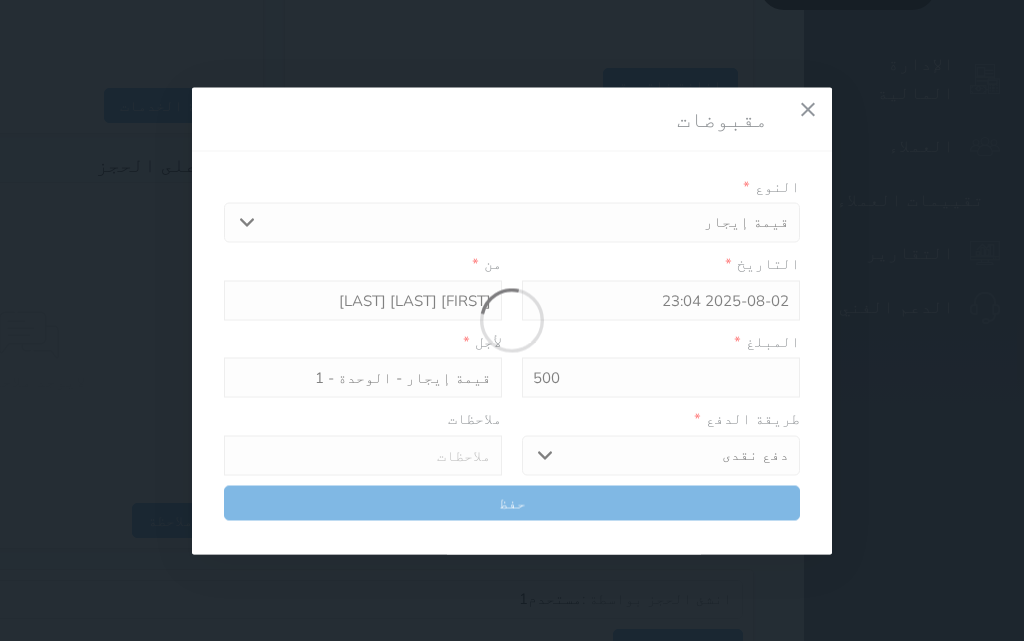 type 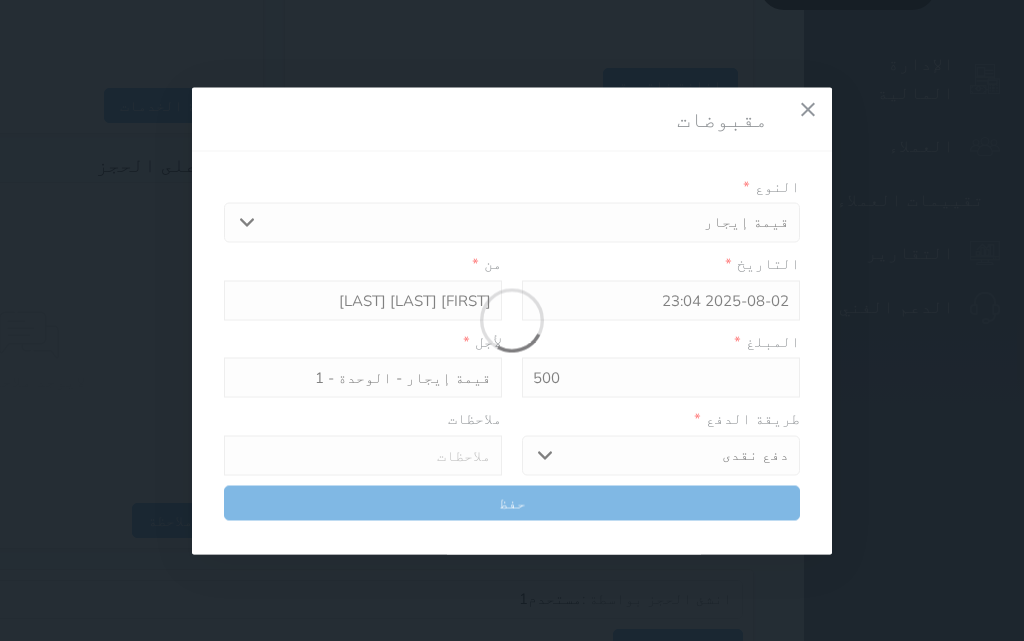 type on "0" 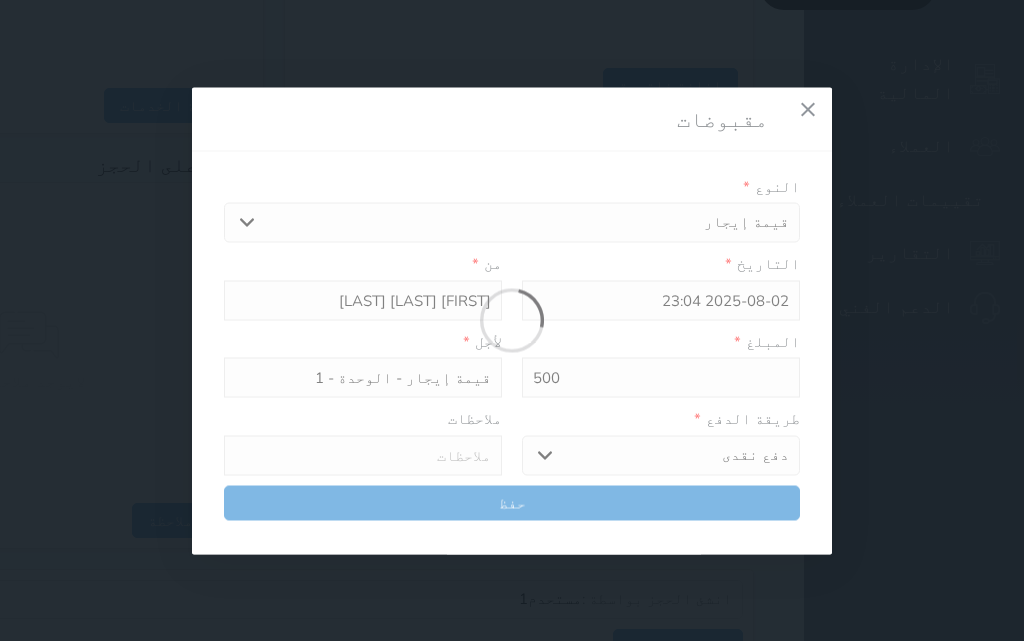 select 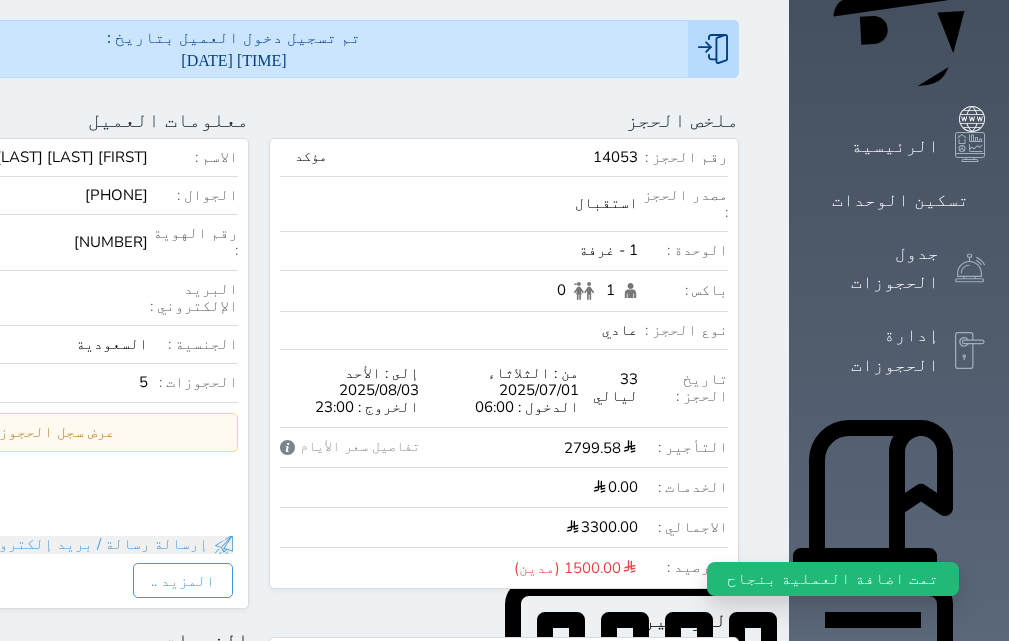scroll, scrollTop: 0, scrollLeft: 0, axis: both 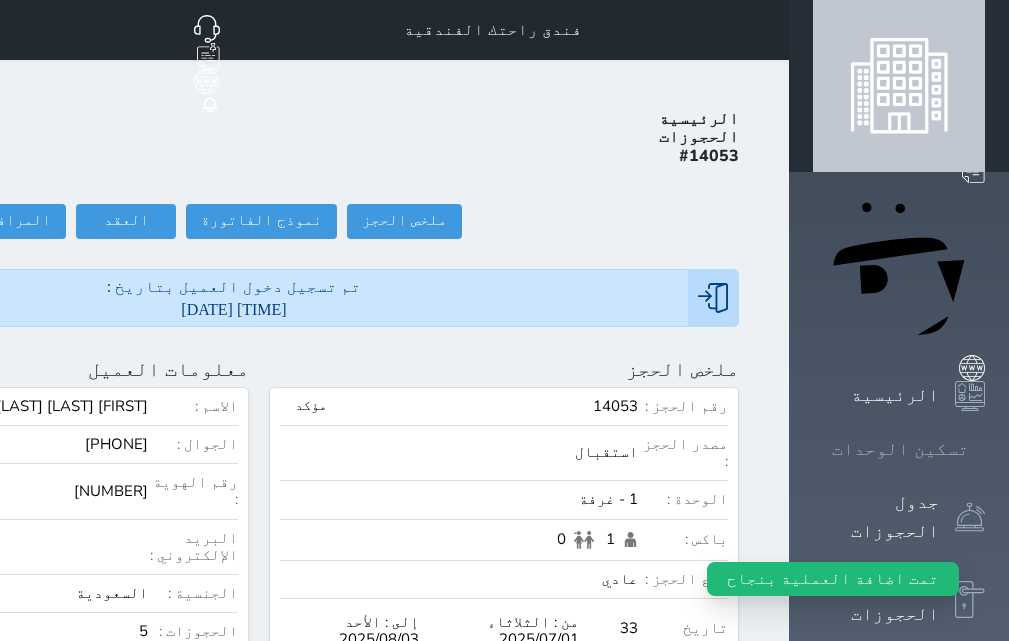 click on "تسكين الوحدات" at bounding box center [900, 449] 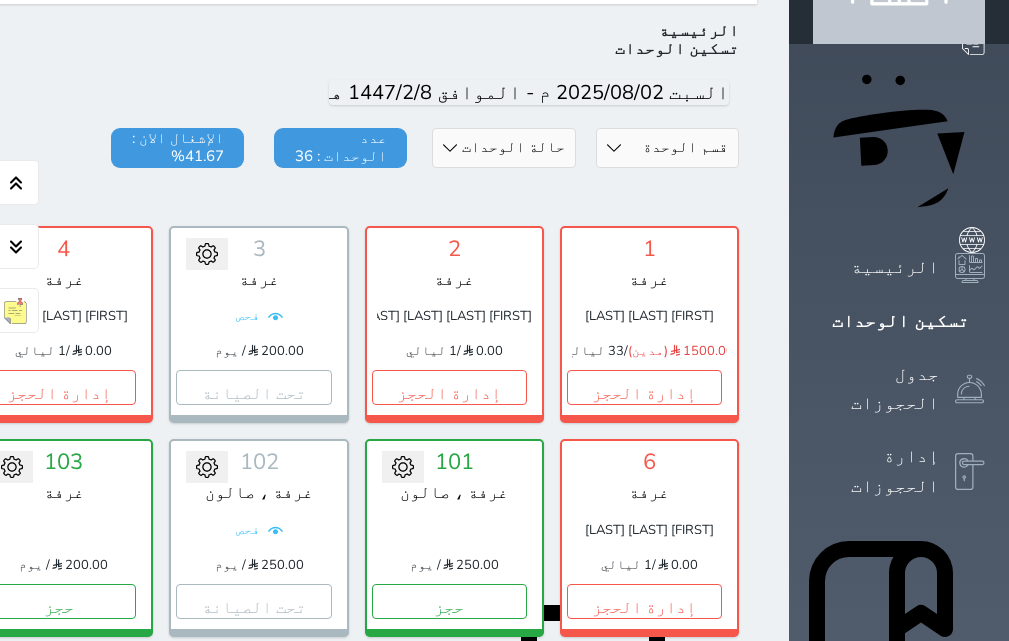 scroll, scrollTop: 160, scrollLeft: 0, axis: vertical 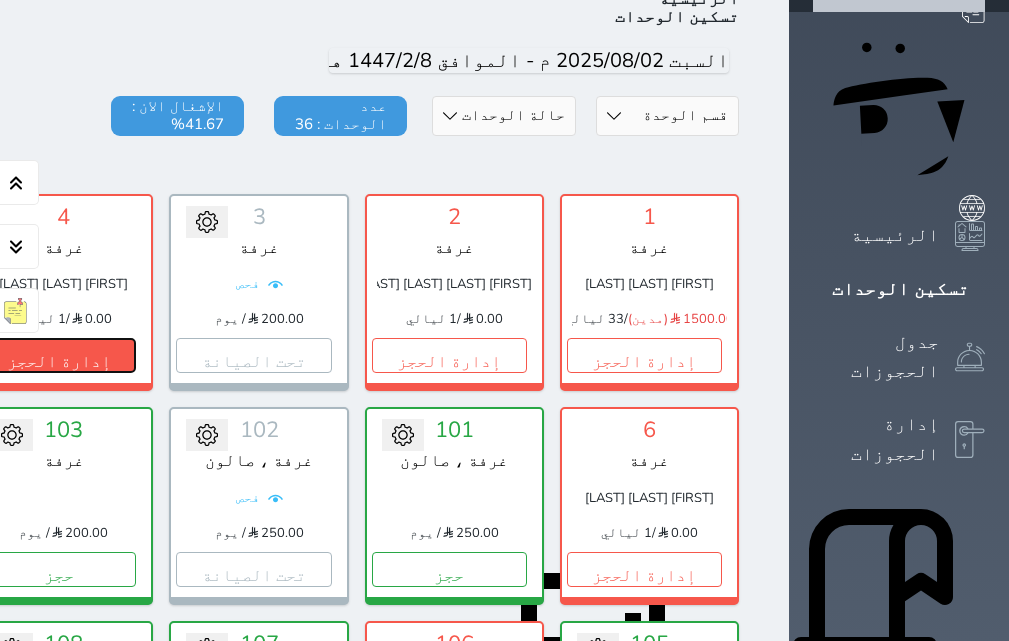 click on "إدارة الحجز" at bounding box center (58, 355) 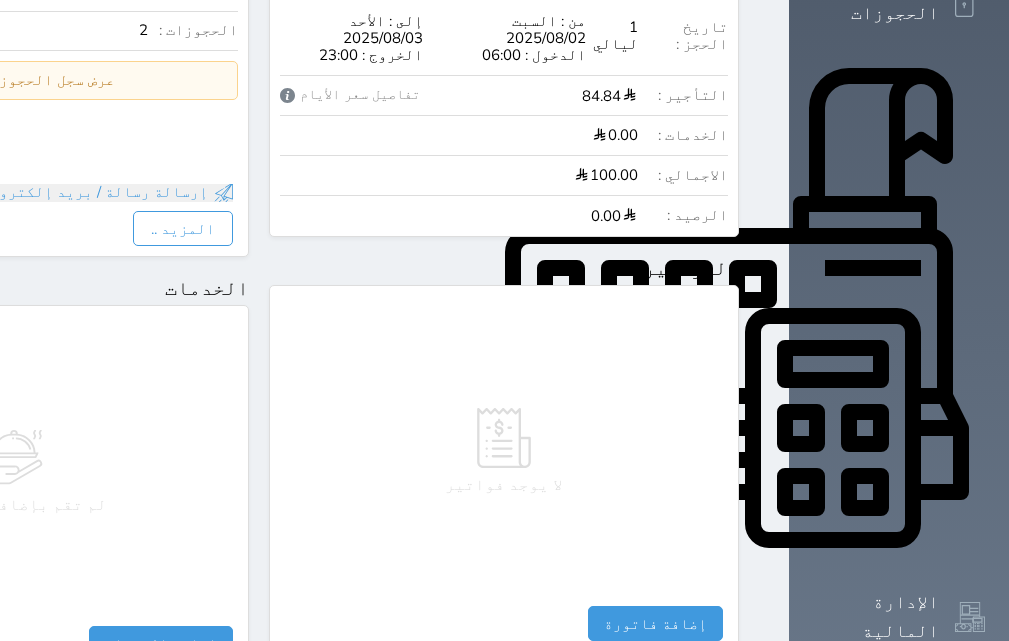scroll, scrollTop: 0, scrollLeft: 0, axis: both 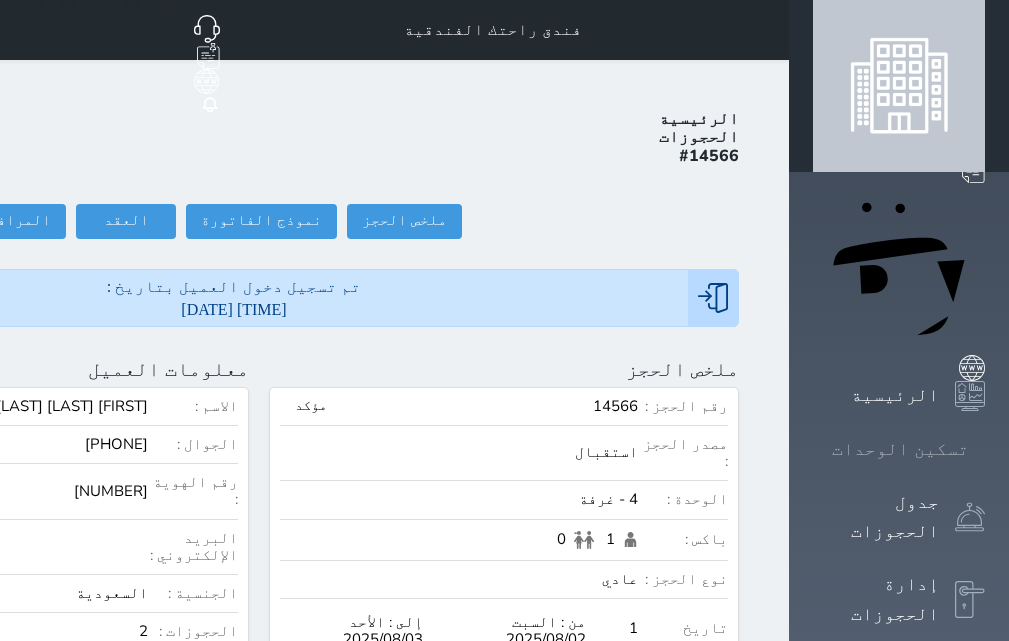 click on "تسكين الوحدات" at bounding box center [900, 449] 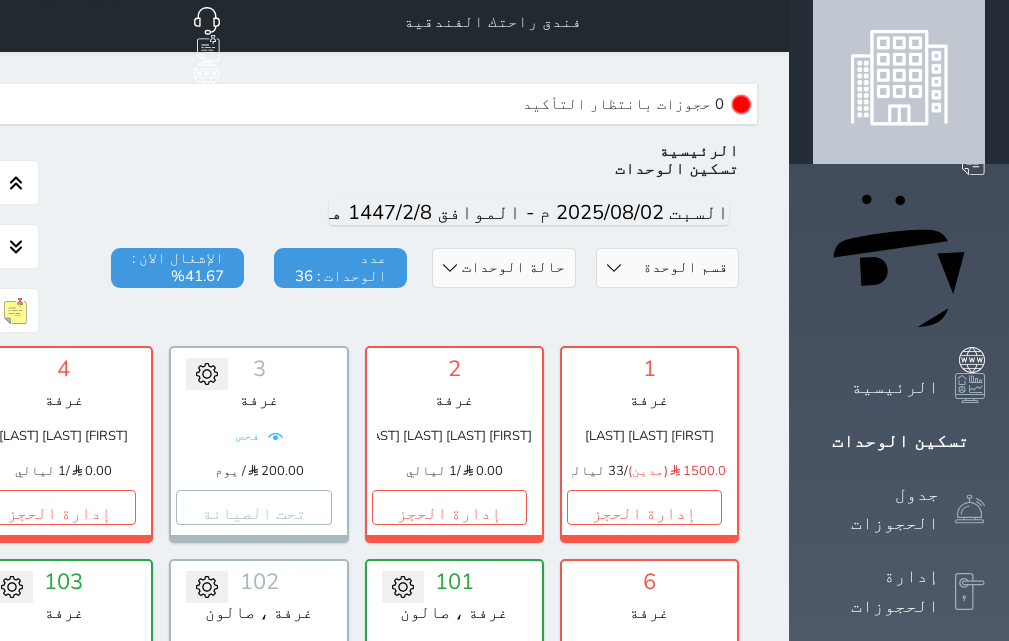 scroll, scrollTop: 0, scrollLeft: 0, axis: both 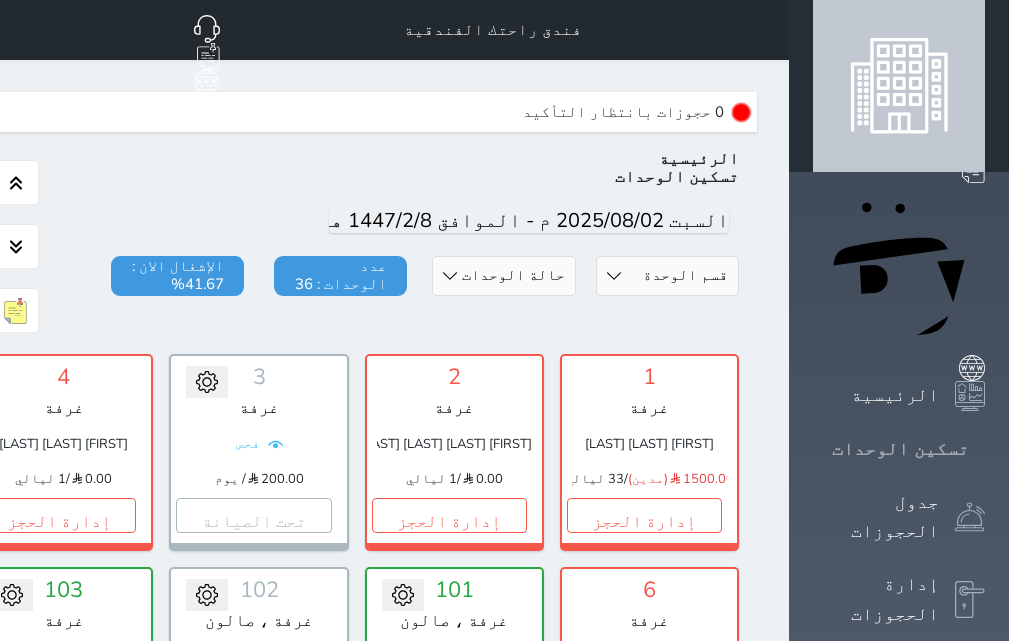 click on "تسكين الوحدات" at bounding box center [900, 449] 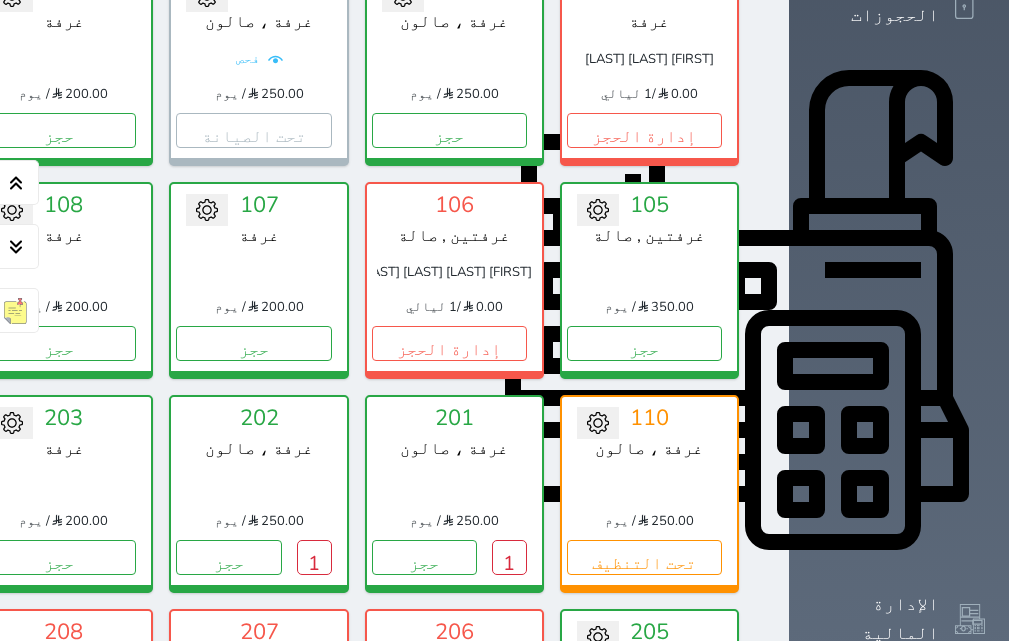 scroll, scrollTop: 600, scrollLeft: 0, axis: vertical 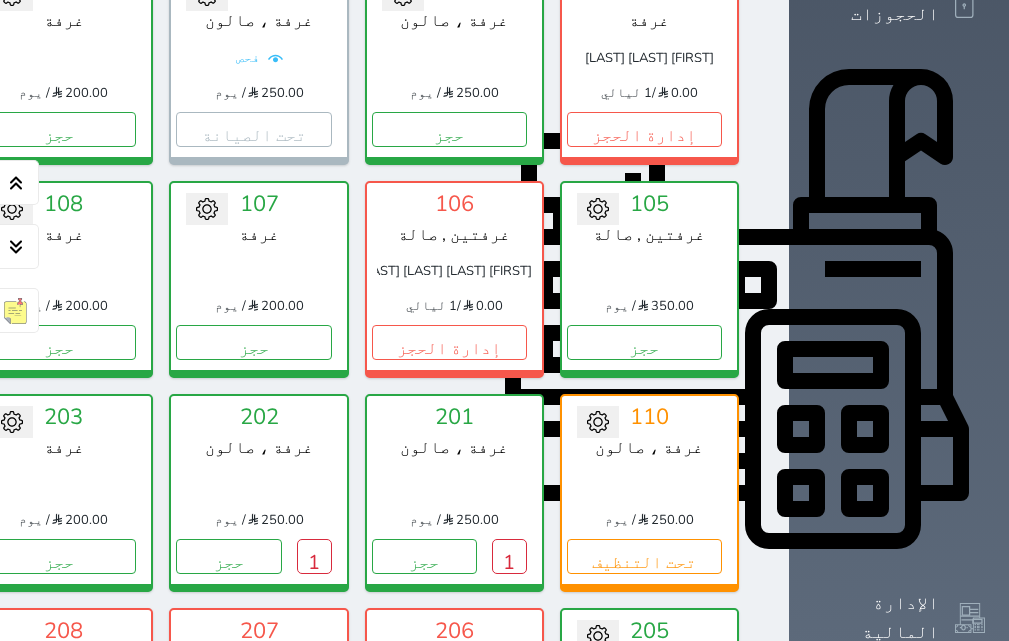 click on "التقارير" at bounding box center [895, 792] 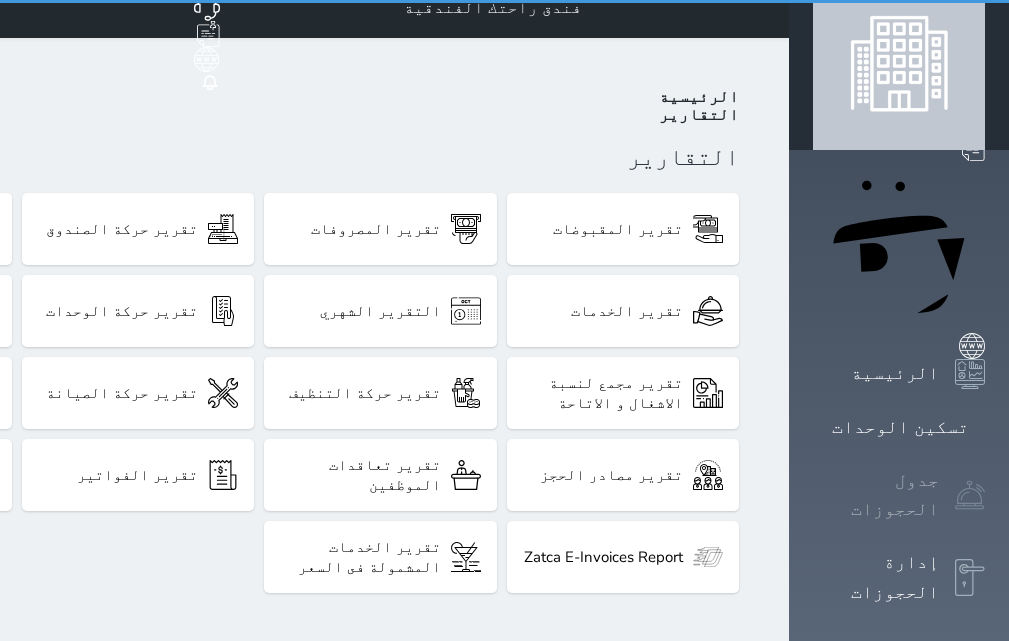 scroll, scrollTop: 0, scrollLeft: 0, axis: both 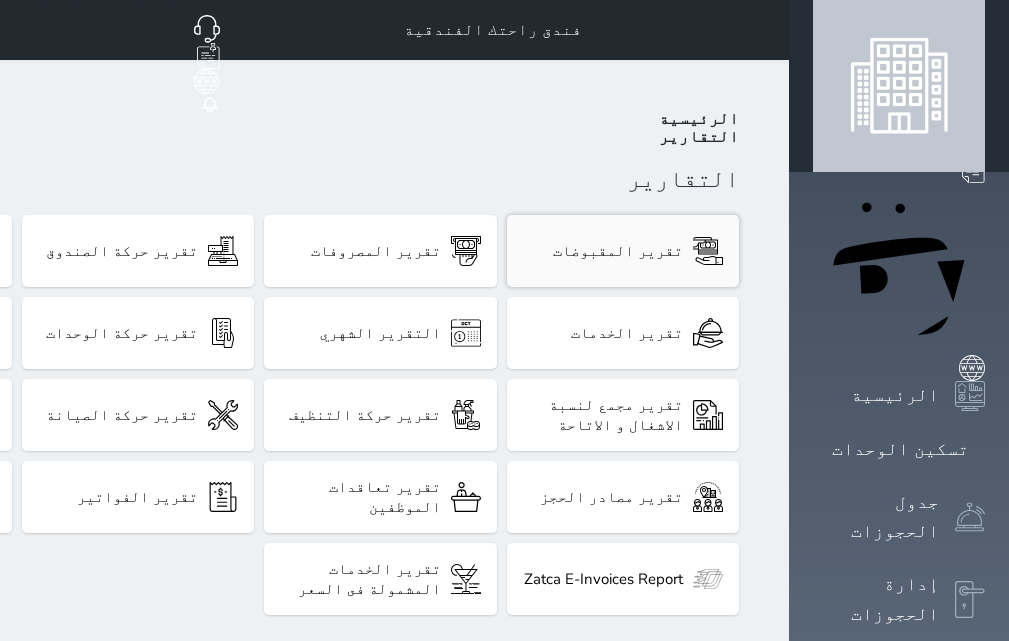click on "تقرير المقبوضات" at bounding box center (618, 251) 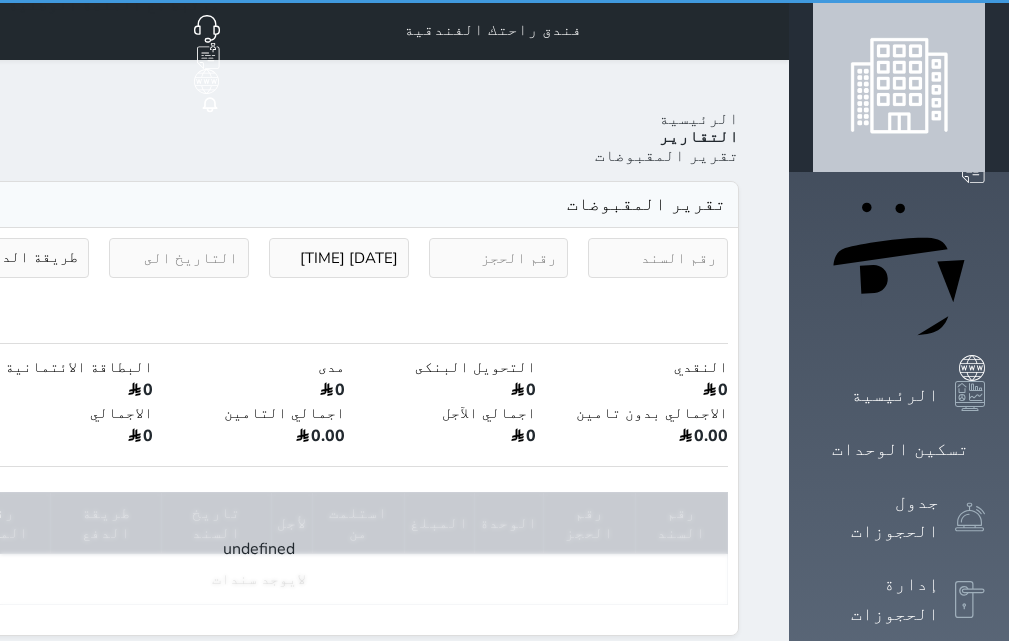select on "6" 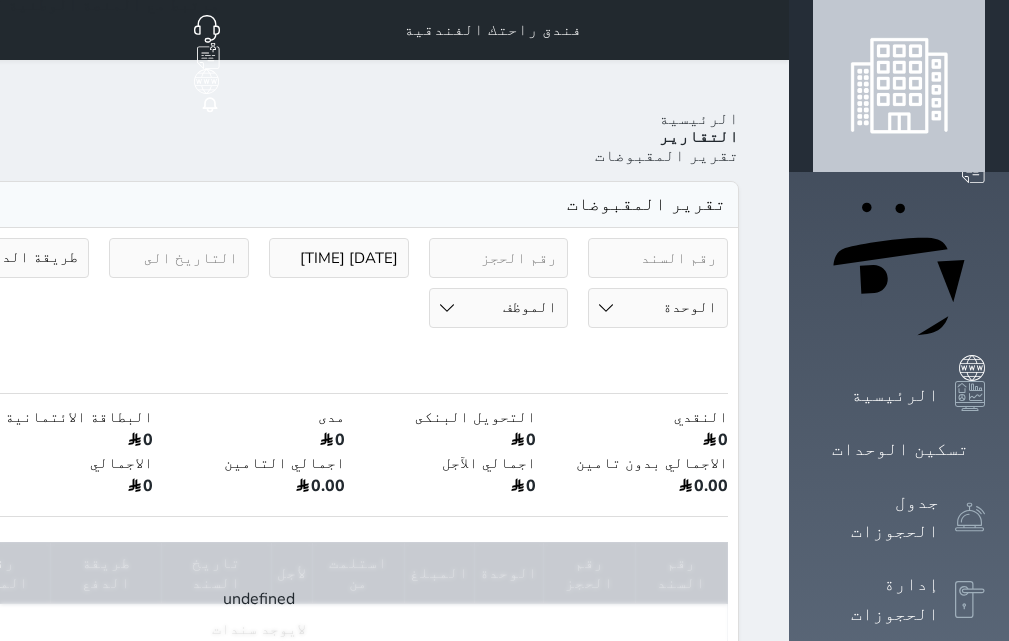 click on "2025-07-26 23:06" at bounding box center [339, 258] 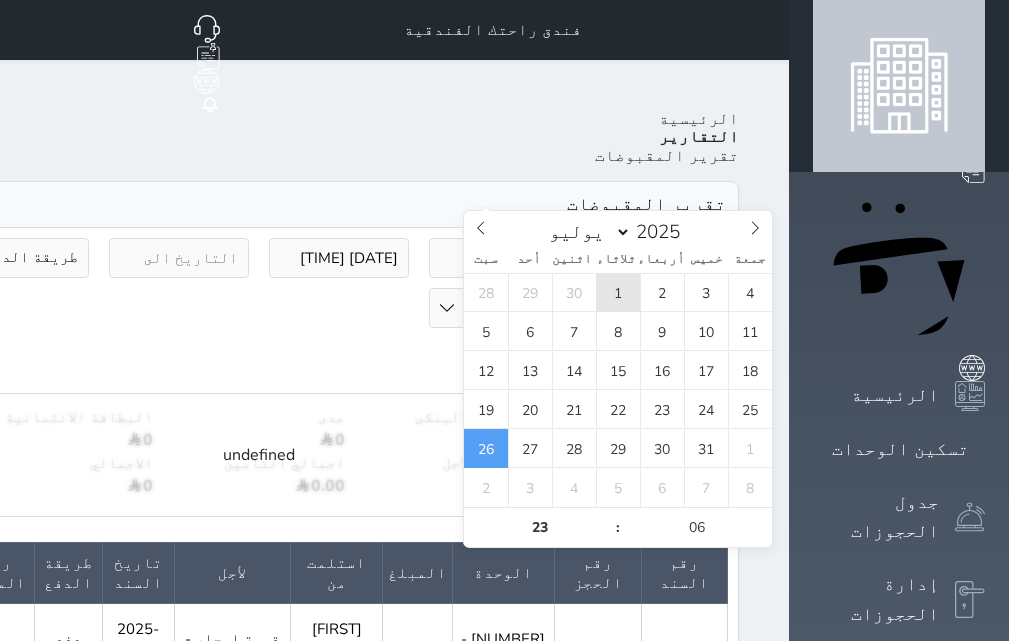 click on "1" at bounding box center [618, 292] 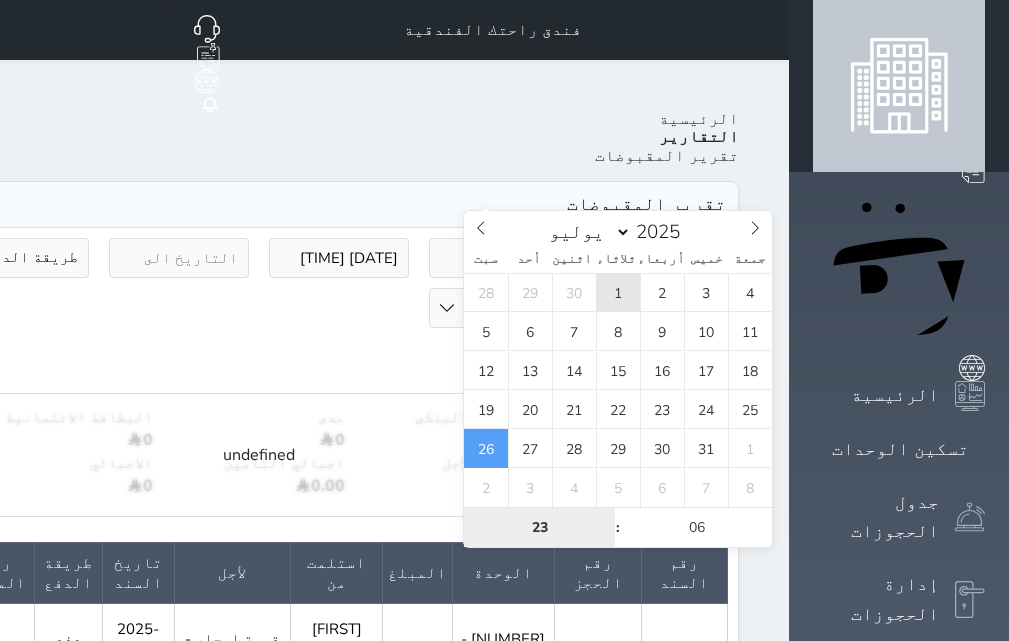 type on "2025-07-01 23:06" 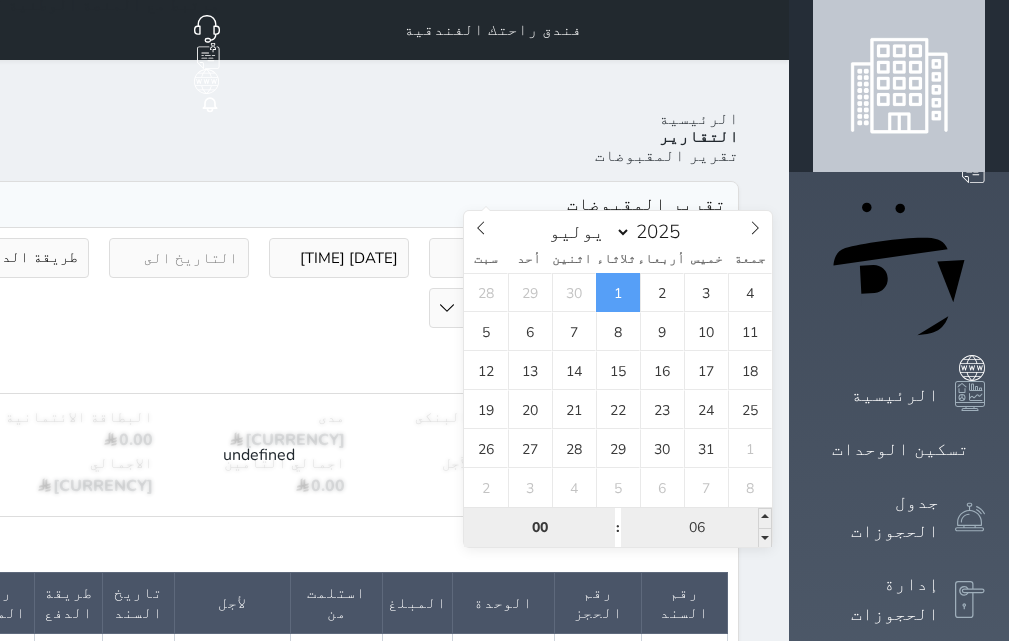 type on "00" 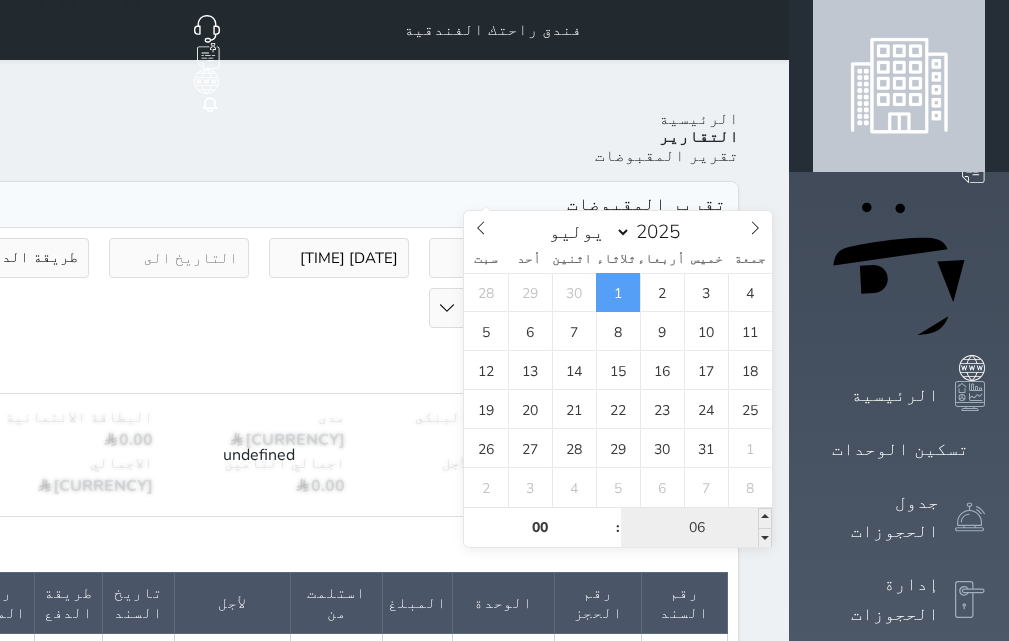 type on "2025-07-01 00:06" 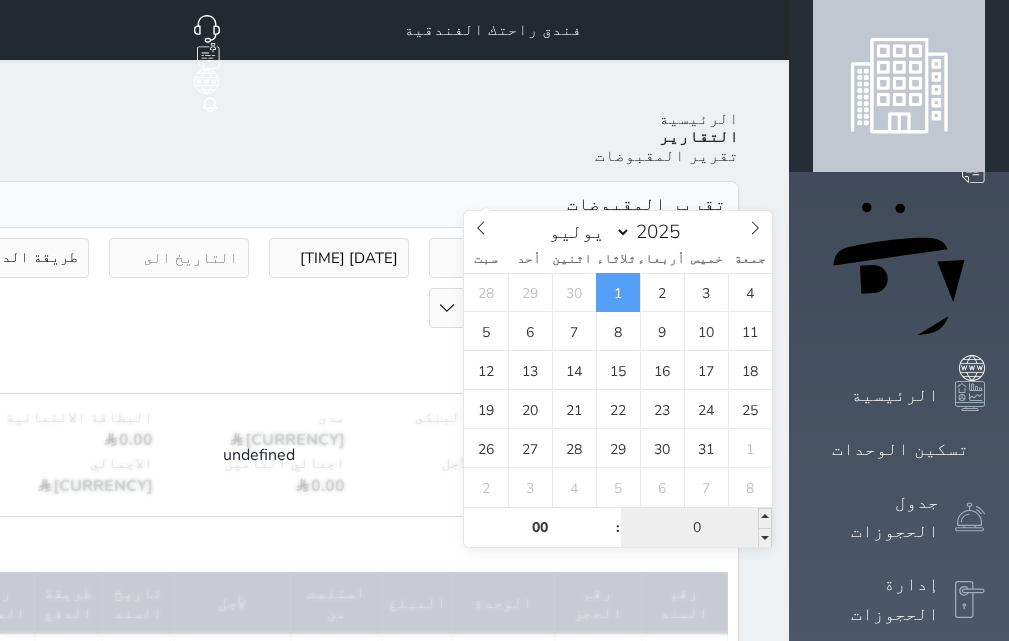 type on "00" 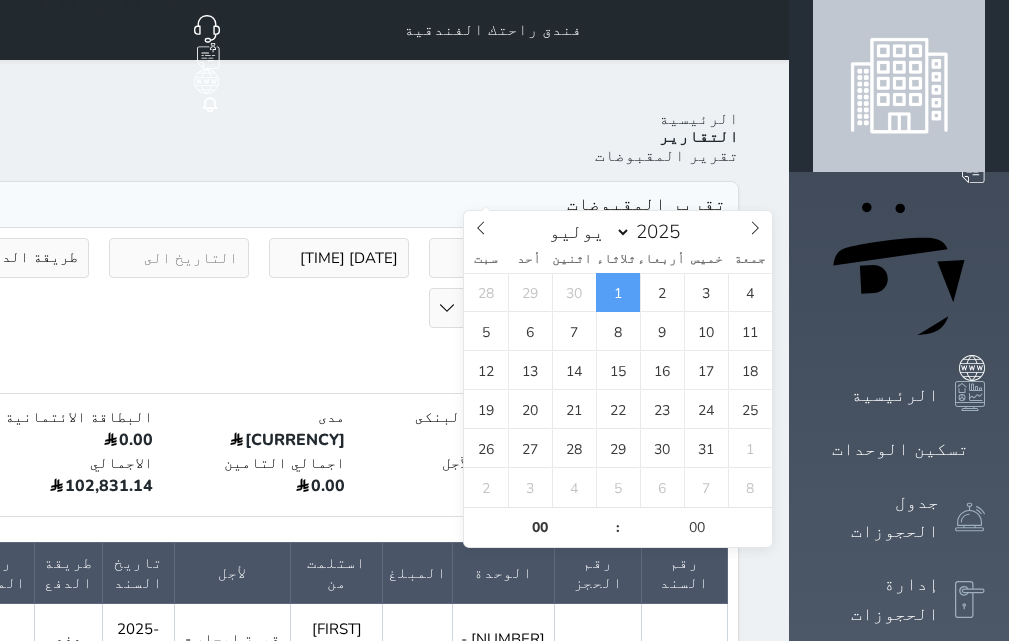 type on "2025-07-01 00:00" 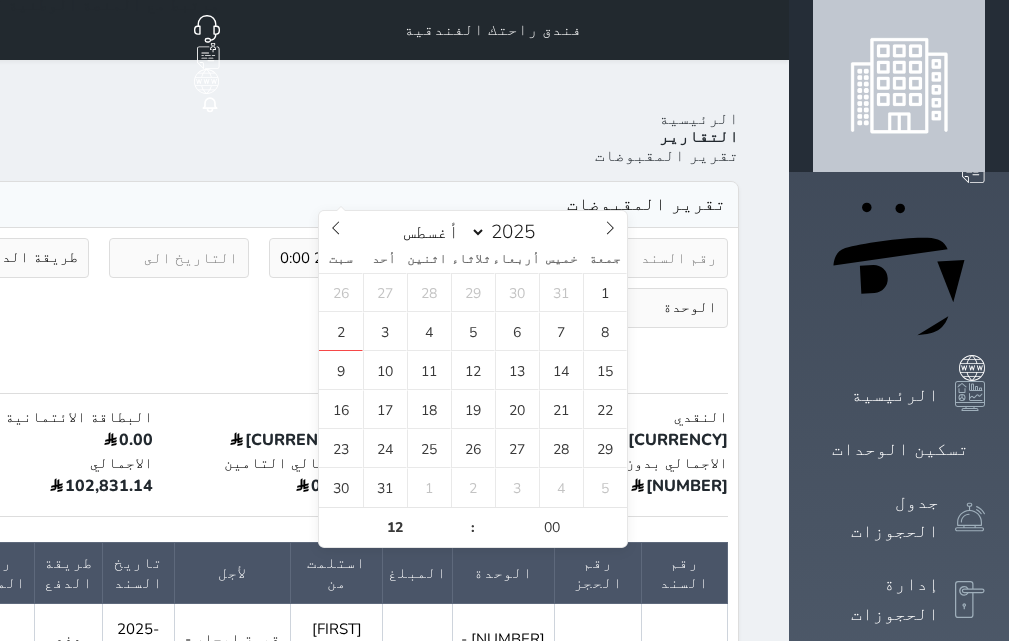 click at bounding box center [179, 258] 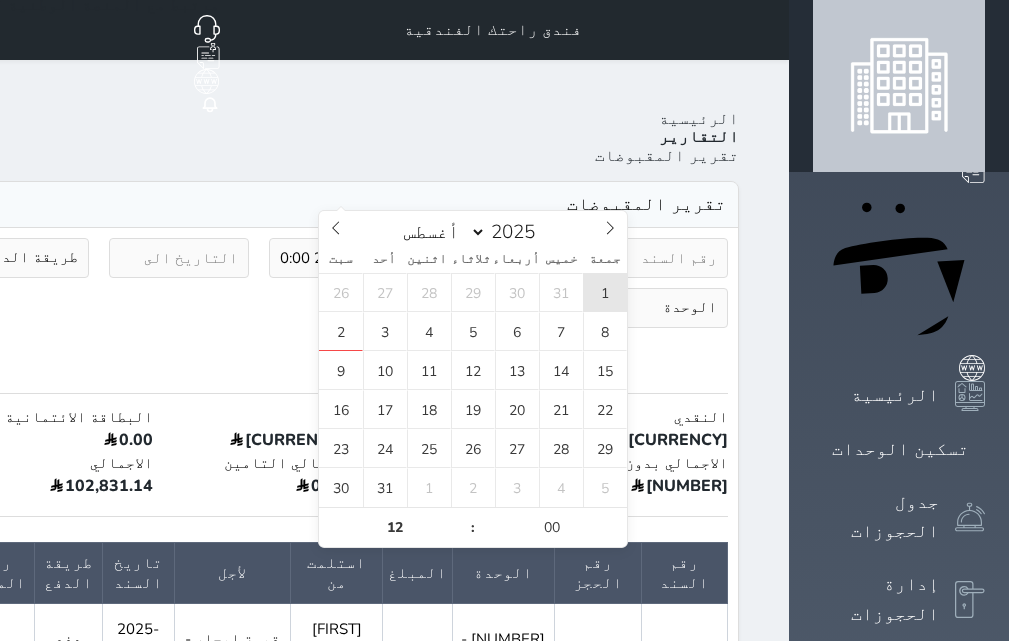 click on "1" at bounding box center (605, 292) 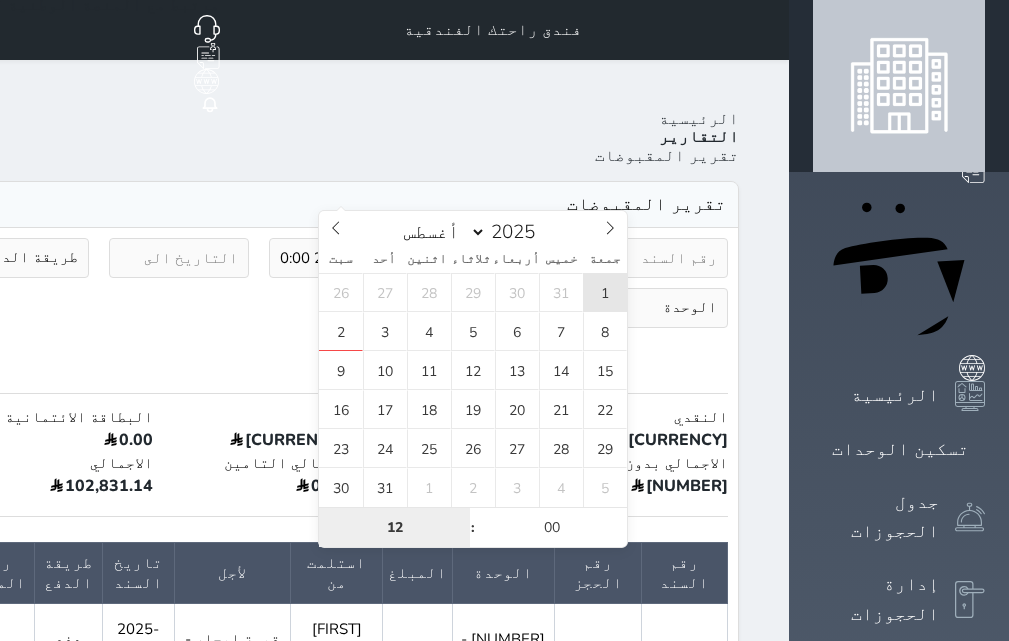 type on "2025-08-01 12:00" 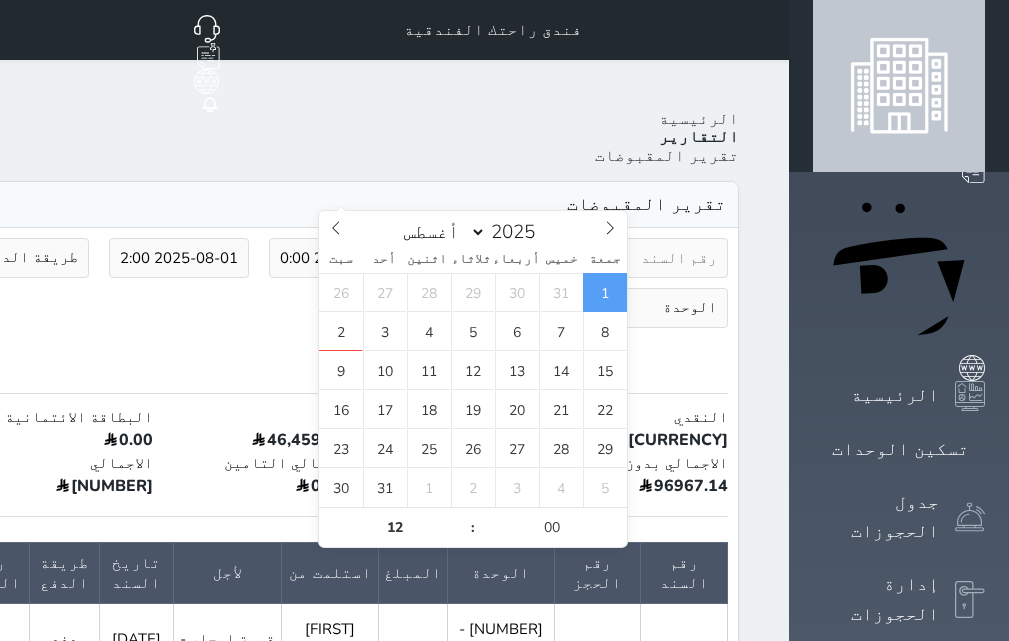 click on "طريقة الدفع   دفع نقدى   تحويل بنكى   مدى   بطاقة ائتمان   آجل   رد ايراد" at bounding box center [20, 258] 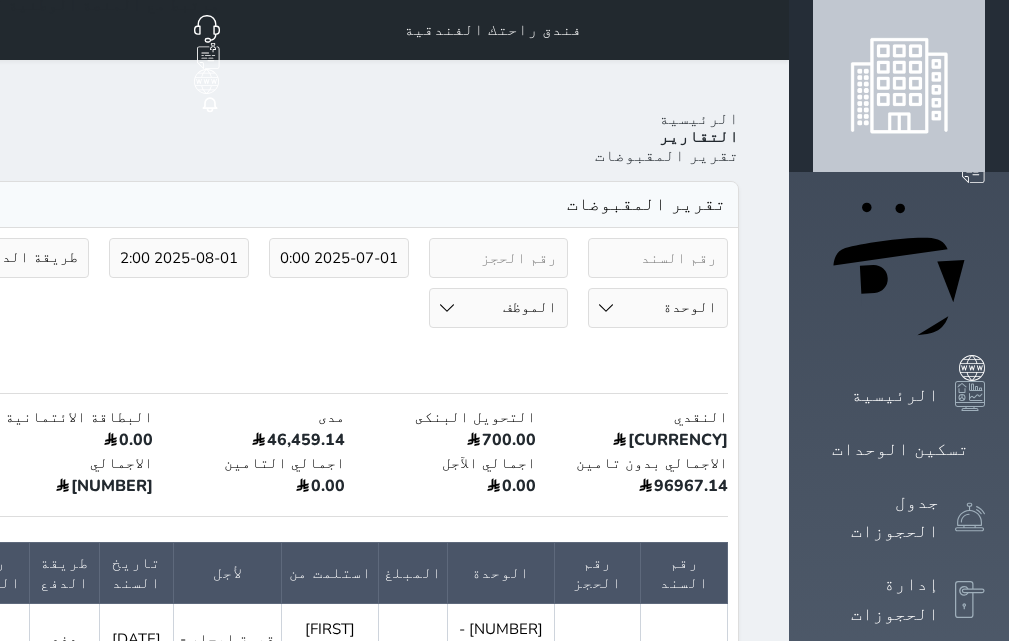 click on "2025-07-01 00:00   2025-08-01 12:00   طريقة الدفع   دفع نقدى   تحويل بنكى   مدى   بطاقة ائتمان   آجل   رد ايراد   نوع السند   مقبوضات عامة قيمة إيجار فواتير تحويل من الادارة الى الصندوق تامين عربون لا ينطبق آخر مغسلة واي فاي - الإنترنت مواقف السيارات طعام الأغذية والمشروبات مشروبات المشروبات الباردة المشروبات الساخنة الإفطار غداء عشاء مخبز و كعك حمام سباحة الصالة الرياضية سبا و خدمات الجمال اختيار وإسقاط (خدمات النقل) ميني بار كابل - تلفزيون سرير إضافي تصفيف الشعر التسوق خدمات الجولات السياحية المنظمة خدمات الدليل السياحي خدمات تحصيل كمبيالة فواتير البوفية   الوحدة   1 - غرفة" at bounding box center (259, 308) 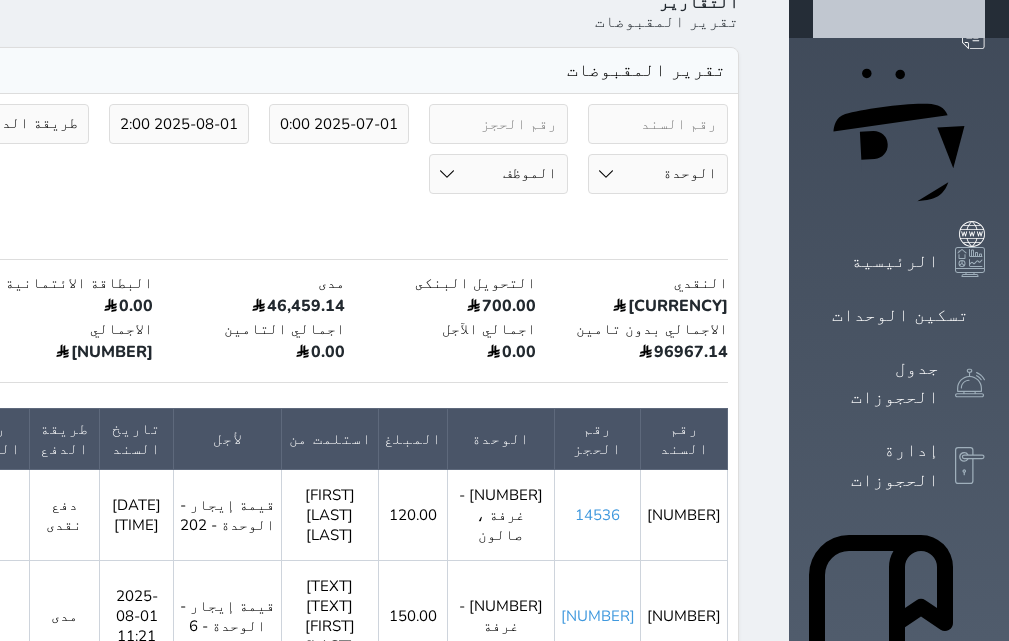 scroll, scrollTop: 100, scrollLeft: 0, axis: vertical 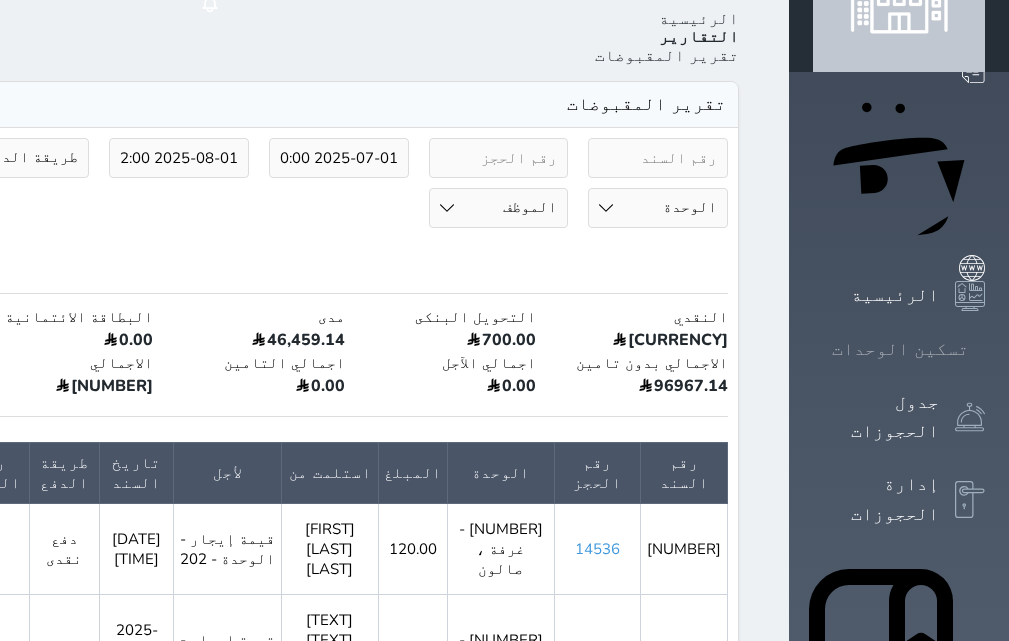 click on "تسكين الوحدات" at bounding box center [900, 349] 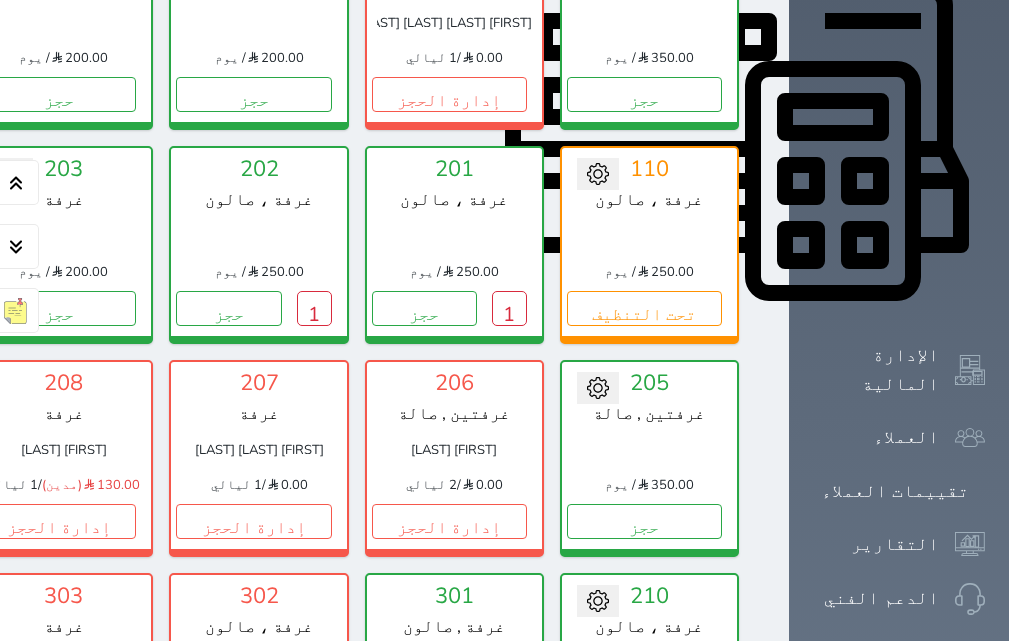 scroll, scrollTop: 860, scrollLeft: 0, axis: vertical 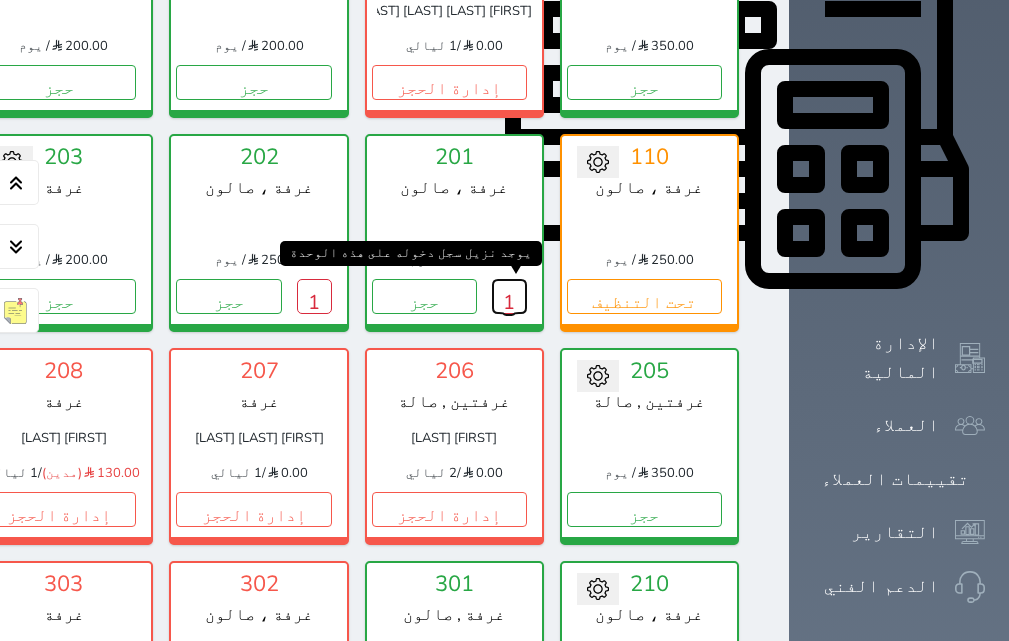 click on "1" at bounding box center (509, 296) 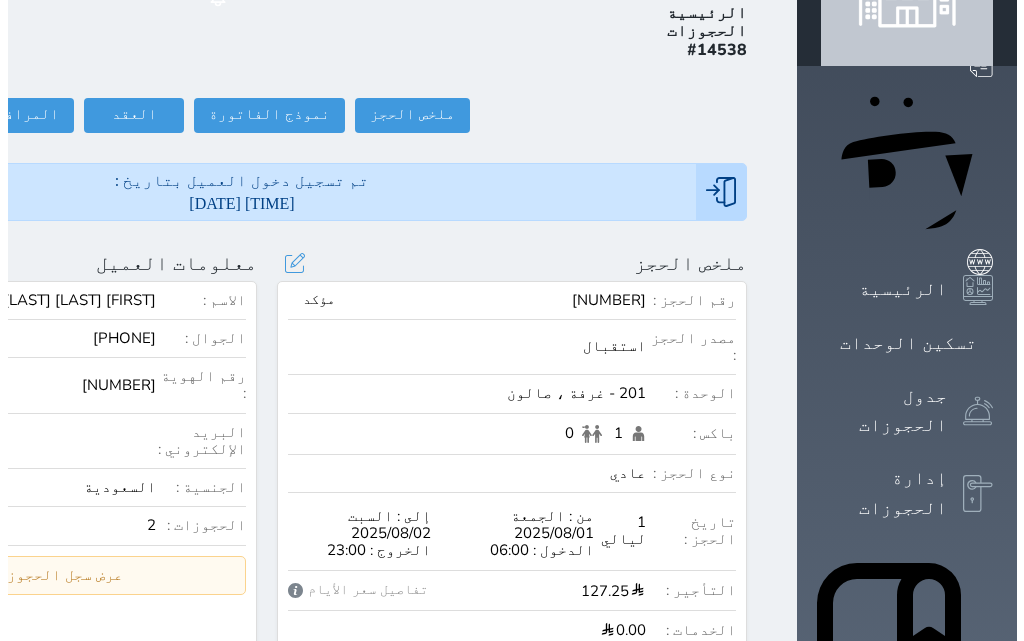 scroll, scrollTop: 100, scrollLeft: 0, axis: vertical 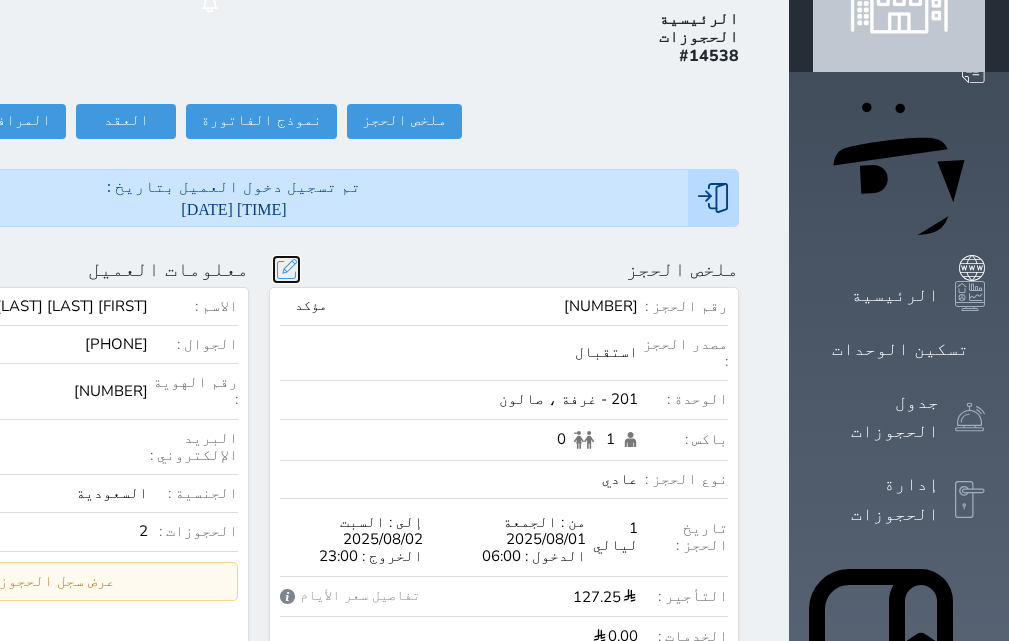 click at bounding box center [286, 269] 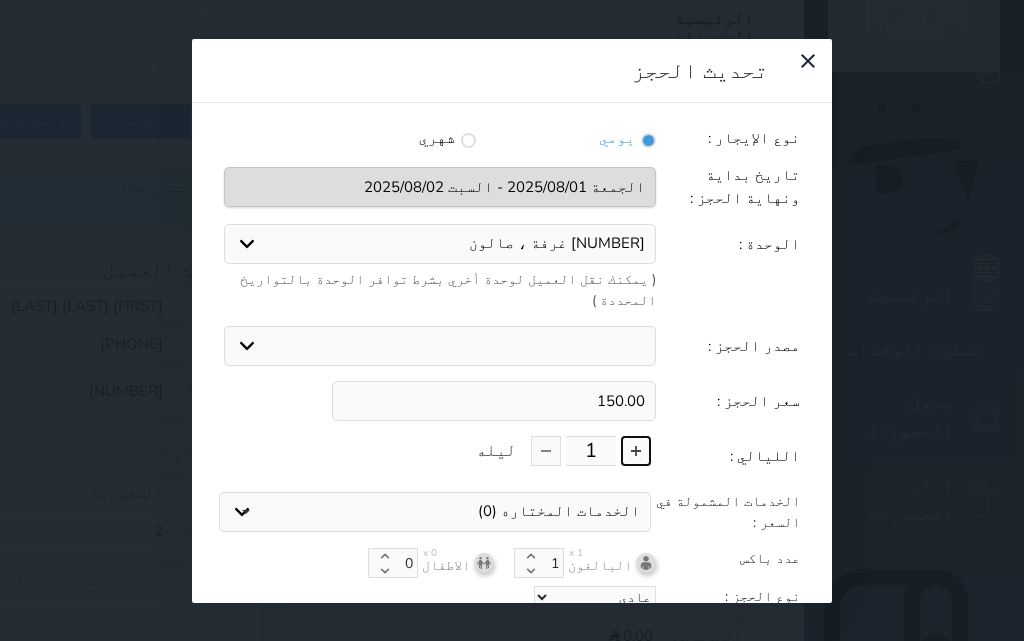 click at bounding box center (636, 451) 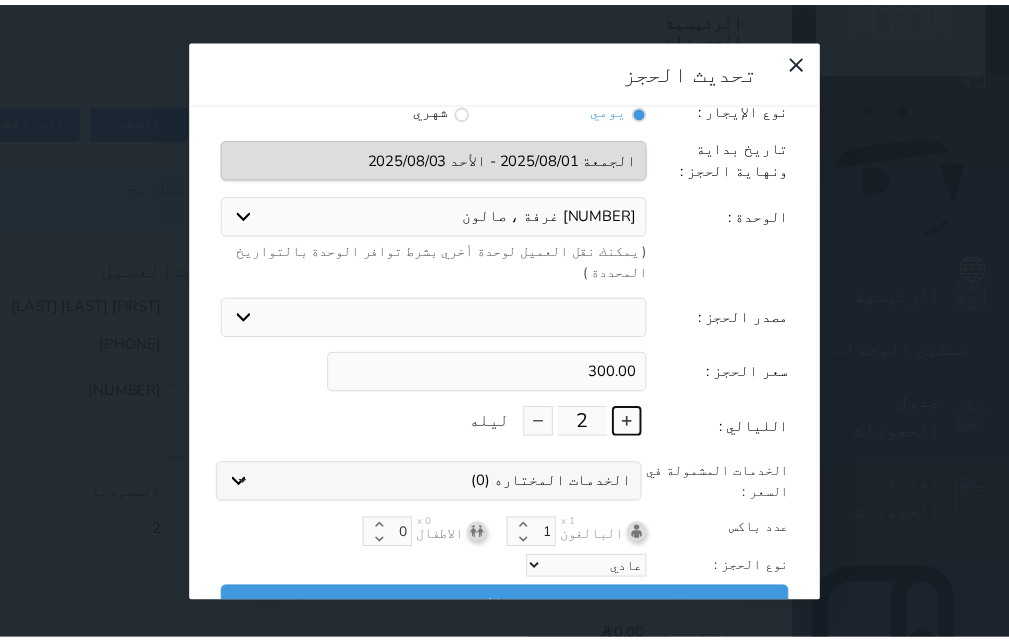 scroll, scrollTop: 45, scrollLeft: 0, axis: vertical 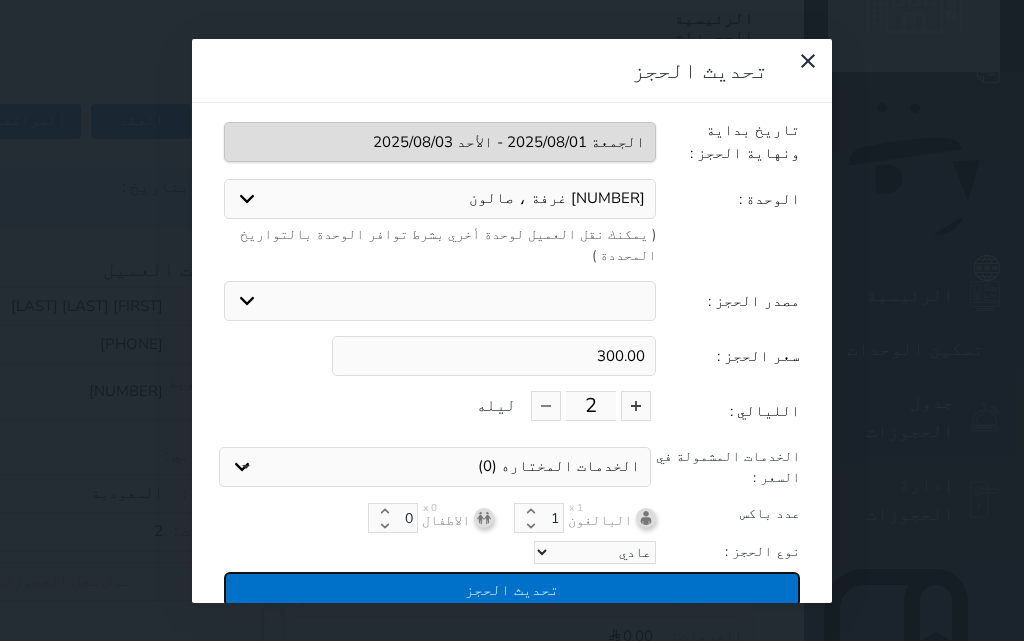 click on "تحديث الحجز" at bounding box center [512, 589] 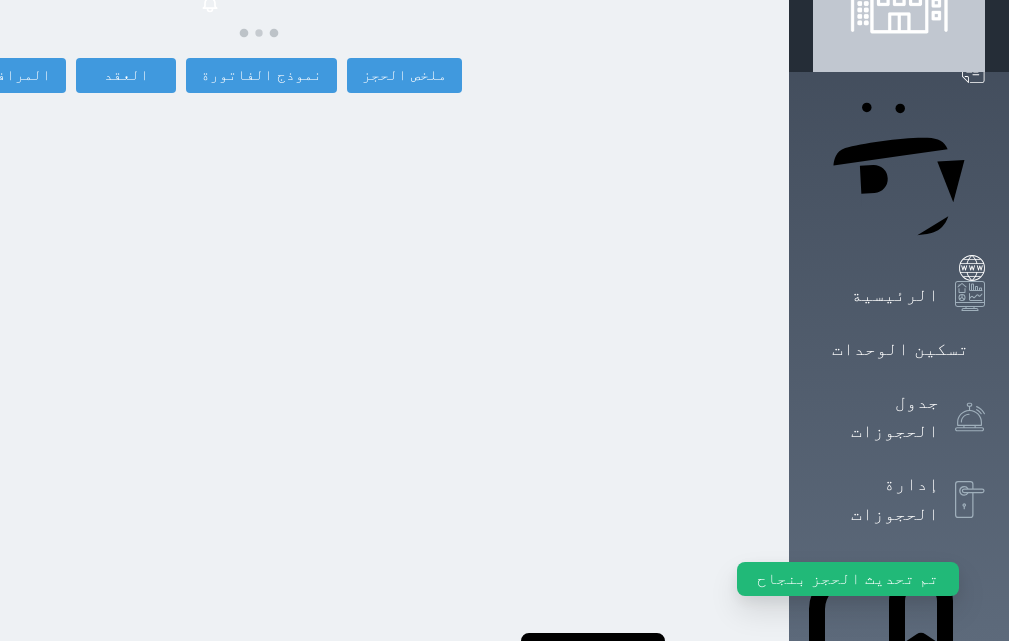 select 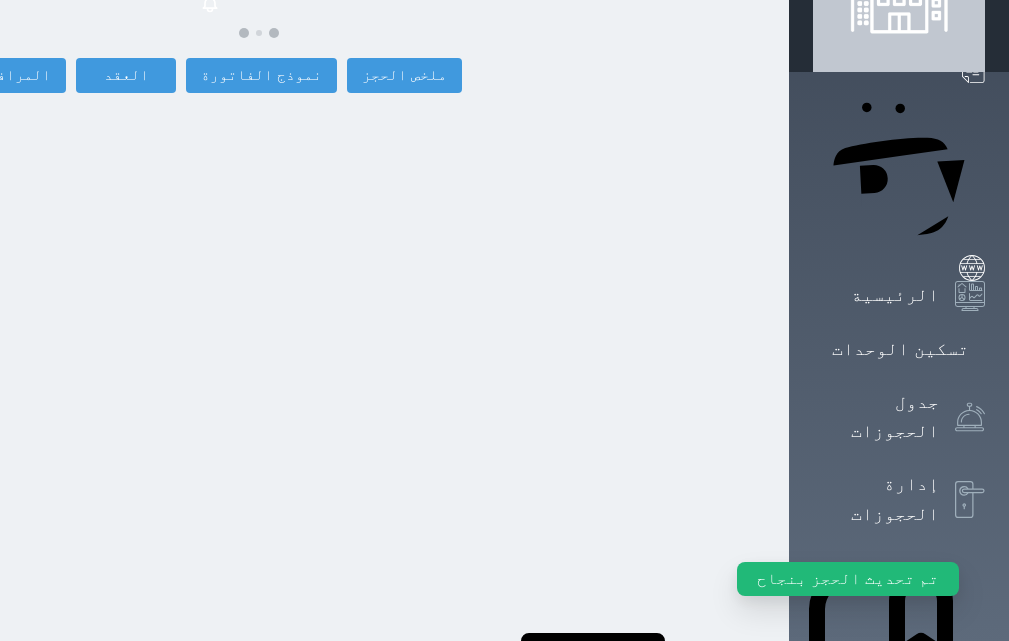 select 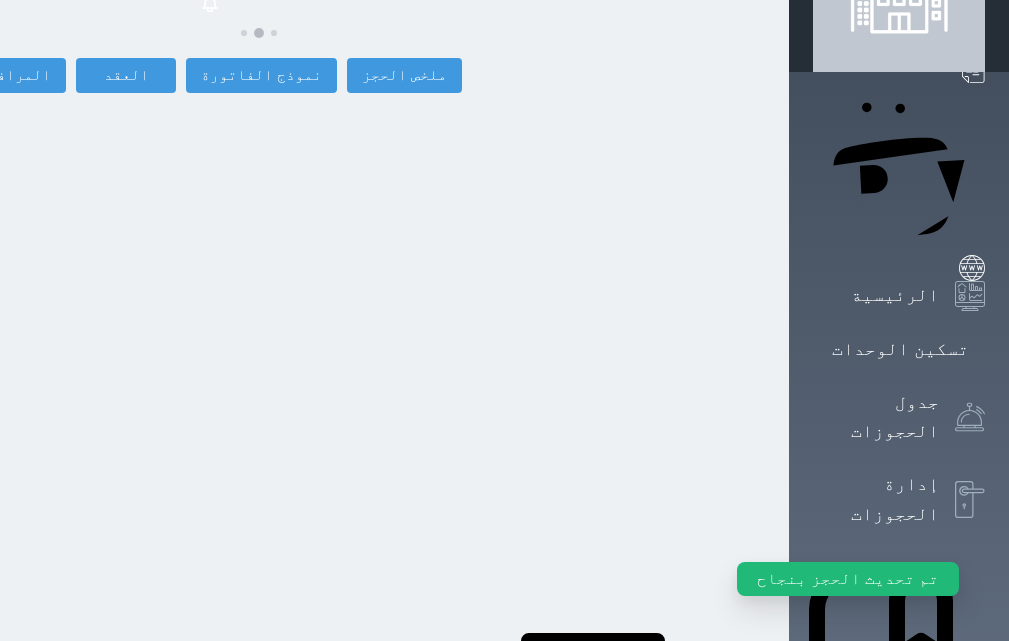select 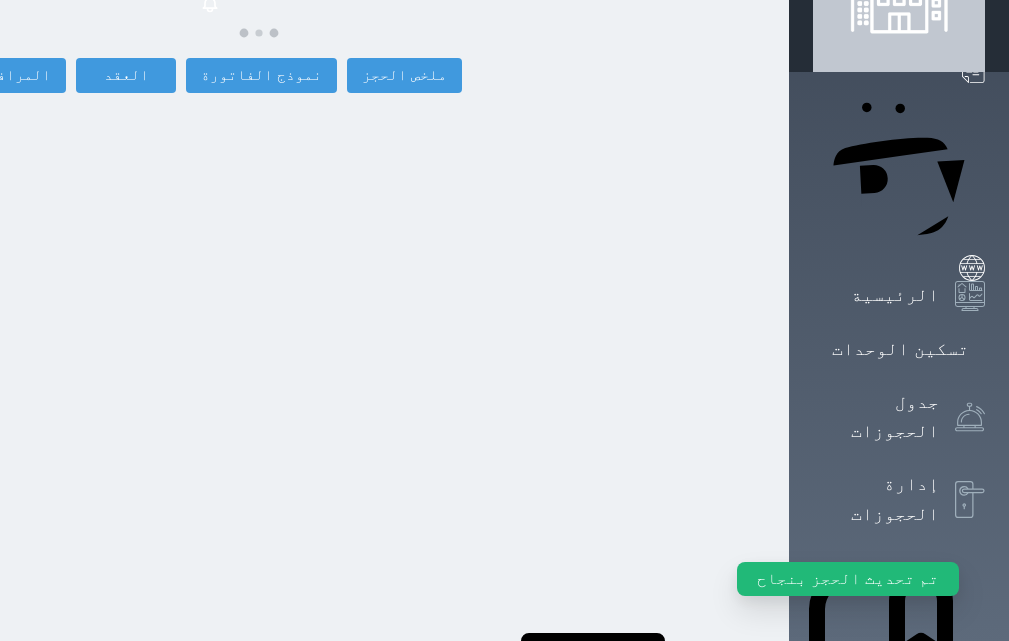 select 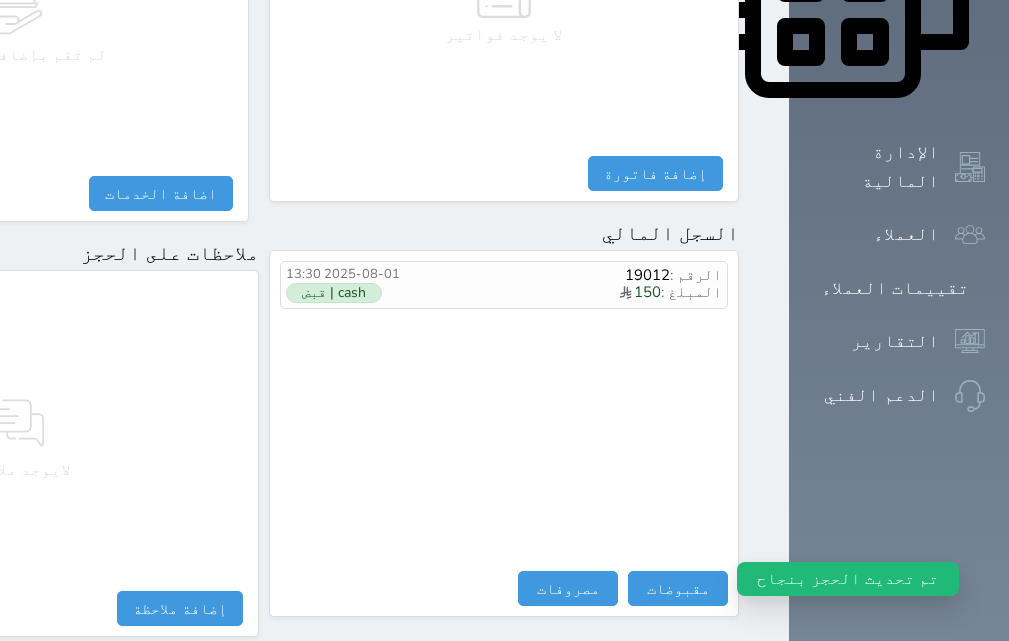 scroll, scrollTop: 1100, scrollLeft: 0, axis: vertical 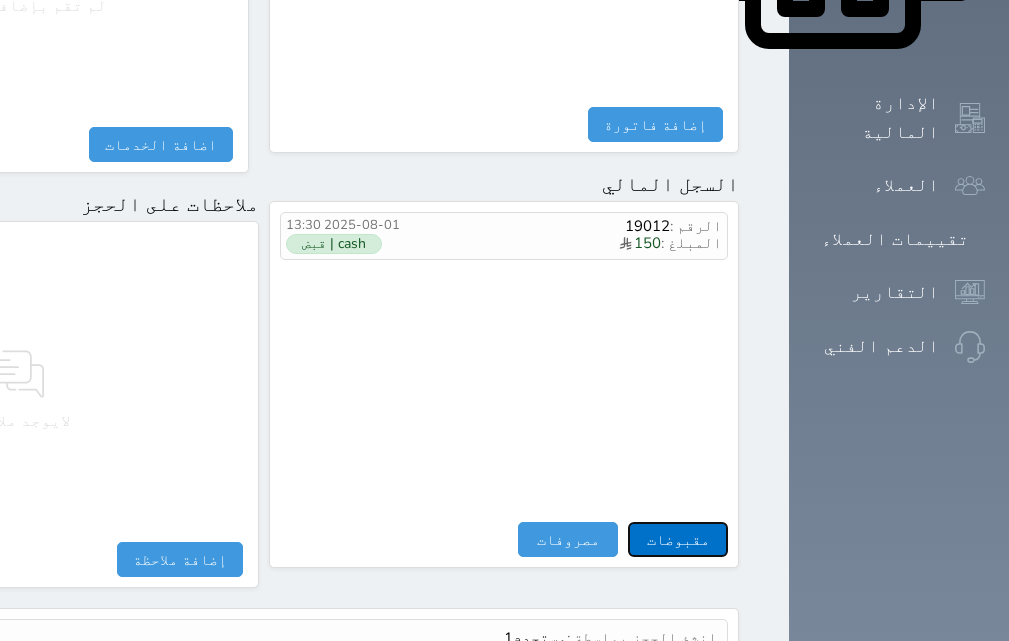 click on "مقبوضات" at bounding box center (678, 539) 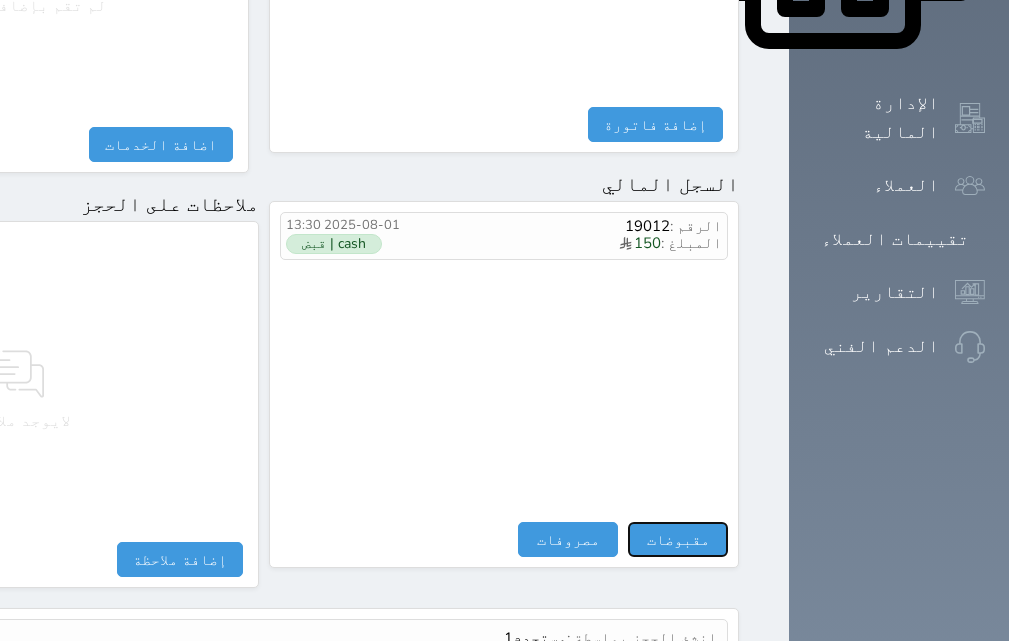 select 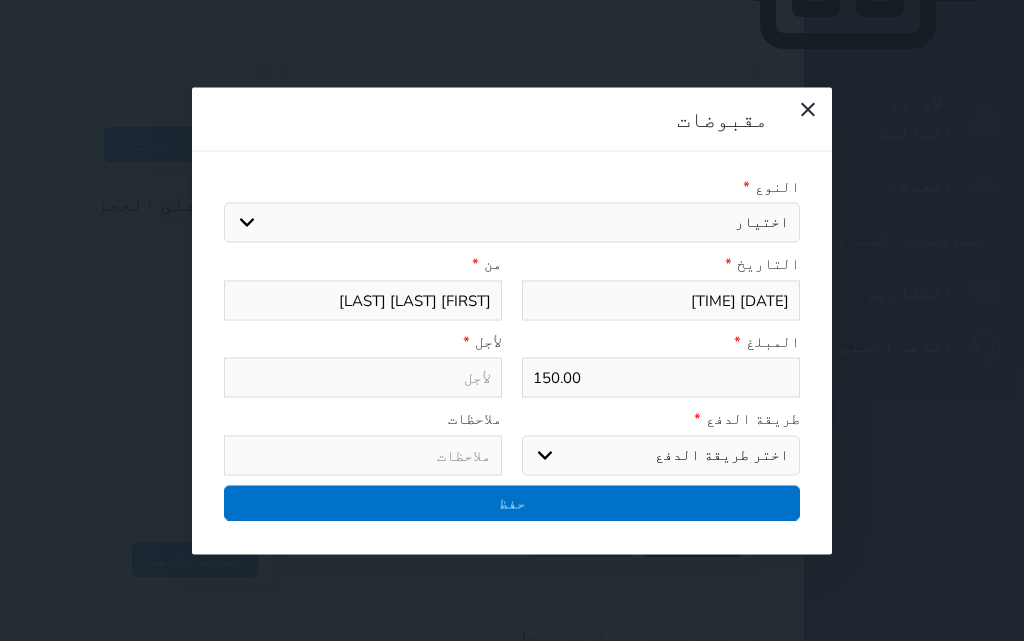 select 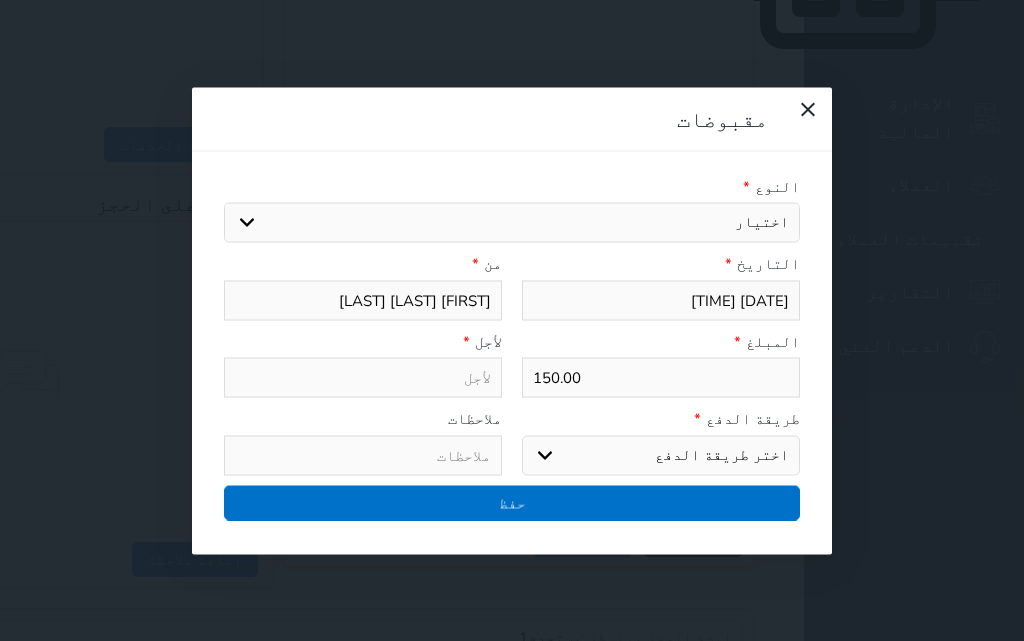 select 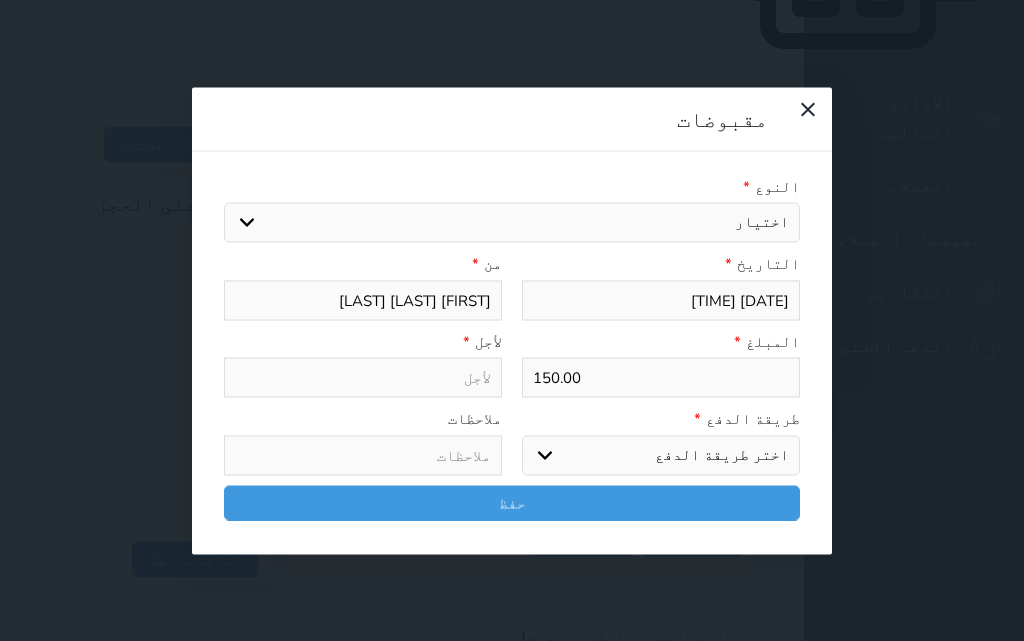 click on "اختر طريقة الدفع   دفع نقدى   تحويل بنكى   مدى   بطاقة ائتمان   آجل" at bounding box center [661, 455] 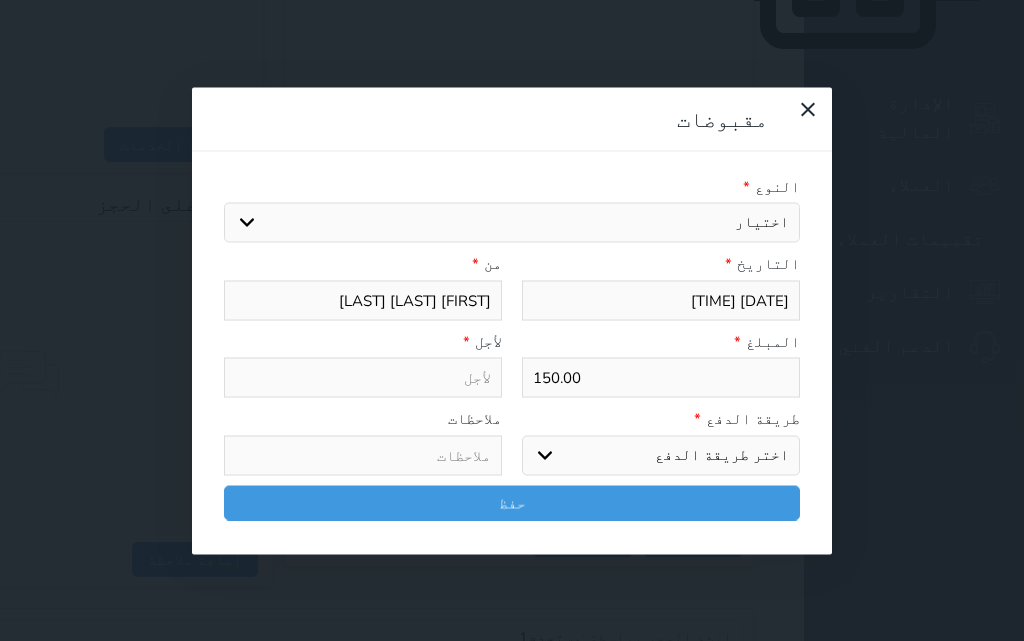 select on "cash" 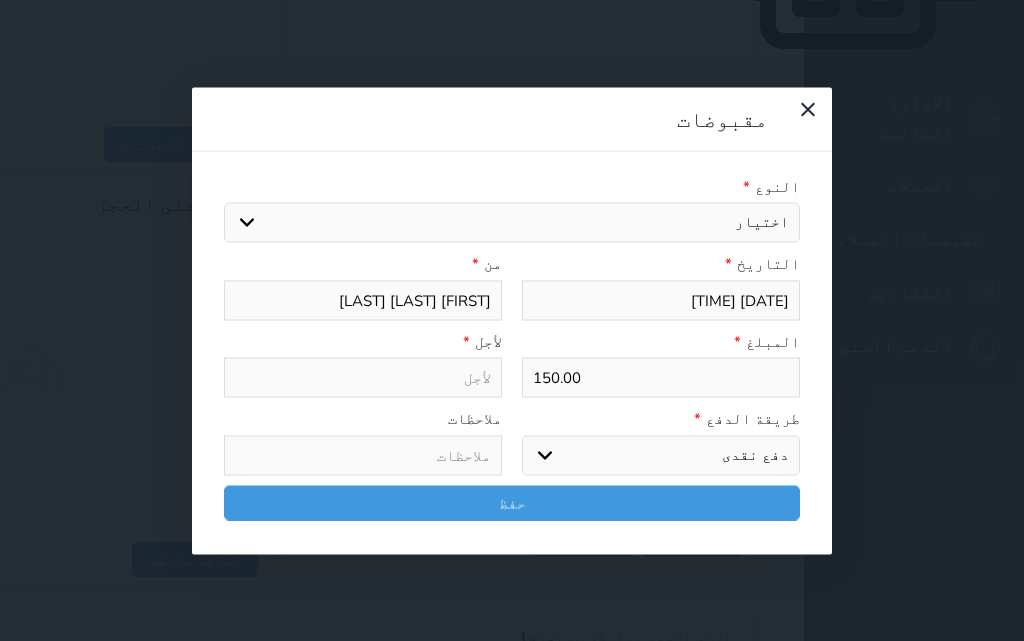 click on "اختر طريقة الدفع   دفع نقدى   تحويل بنكى   مدى   بطاقة ائتمان   آجل" at bounding box center [661, 455] 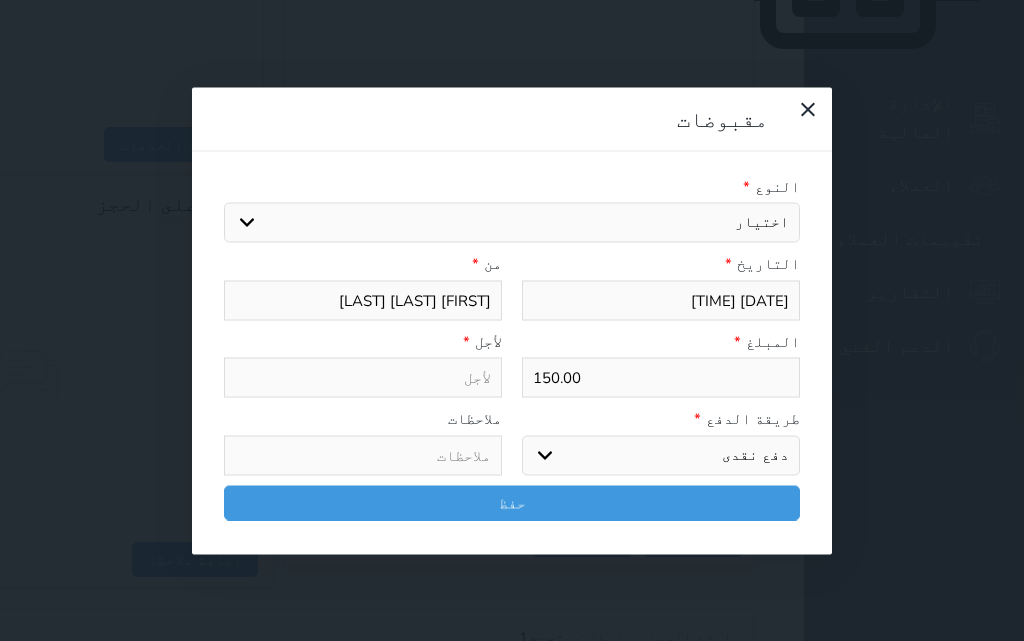 click on "اختيار   مقبوضات عامة قيمة إيجار فواتير تامين عربون لا ينطبق آخر مغسلة واي فاي - الإنترنت مواقف السيارات طعام الأغذية والمشروبات مشروبات المشروبات الباردة المشروبات الساخنة الإفطار غداء عشاء مخبز و كعك حمام سباحة الصالة الرياضية سبا و خدمات الجمال اختيار وإسقاط (خدمات النقل) ميني بار كابل - تلفزيون سرير إضافي تصفيف الشعر التسوق خدمات الجولات السياحية المنظمة خدمات الدليل السياحي فواتير البوفية" at bounding box center [512, 223] 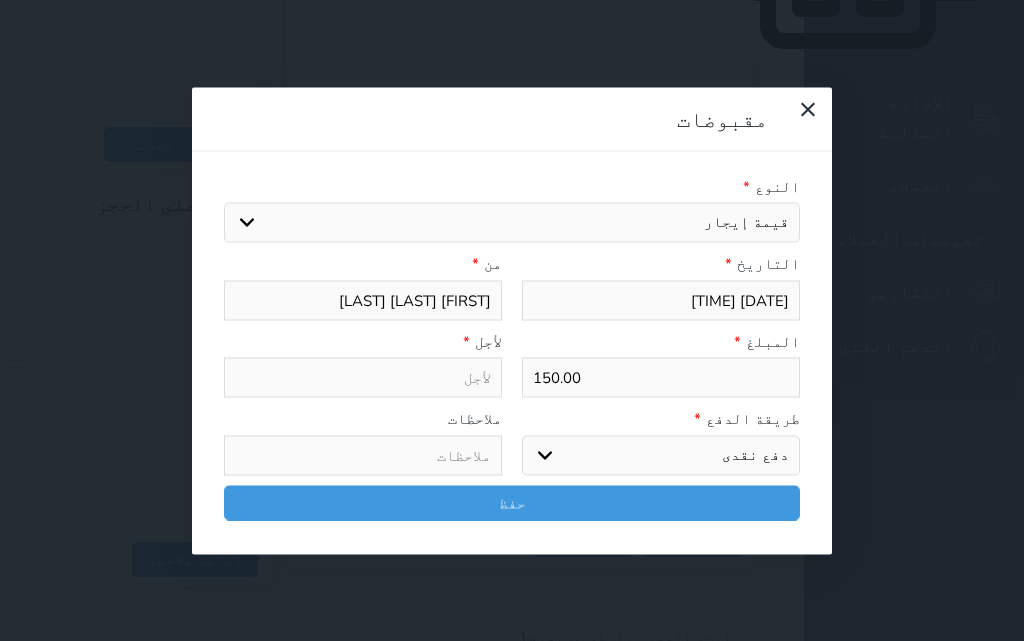 click on "اختيار   مقبوضات عامة قيمة إيجار فواتير تامين عربون لا ينطبق آخر مغسلة واي فاي - الإنترنت مواقف السيارات طعام الأغذية والمشروبات مشروبات المشروبات الباردة المشروبات الساخنة الإفطار غداء عشاء مخبز و كعك حمام سباحة الصالة الرياضية سبا و خدمات الجمال اختيار وإسقاط (خدمات النقل) ميني بار كابل - تلفزيون سرير إضافي تصفيف الشعر التسوق خدمات الجولات السياحية المنظمة خدمات الدليل السياحي فواتير البوفية" at bounding box center (512, 223) 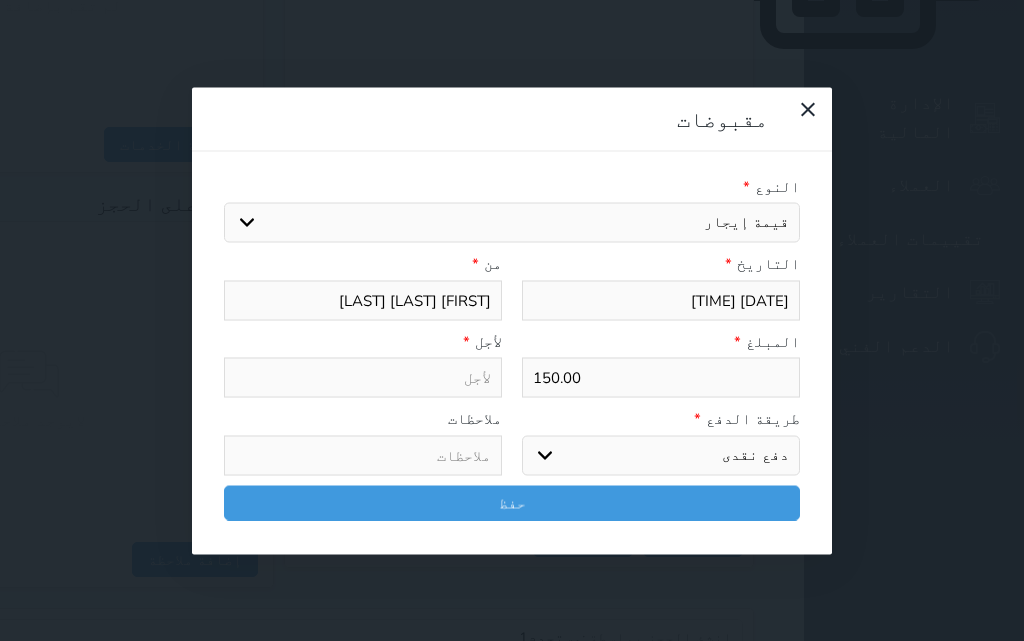 type on "قيمة إيجار - الوحدة - 201" 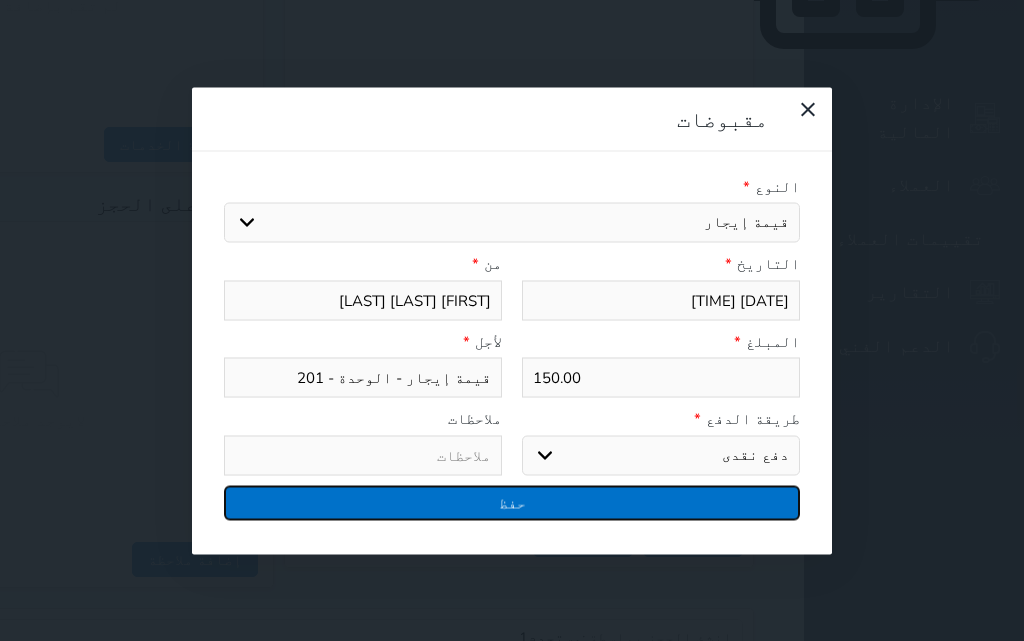 click on "حفظ" at bounding box center (512, 502) 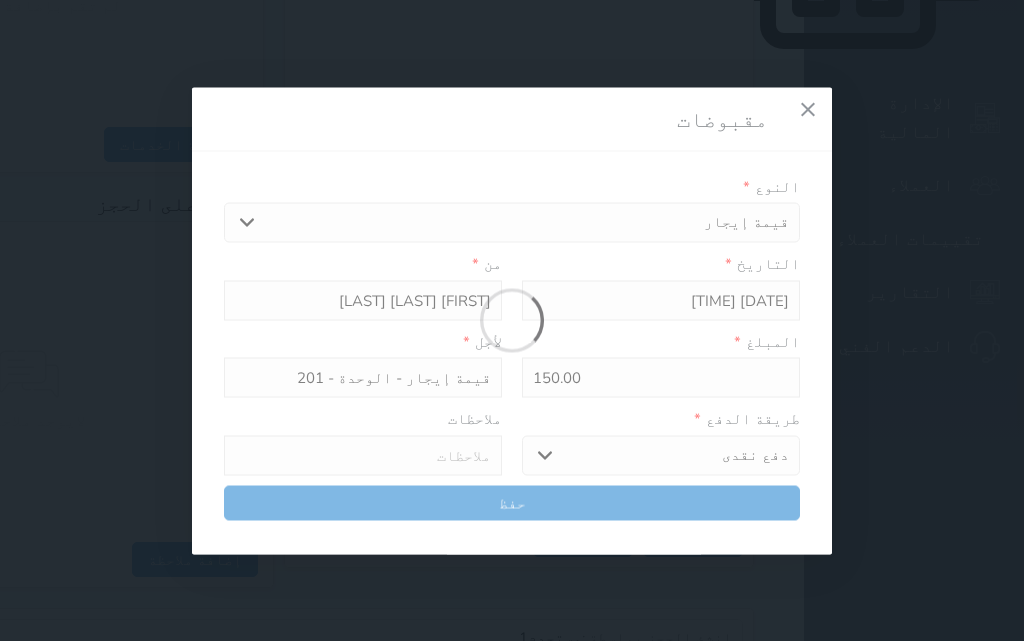 select 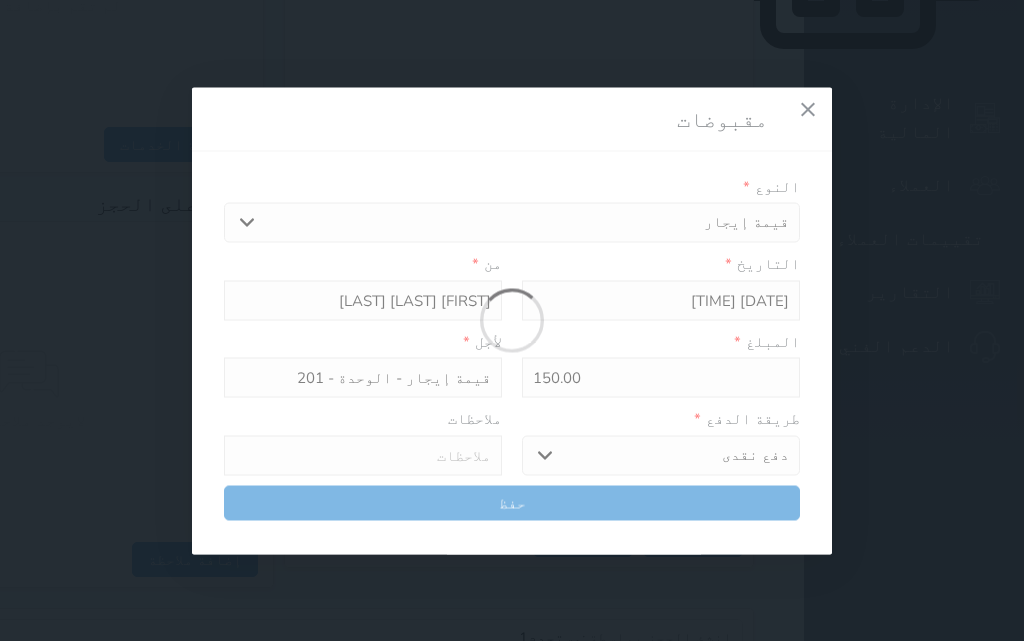 type 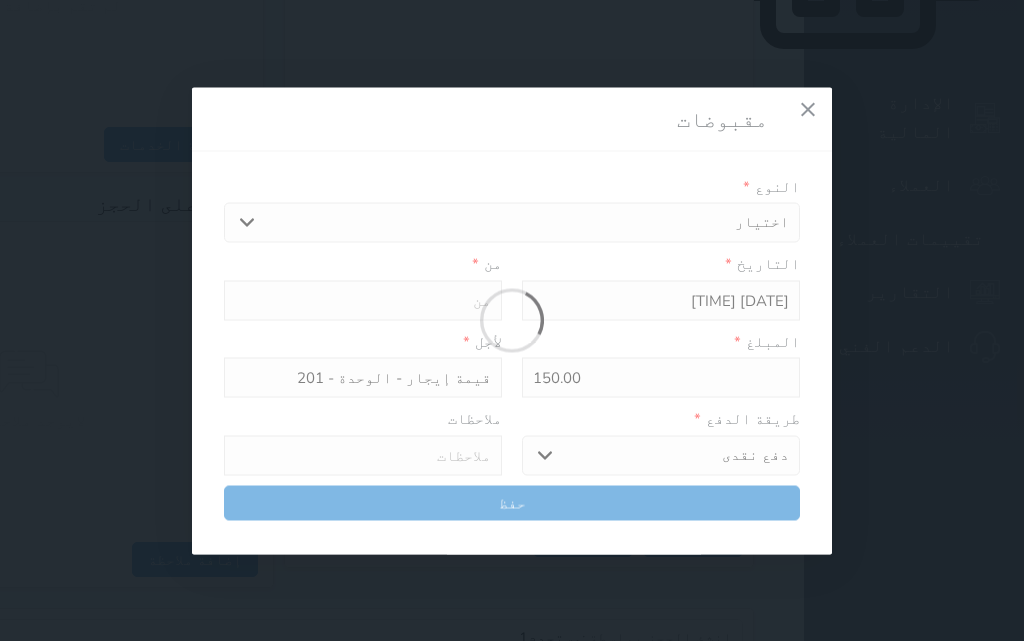 type on "0" 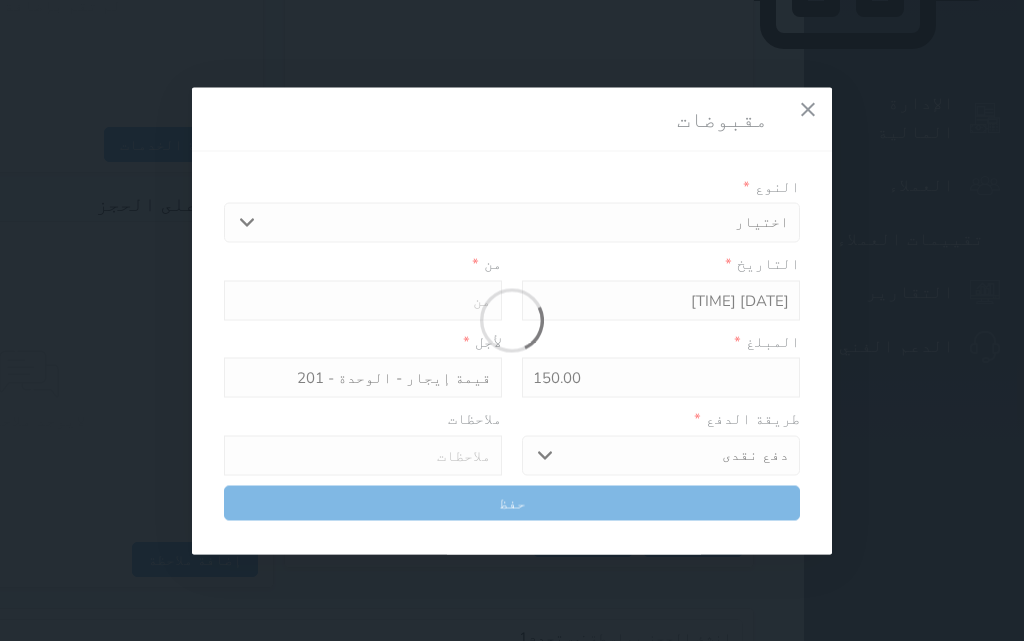 select 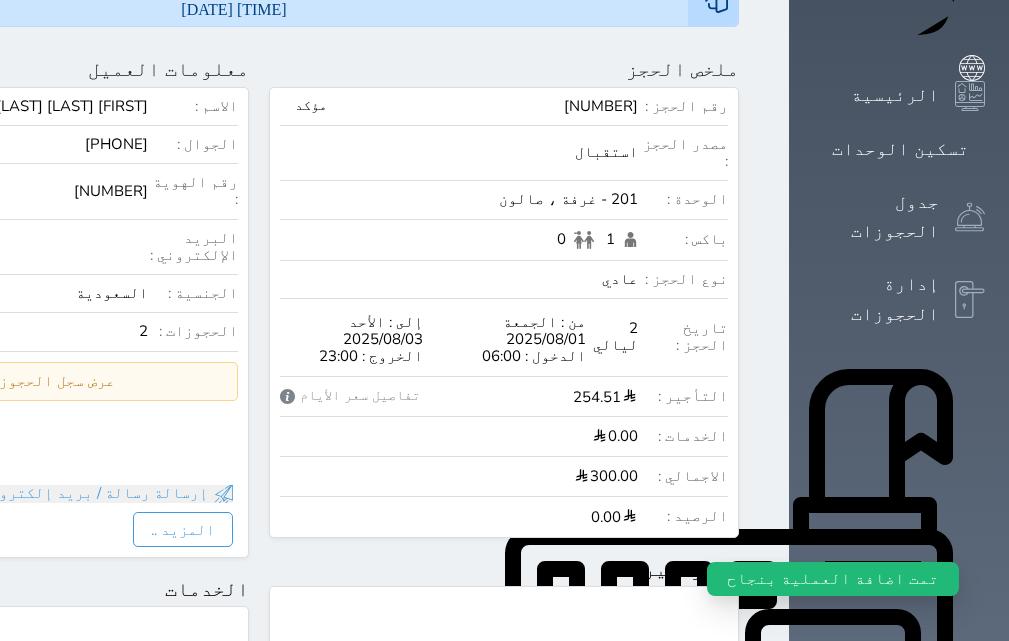 scroll, scrollTop: 0, scrollLeft: 0, axis: both 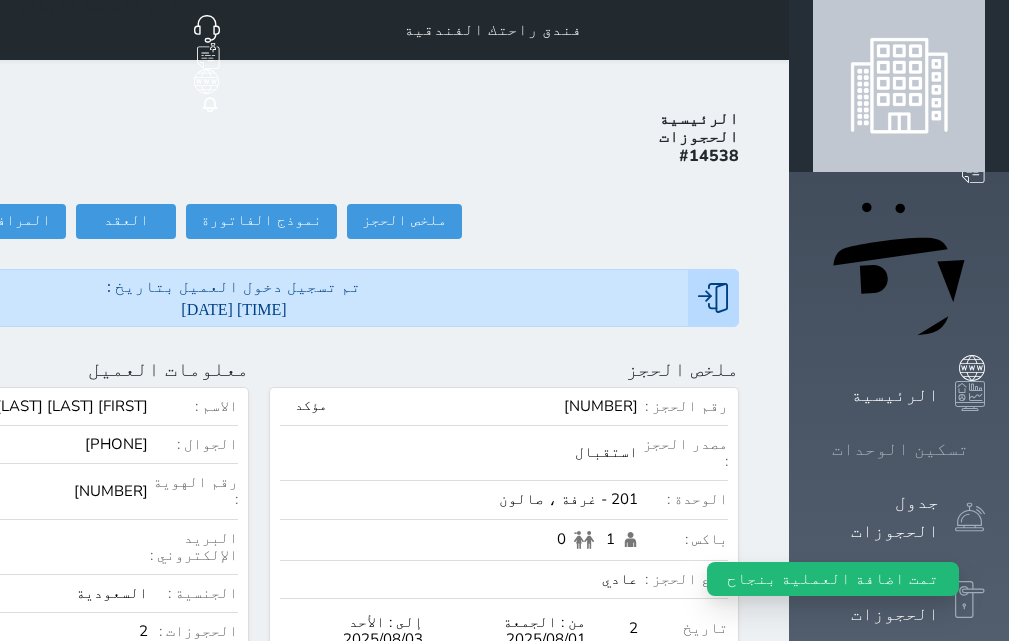 click on "تسكين الوحدات" at bounding box center [900, 449] 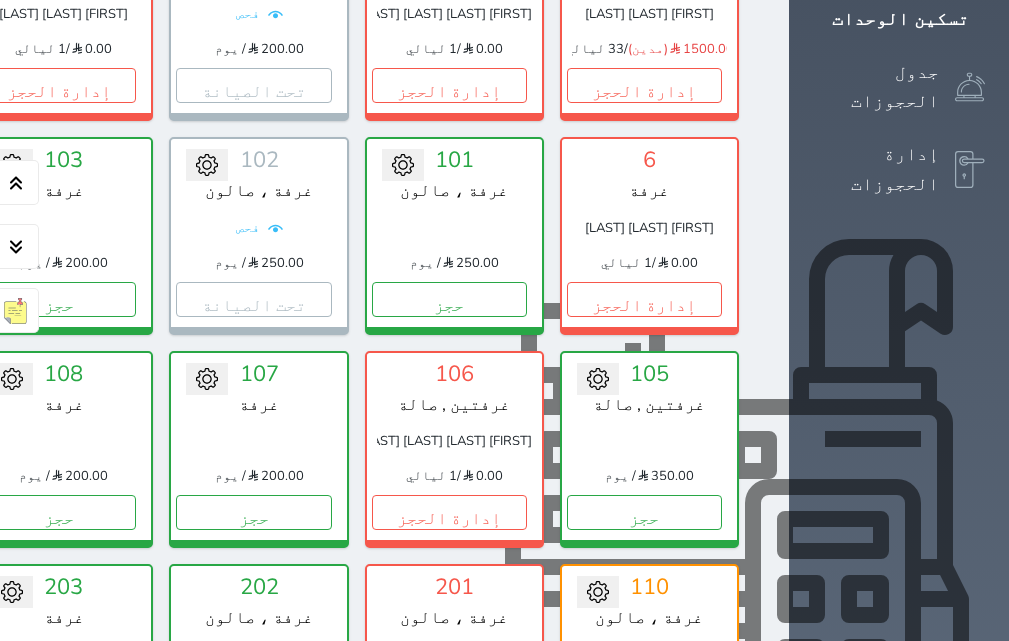 scroll, scrollTop: 460, scrollLeft: 0, axis: vertical 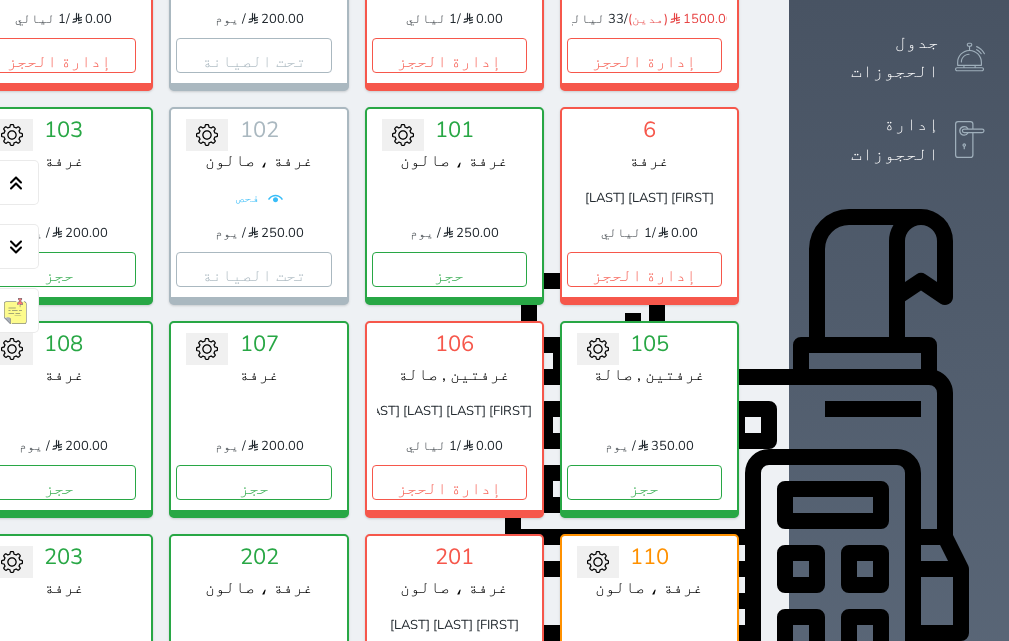 click on "التقارير" at bounding box center [895, 932] 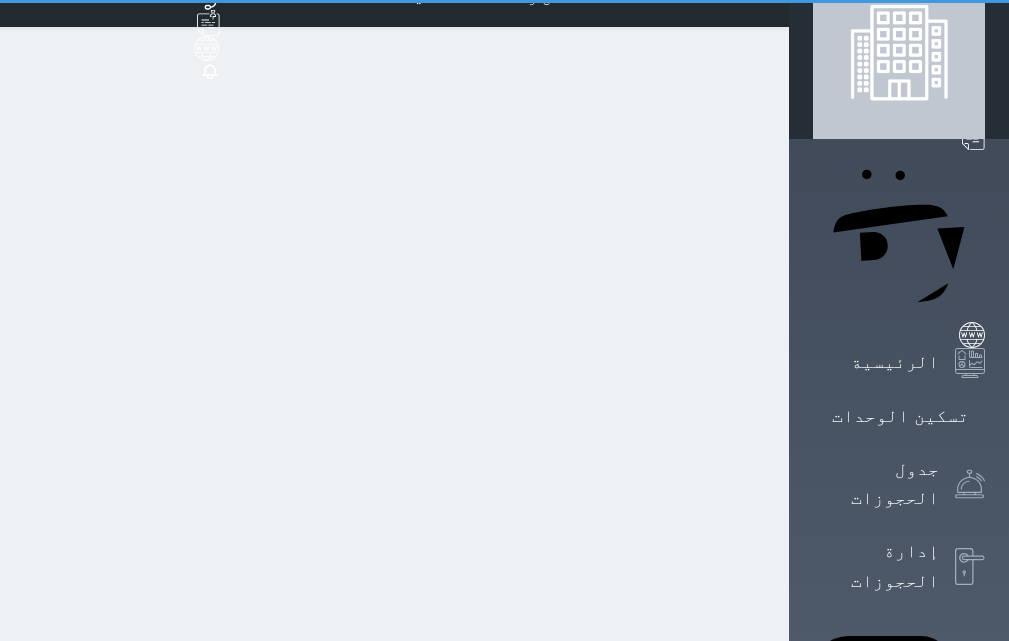 scroll, scrollTop: 0, scrollLeft: 0, axis: both 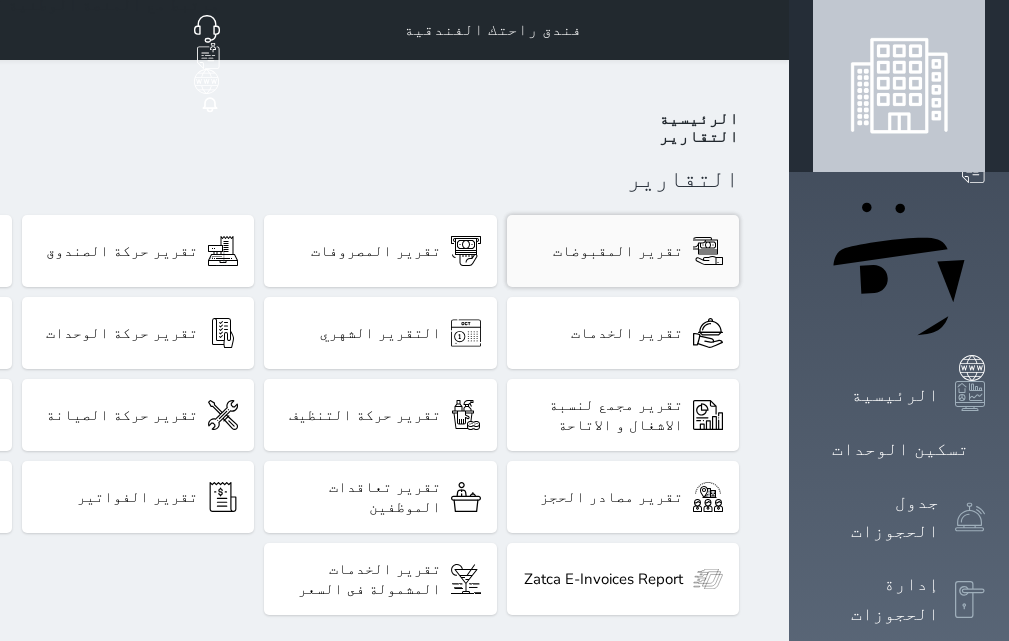 click on "تقرير المقبوضات" at bounding box center (618, 251) 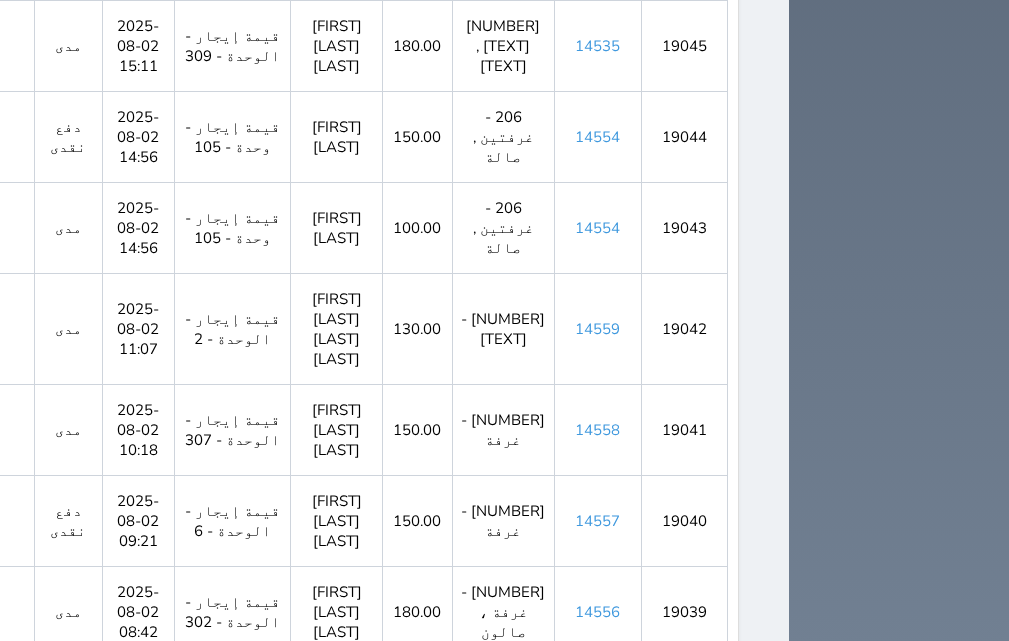 scroll, scrollTop: 1541, scrollLeft: 0, axis: vertical 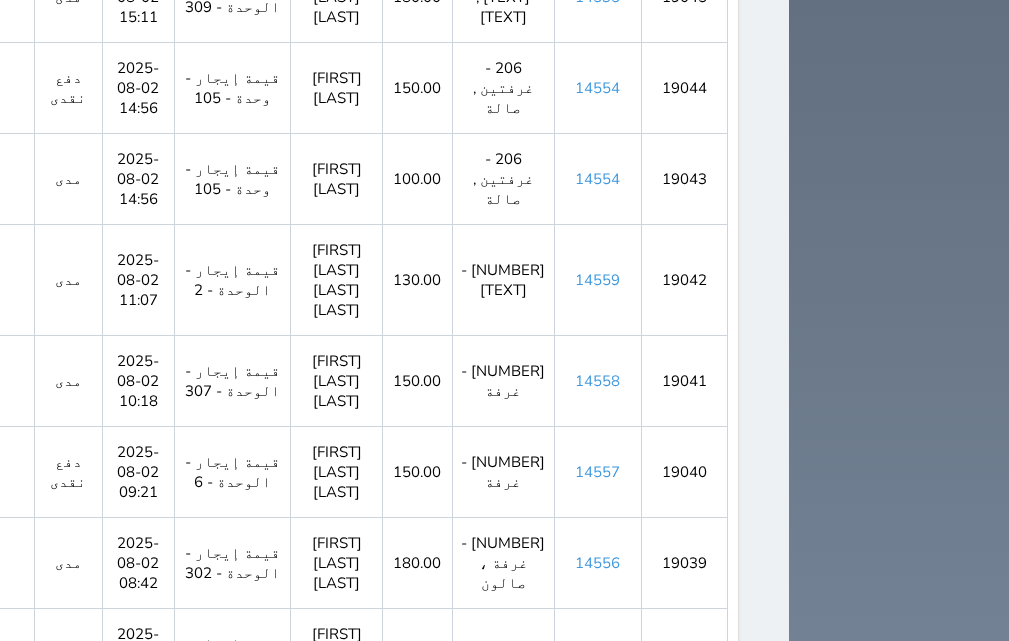 click on "2" at bounding box center [316, 1012] 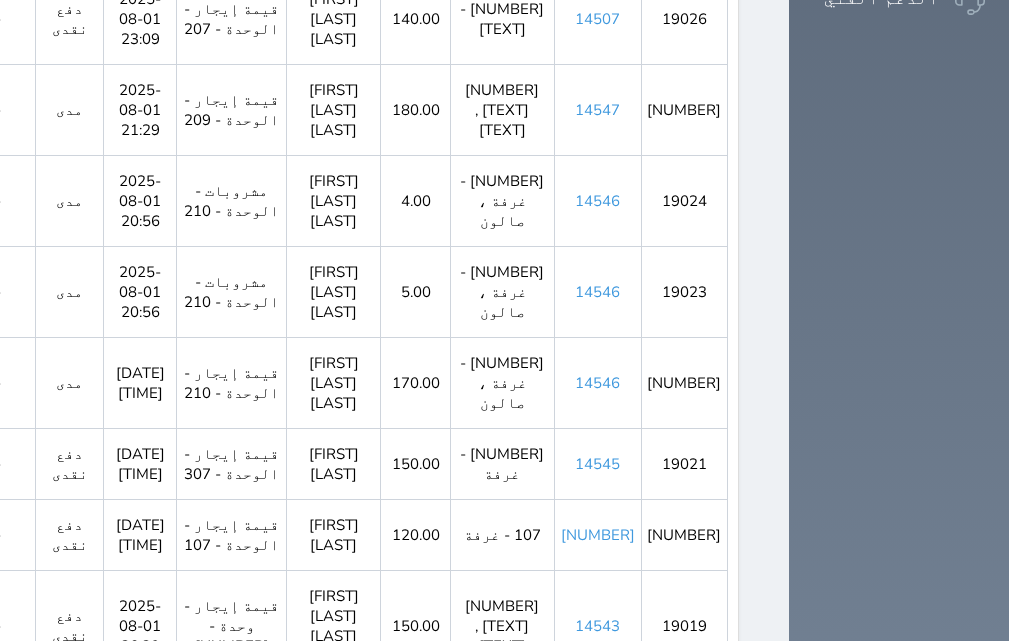 scroll, scrollTop: 1461, scrollLeft: 0, axis: vertical 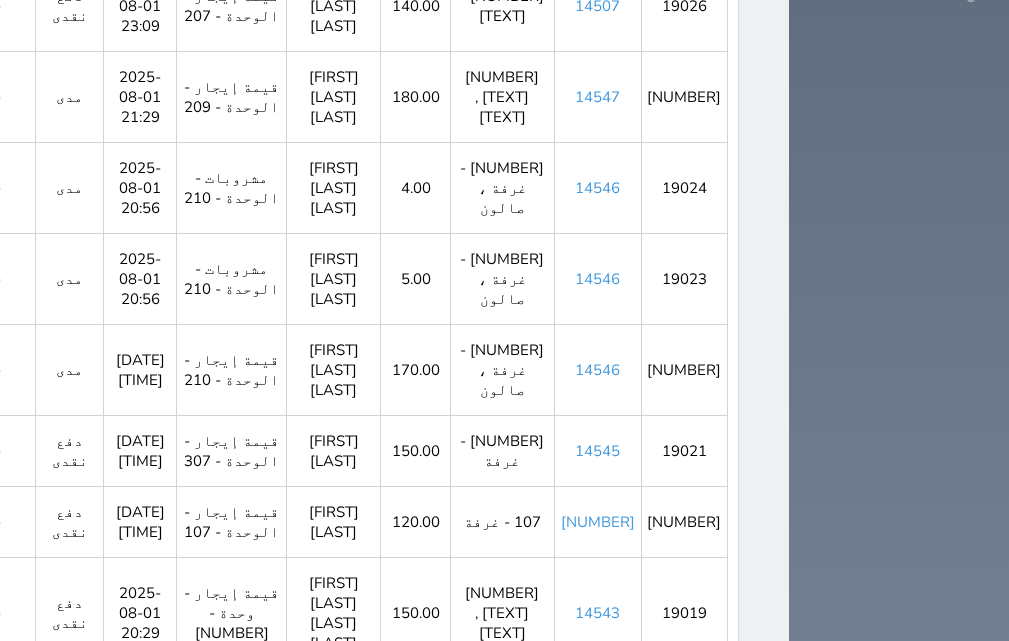 click on "1" at bounding box center (351, 1072) 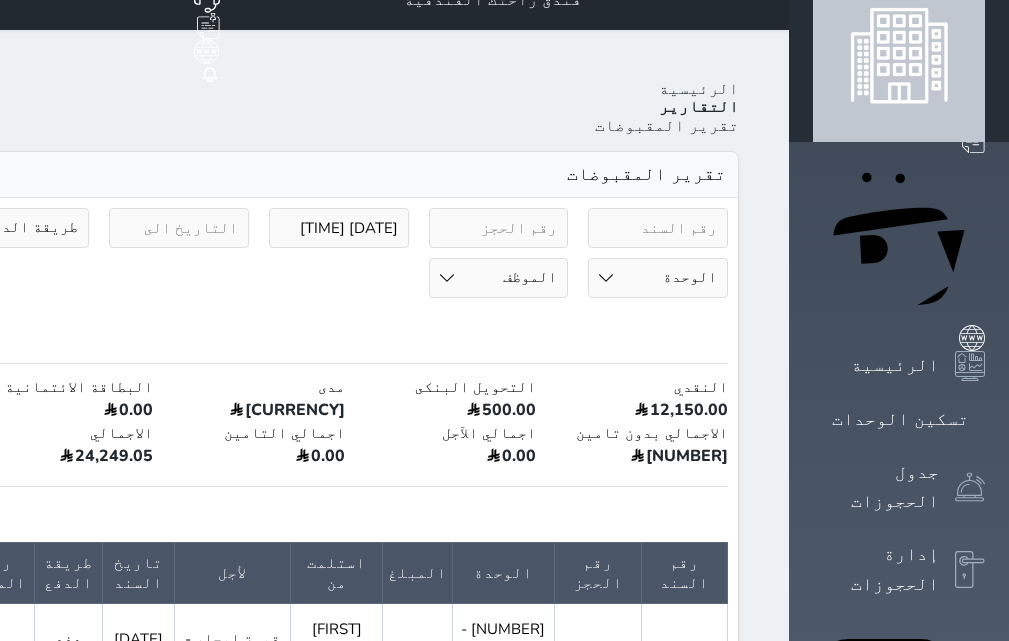 scroll, scrollTop: 0, scrollLeft: 0, axis: both 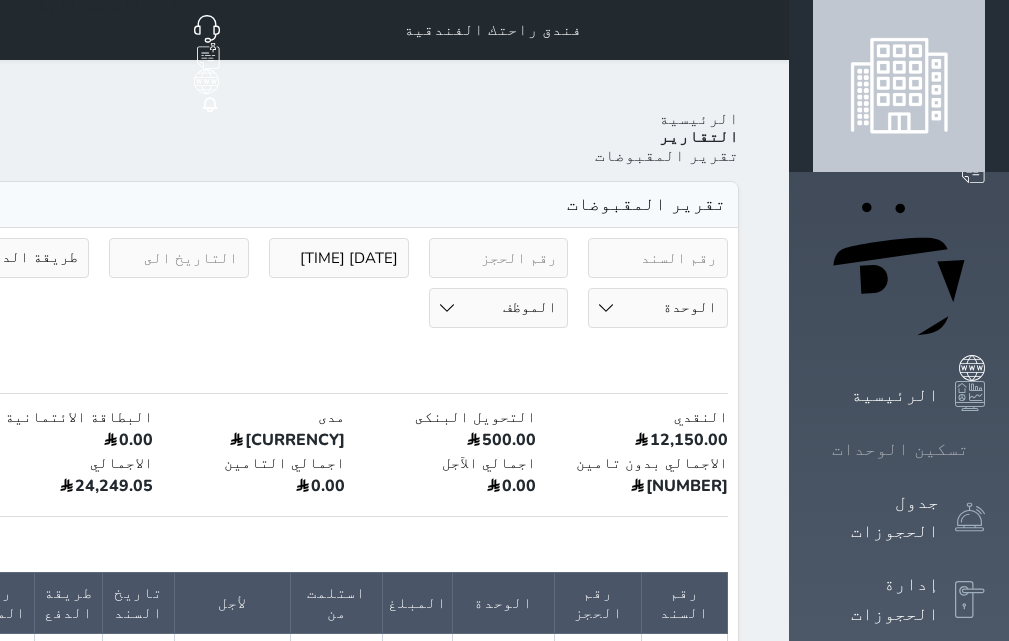 click on "تسكين الوحدات" at bounding box center (900, 449) 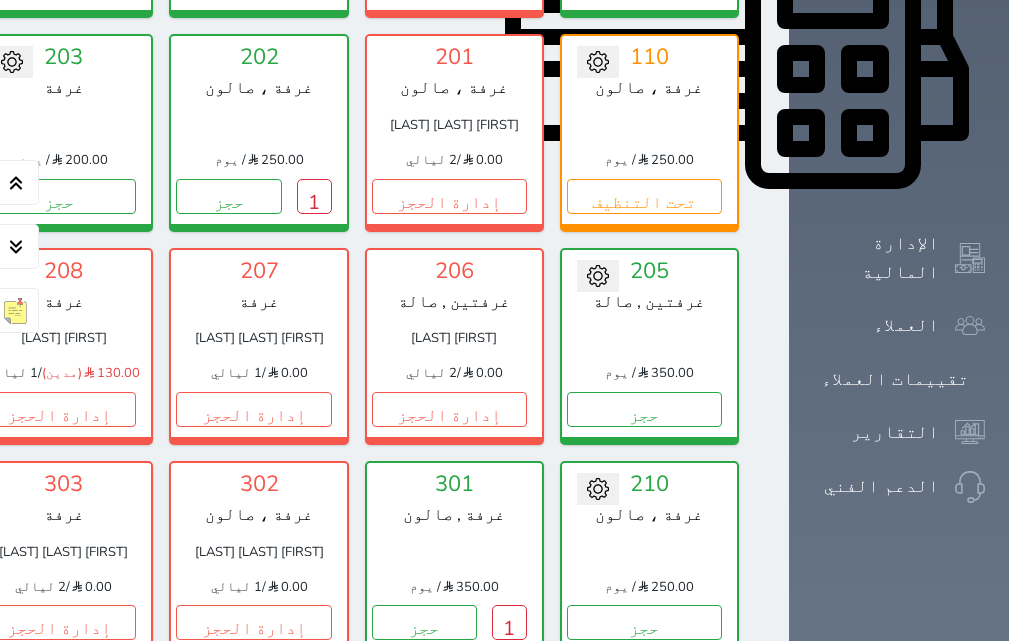 scroll, scrollTop: 1060, scrollLeft: 0, axis: vertical 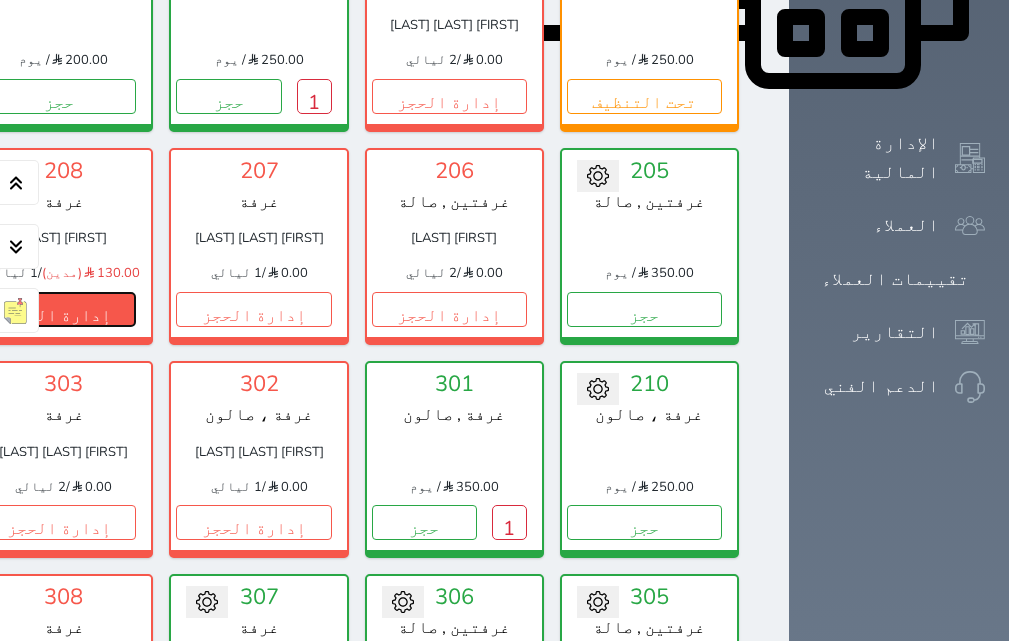 click on "إدارة الحجز" at bounding box center (58, 309) 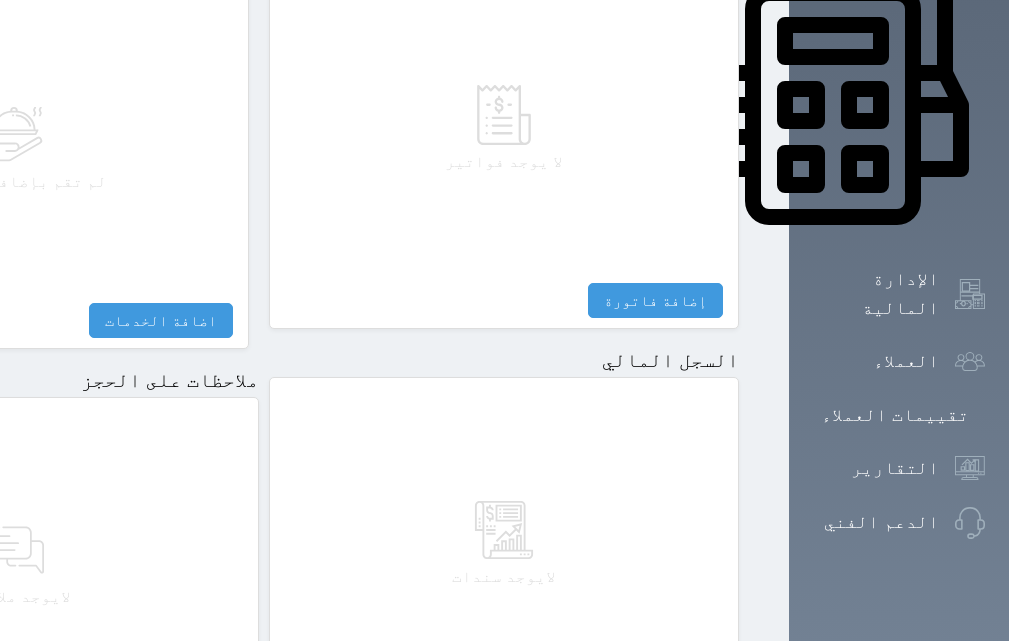 scroll, scrollTop: 1174, scrollLeft: 0, axis: vertical 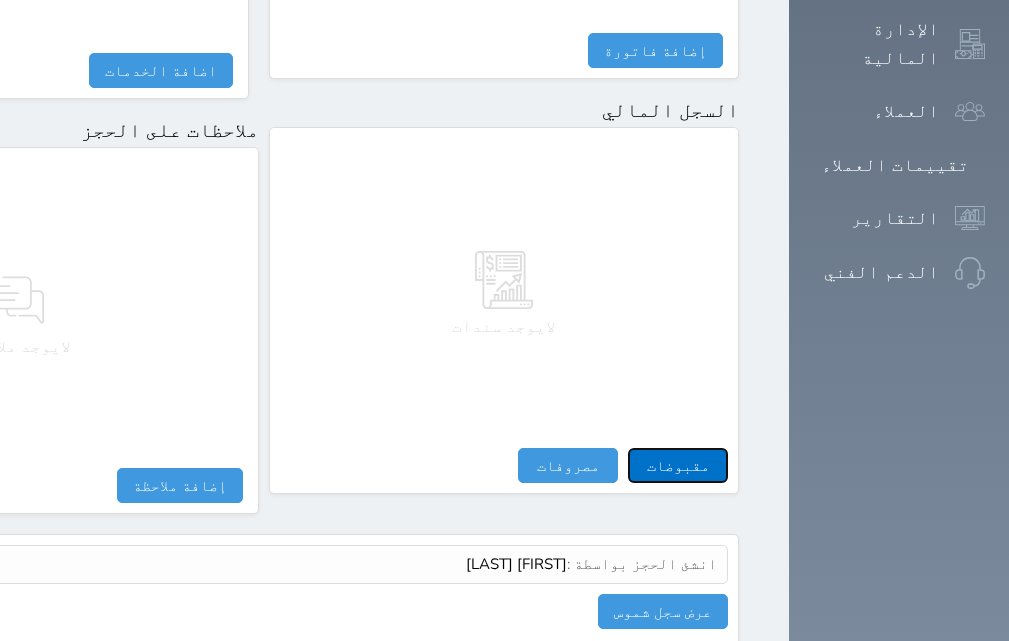 click on "مقبوضات" at bounding box center [678, 465] 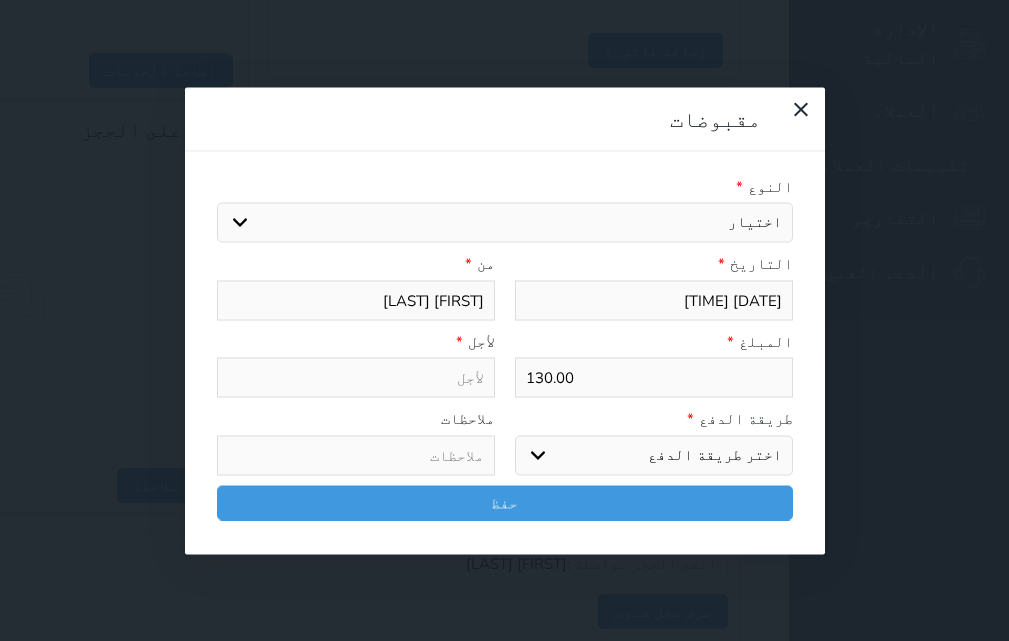 scroll, scrollTop: 1139, scrollLeft: 0, axis: vertical 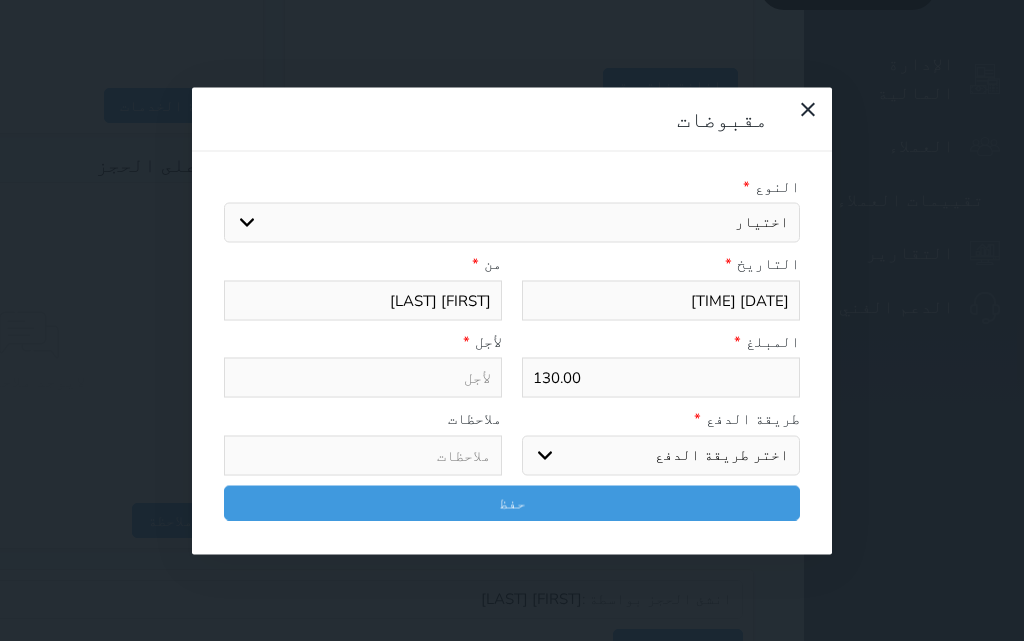 select 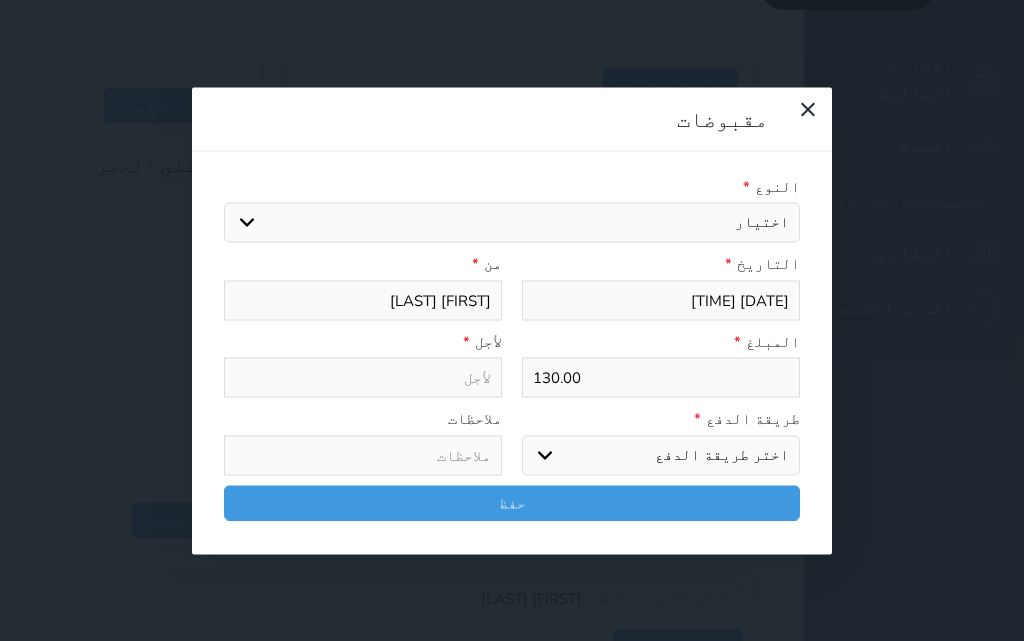 select 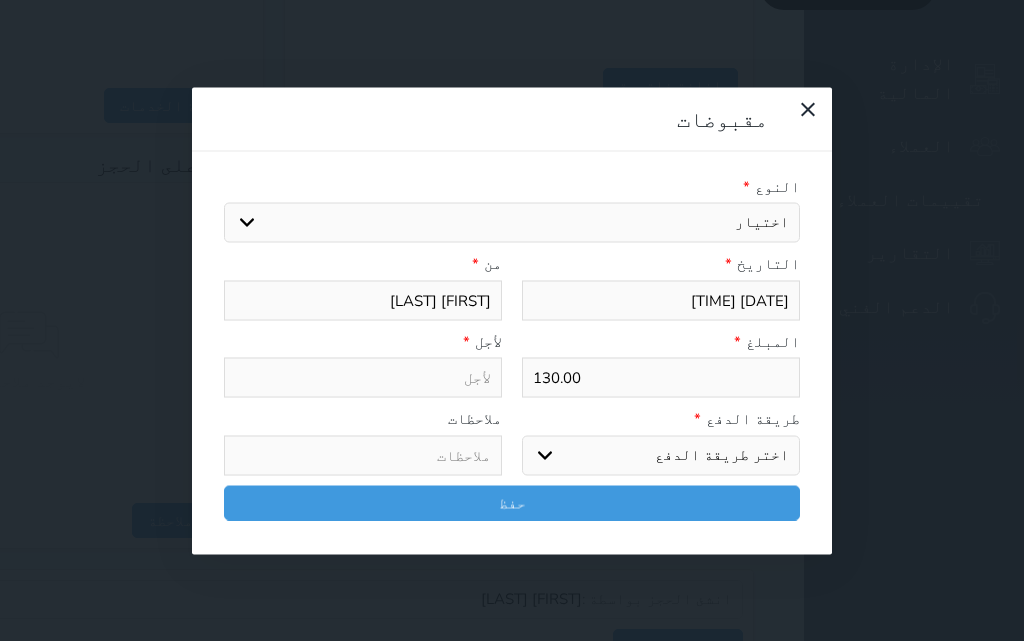 click on "اختر طريقة الدفع   دفع نقدى   تحويل بنكى   مدى   بطاقة ائتمان   آجل" at bounding box center (661, 455) 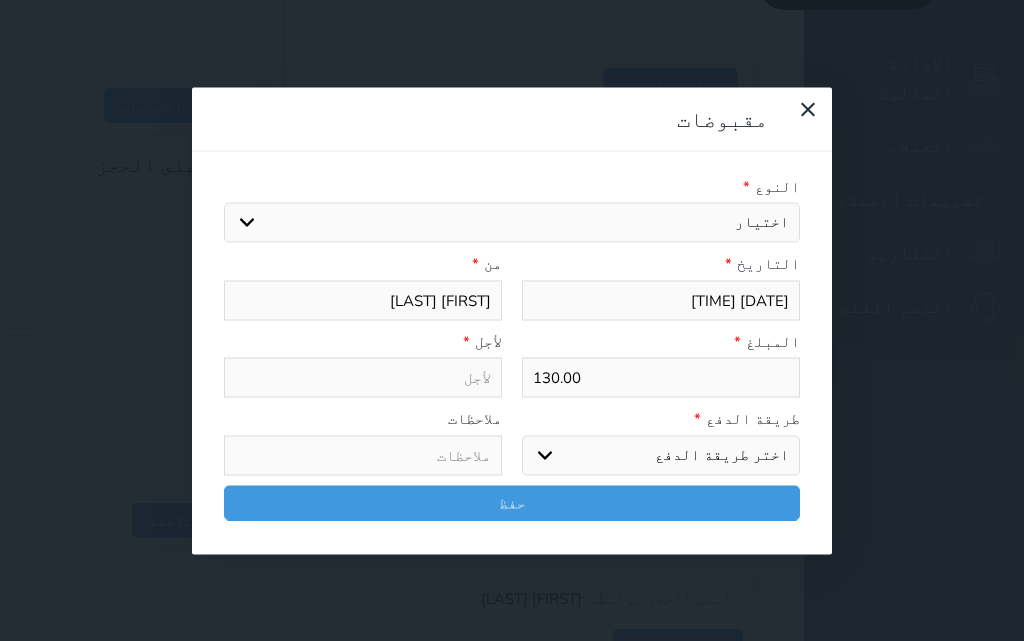 select on "cash" 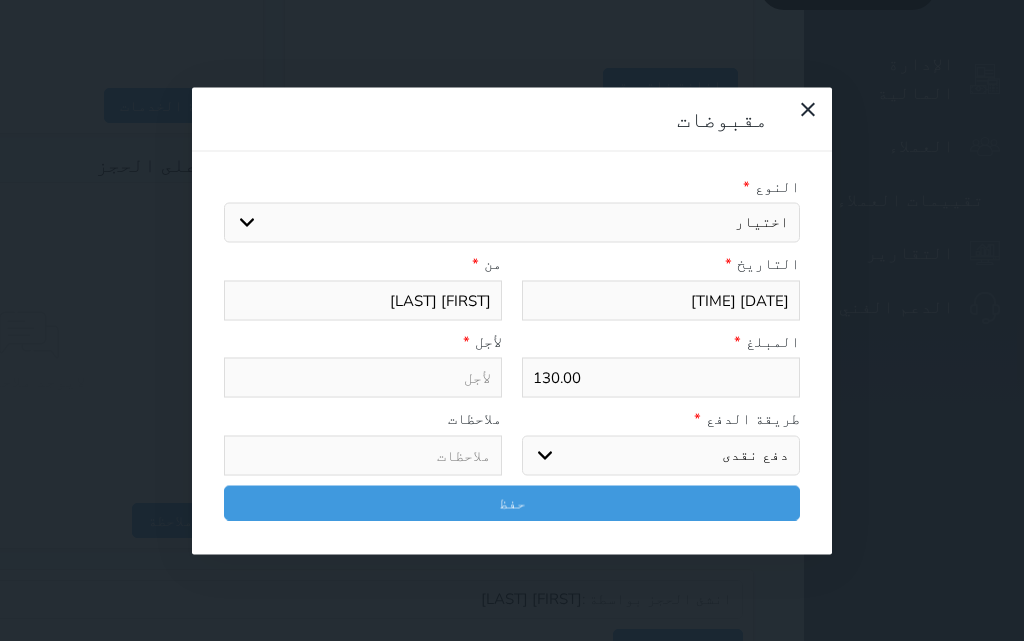 click on "اختر طريقة الدفع   دفع نقدى   تحويل بنكى   مدى   بطاقة ائتمان   آجل" at bounding box center (661, 455) 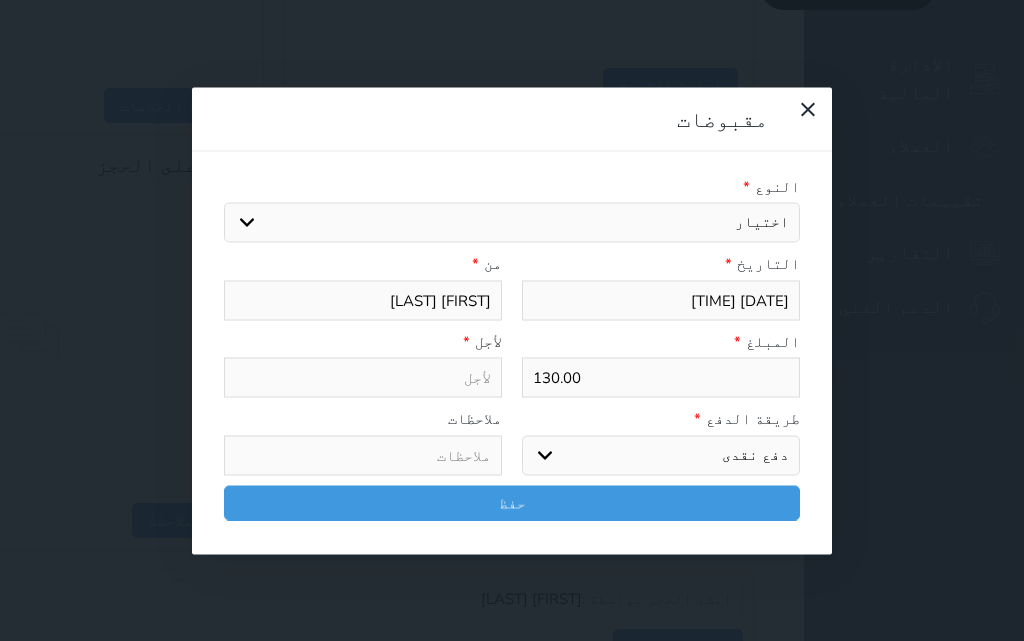 select on "mada" 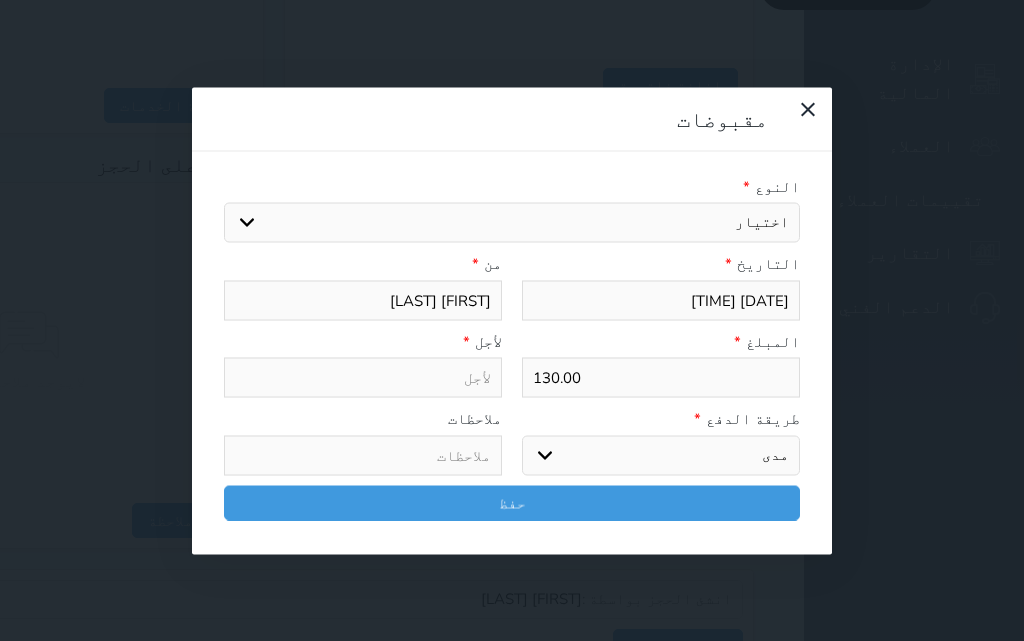 click on "اختر طريقة الدفع   دفع نقدى   تحويل بنكى   مدى   بطاقة ائتمان   آجل" at bounding box center [661, 455] 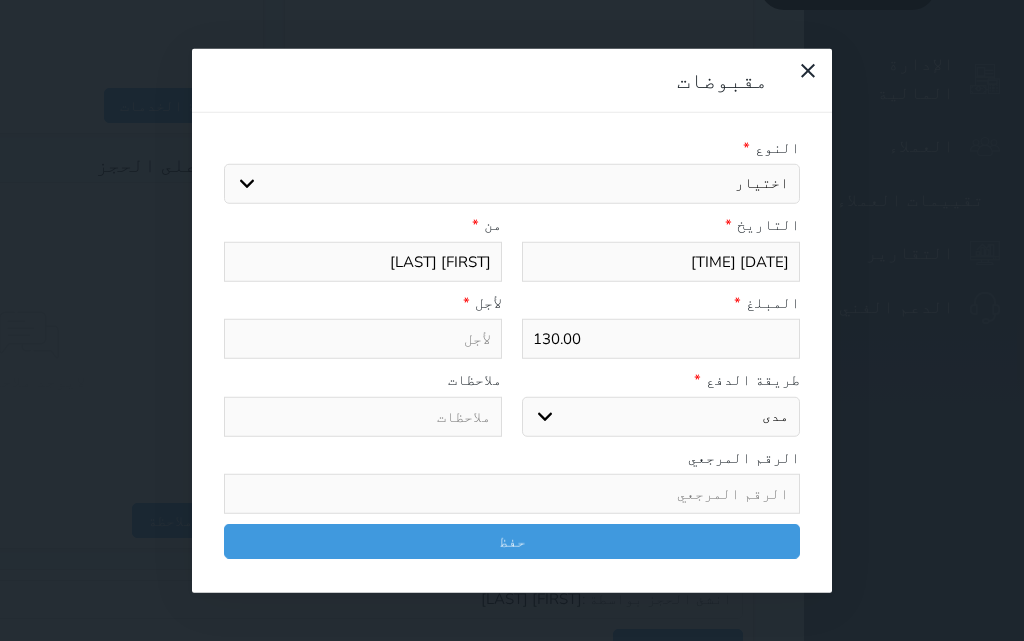 click on "اختيار   مقبوضات عامة قيمة إيجار فواتير تامين عربون لا ينطبق آخر مغسلة واي فاي - الإنترنت مواقف السيارات طعام الأغذية والمشروبات مشروبات المشروبات الباردة المشروبات الساخنة الإفطار غداء عشاء مخبز و كعك حمام سباحة الصالة الرياضية سبا و خدمات الجمال اختيار وإسقاط (خدمات النقل) ميني بار كابل - تلفزيون سرير إضافي تصفيف الشعر التسوق خدمات الجولات السياحية المنظمة خدمات الدليل السياحي فواتير البوفية" at bounding box center [512, 184] 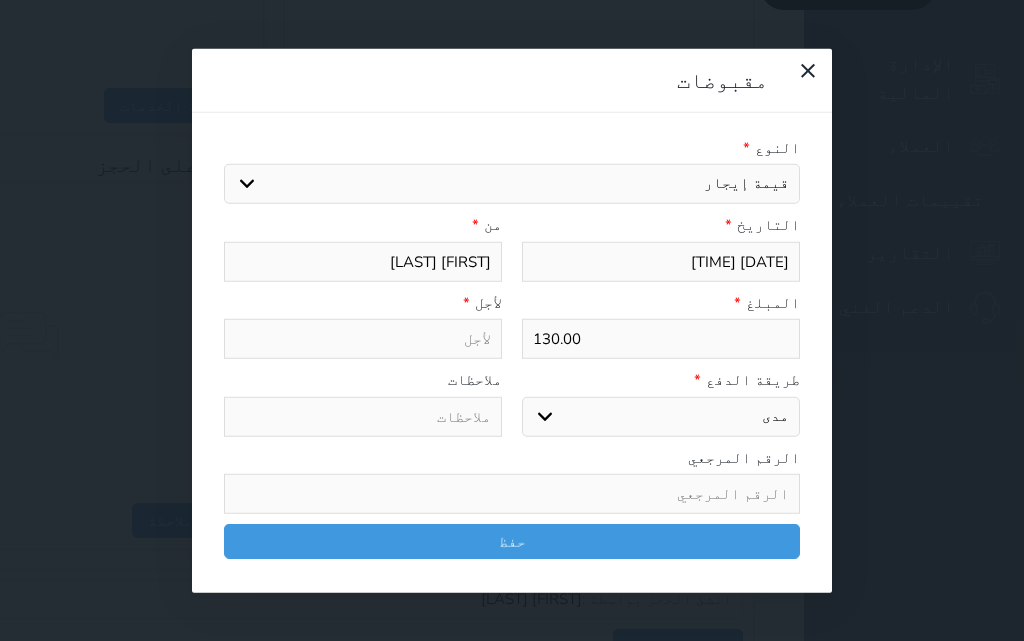 click on "اختيار   مقبوضات عامة قيمة إيجار فواتير تامين عربون لا ينطبق آخر مغسلة واي فاي - الإنترنت مواقف السيارات طعام الأغذية والمشروبات مشروبات المشروبات الباردة المشروبات الساخنة الإفطار غداء عشاء مخبز و كعك حمام سباحة الصالة الرياضية سبا و خدمات الجمال اختيار وإسقاط (خدمات النقل) ميني بار كابل - تلفزيون سرير إضافي تصفيف الشعر التسوق خدمات الجولات السياحية المنظمة خدمات الدليل السياحي فواتير البوفية" at bounding box center [512, 184] 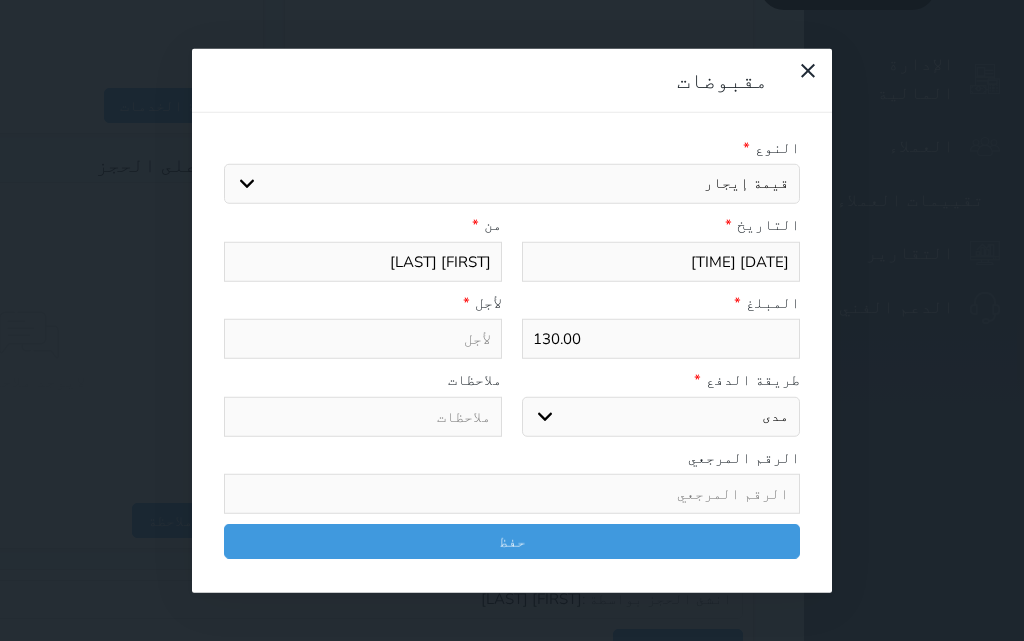 type on "قيمة إيجار - الوحدة - 208" 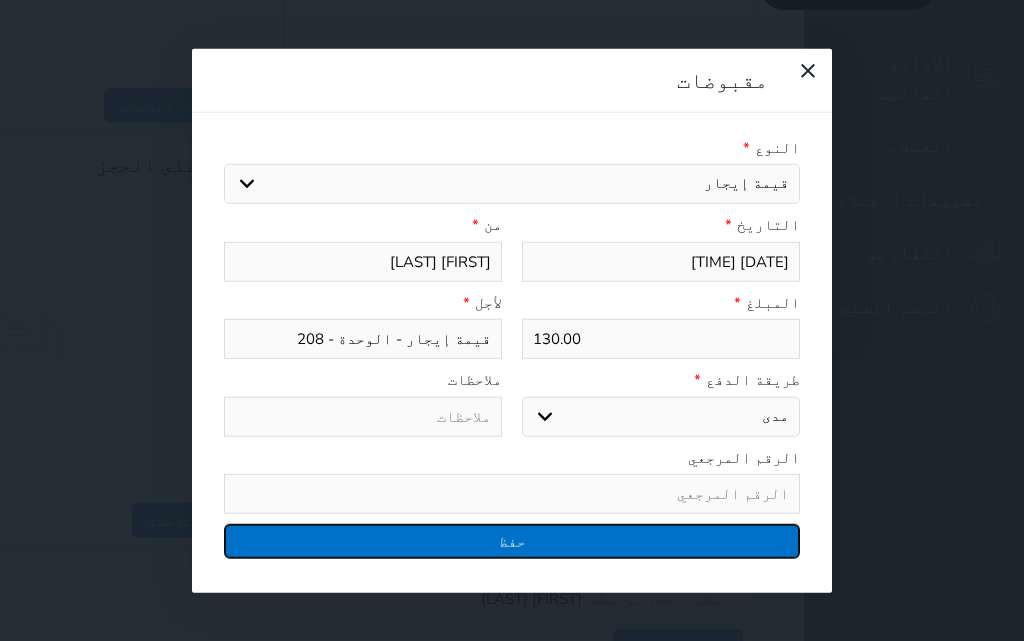 click on "حفظ" at bounding box center [512, 541] 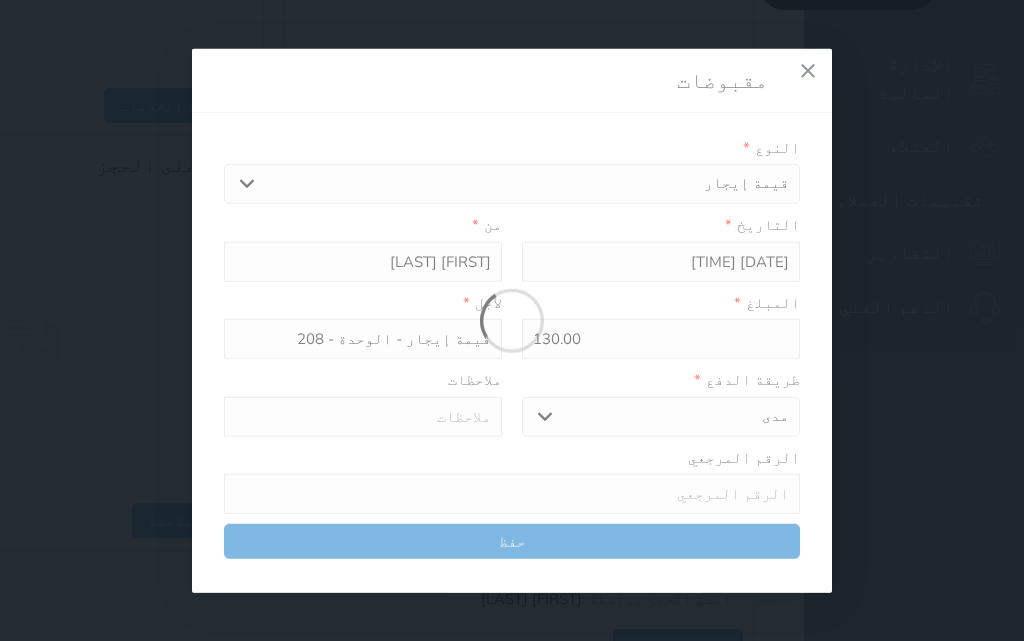 select 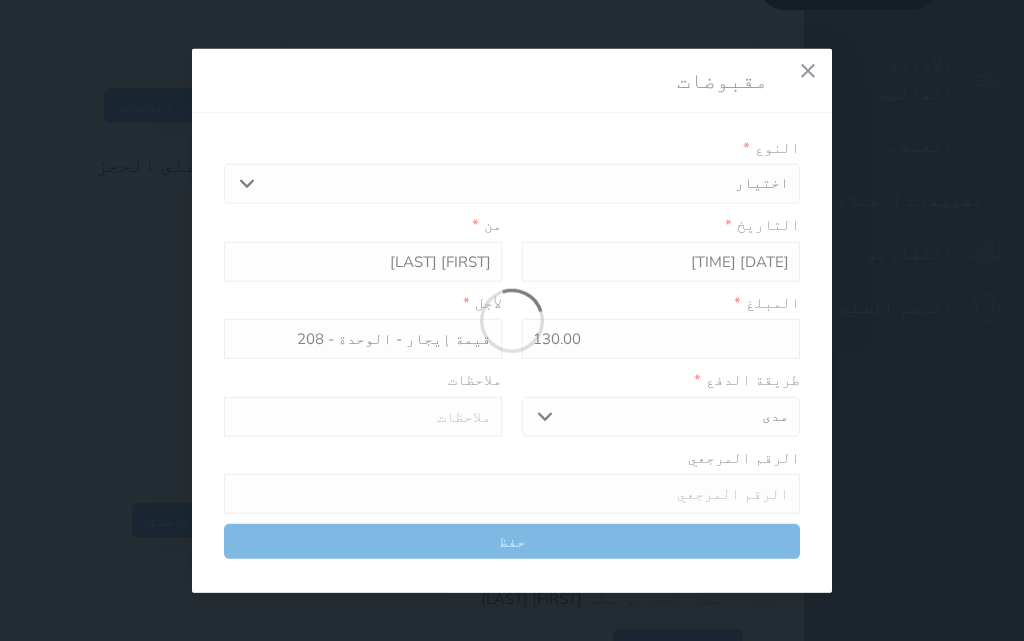 type 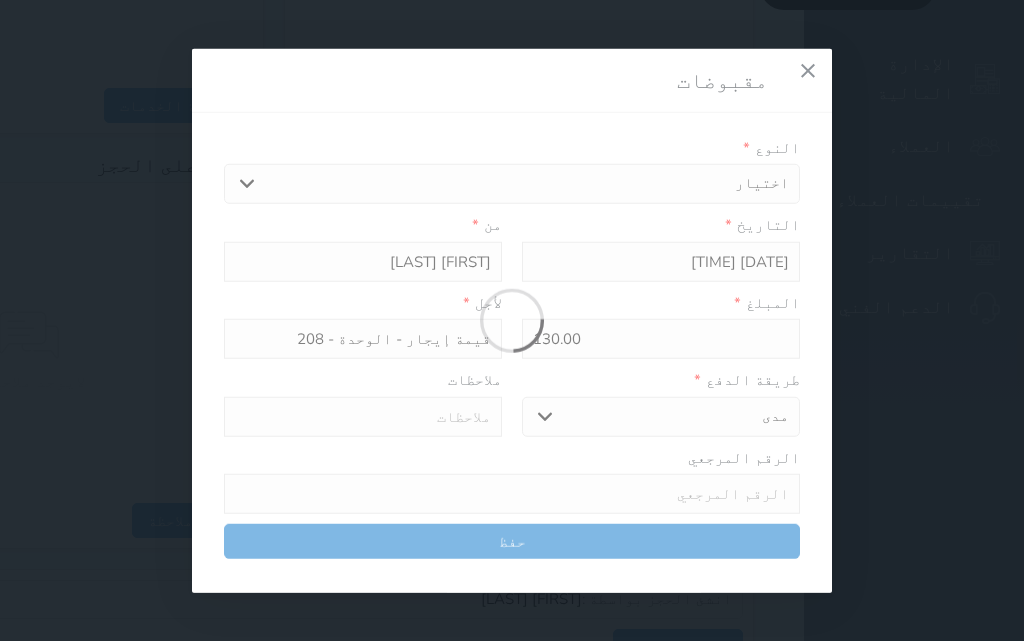 type on "0" 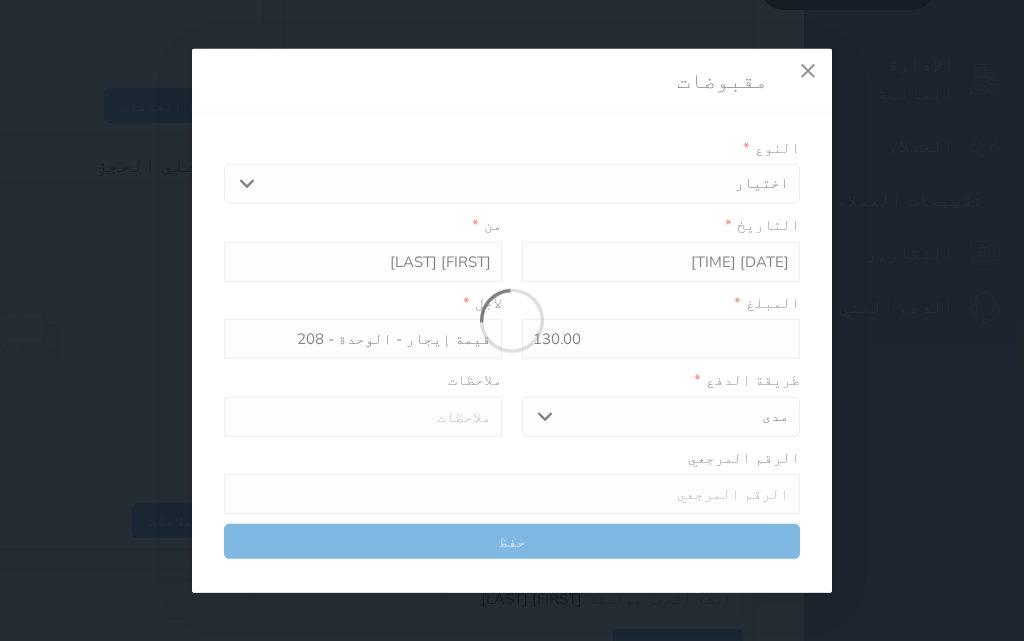 select 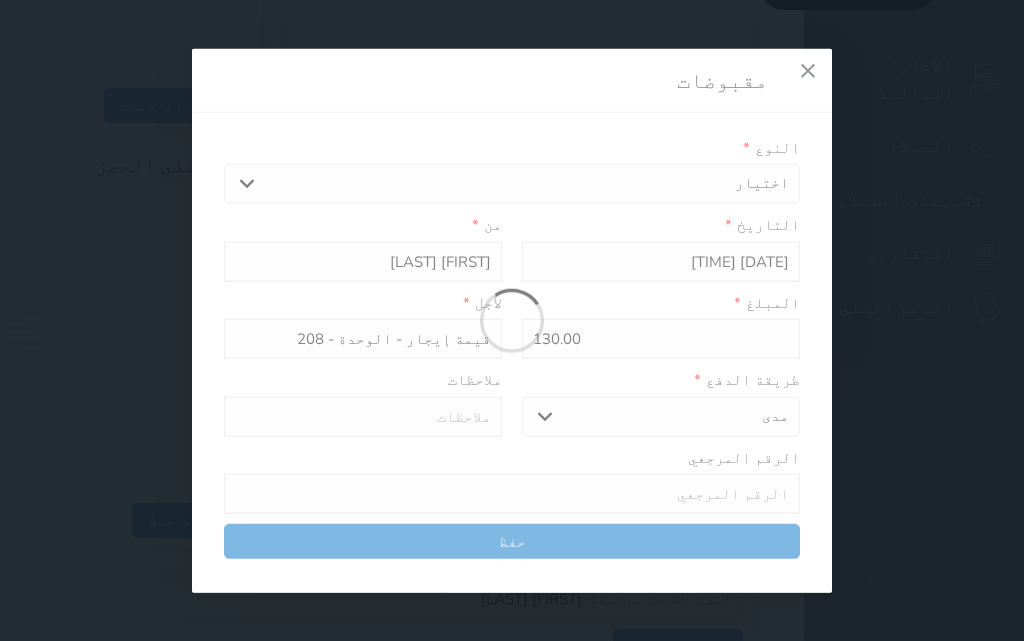 type on "0" 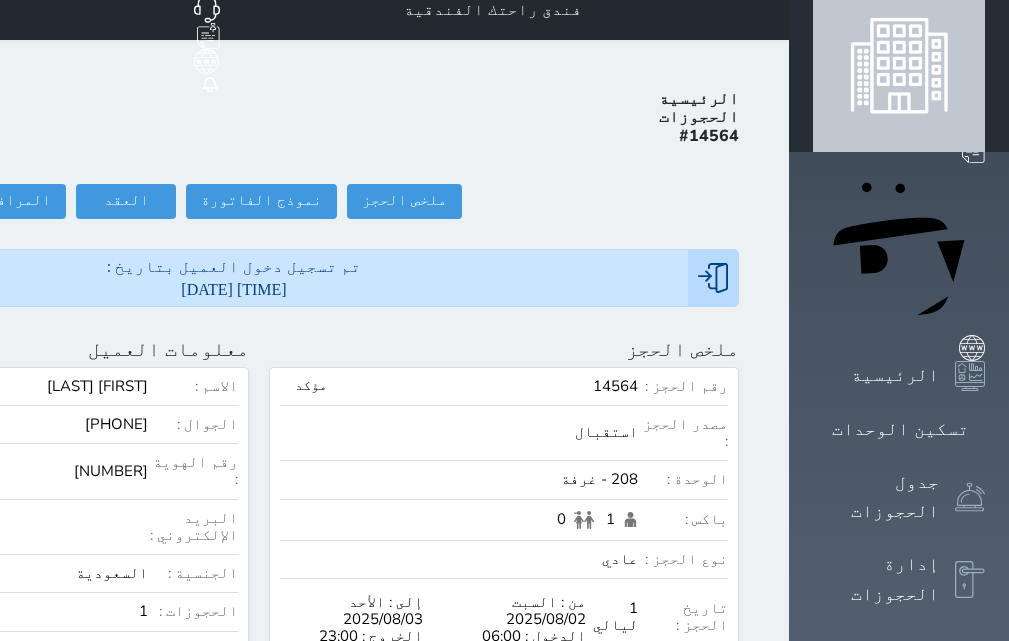 scroll, scrollTop: 0, scrollLeft: 0, axis: both 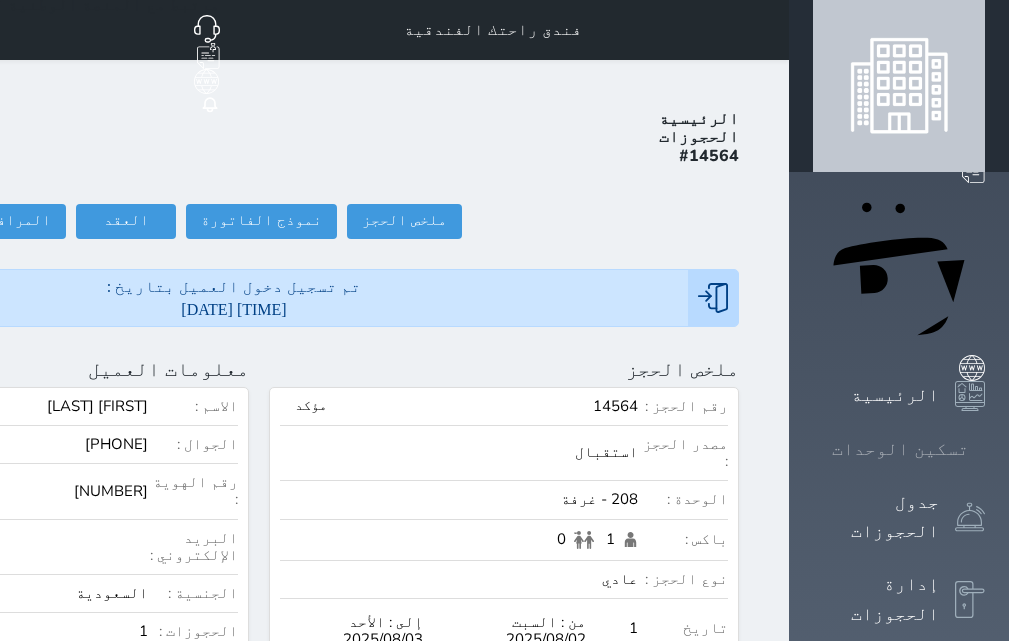 click on "تسكين الوحدات" at bounding box center (900, 449) 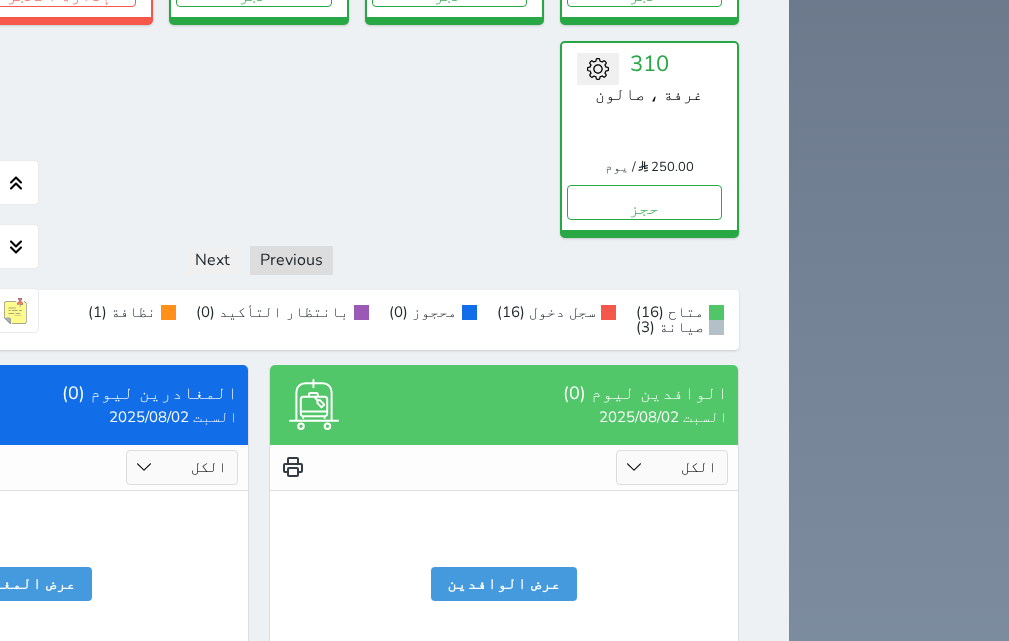 scroll, scrollTop: 1860, scrollLeft: 0, axis: vertical 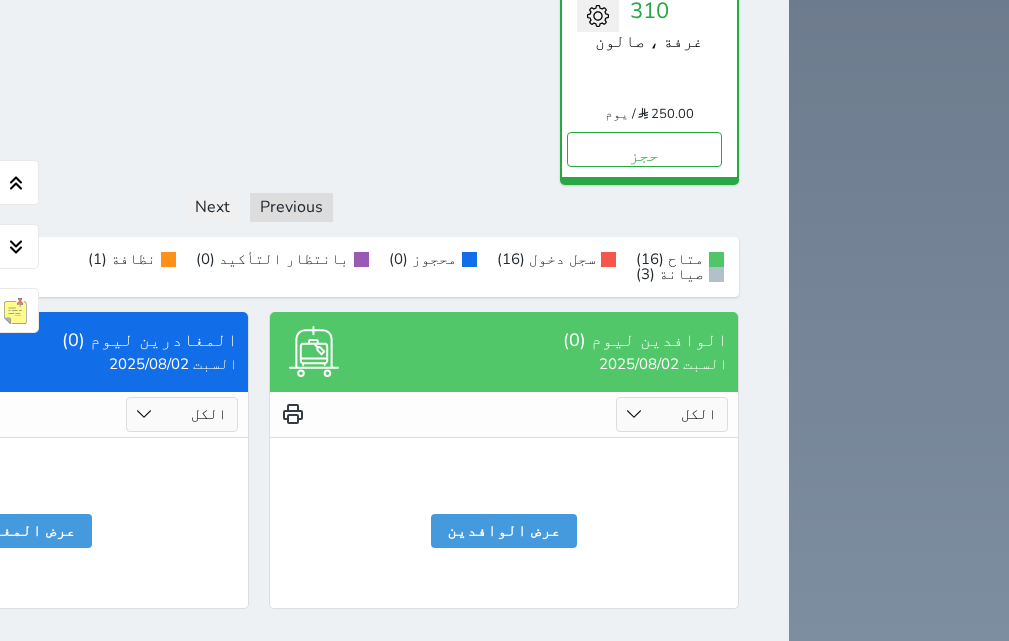 click on "إدارة الحجز" at bounding box center (58, -64) 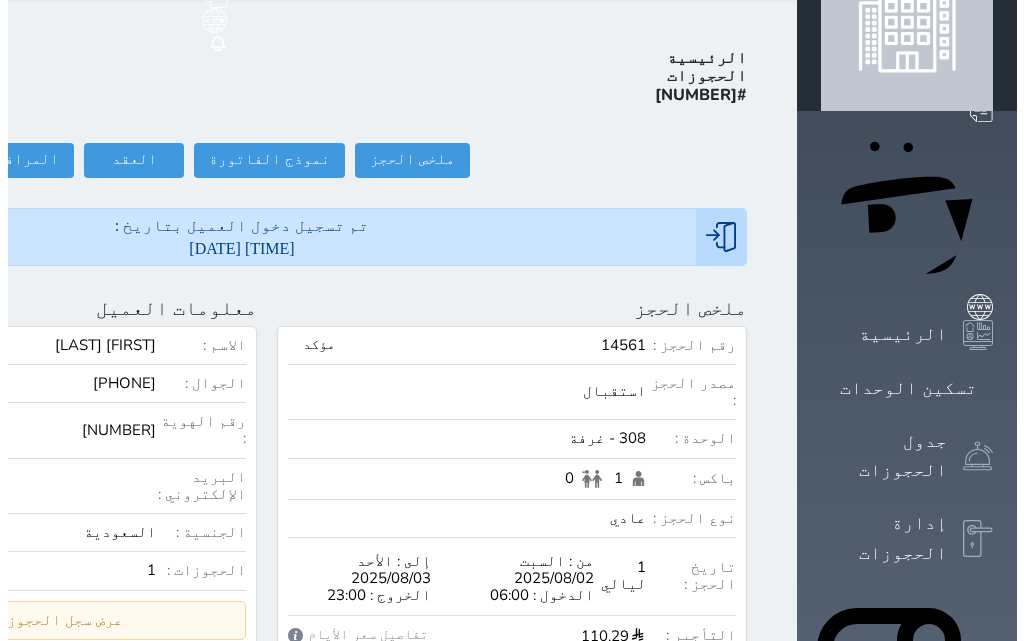 scroll, scrollTop: 0, scrollLeft: 0, axis: both 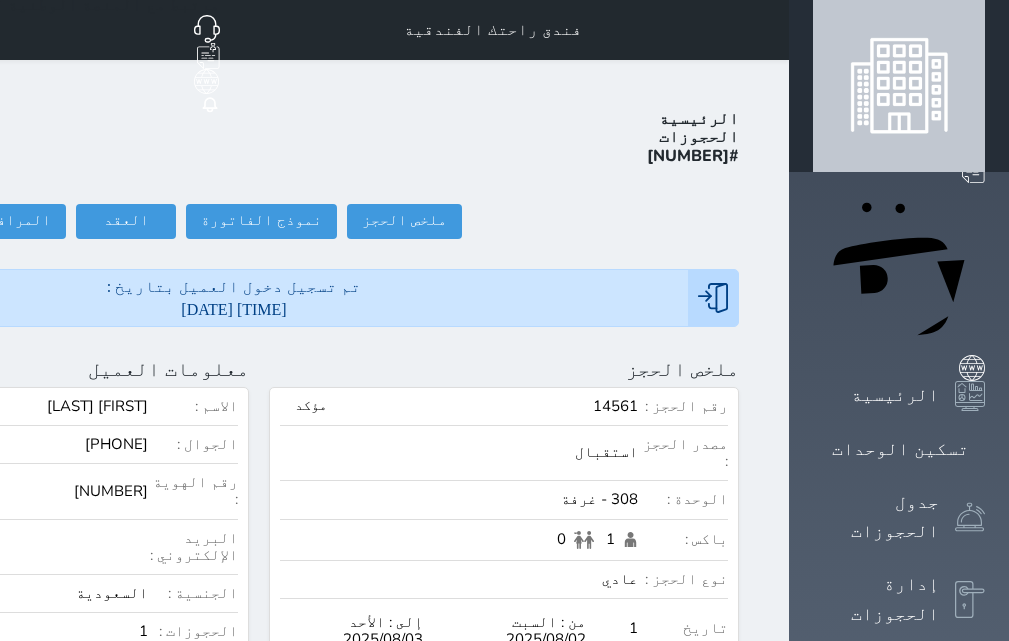 click at bounding box center [-204, 369] 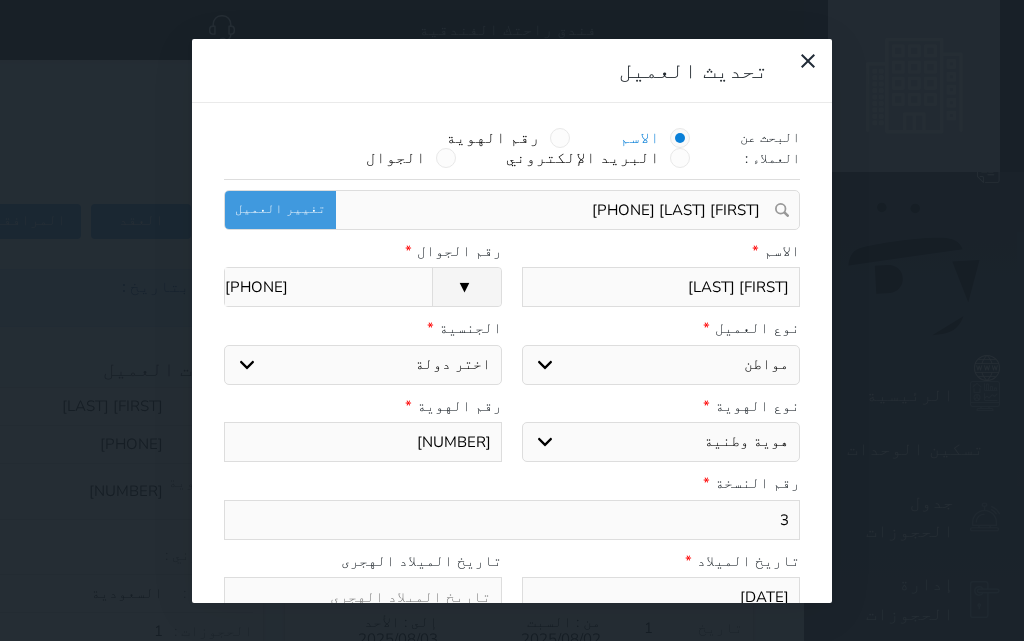 select 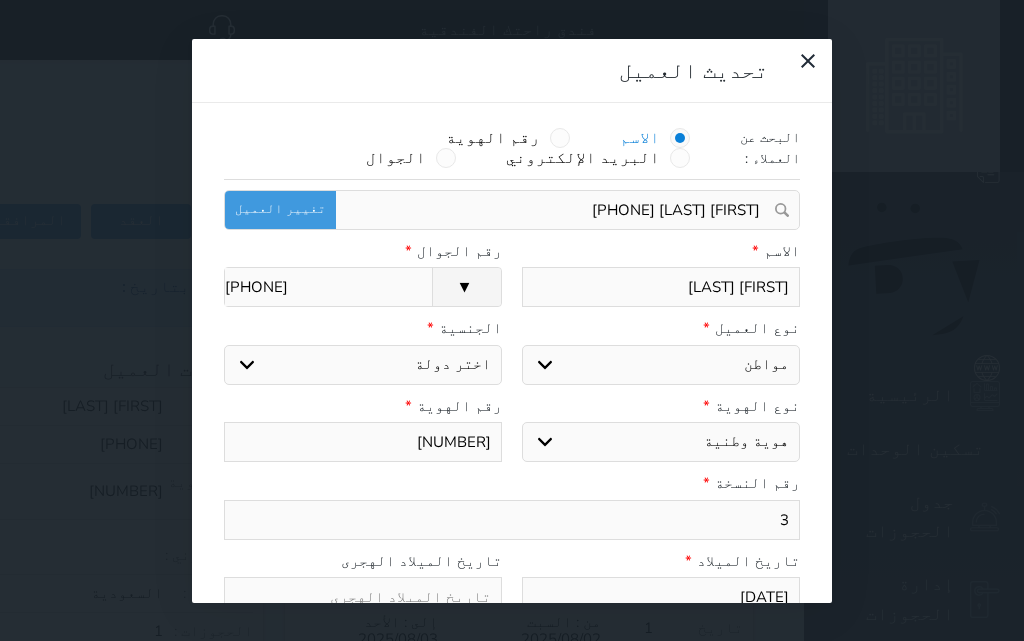 select on "113" 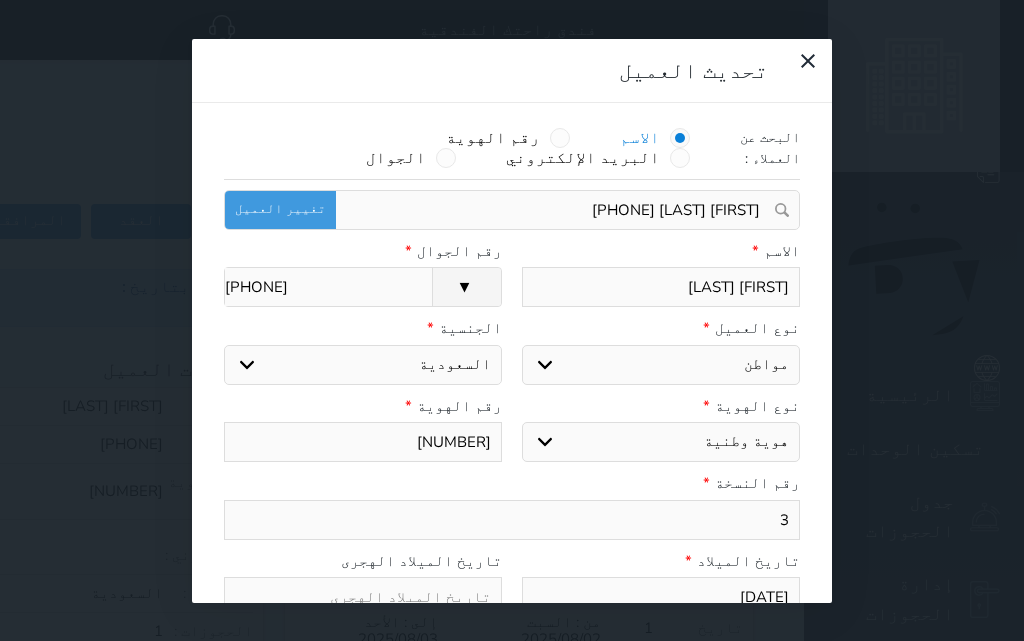 select 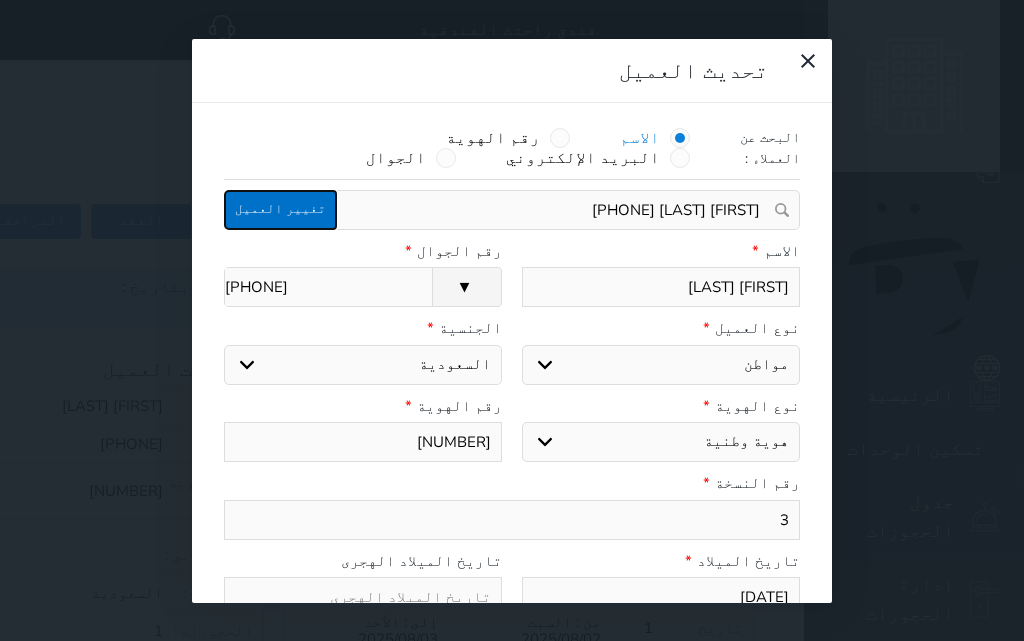 click on "تغيير العميل" at bounding box center [280, 210] 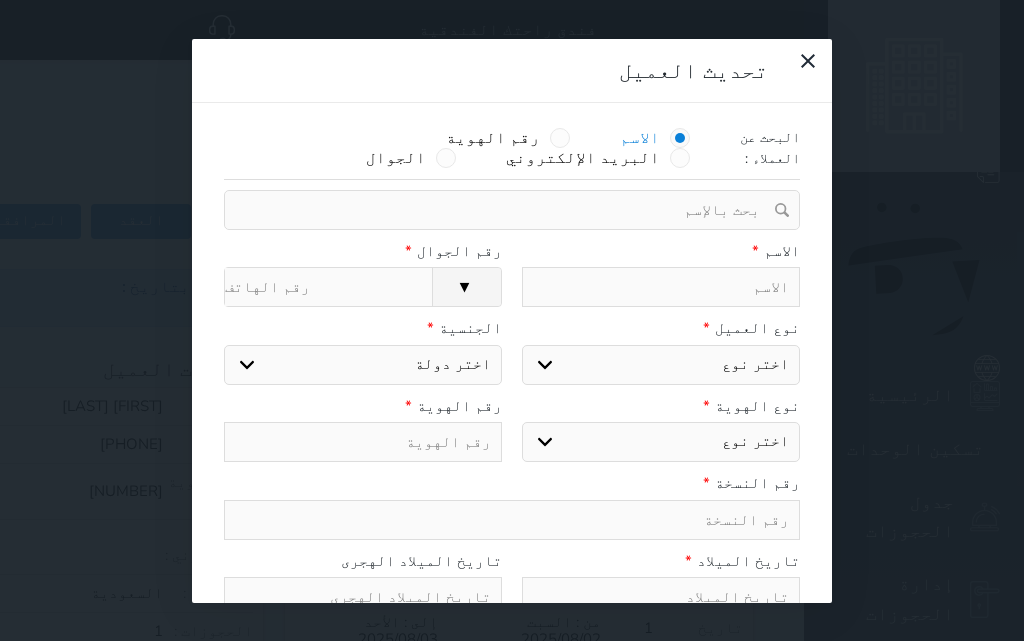 drag, startPoint x: 581, startPoint y: 97, endPoint x: 751, endPoint y: 169, distance: 184.61853 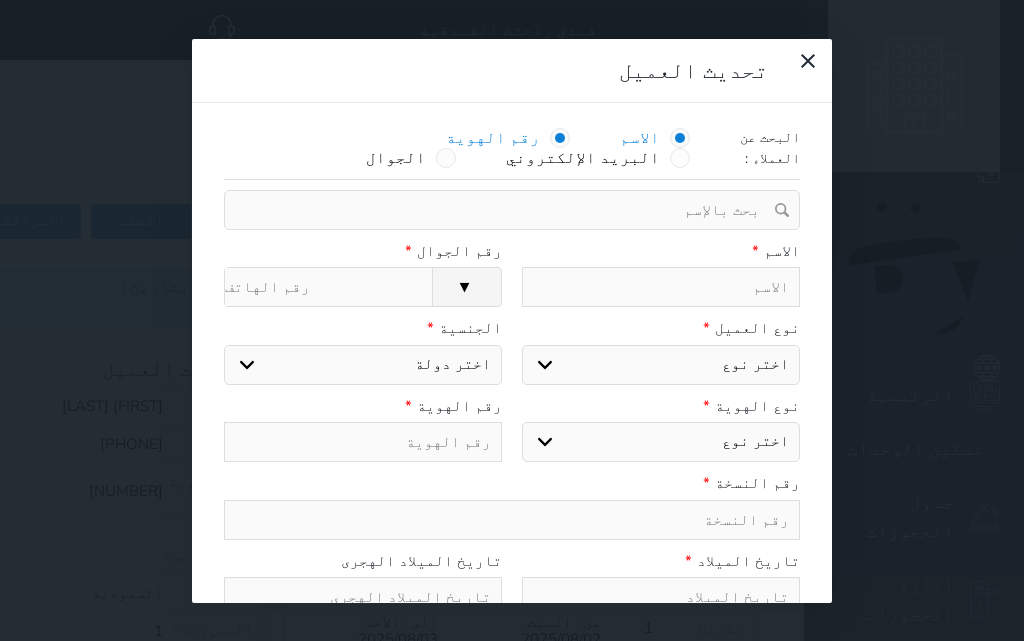 select 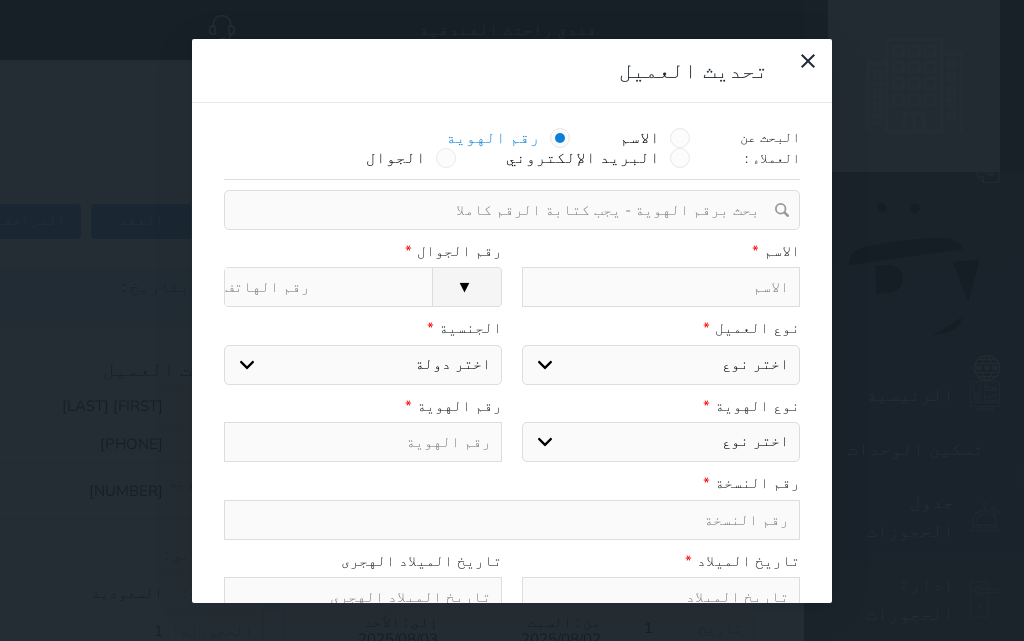 click at bounding box center (505, 210) 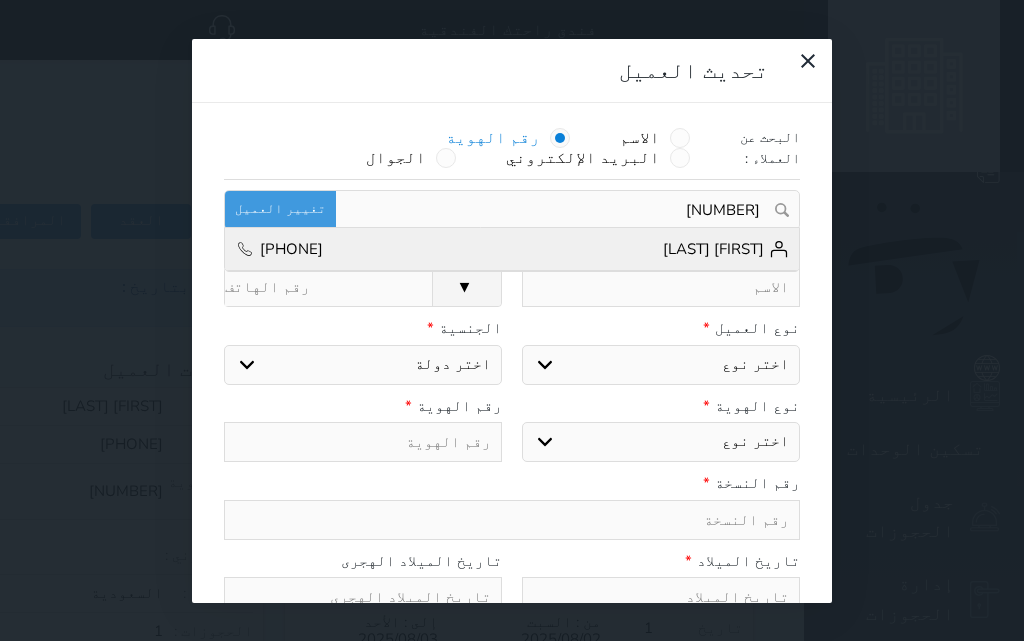 click on "محمد  الريثي" at bounding box center [726, 249] 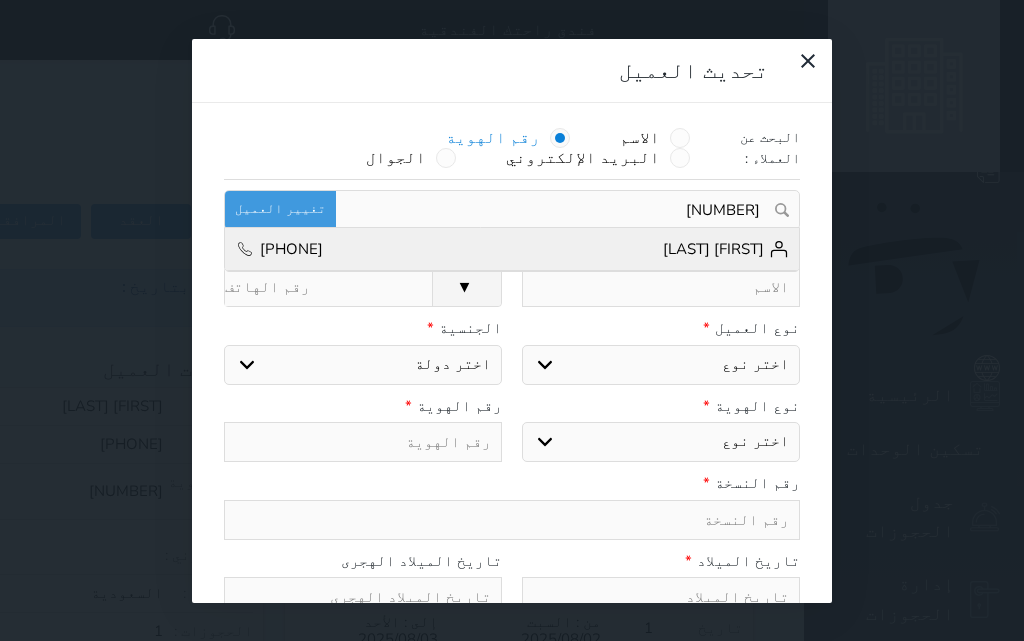 type on "محمد  الريثي" 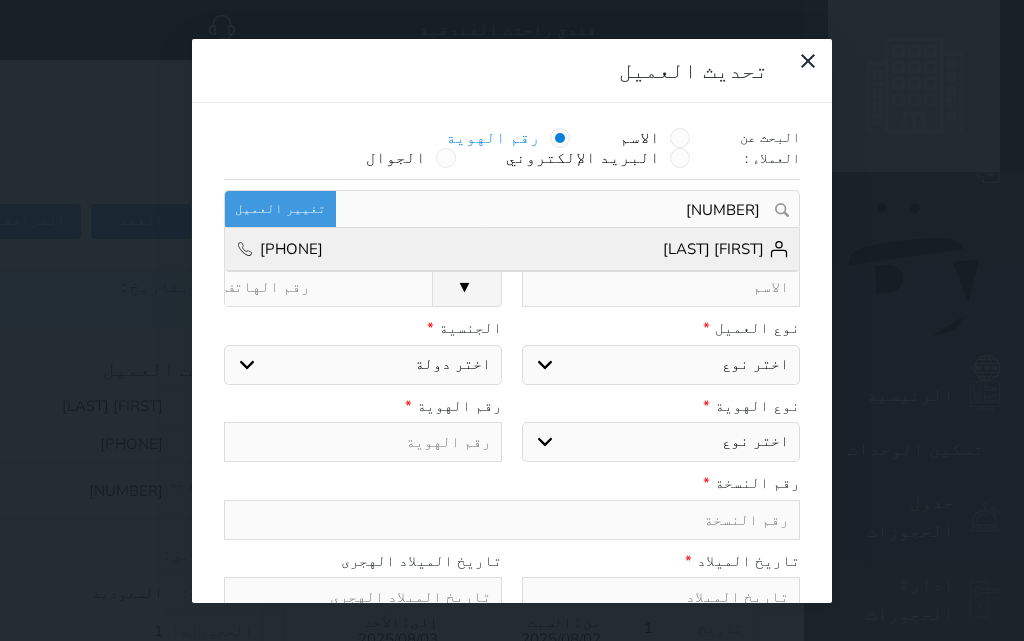 type on "+966 50 992 3884" 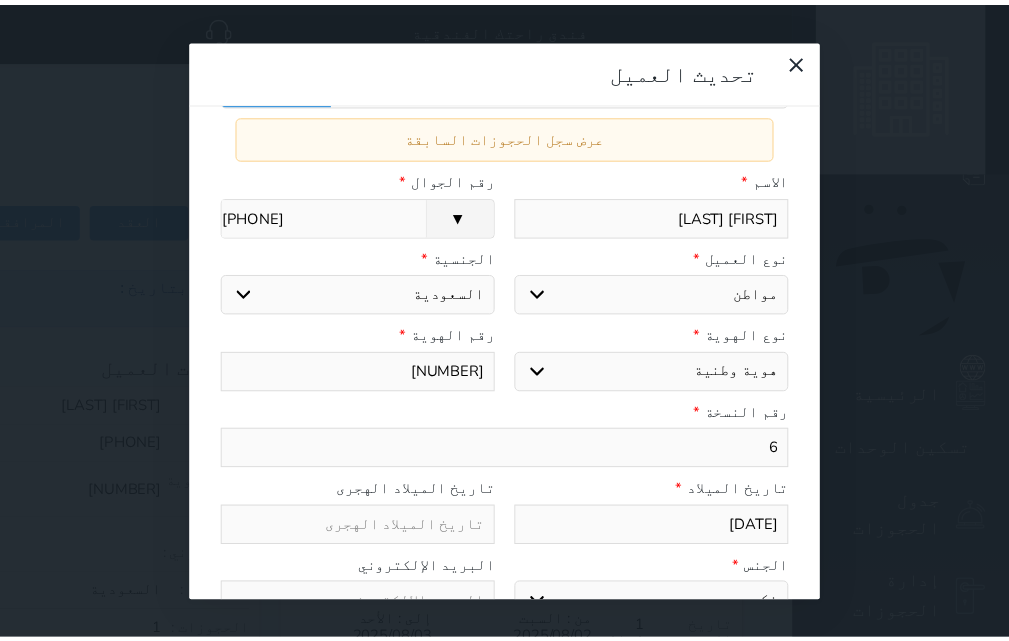 scroll, scrollTop: 254, scrollLeft: 0, axis: vertical 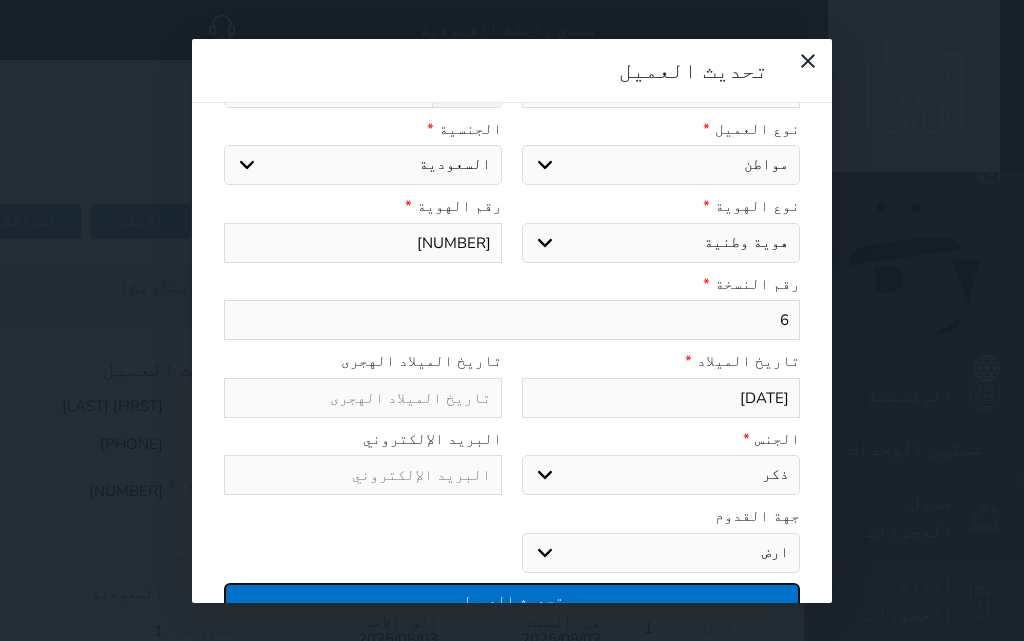 click on "تحديث العميل" at bounding box center [512, 600] 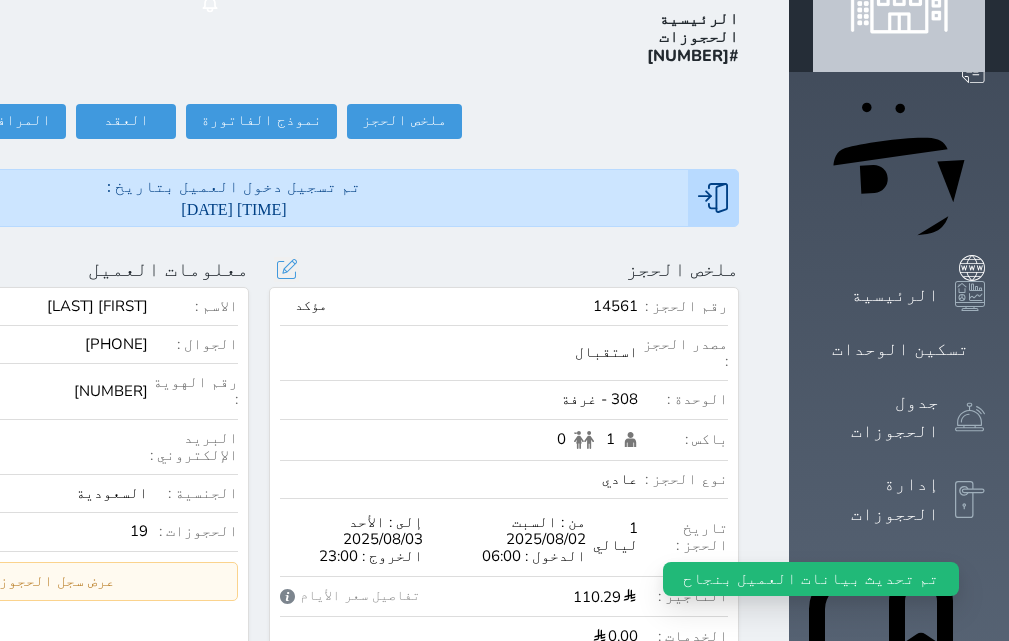 scroll, scrollTop: 0, scrollLeft: 0, axis: both 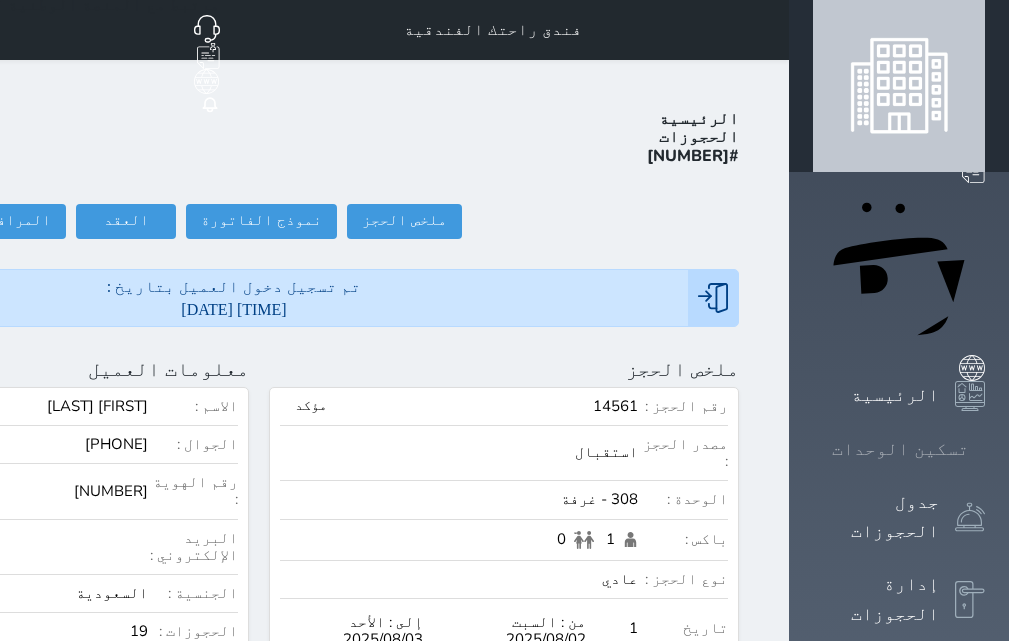 click on "تسكين الوحدات" at bounding box center [900, 449] 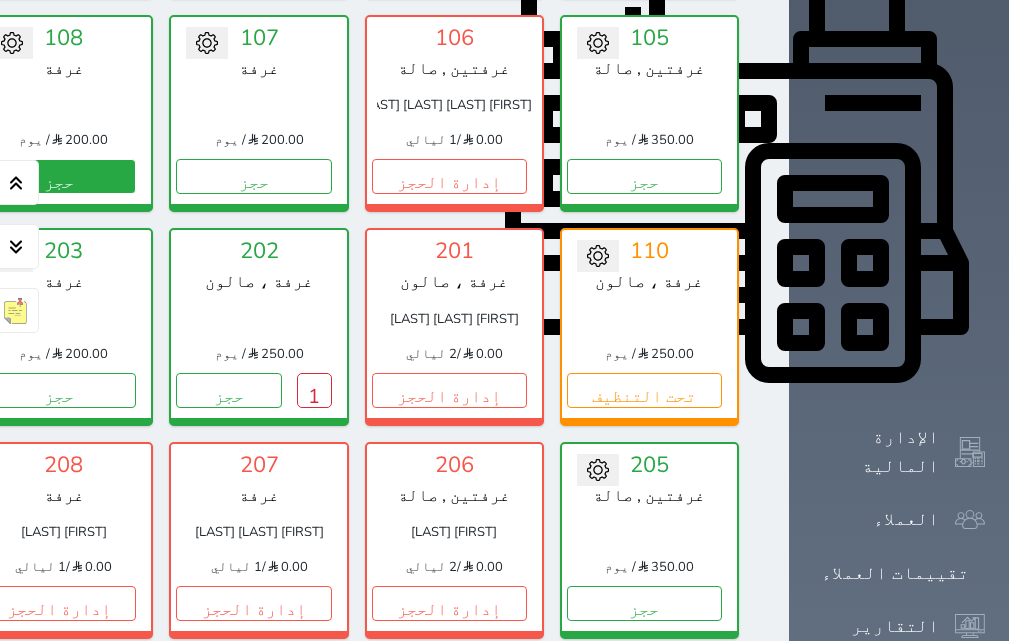 scroll, scrollTop: 860, scrollLeft: 0, axis: vertical 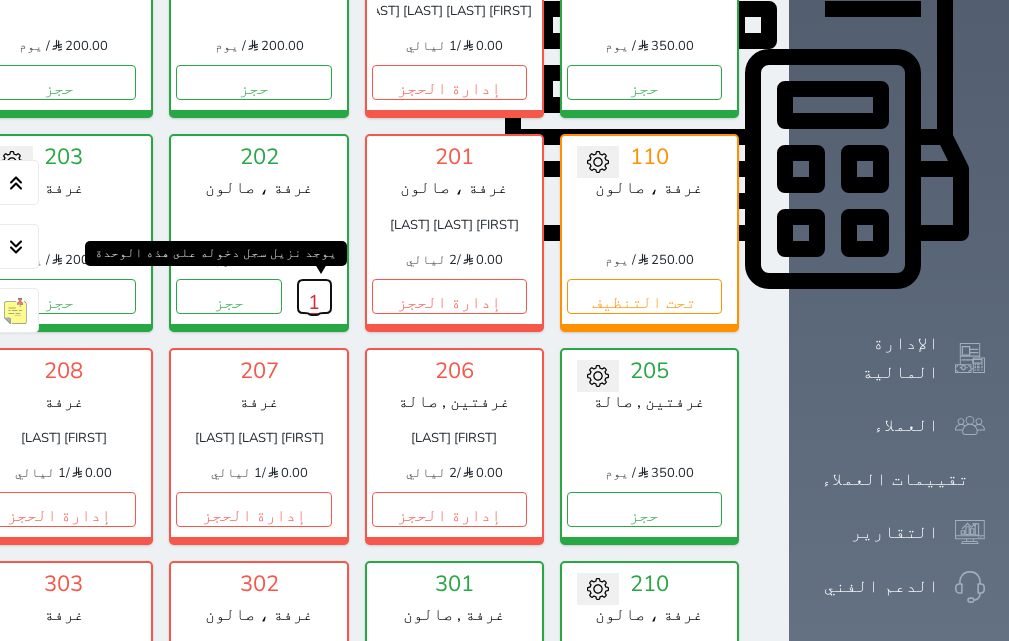 click on "1" at bounding box center (314, 296) 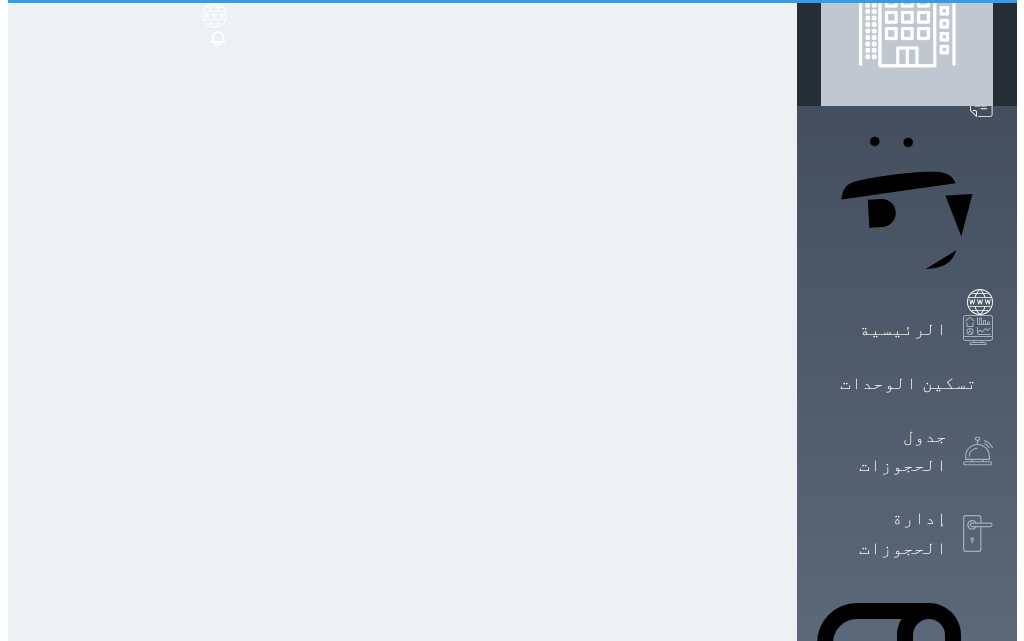 scroll, scrollTop: 0, scrollLeft: 0, axis: both 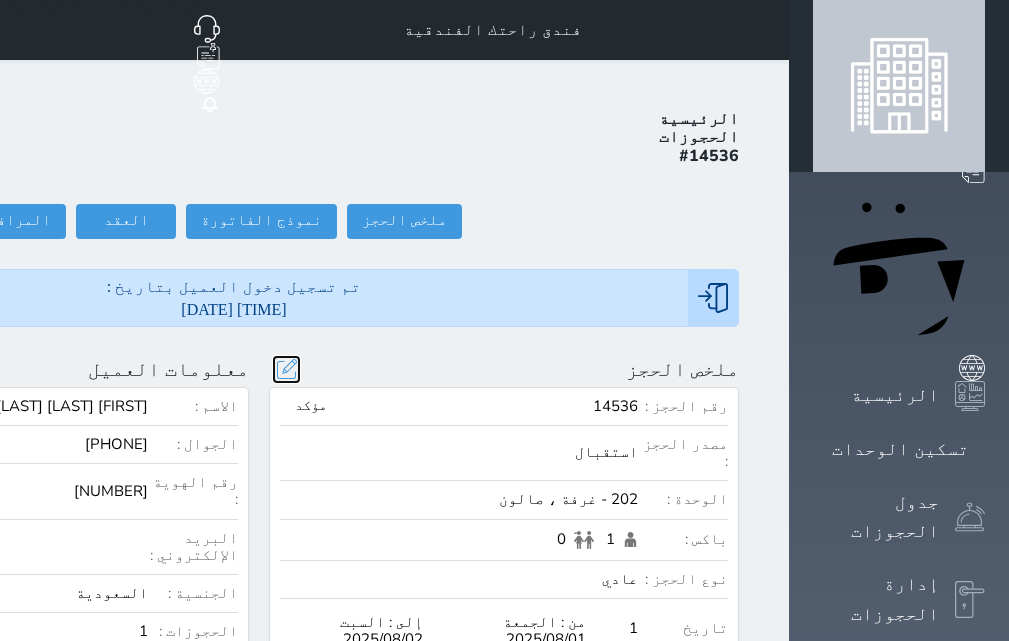 click at bounding box center [286, 369] 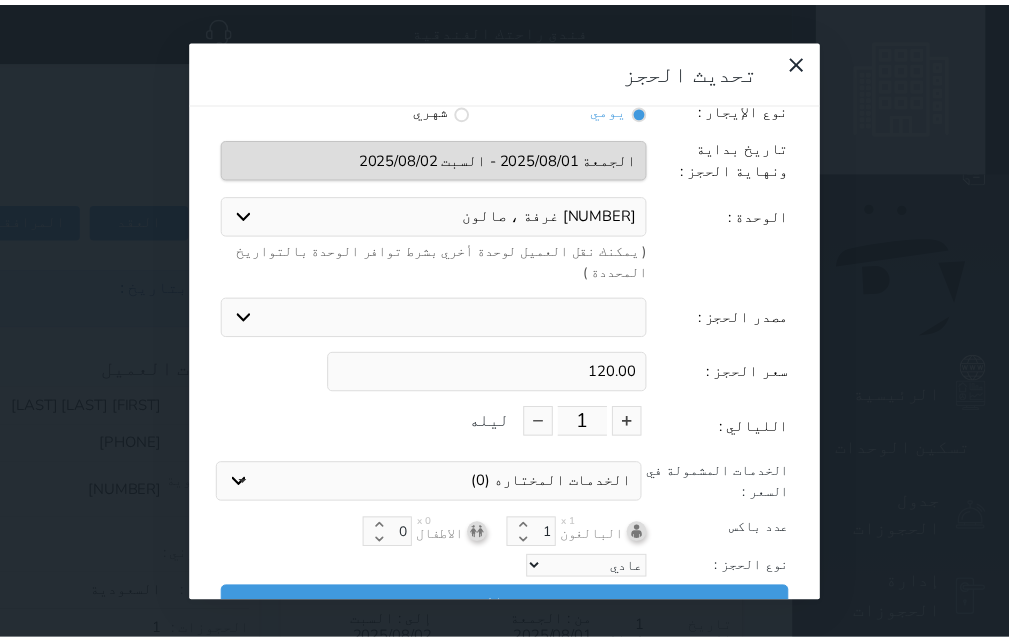 scroll, scrollTop: 45, scrollLeft: 0, axis: vertical 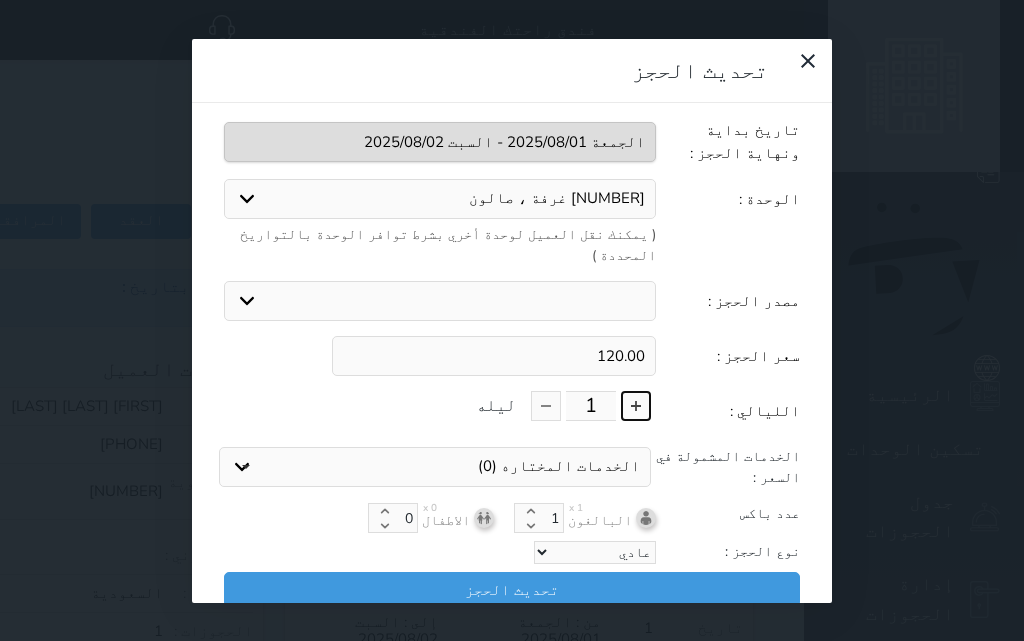 click at bounding box center [636, 406] 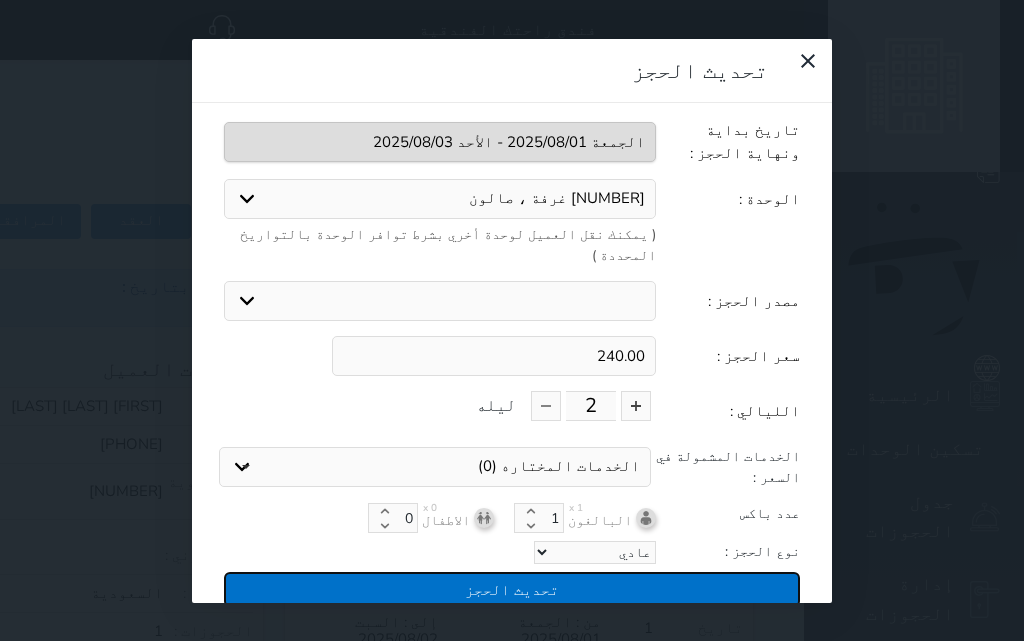 click on "تحديث الحجز" at bounding box center [512, 589] 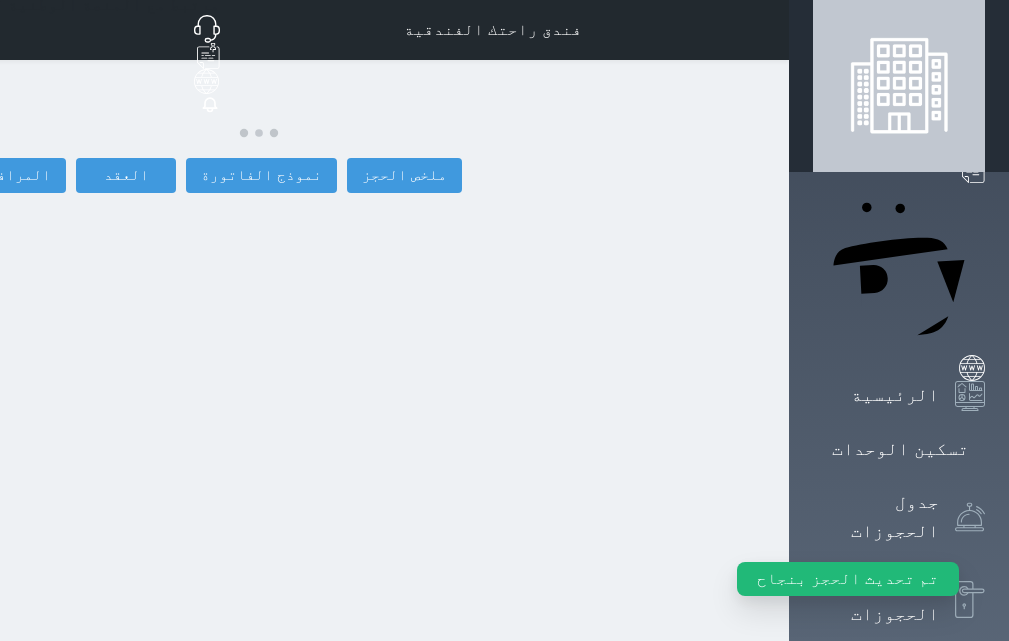 select 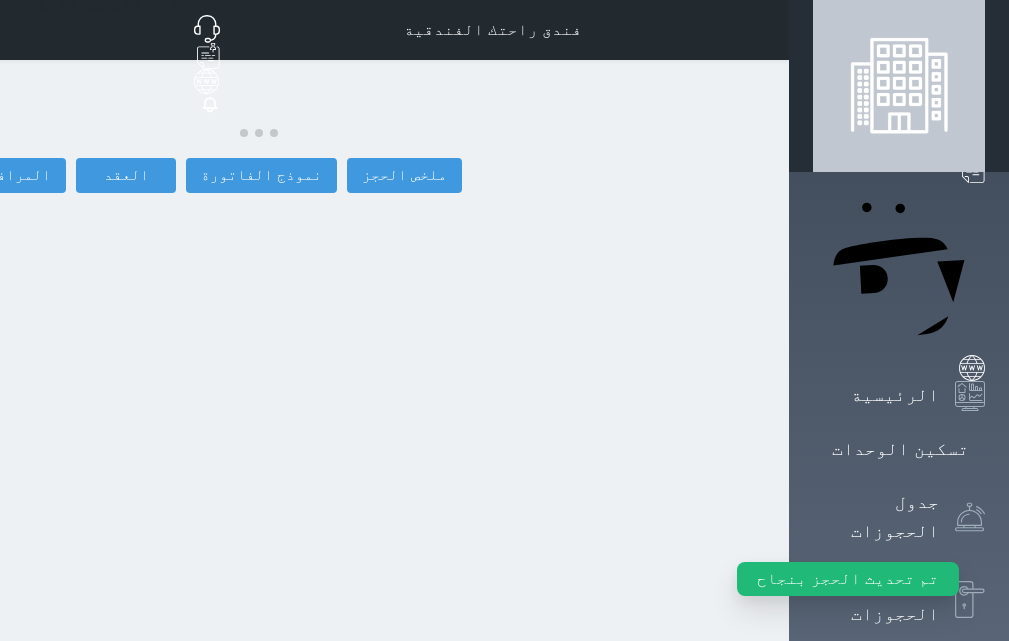 select 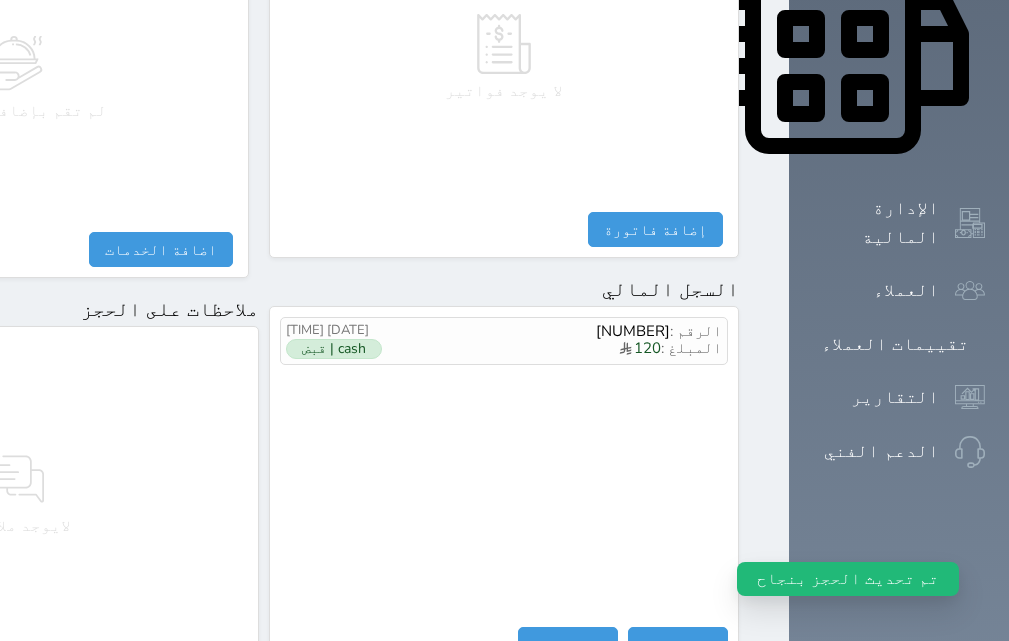 scroll, scrollTop: 1000, scrollLeft: 0, axis: vertical 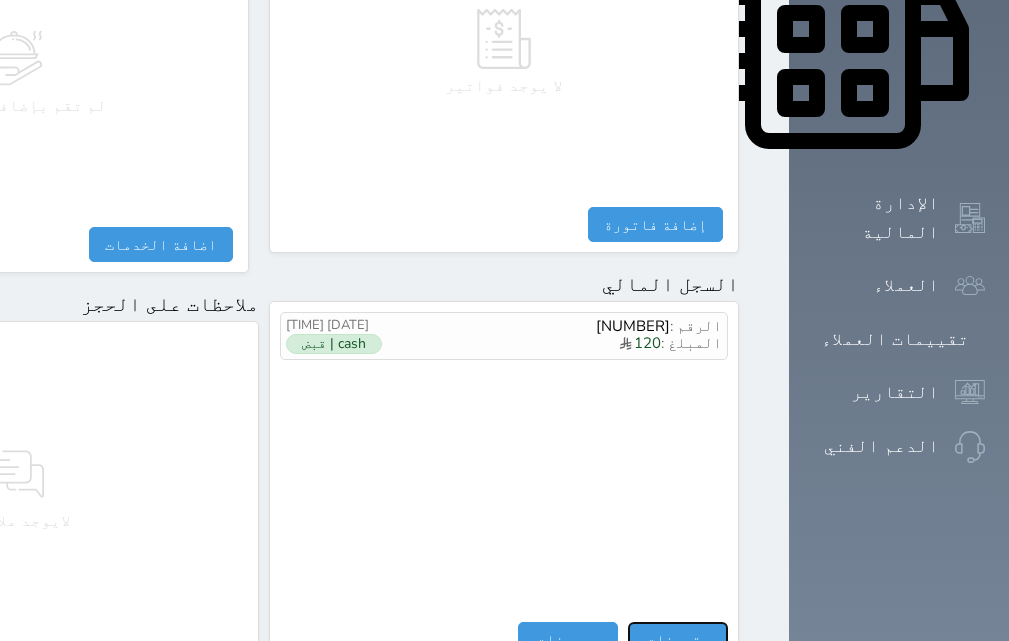 click on "مقبوضات" at bounding box center [678, 639] 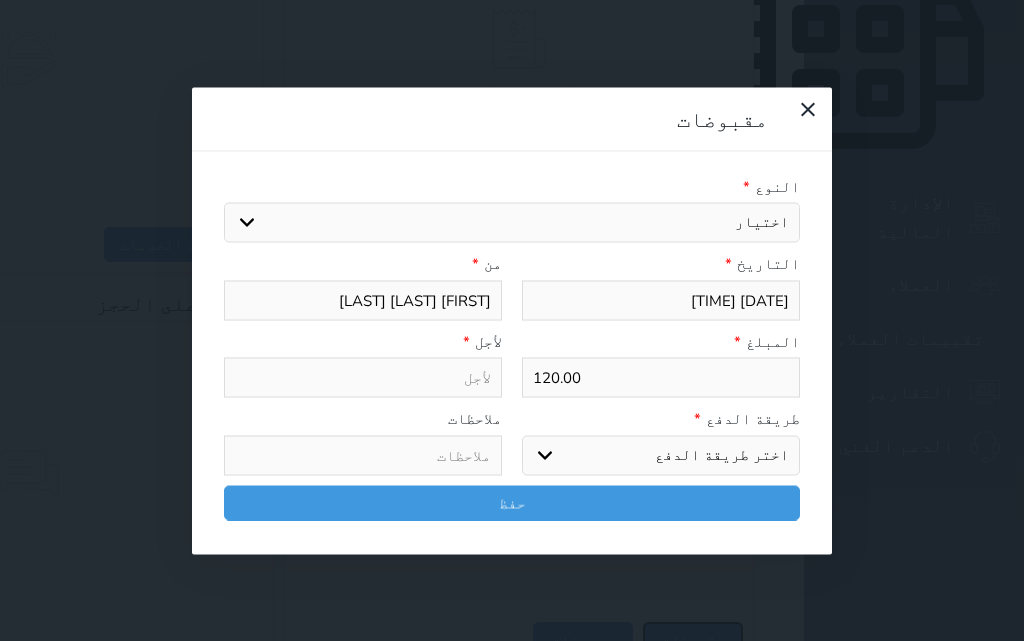 select 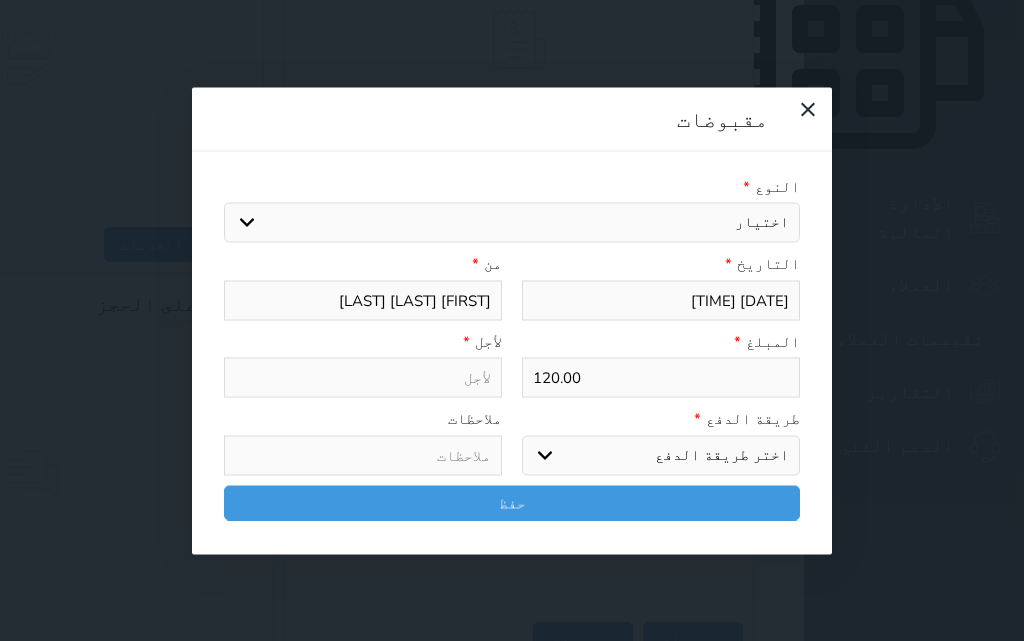 click on "اختر طريقة الدفع   دفع نقدى   تحويل بنكى   مدى   بطاقة ائتمان   آجل" at bounding box center [661, 455] 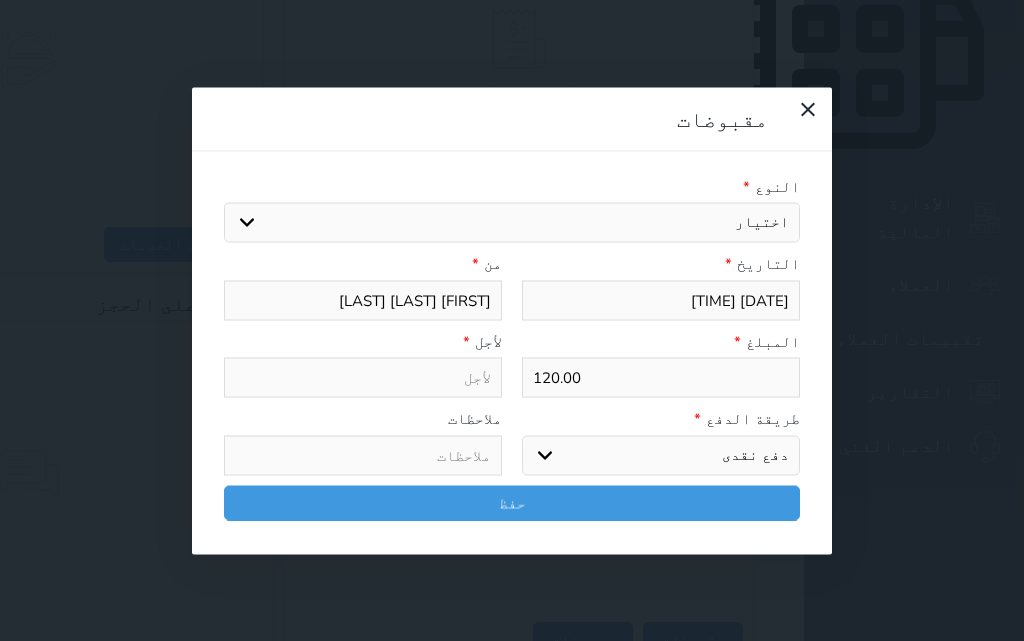click on "اختر طريقة الدفع   دفع نقدى   تحويل بنكى   مدى   بطاقة ائتمان   آجل" at bounding box center [661, 455] 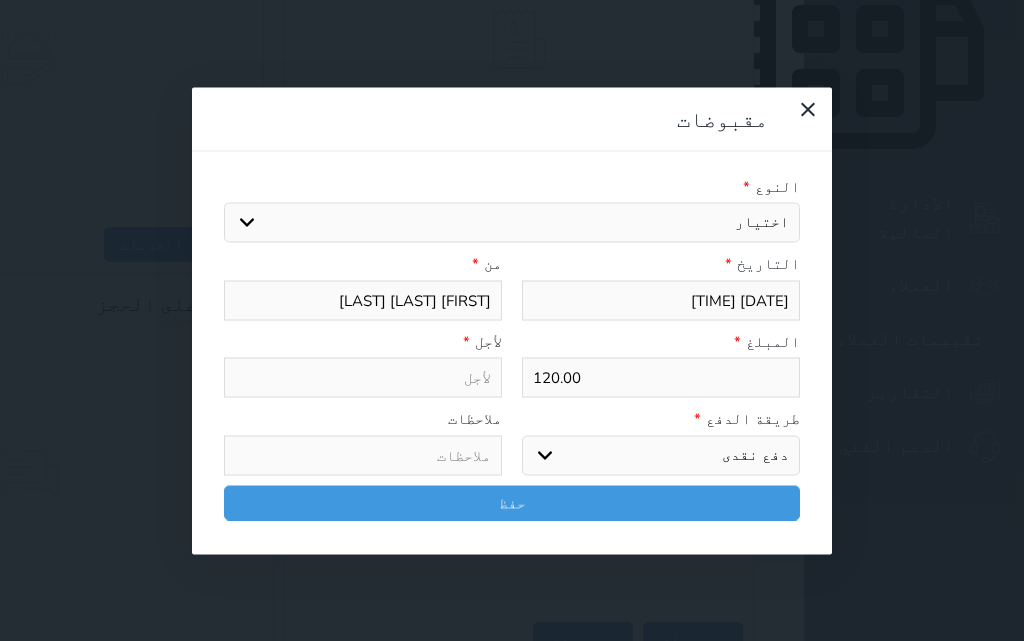 click on "اختيار   مقبوضات عامة قيمة إيجار فواتير تامين عربون لا ينطبق آخر مغسلة واي فاي - الإنترنت مواقف السيارات طعام الأغذية والمشروبات مشروبات المشروبات الباردة المشروبات الساخنة الإفطار غداء عشاء مخبز و كعك حمام سباحة الصالة الرياضية سبا و خدمات الجمال اختيار وإسقاط (خدمات النقل) ميني بار كابل - تلفزيون سرير إضافي تصفيف الشعر التسوق خدمات الجولات السياحية المنظمة خدمات الدليل السياحي فواتير البوفية" at bounding box center [512, 223] 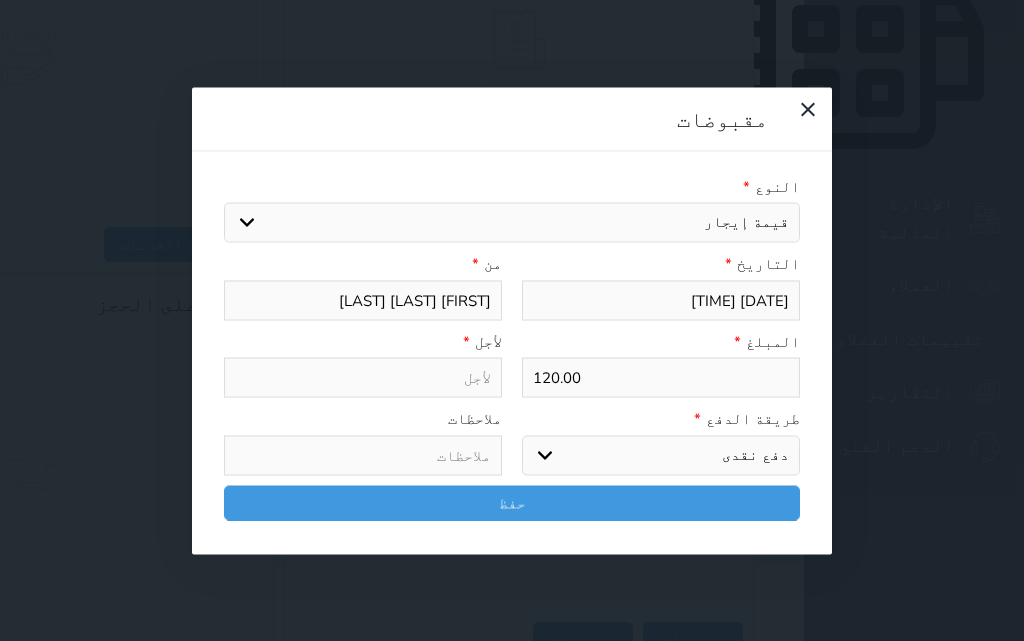 click on "اختيار   مقبوضات عامة قيمة إيجار فواتير تامين عربون لا ينطبق آخر مغسلة واي فاي - الإنترنت مواقف السيارات طعام الأغذية والمشروبات مشروبات المشروبات الباردة المشروبات الساخنة الإفطار غداء عشاء مخبز و كعك حمام سباحة الصالة الرياضية سبا و خدمات الجمال اختيار وإسقاط (خدمات النقل) ميني بار كابل - تلفزيون سرير إضافي تصفيف الشعر التسوق خدمات الجولات السياحية المنظمة خدمات الدليل السياحي فواتير البوفية" at bounding box center [512, 223] 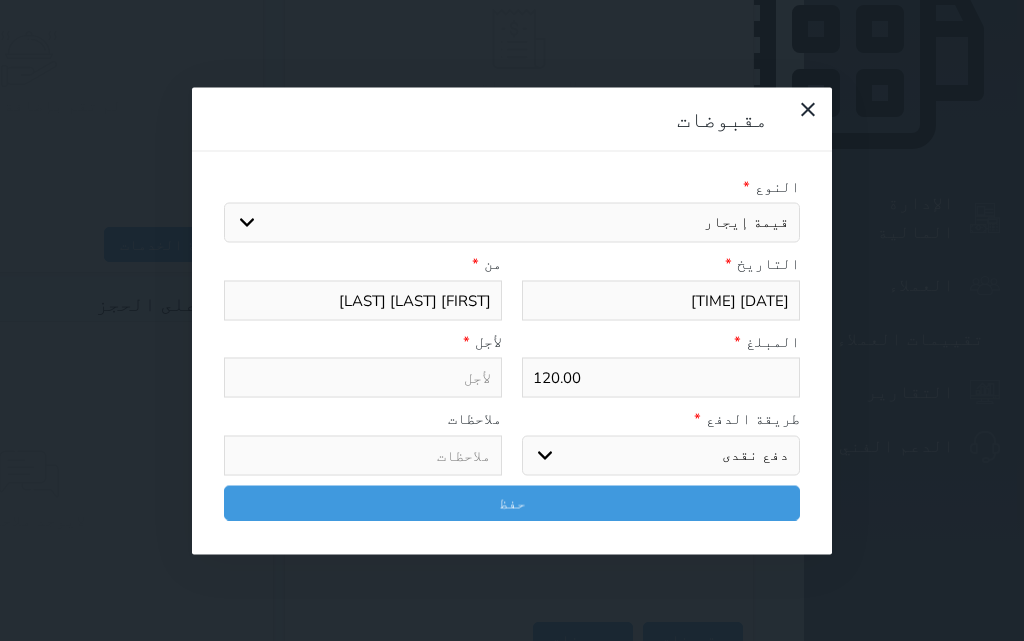 type on "قيمة إيجار - الوحدة - 202" 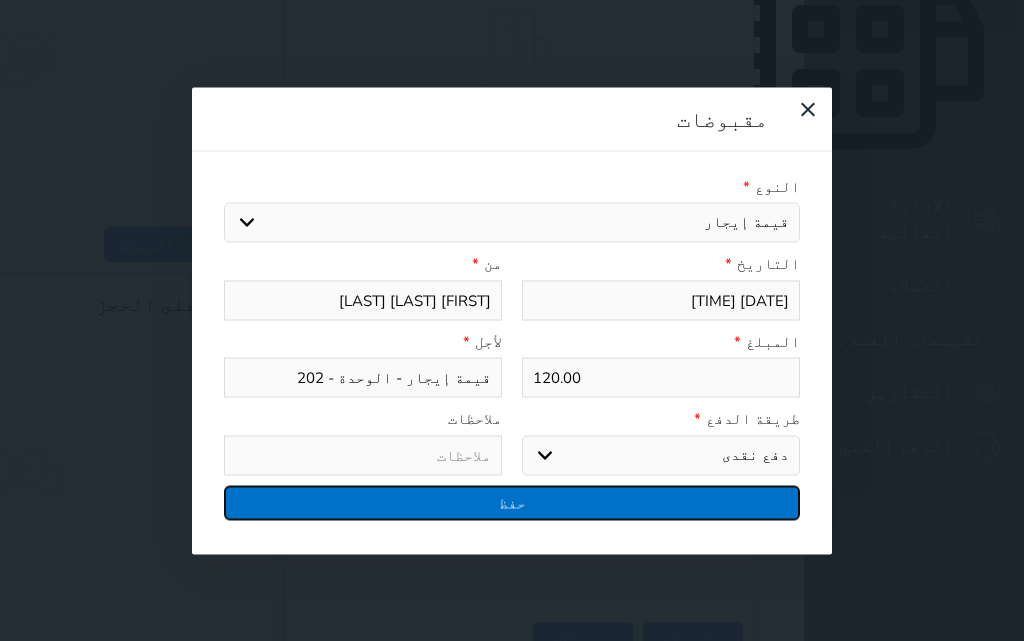 click on "حفظ" at bounding box center [512, 502] 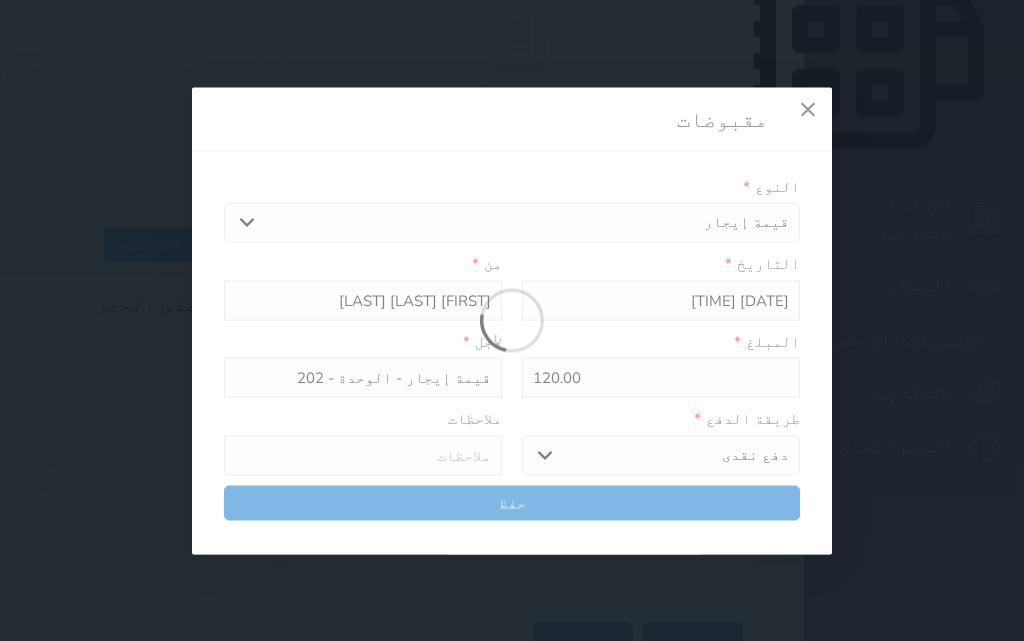 select 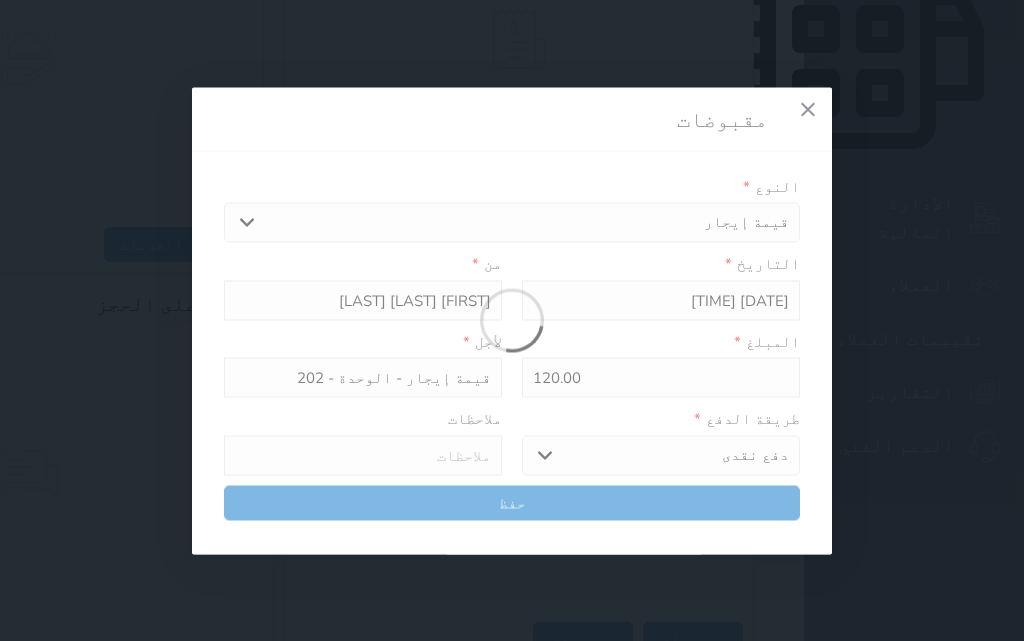 type 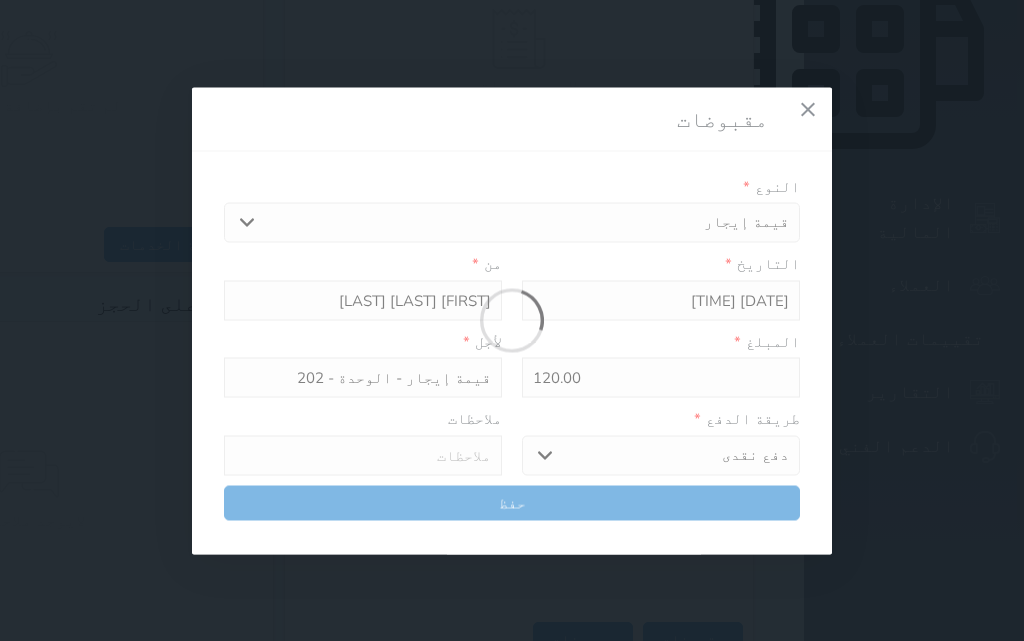 type on "0" 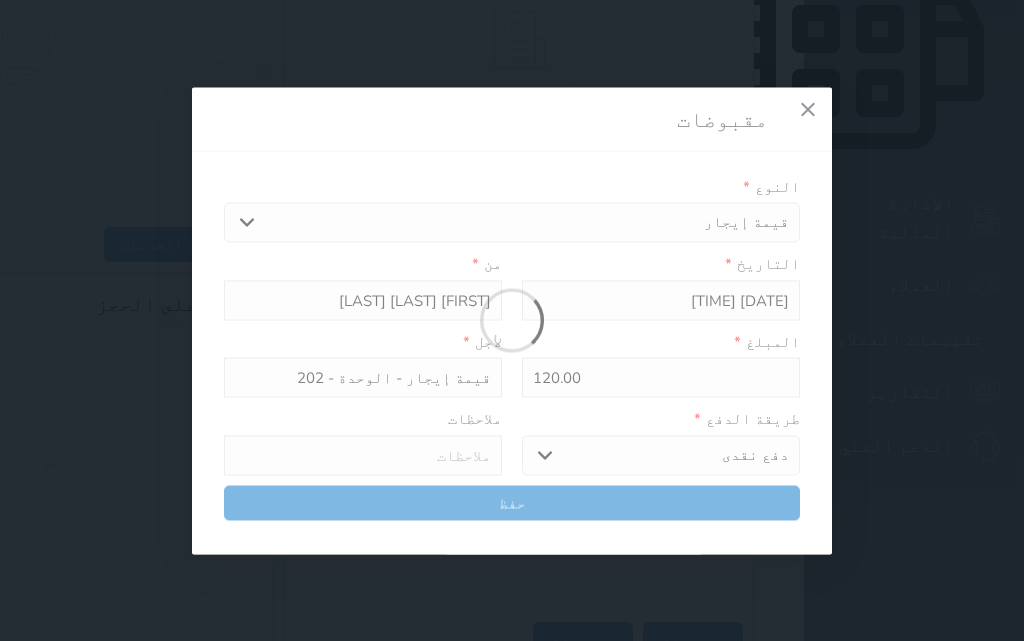 select 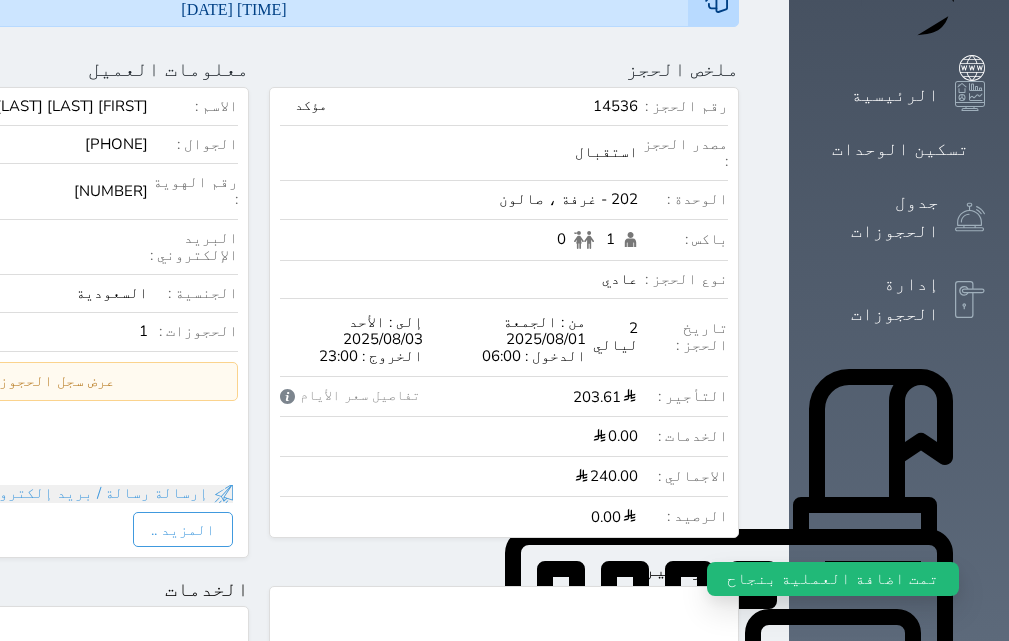 scroll, scrollTop: 0, scrollLeft: 0, axis: both 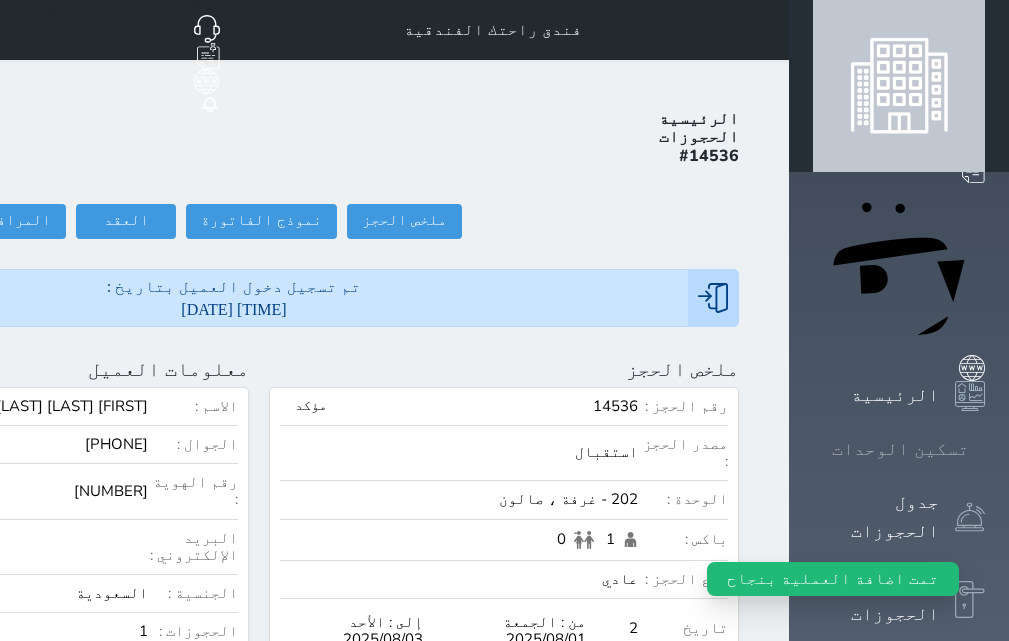 click on "تسكين الوحدات" at bounding box center (900, 449) 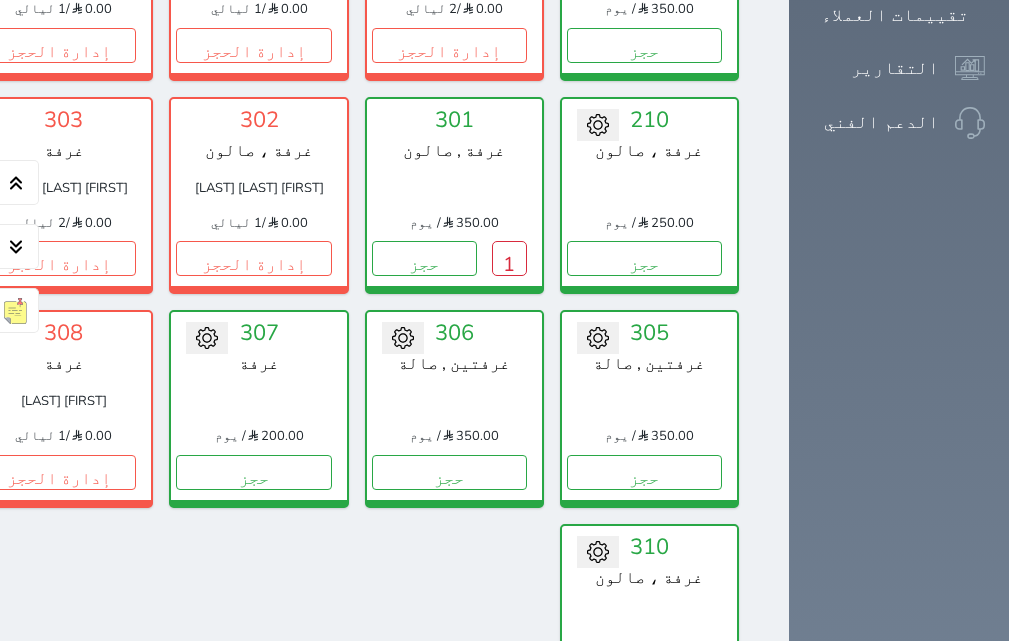 scroll, scrollTop: 1360, scrollLeft: 0, axis: vertical 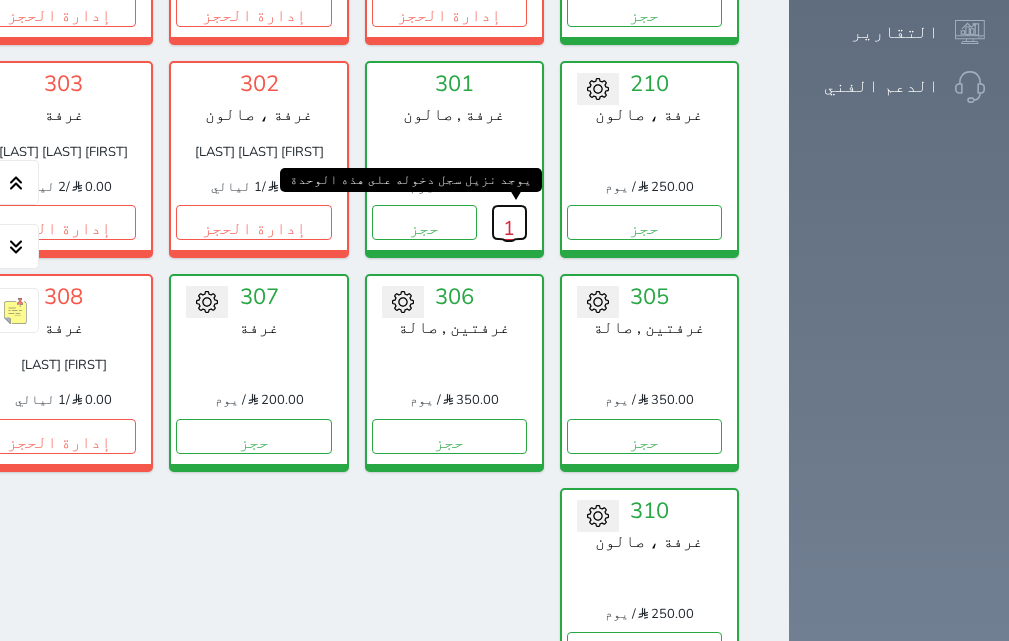 click on "1" at bounding box center (509, 222) 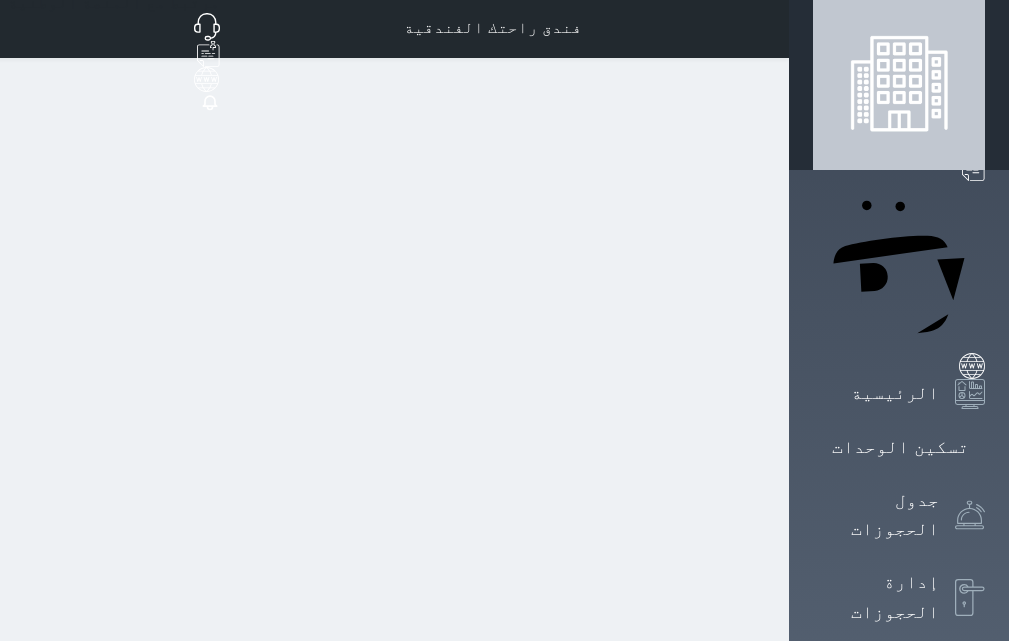 scroll, scrollTop: 0, scrollLeft: 0, axis: both 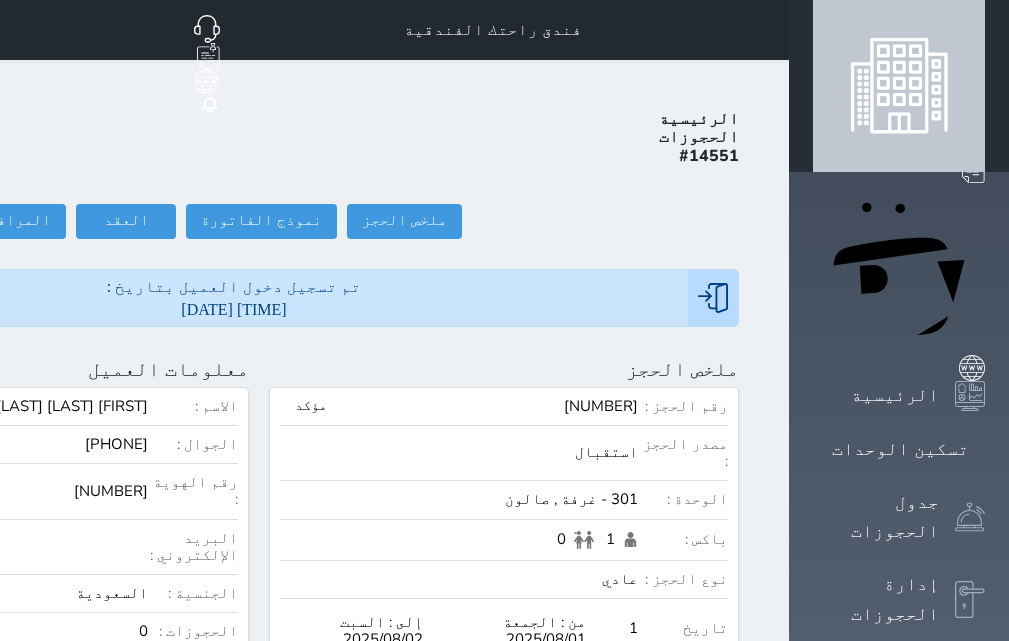 click on "تسجيل مغادرة" at bounding box center (-145, 221) 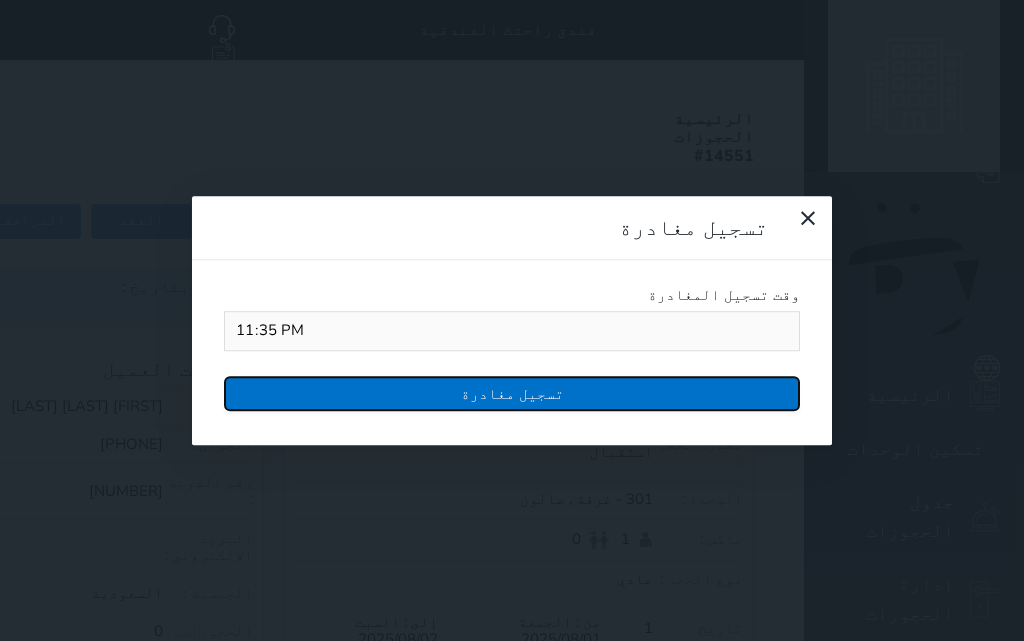 click on "تسجيل مغادرة" at bounding box center (512, 393) 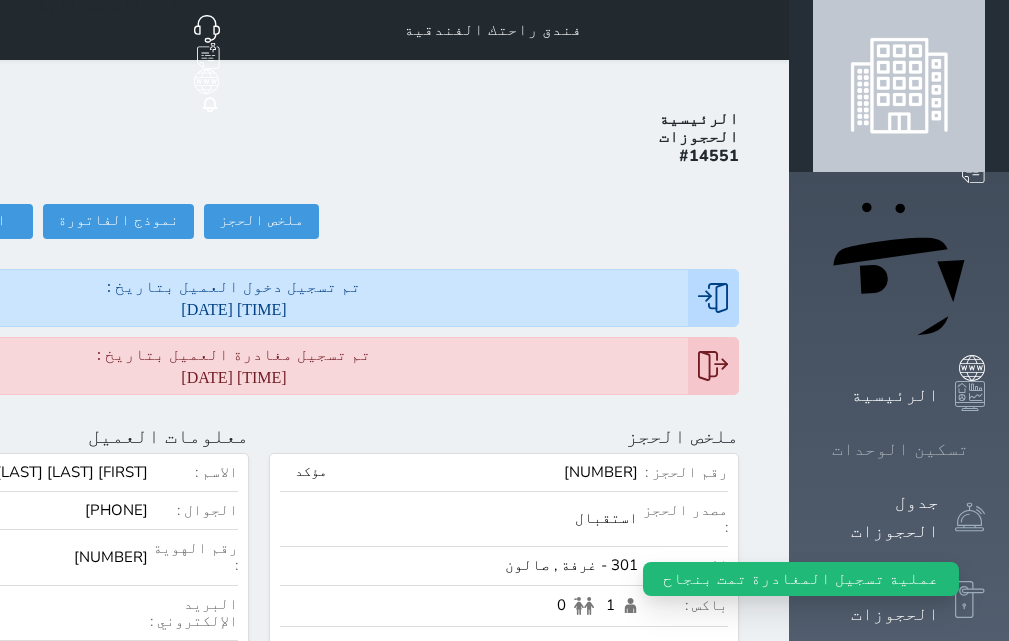 click on "تسكين الوحدات" at bounding box center [900, 449] 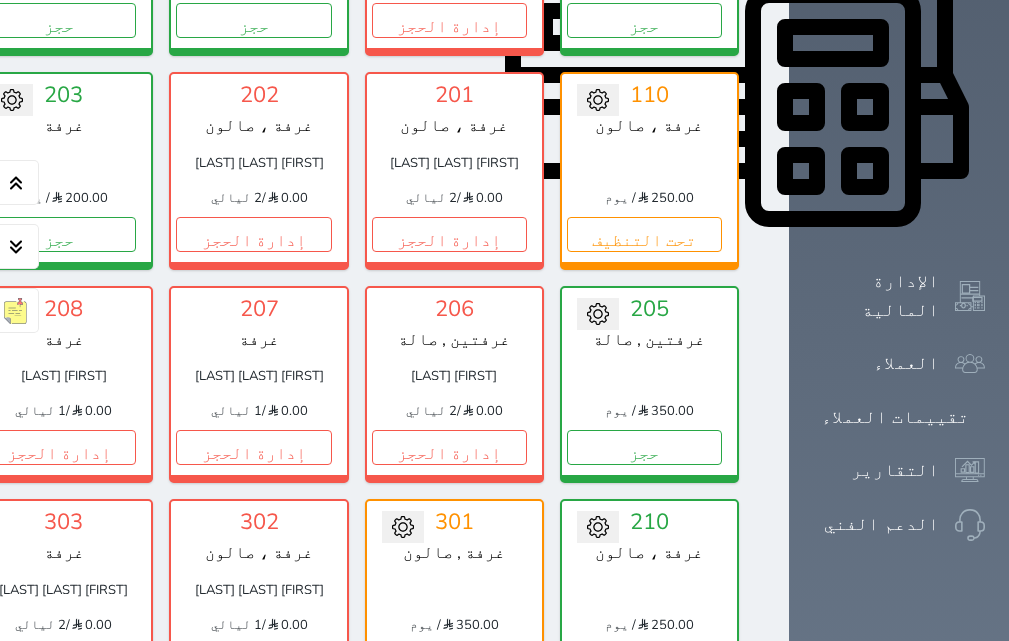 scroll, scrollTop: 960, scrollLeft: 0, axis: vertical 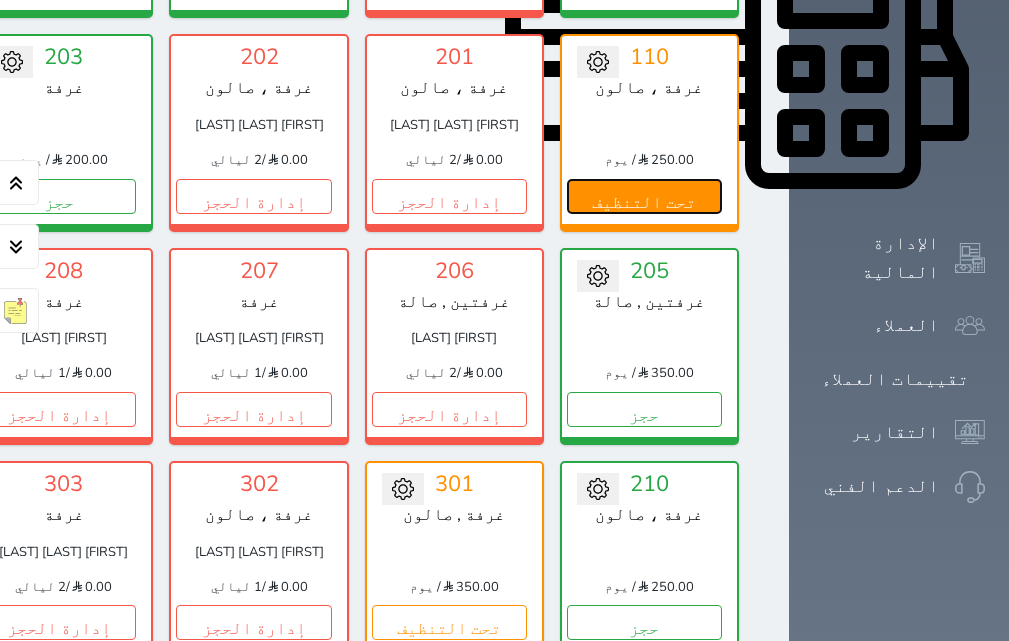 click on "تحت التنظيف" at bounding box center (644, 196) 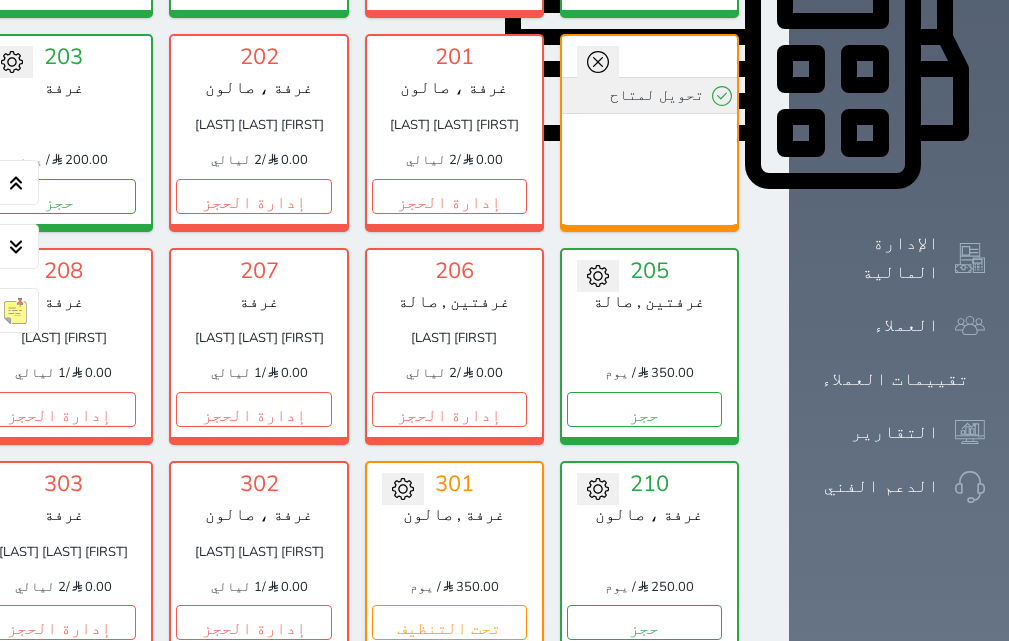 click 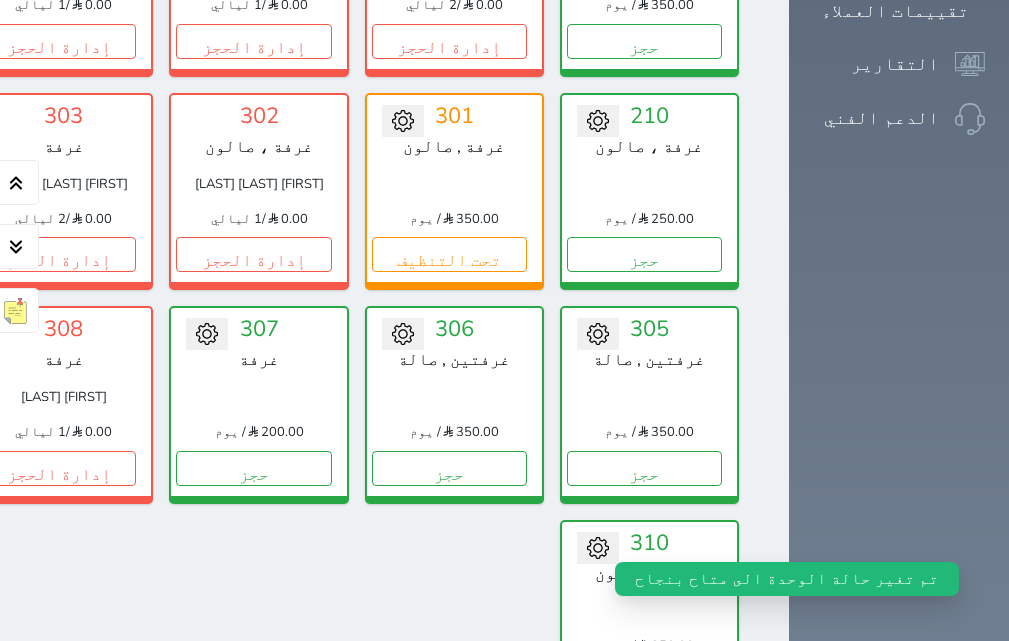 scroll, scrollTop: 1360, scrollLeft: 0, axis: vertical 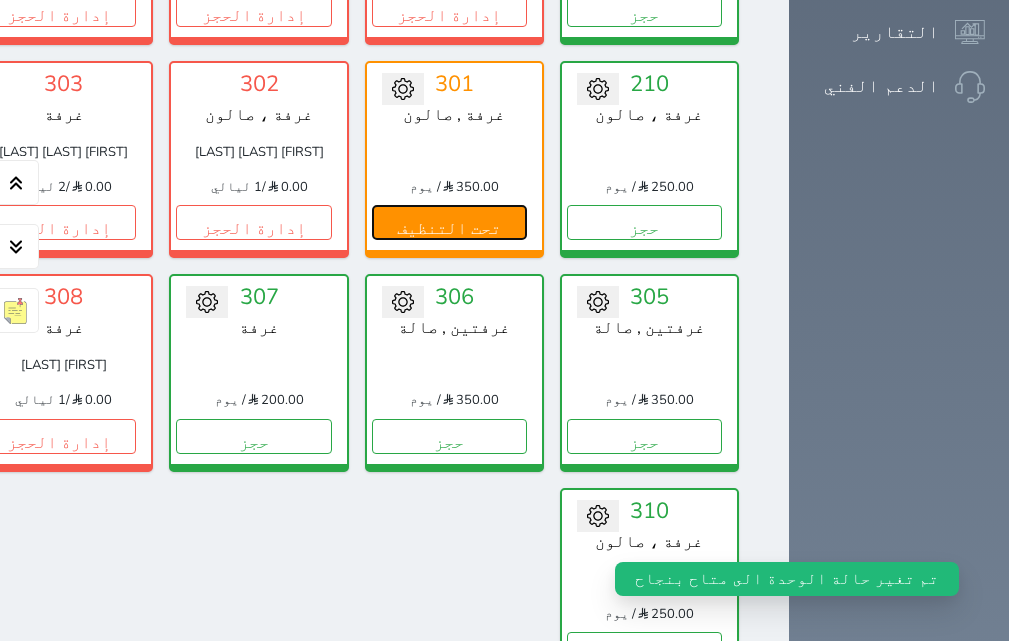 drag, startPoint x: 420, startPoint y: 380, endPoint x: 408, endPoint y: 380, distance: 12 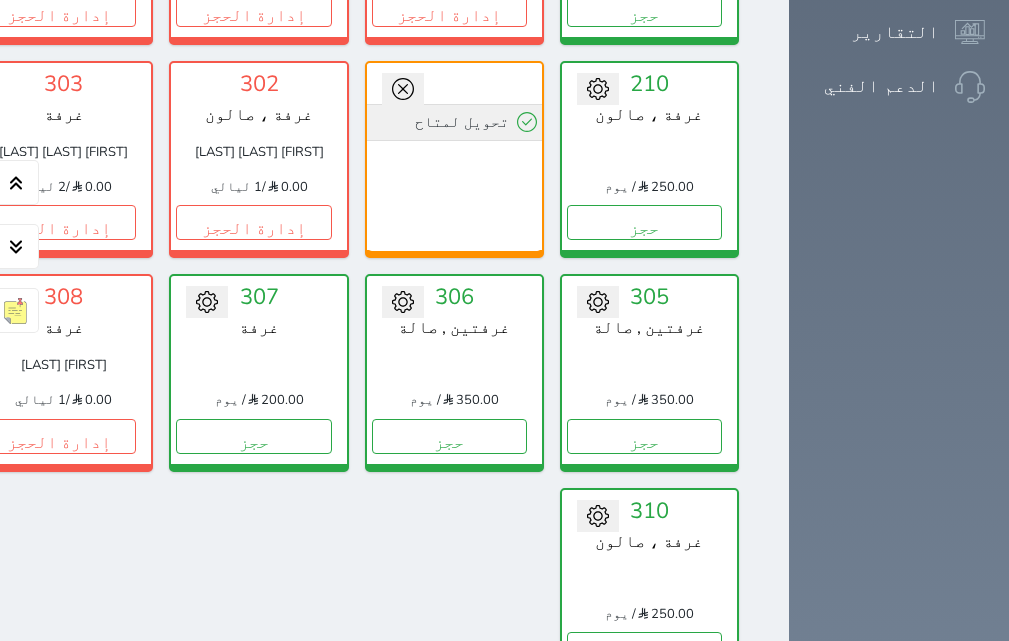 click 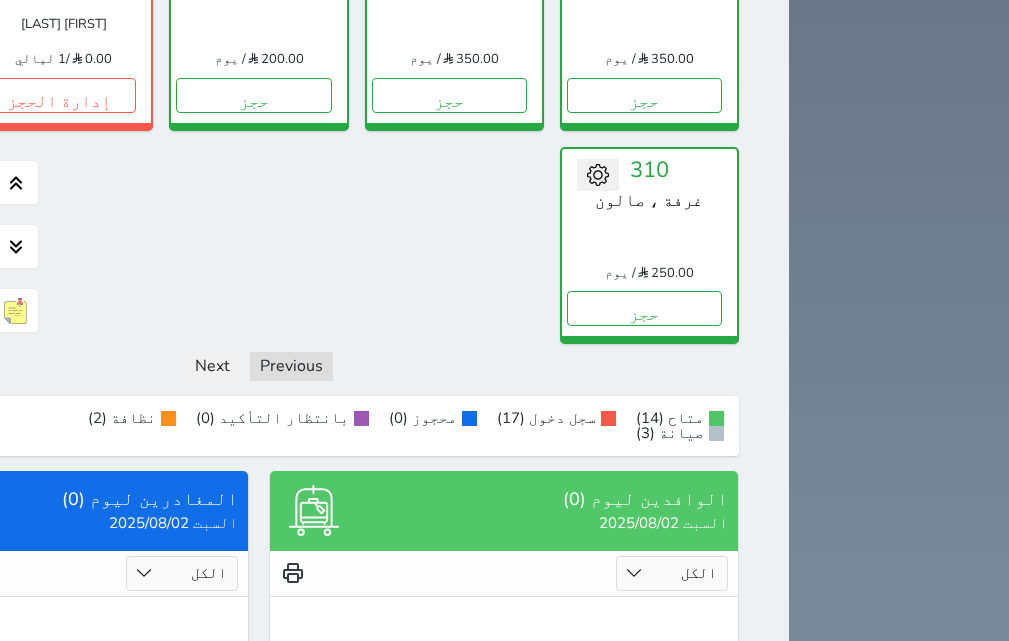 scroll, scrollTop: 1760, scrollLeft: 0, axis: vertical 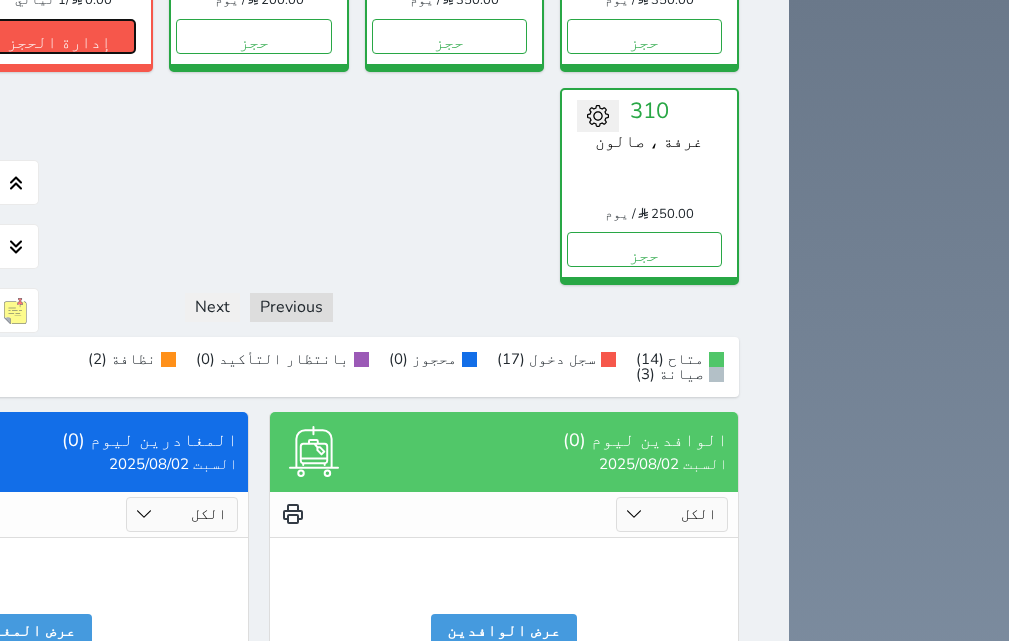 click on "إدارة الحجز" at bounding box center [58, 36] 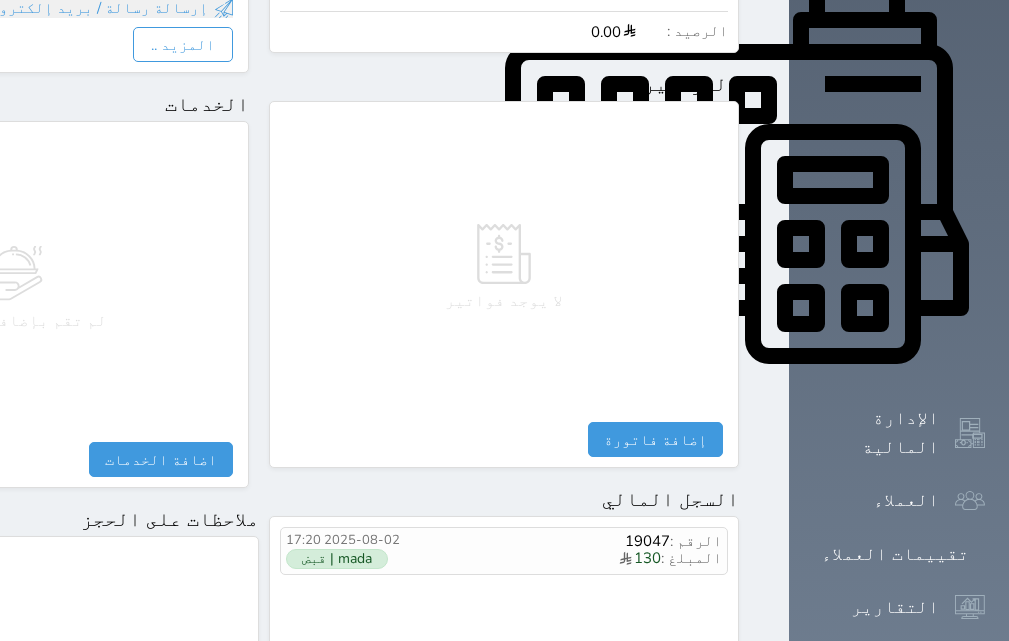 scroll, scrollTop: 800, scrollLeft: 0, axis: vertical 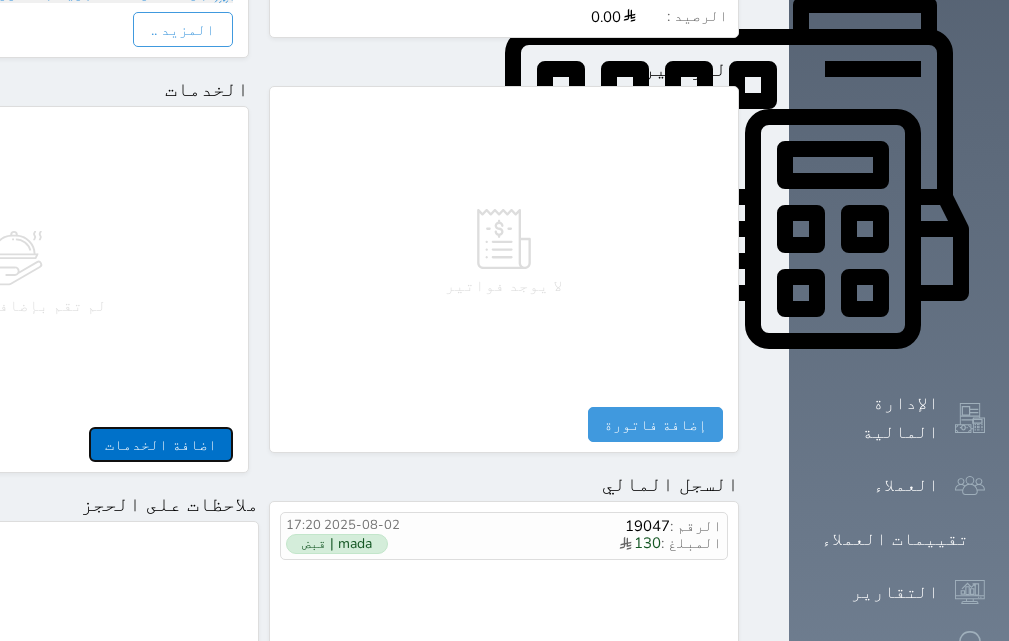 click on "اضافة الخدمات" at bounding box center (161, 444) 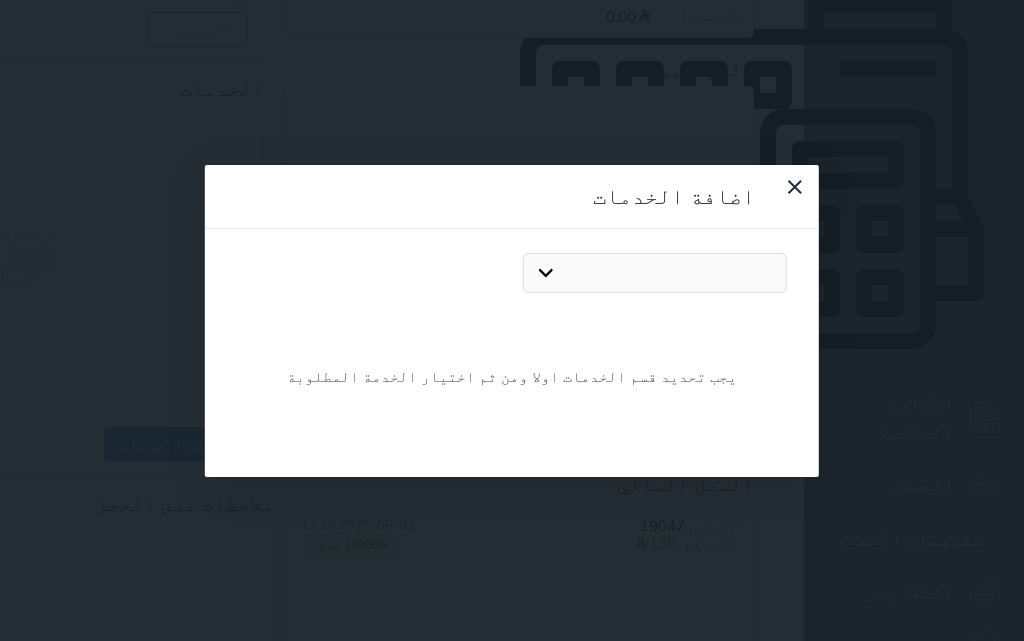 click on "البوفية مغسلة" at bounding box center [655, 273] 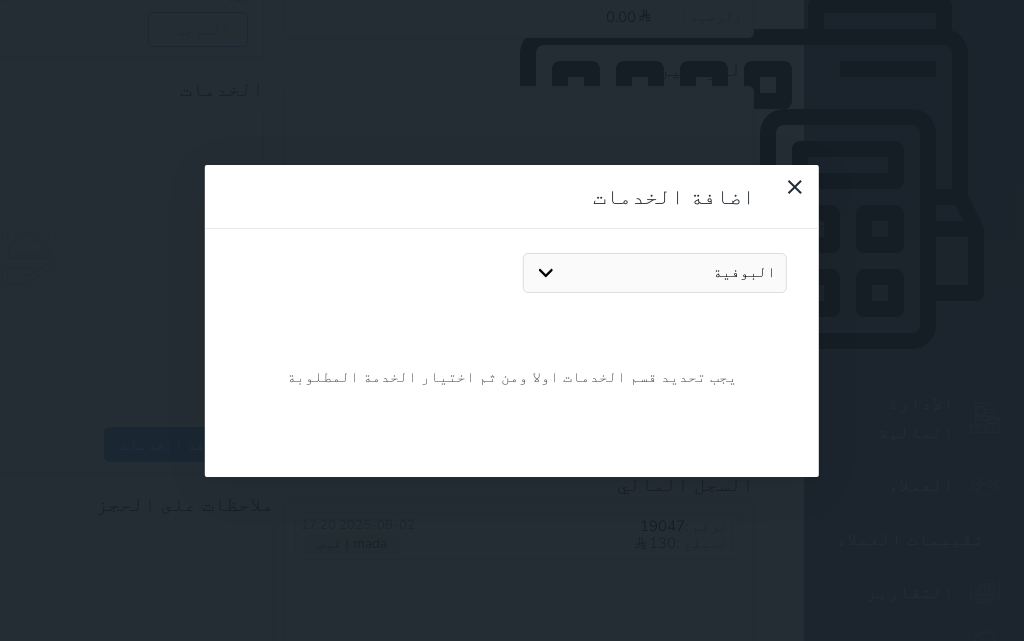 click on "البوفية مغسلة" at bounding box center (655, 273) 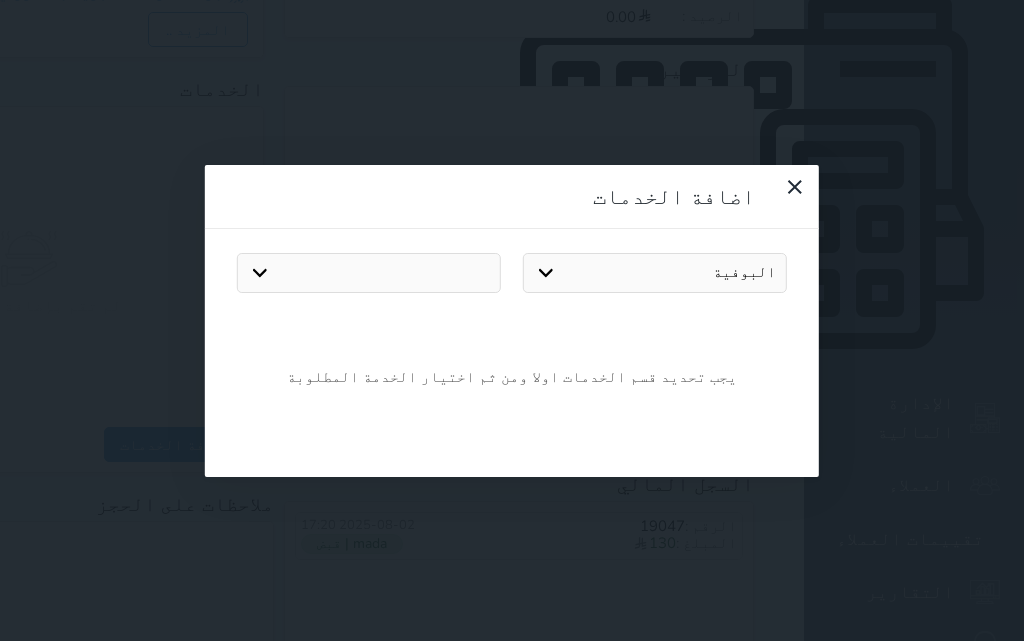 click on "بيبسي مويا شاهي عصير كودرد / فانتا" at bounding box center (369, 273) 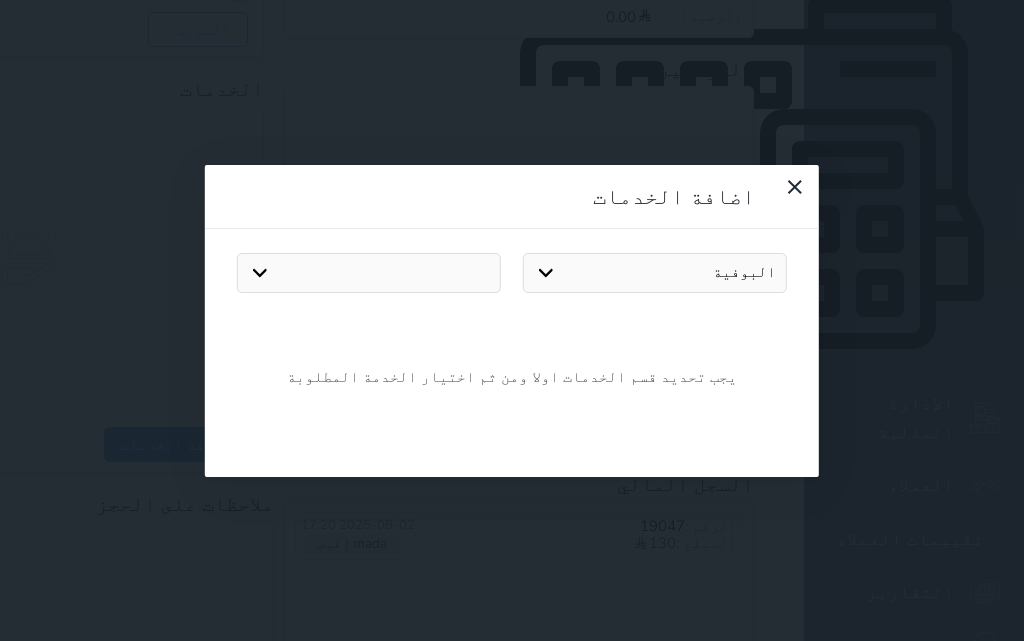select on "0" 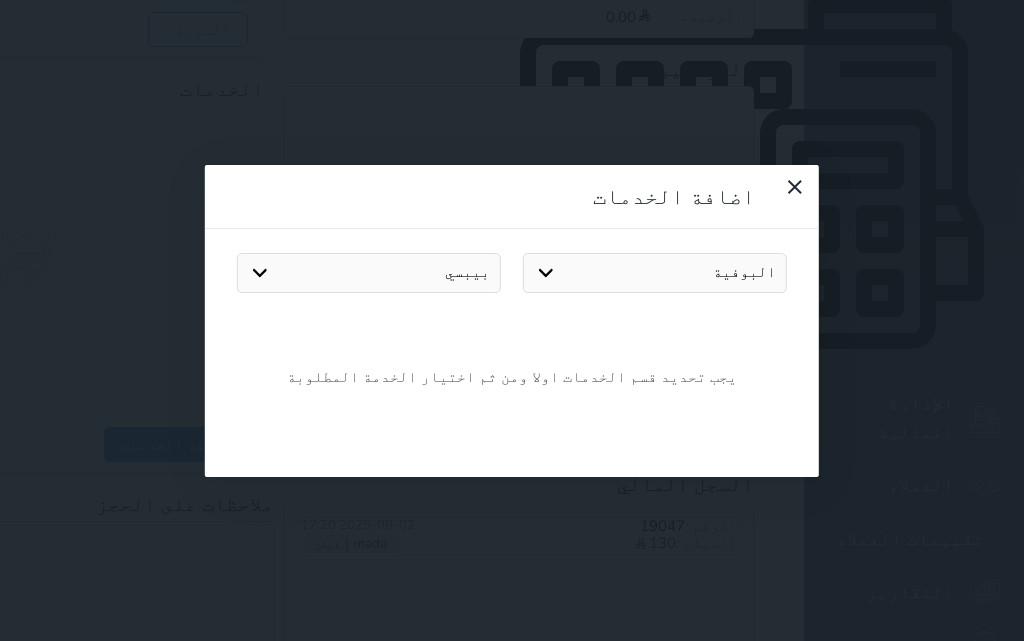click on "بيبسي مويا شاهي عصير كودرد / فانتا" at bounding box center (369, 273) 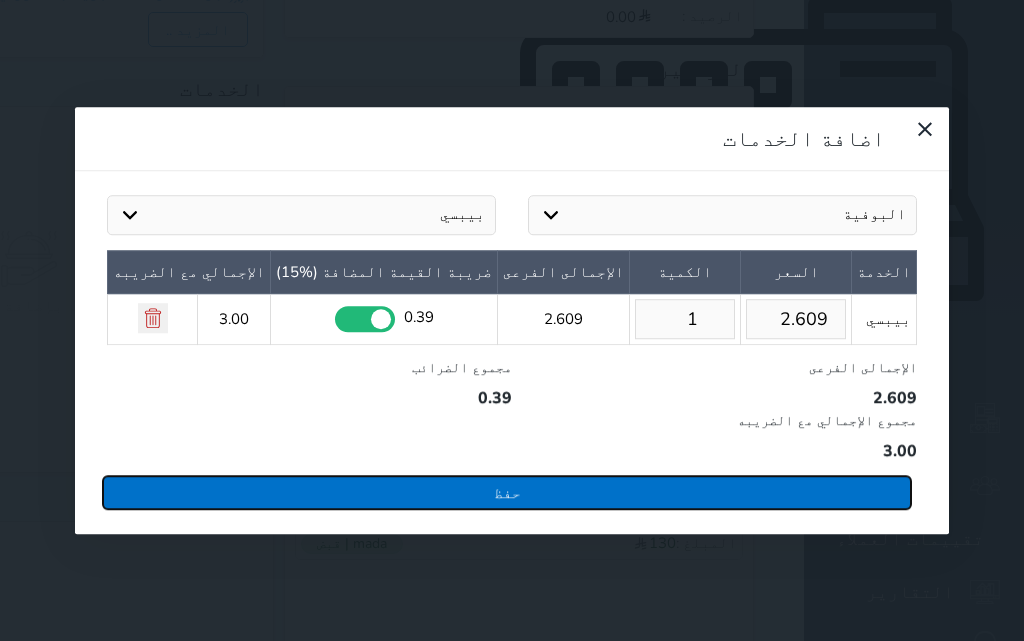 click on "حفظ" at bounding box center (507, 492) 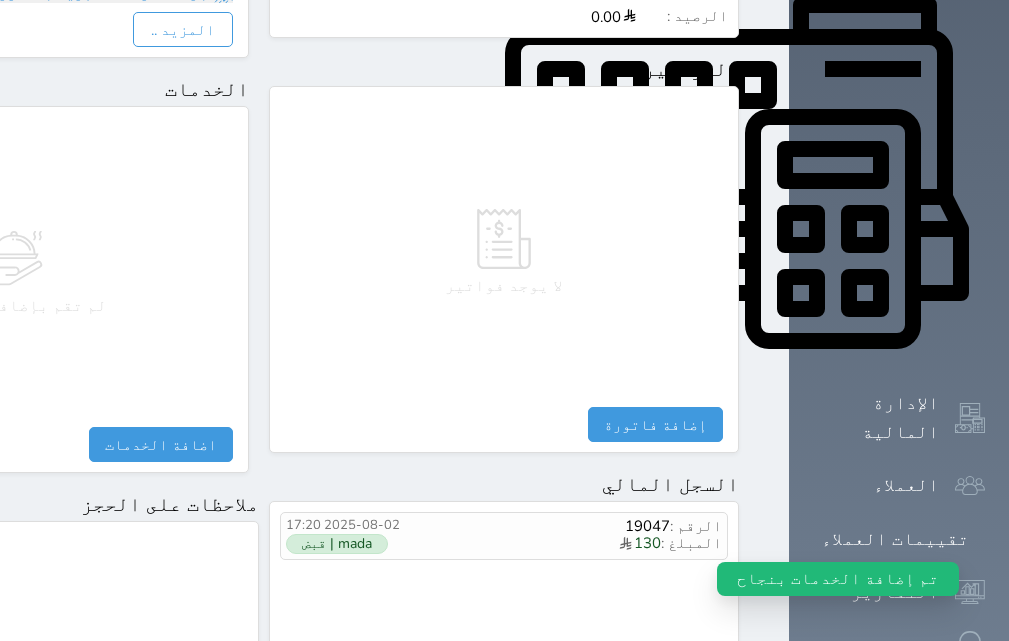 select 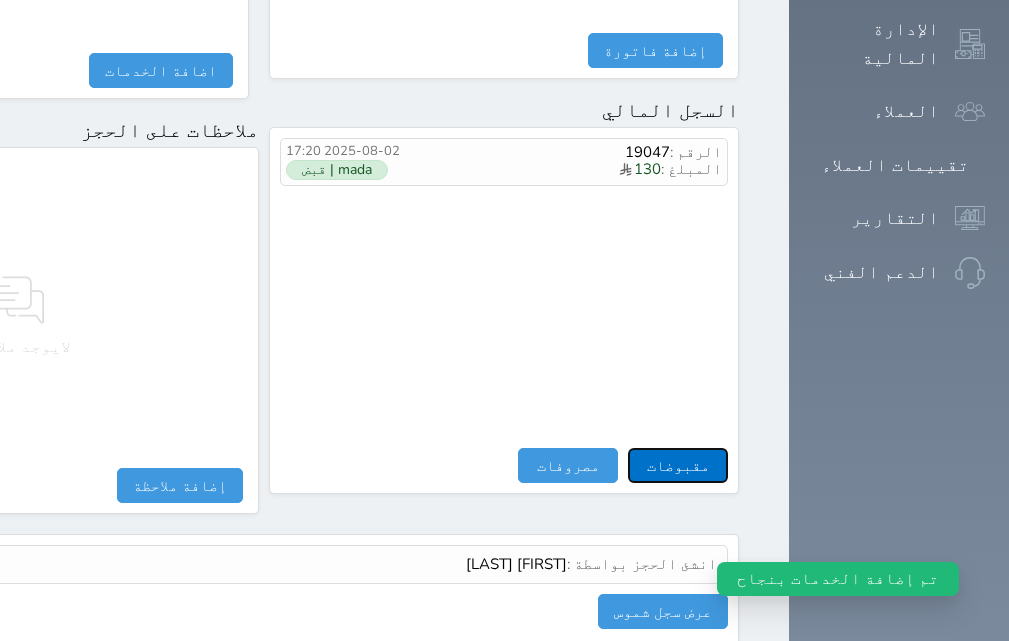click on "مقبوضات" at bounding box center (678, 465) 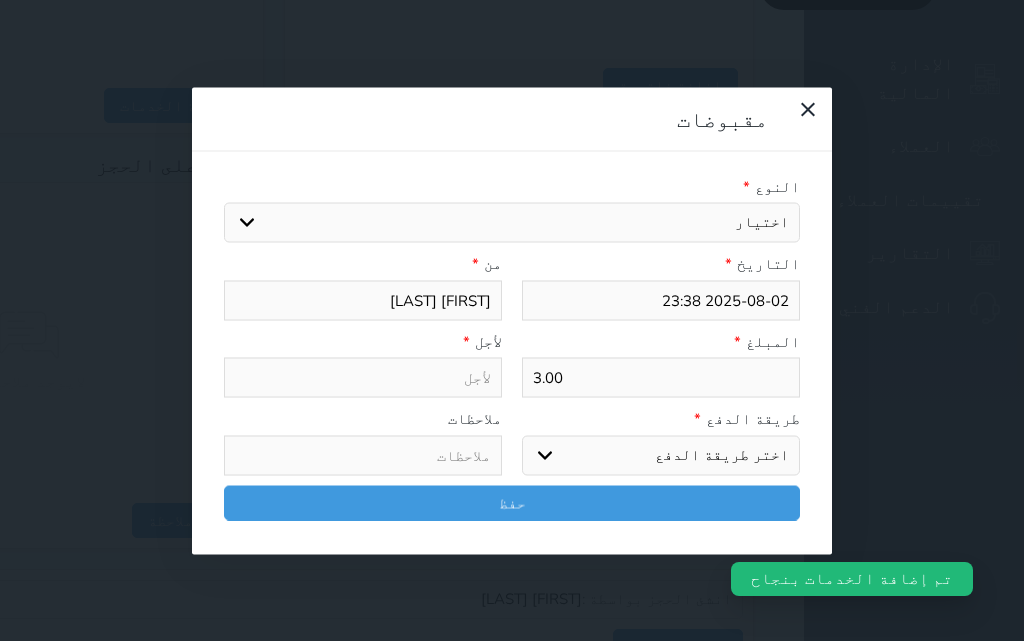 select 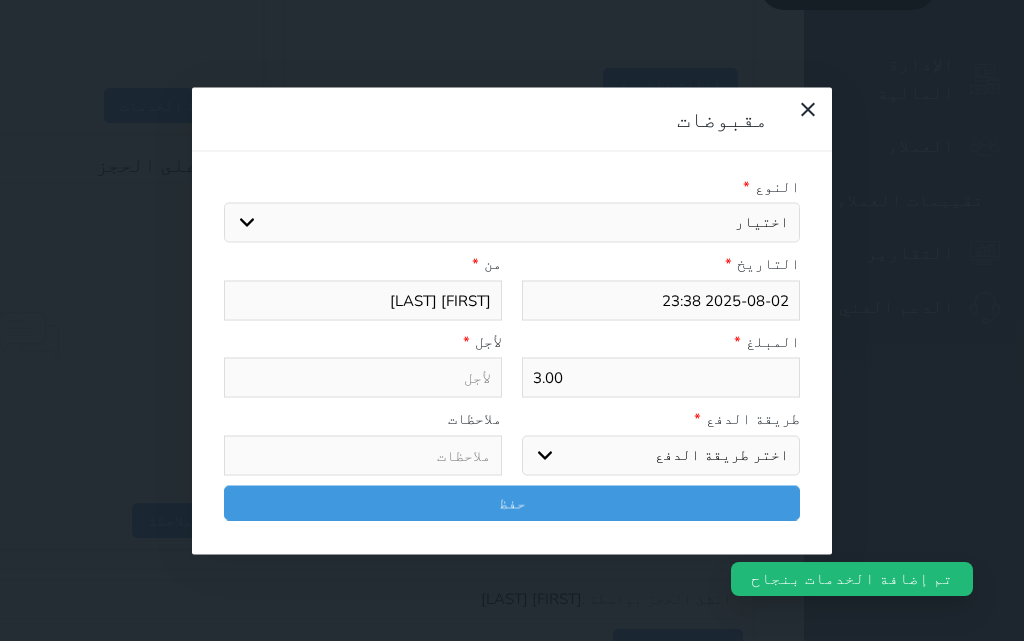 select 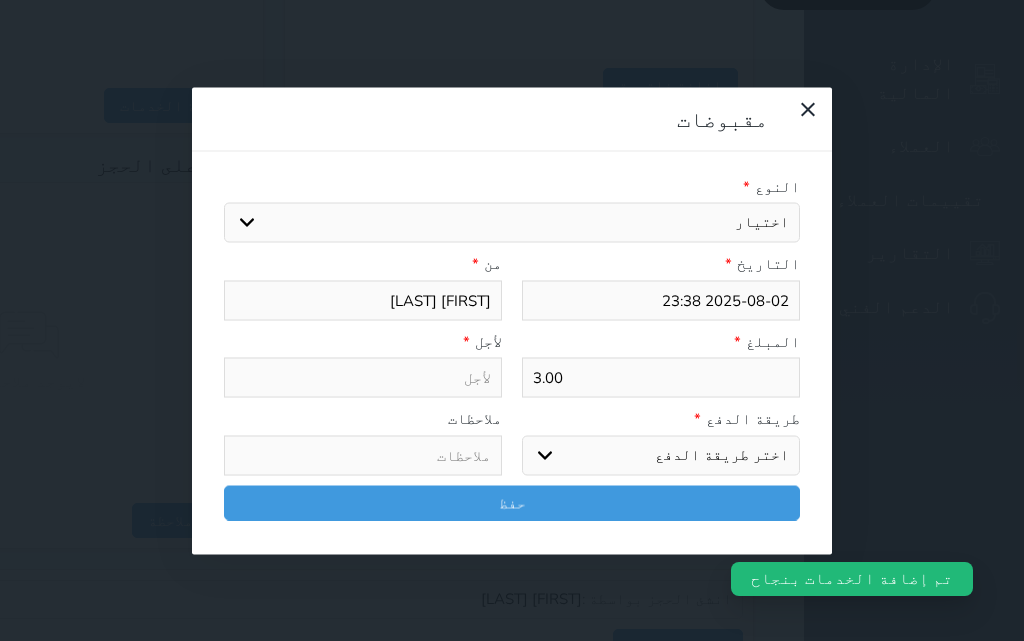 click on "اختر طريقة الدفع   دفع نقدى   تحويل بنكى   مدى   بطاقة ائتمان   آجل" at bounding box center [661, 455] 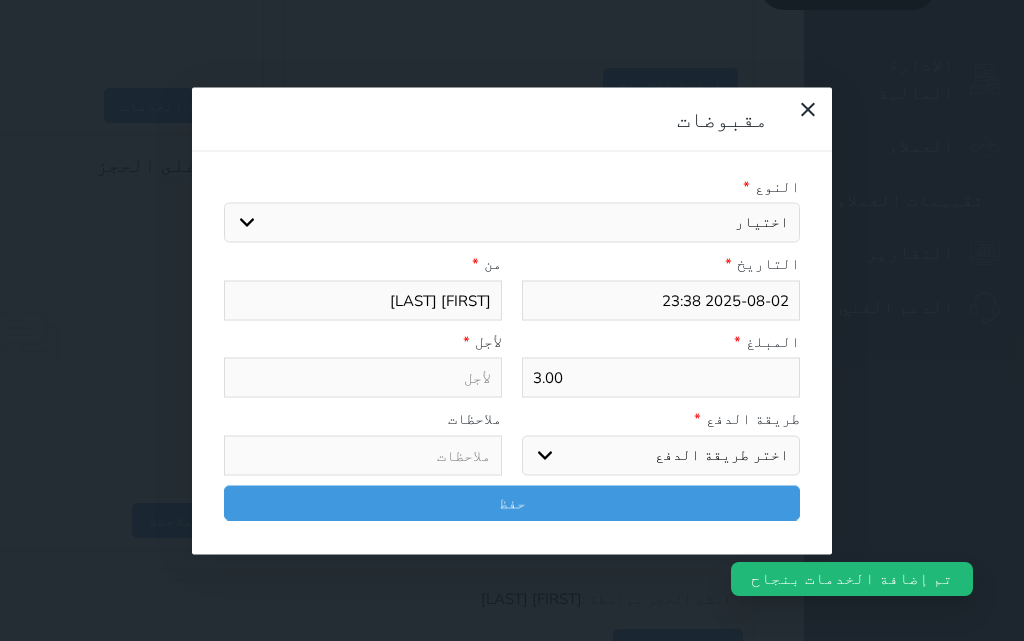 select on "mada" 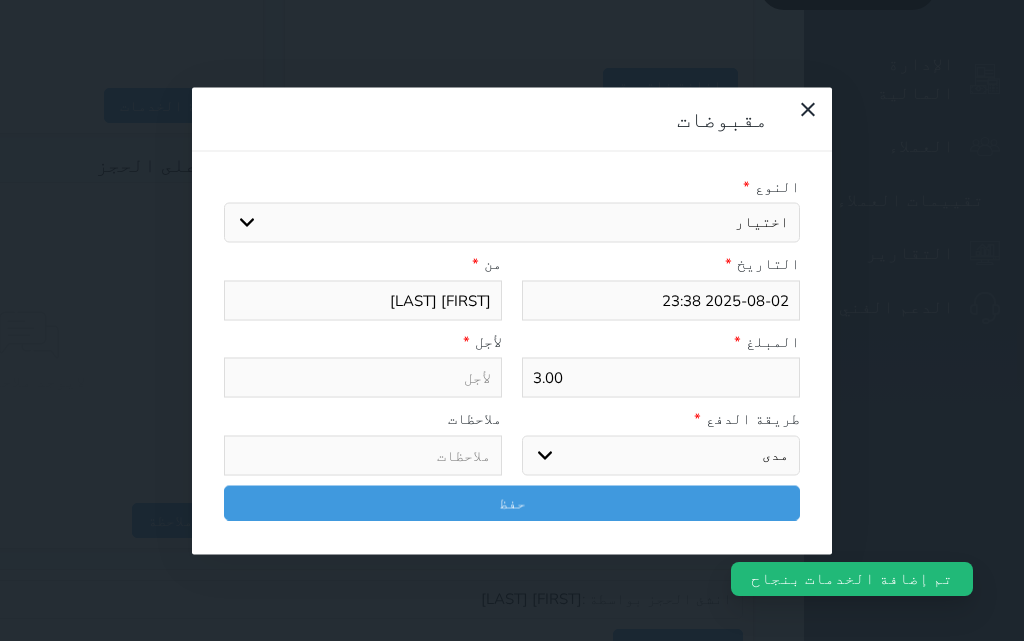click on "اختر طريقة الدفع   دفع نقدى   تحويل بنكى   مدى   بطاقة ائتمان   آجل" at bounding box center [661, 455] 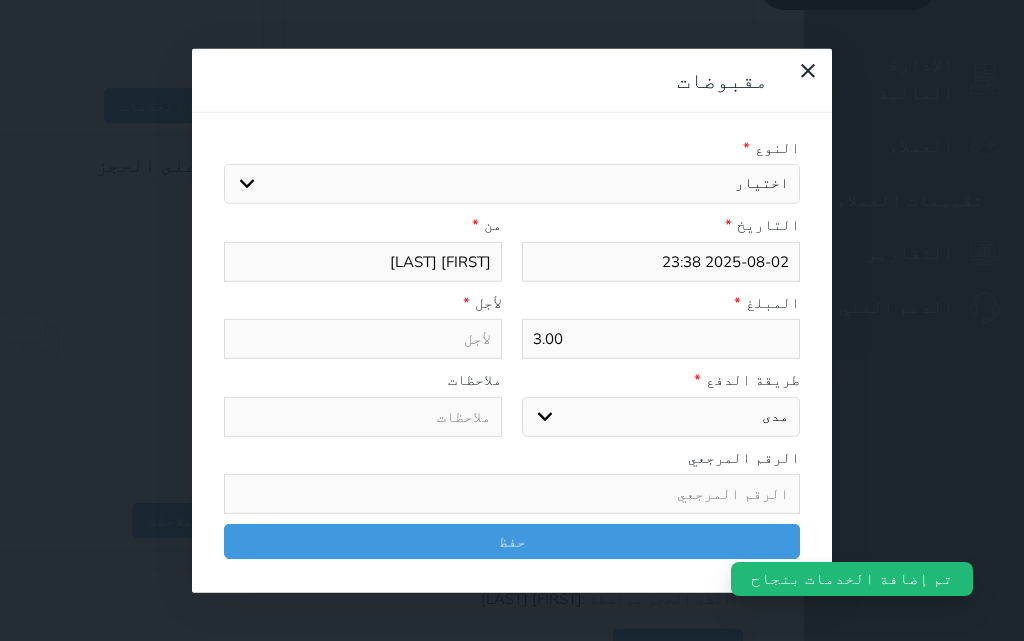 click on "اختيار   مقبوضات عامة قيمة إيجار فواتير تامين عربون لا ينطبق آخر مغسلة واي فاي - الإنترنت مواقف السيارات طعام الأغذية والمشروبات مشروبات المشروبات الباردة المشروبات الساخنة الإفطار غداء عشاء مخبز و كعك حمام سباحة الصالة الرياضية سبا و خدمات الجمال اختيار وإسقاط (خدمات النقل) ميني بار كابل - تلفزيون سرير إضافي تصفيف الشعر التسوق خدمات الجولات السياحية المنظمة خدمات الدليل السياحي فواتير البوفية" at bounding box center (512, 184) 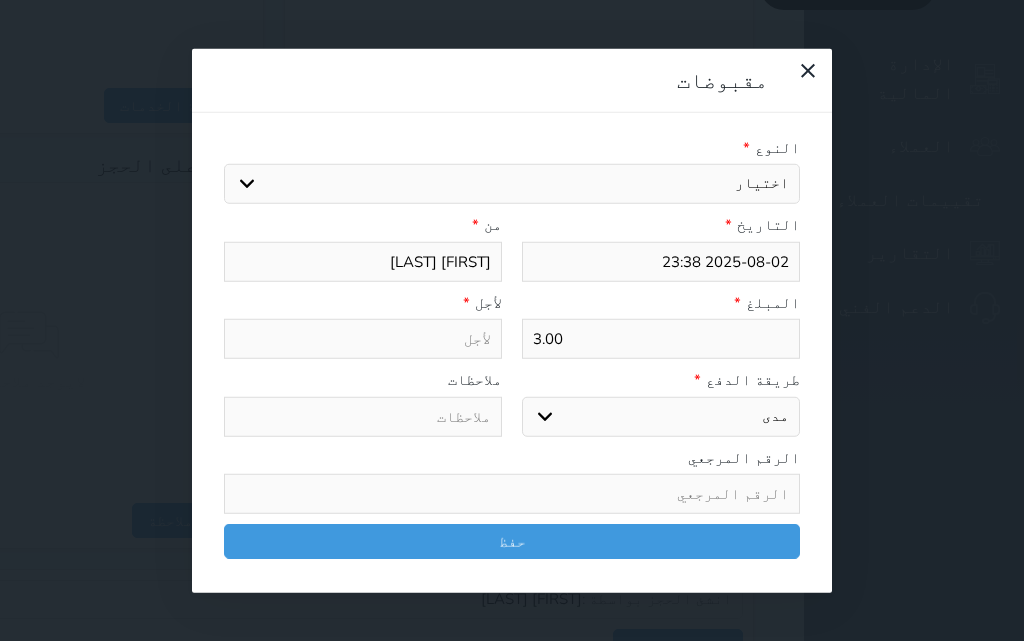 select on "7988" 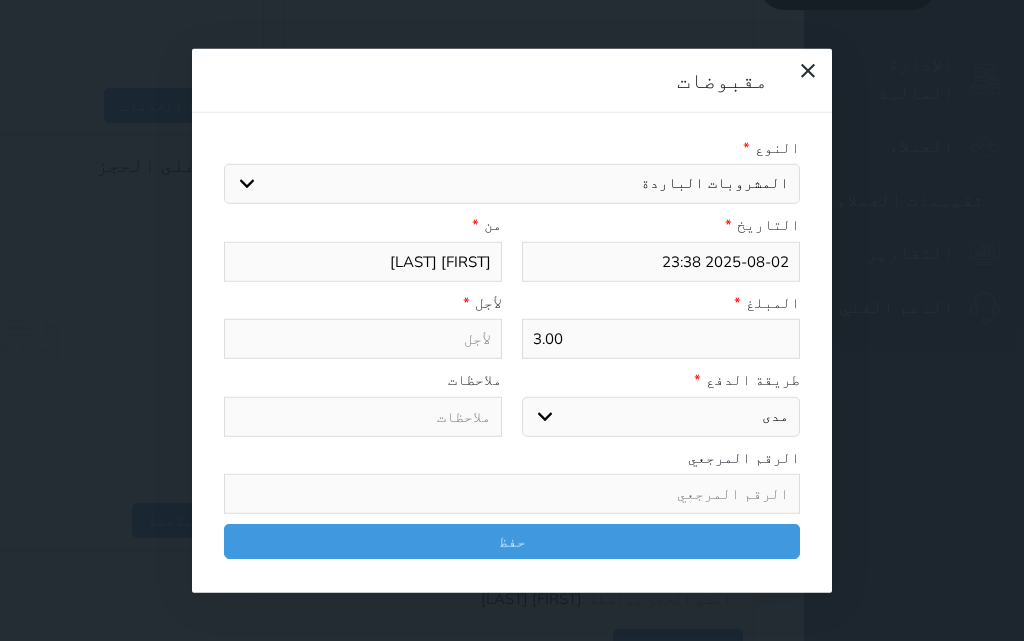 click on "اختيار   مقبوضات عامة قيمة إيجار فواتير تامين عربون لا ينطبق آخر مغسلة واي فاي - الإنترنت مواقف السيارات طعام الأغذية والمشروبات مشروبات المشروبات الباردة المشروبات الساخنة الإفطار غداء عشاء مخبز و كعك حمام سباحة الصالة الرياضية سبا و خدمات الجمال اختيار وإسقاط (خدمات النقل) ميني بار كابل - تلفزيون سرير إضافي تصفيف الشعر التسوق خدمات الجولات السياحية المنظمة خدمات الدليل السياحي فواتير البوفية" at bounding box center (512, 184) 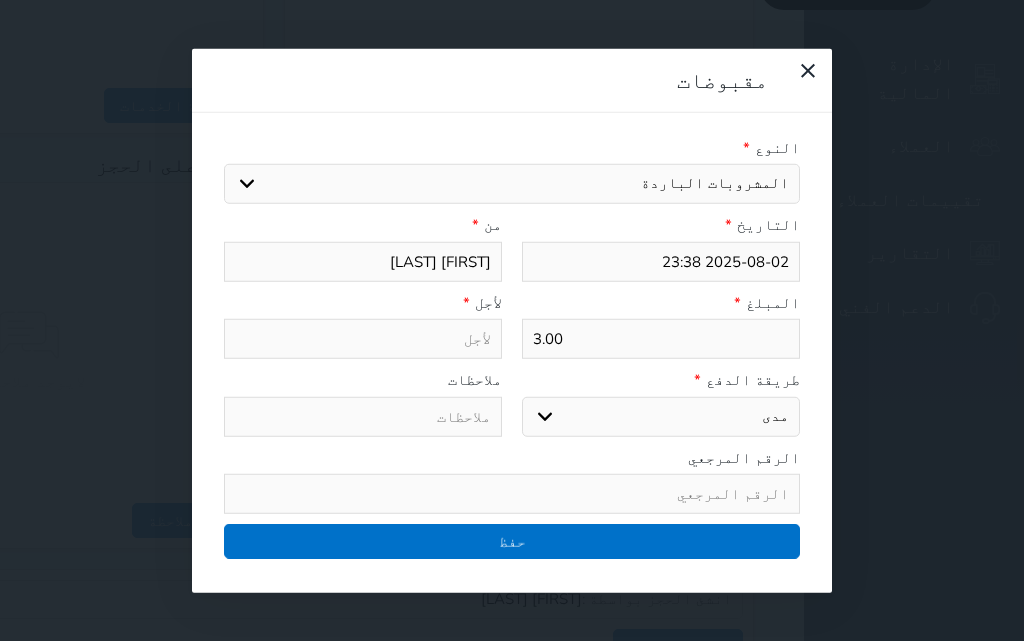 type on "المشروبات الباردة - الوحدة - 308" 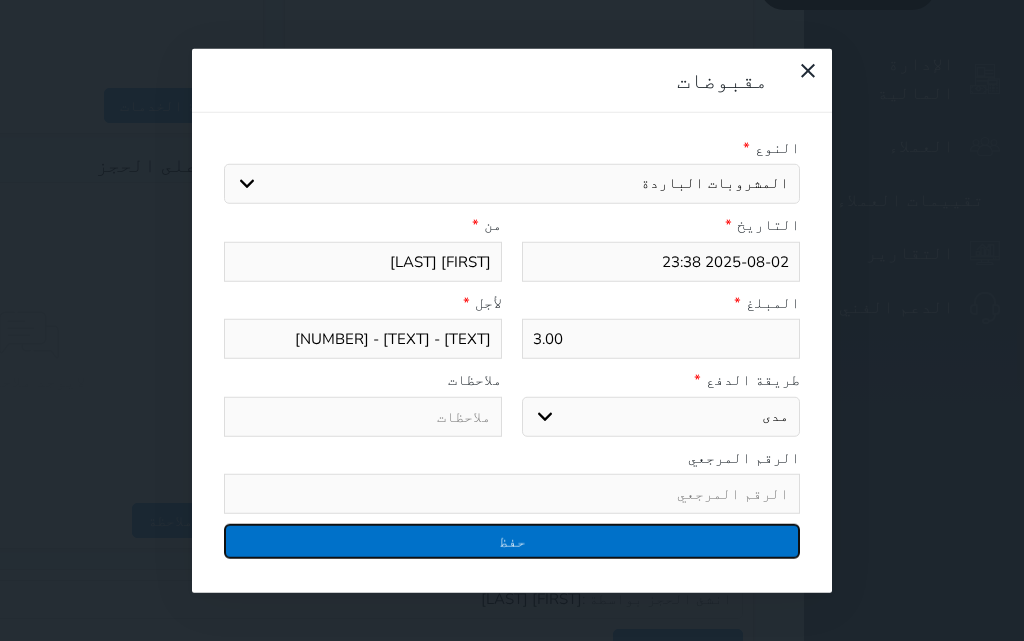 click on "حفظ" at bounding box center [512, 541] 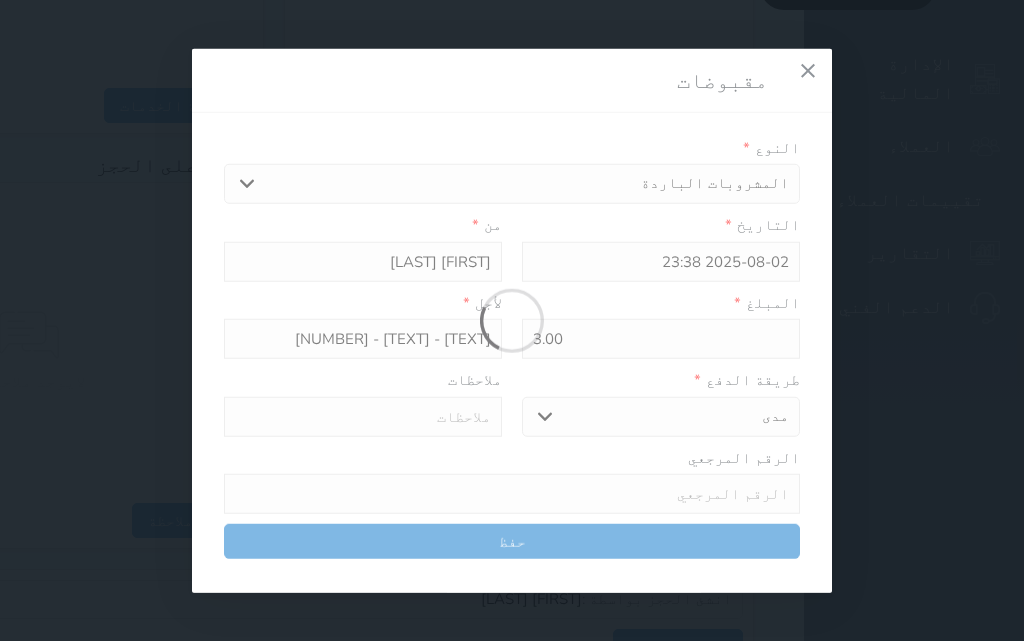 select 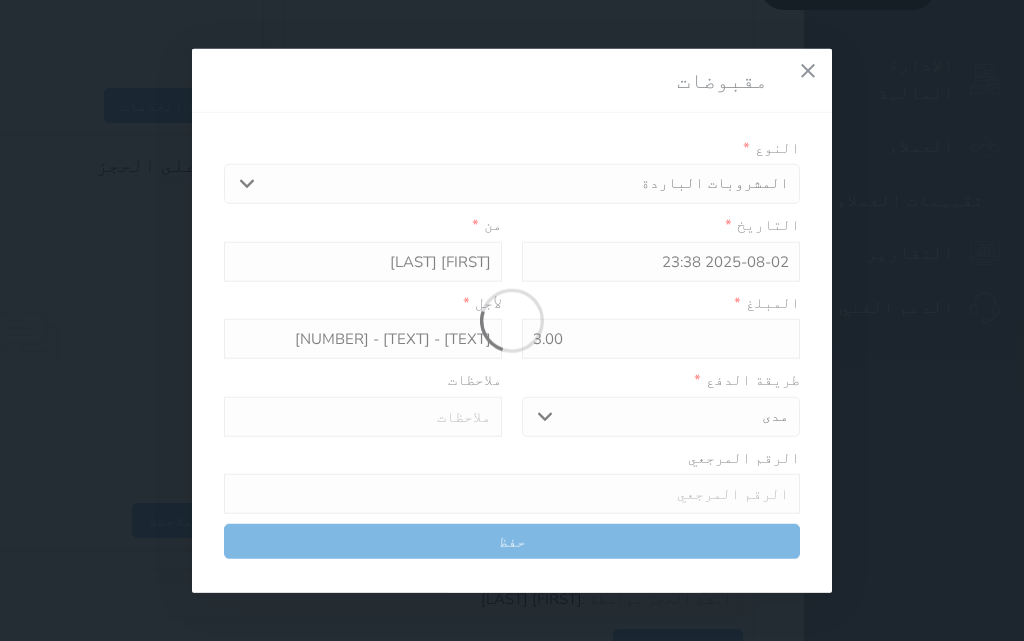 type 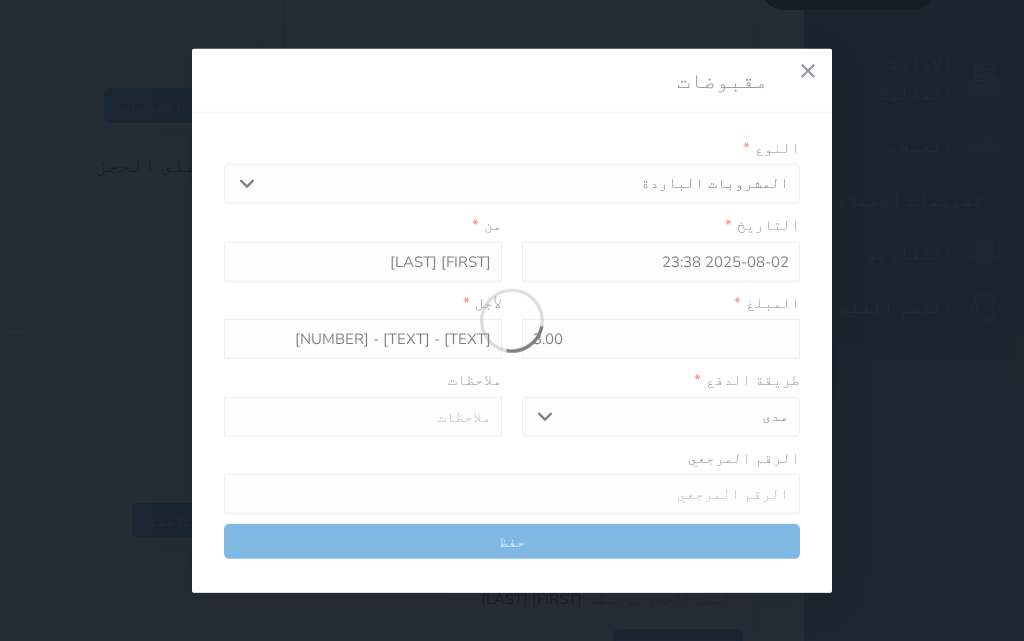 type on "0" 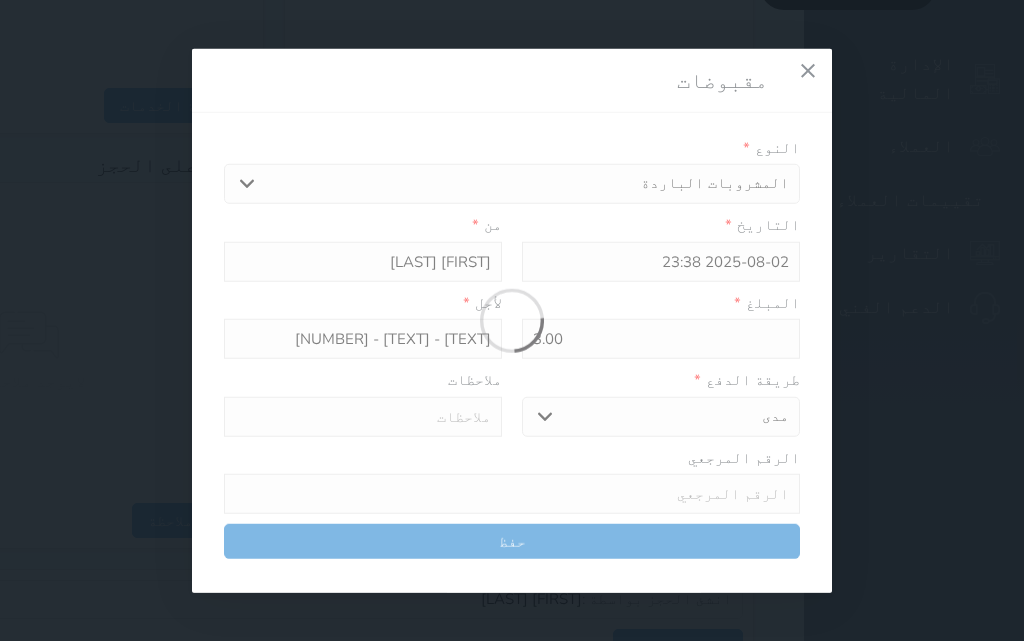 select 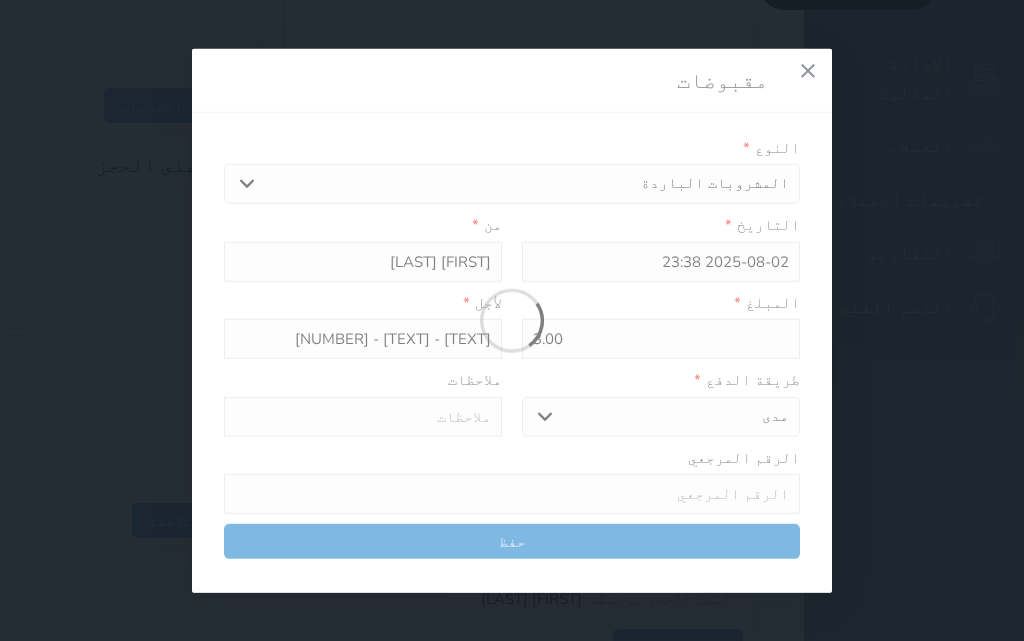 type on "0" 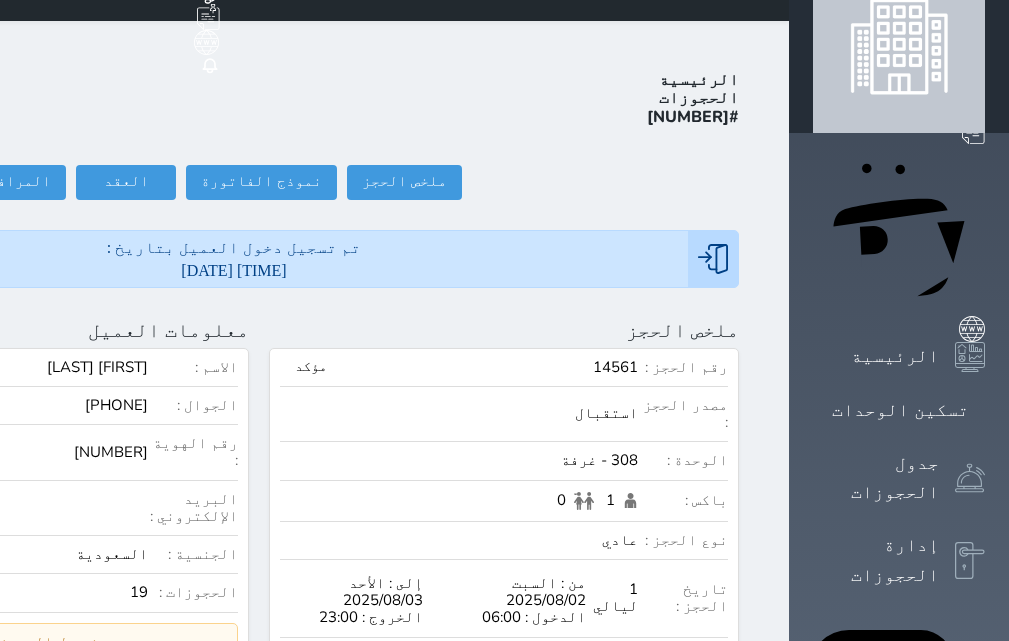 scroll, scrollTop: 0, scrollLeft: 0, axis: both 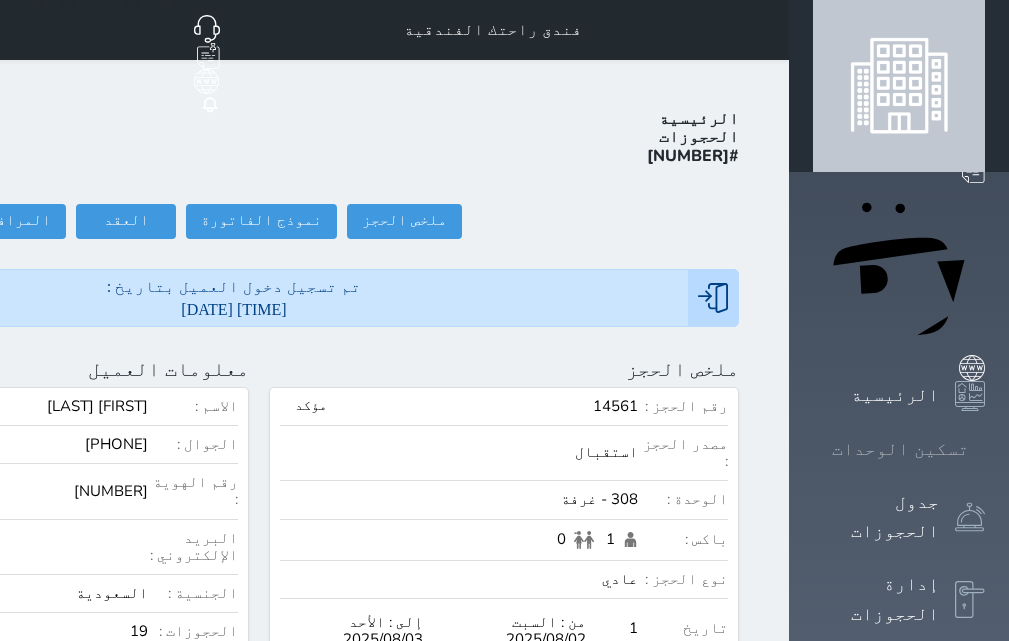 click on "تسكين الوحدات" at bounding box center [900, 449] 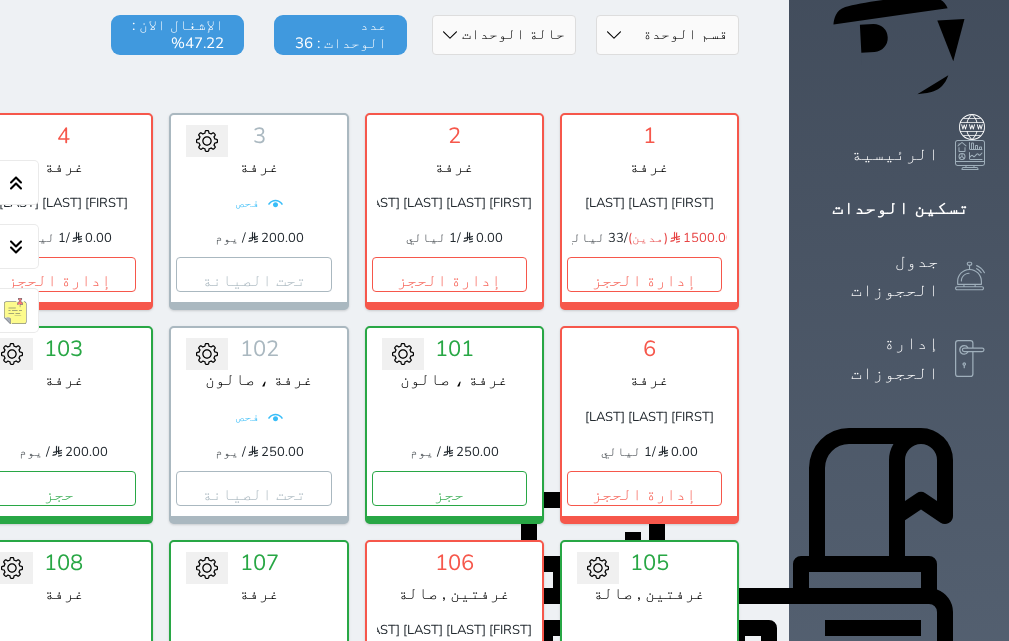 scroll, scrollTop: 0, scrollLeft: 0, axis: both 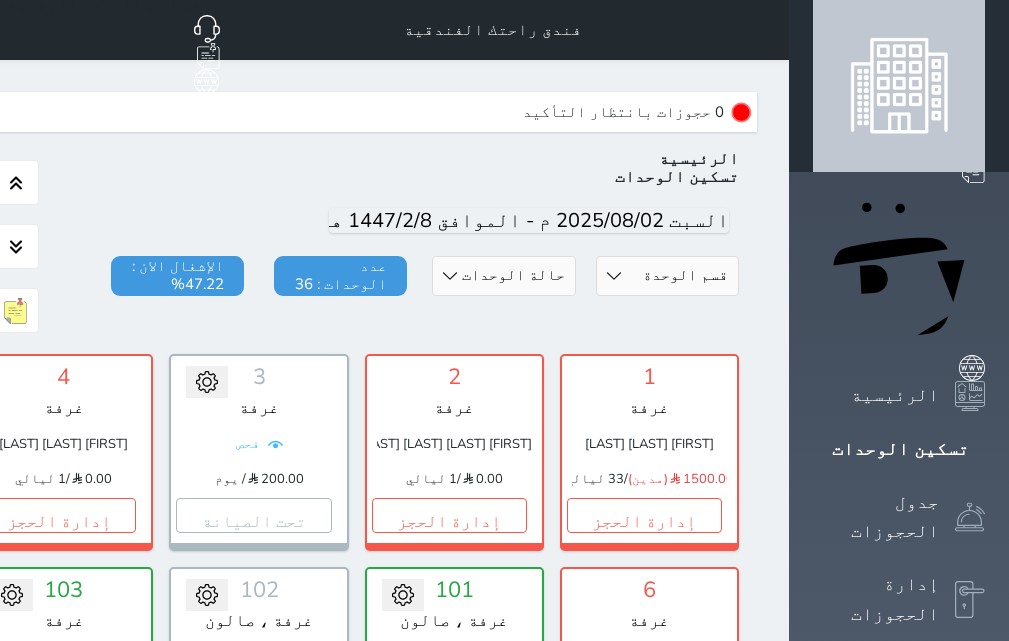 click 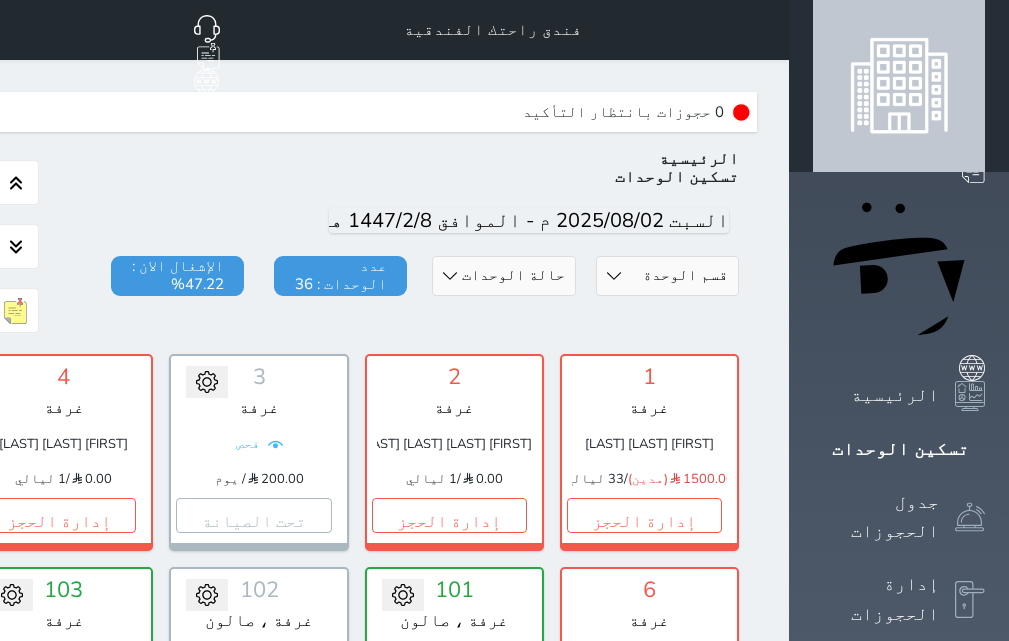 click on "الخروج" at bounding box center (-171, 192) 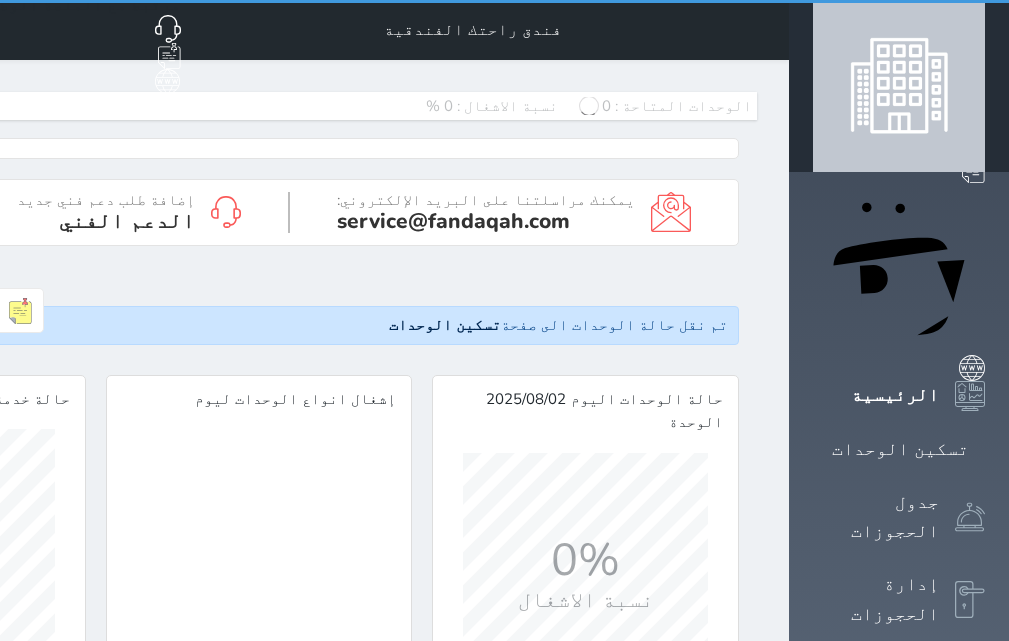 scroll, scrollTop: 0, scrollLeft: 0, axis: both 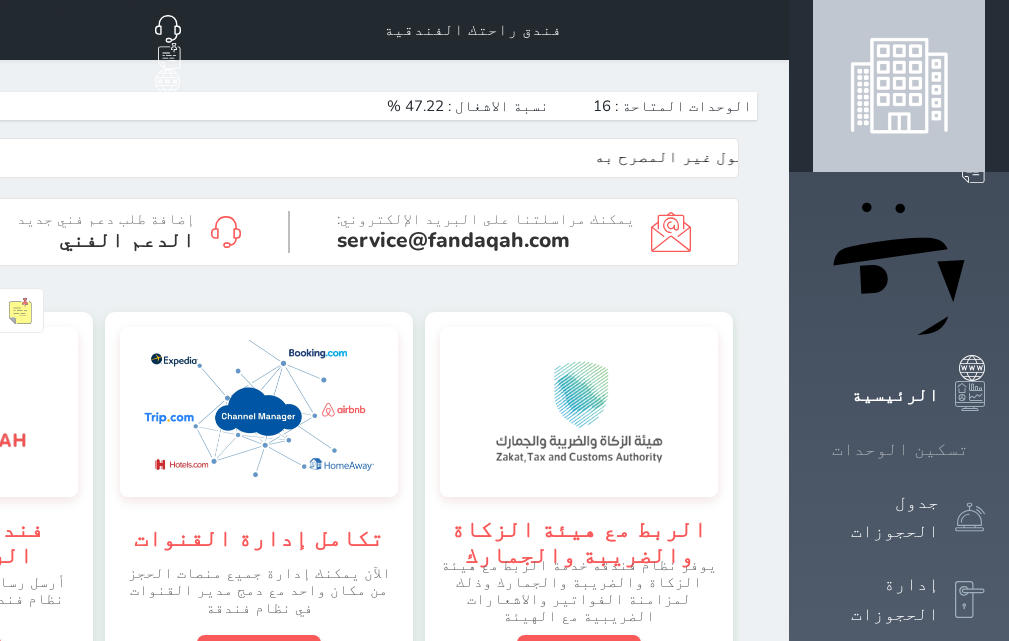 click on "تسكين الوحدات" at bounding box center (900, 449) 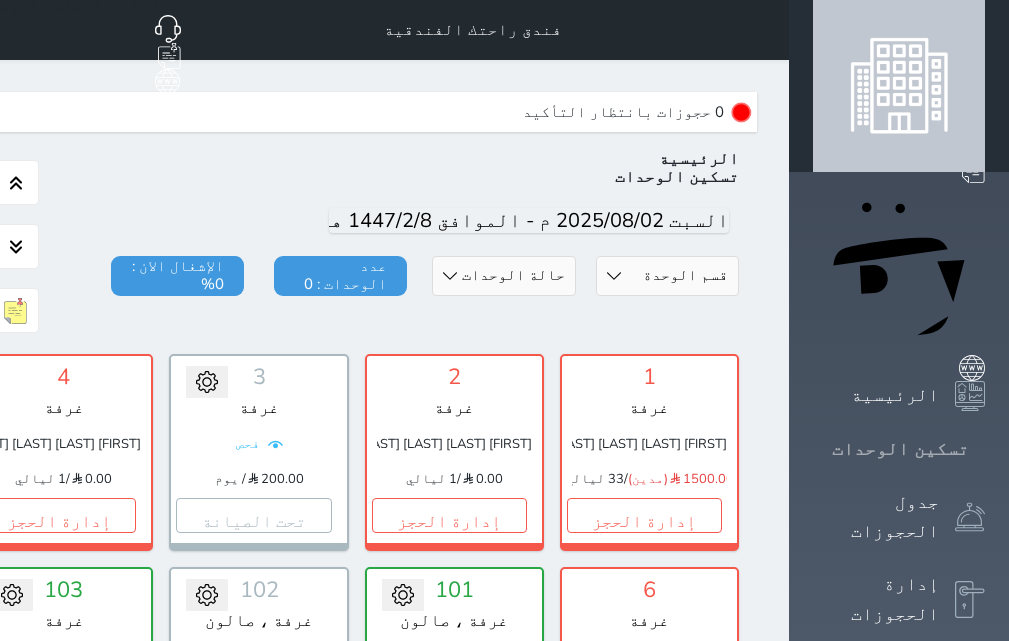 scroll, scrollTop: 60, scrollLeft: 0, axis: vertical 